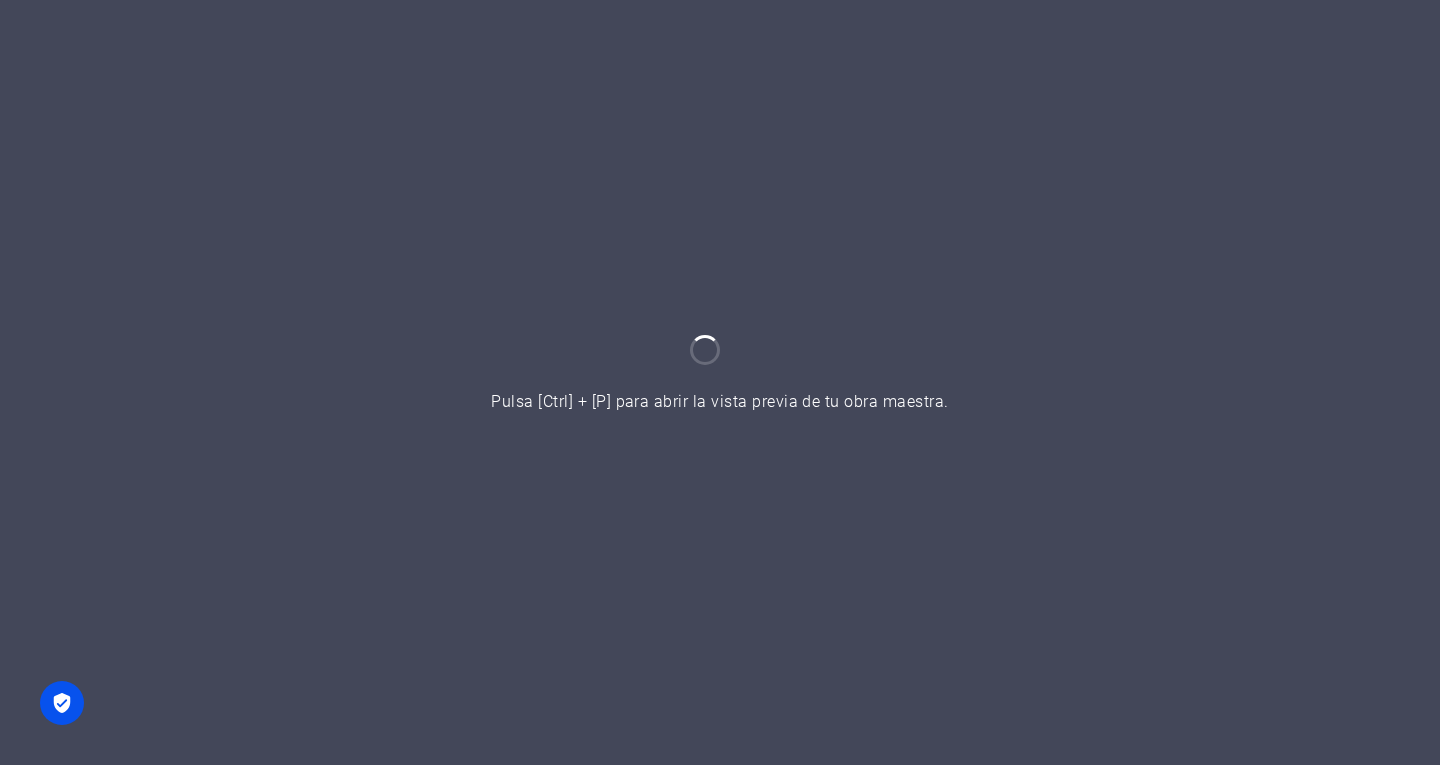 scroll, scrollTop: 0, scrollLeft: 0, axis: both 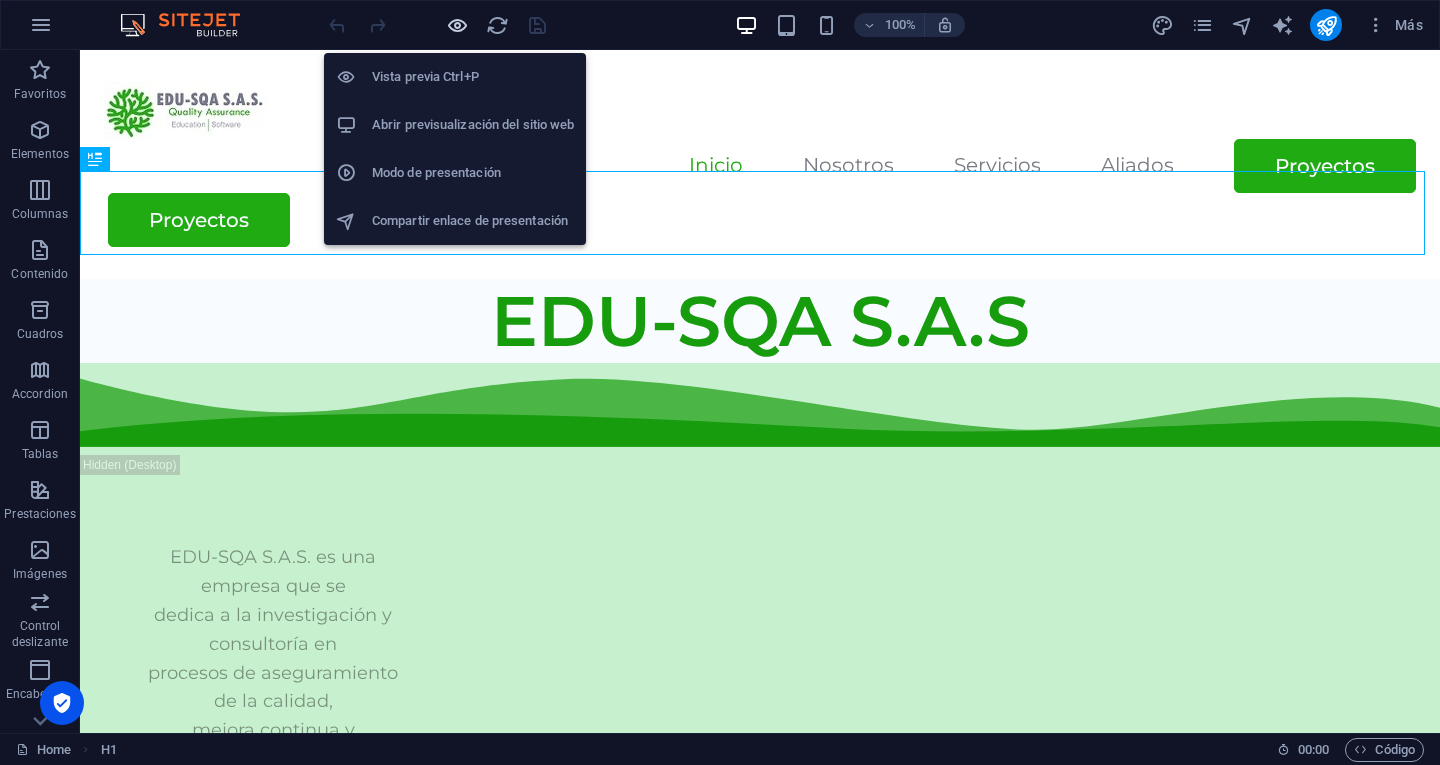 click at bounding box center (457, 25) 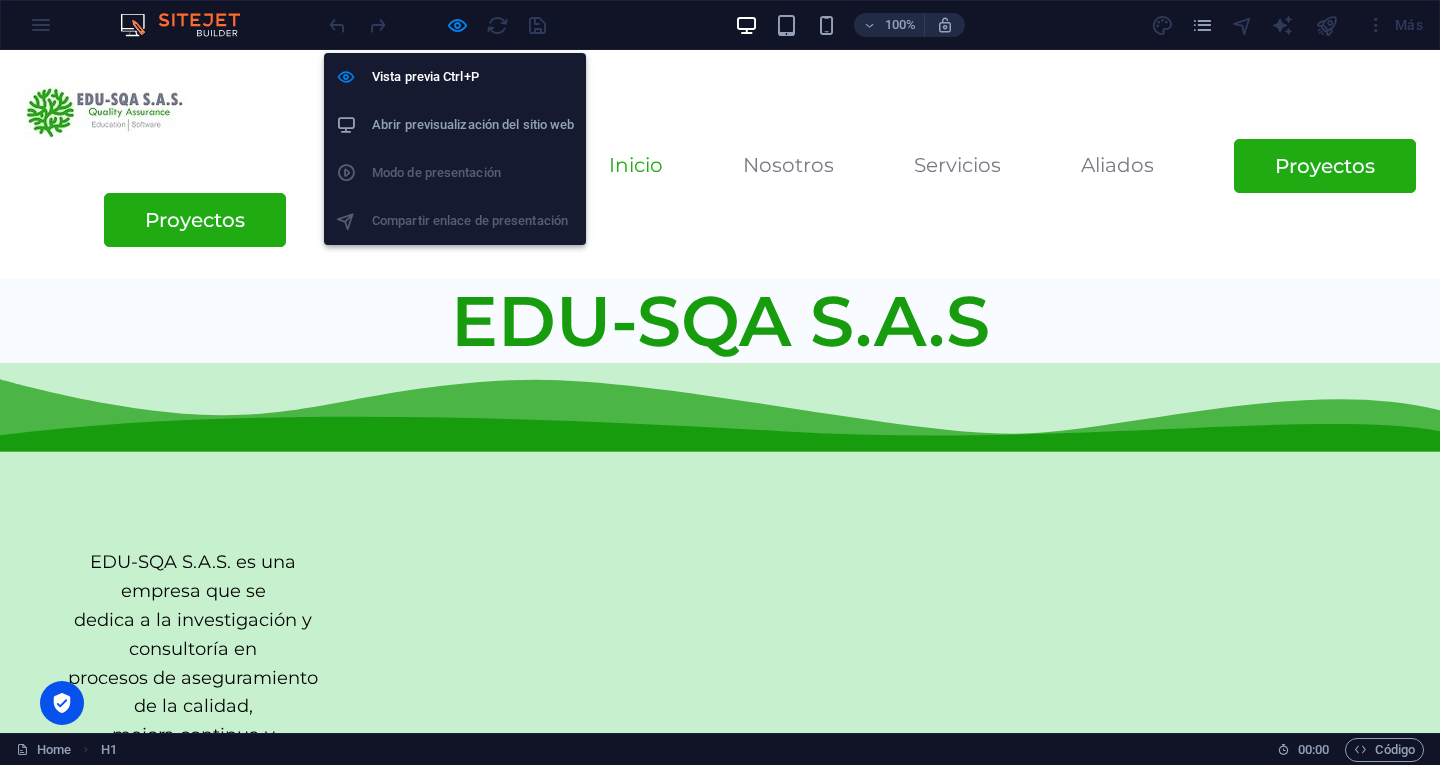 click on "Abrir previsualización del sitio web" at bounding box center (473, 125) 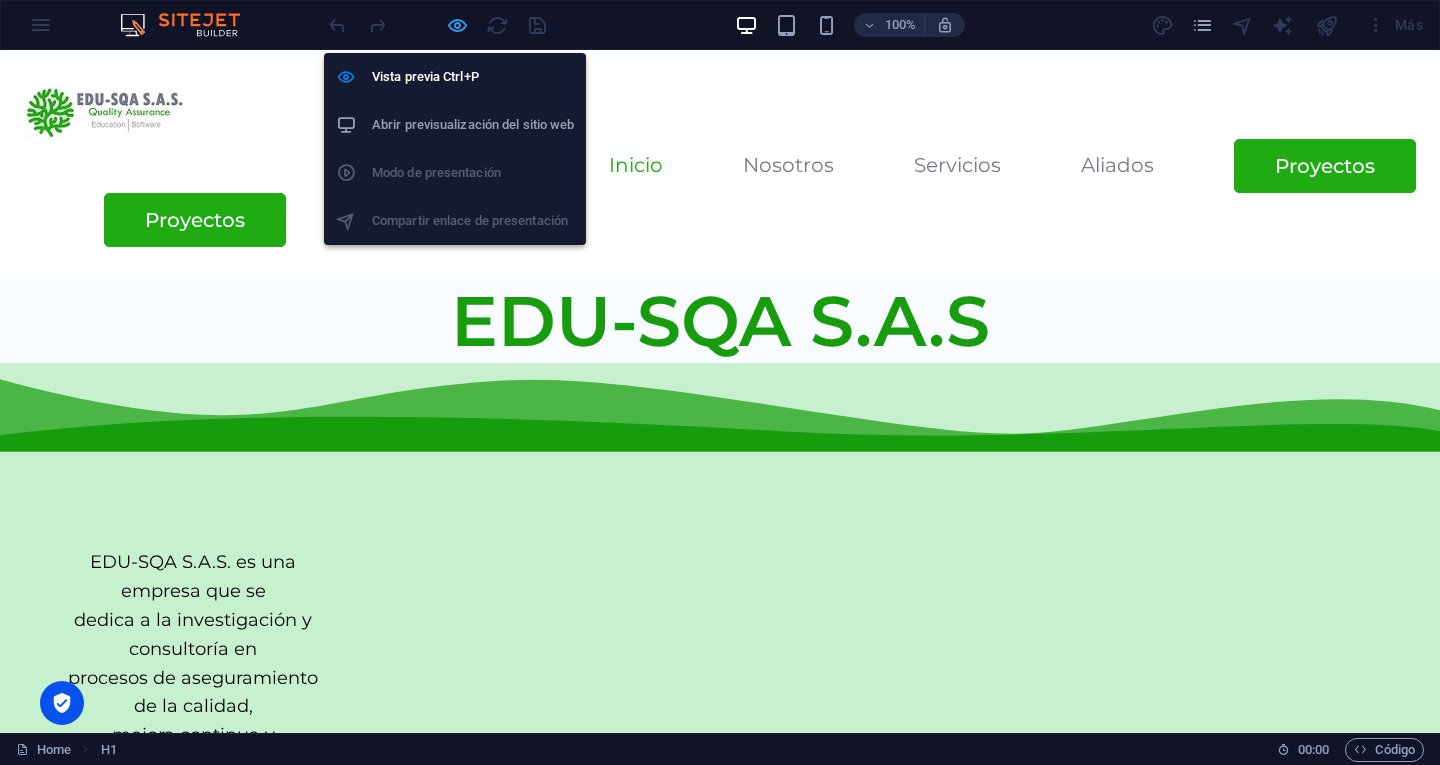 click at bounding box center [457, 25] 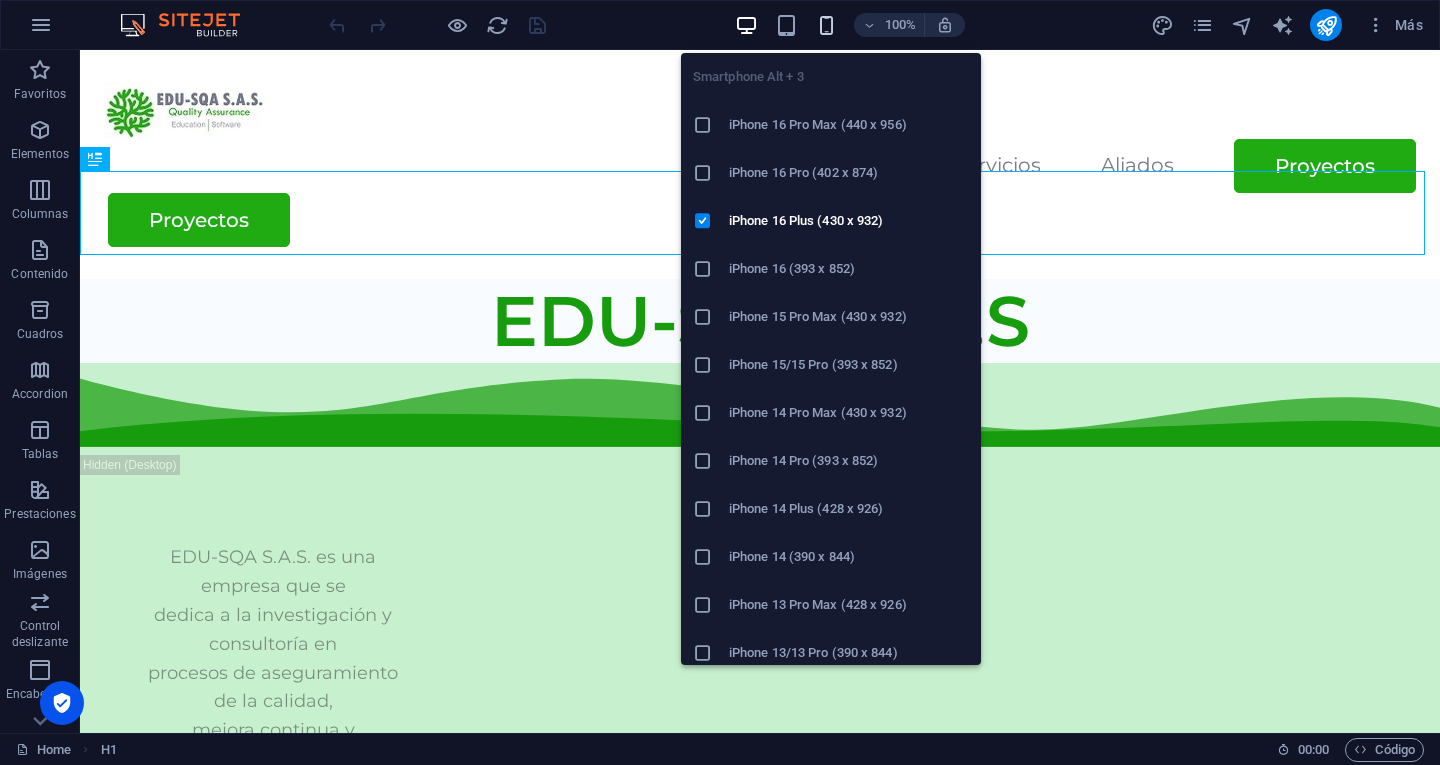 click at bounding box center (826, 25) 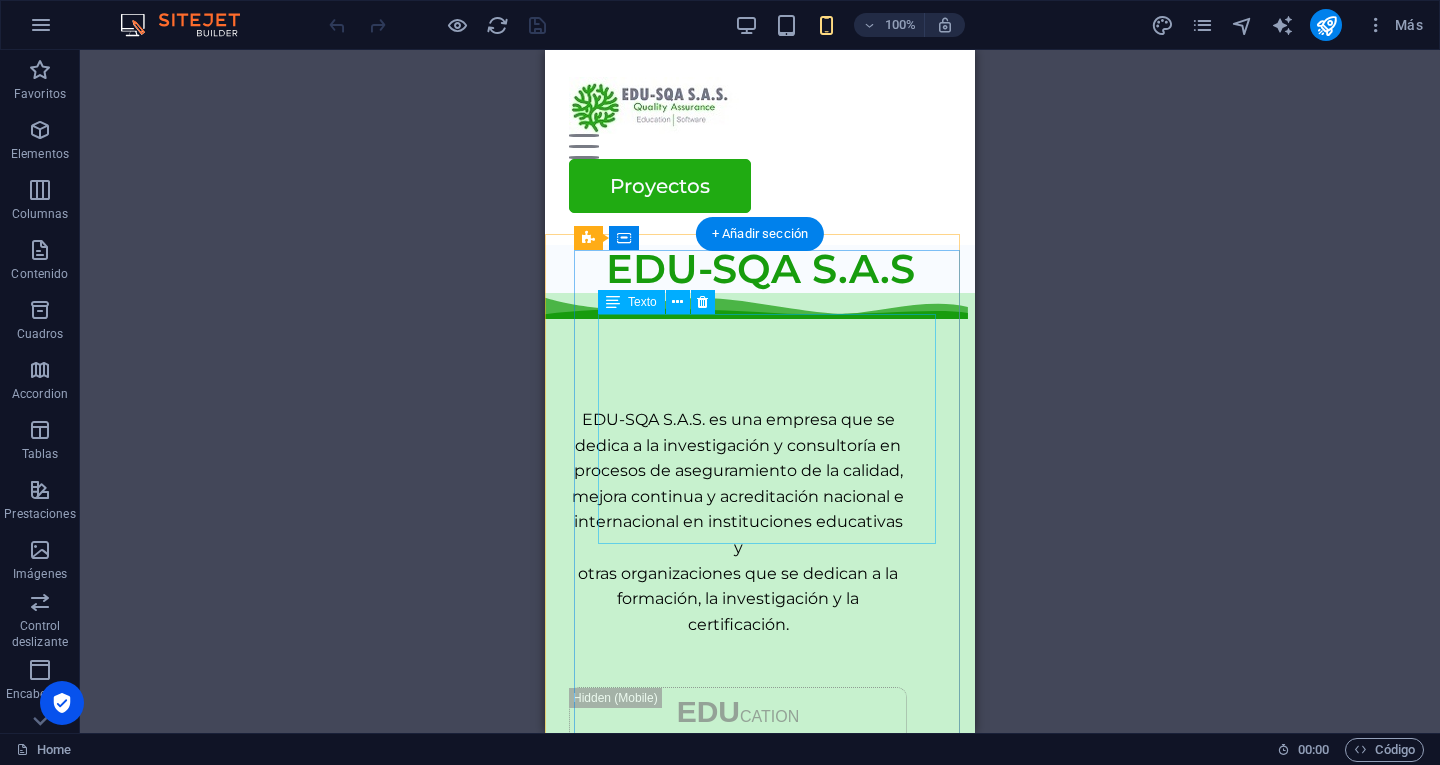 scroll, scrollTop: 0, scrollLeft: 0, axis: both 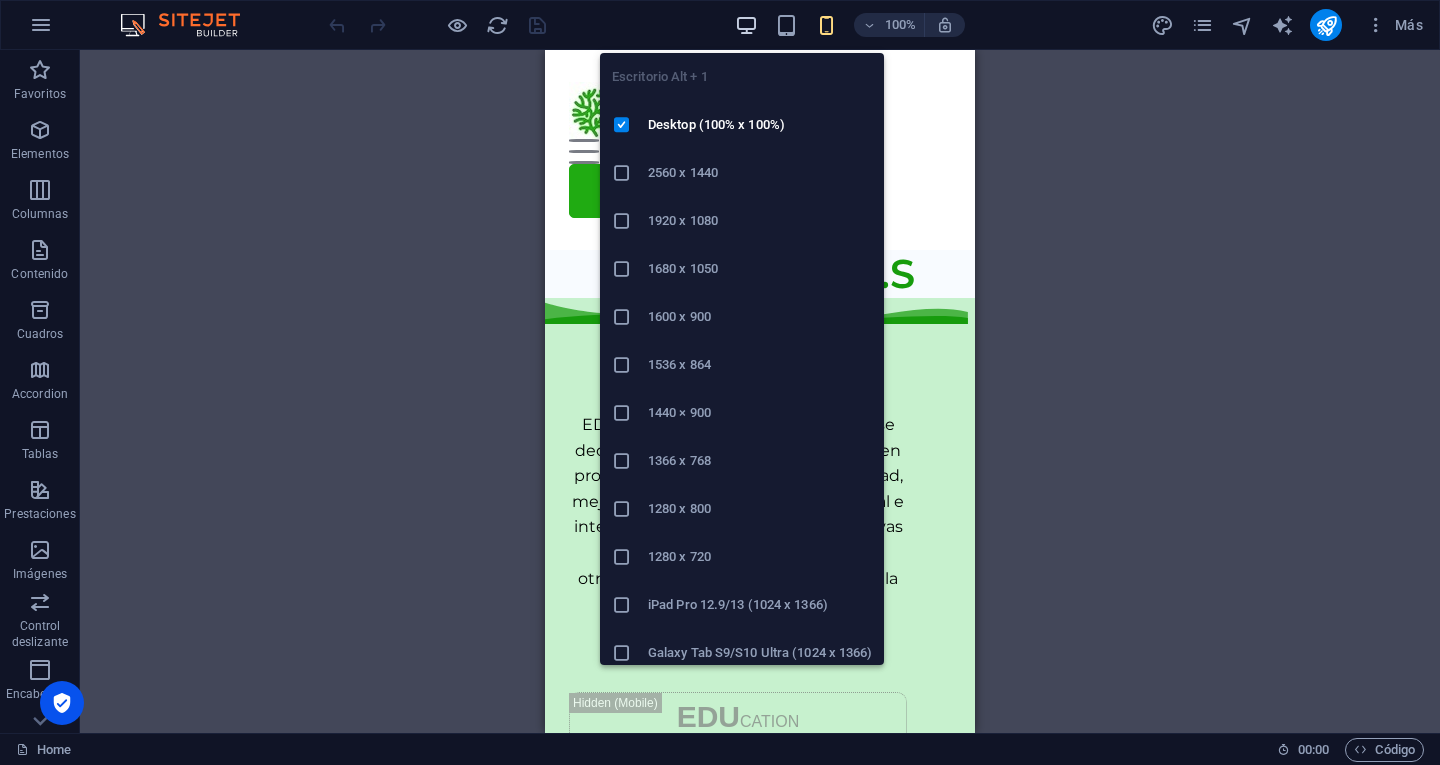 click at bounding box center (746, 25) 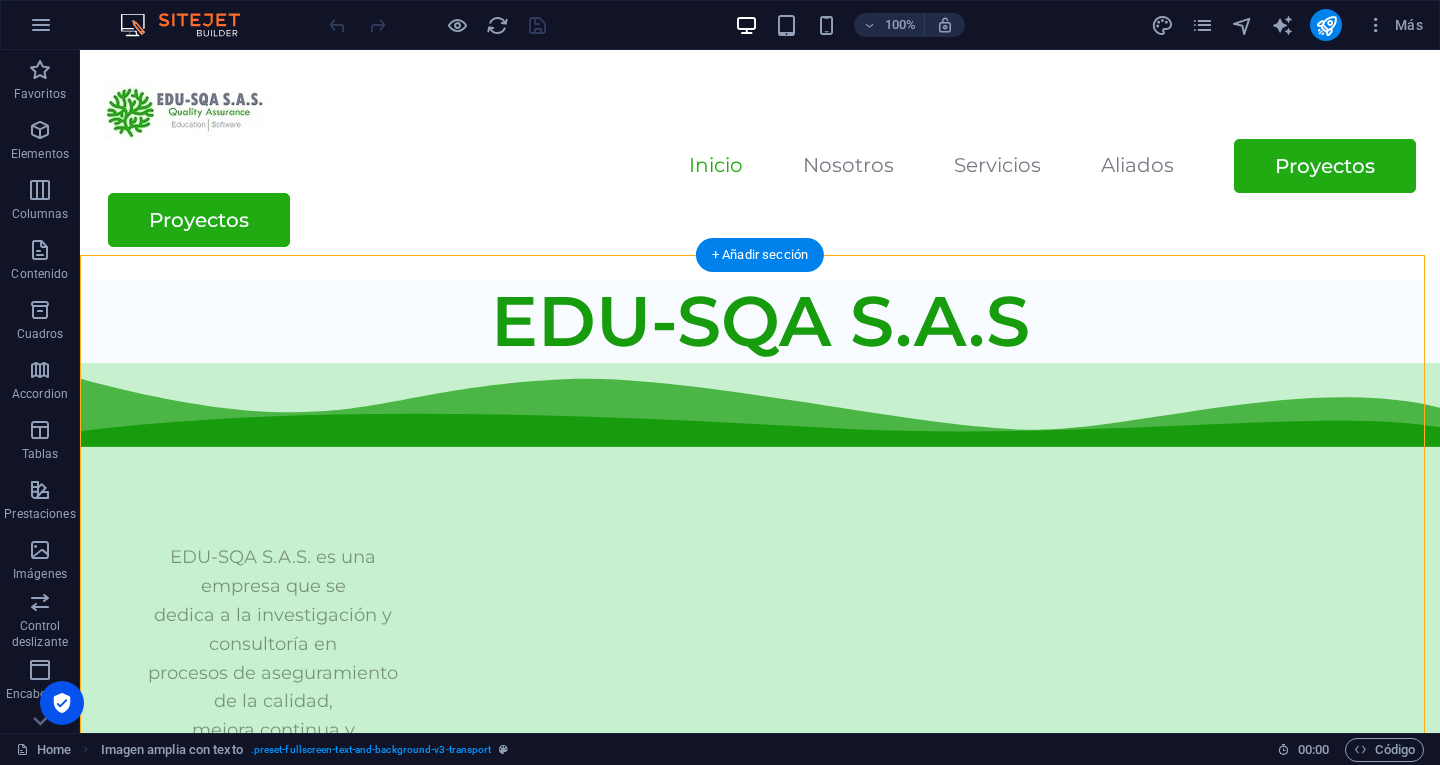 drag, startPoint x: 511, startPoint y: 340, endPoint x: 119, endPoint y: 367, distance: 392.92874 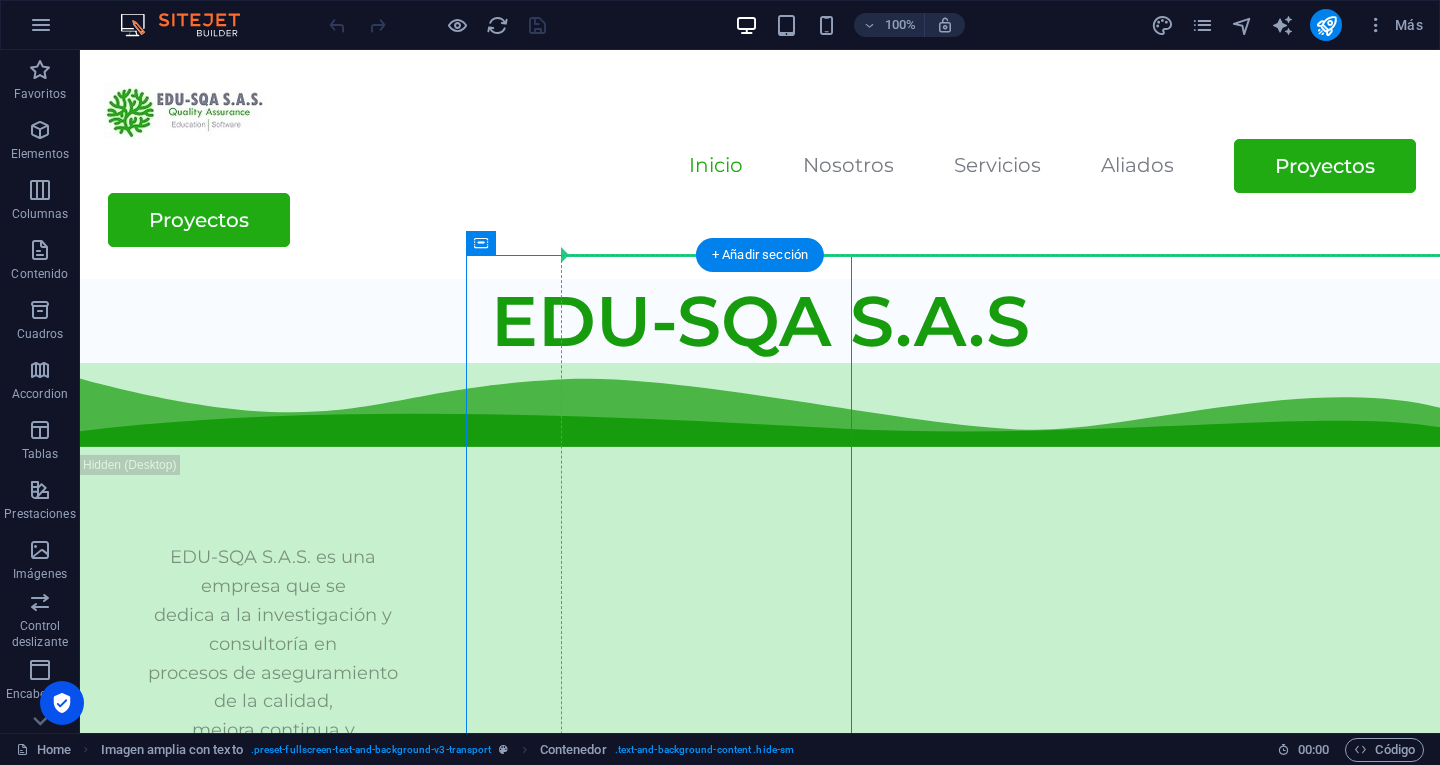 drag, startPoint x: 677, startPoint y: 306, endPoint x: 1206, endPoint y: 391, distance: 535.7854 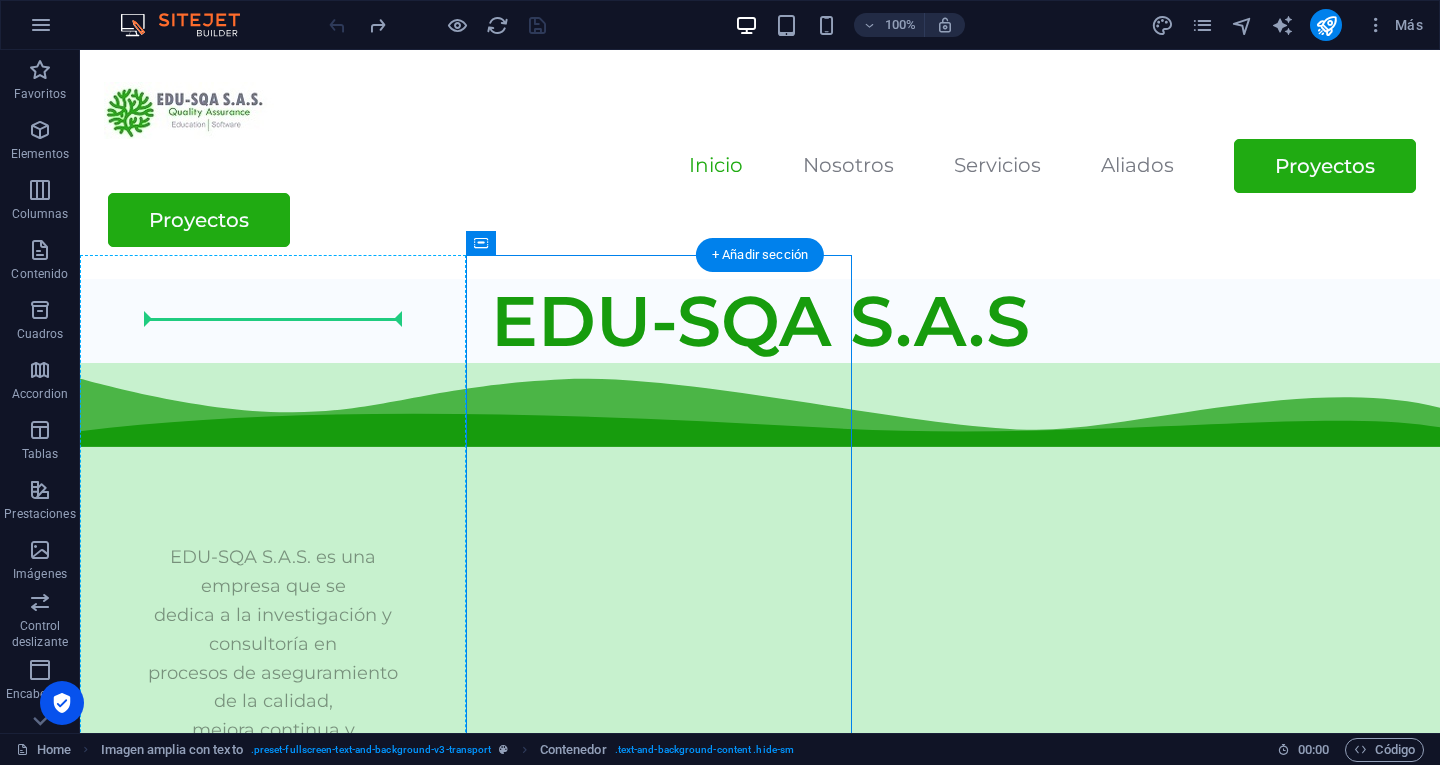 drag, startPoint x: 504, startPoint y: 289, endPoint x: 199, endPoint y: 323, distance: 306.88922 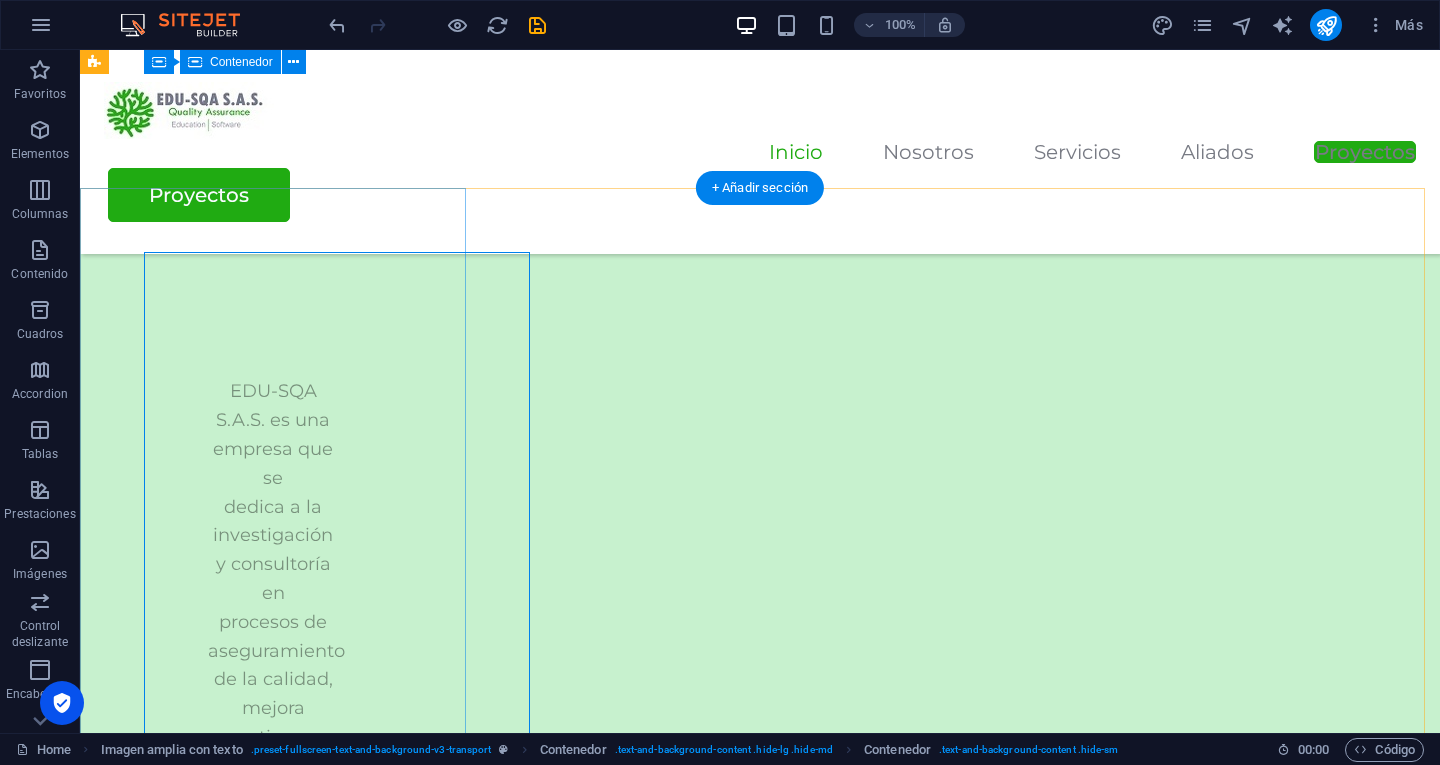 scroll, scrollTop: 0, scrollLeft: 0, axis: both 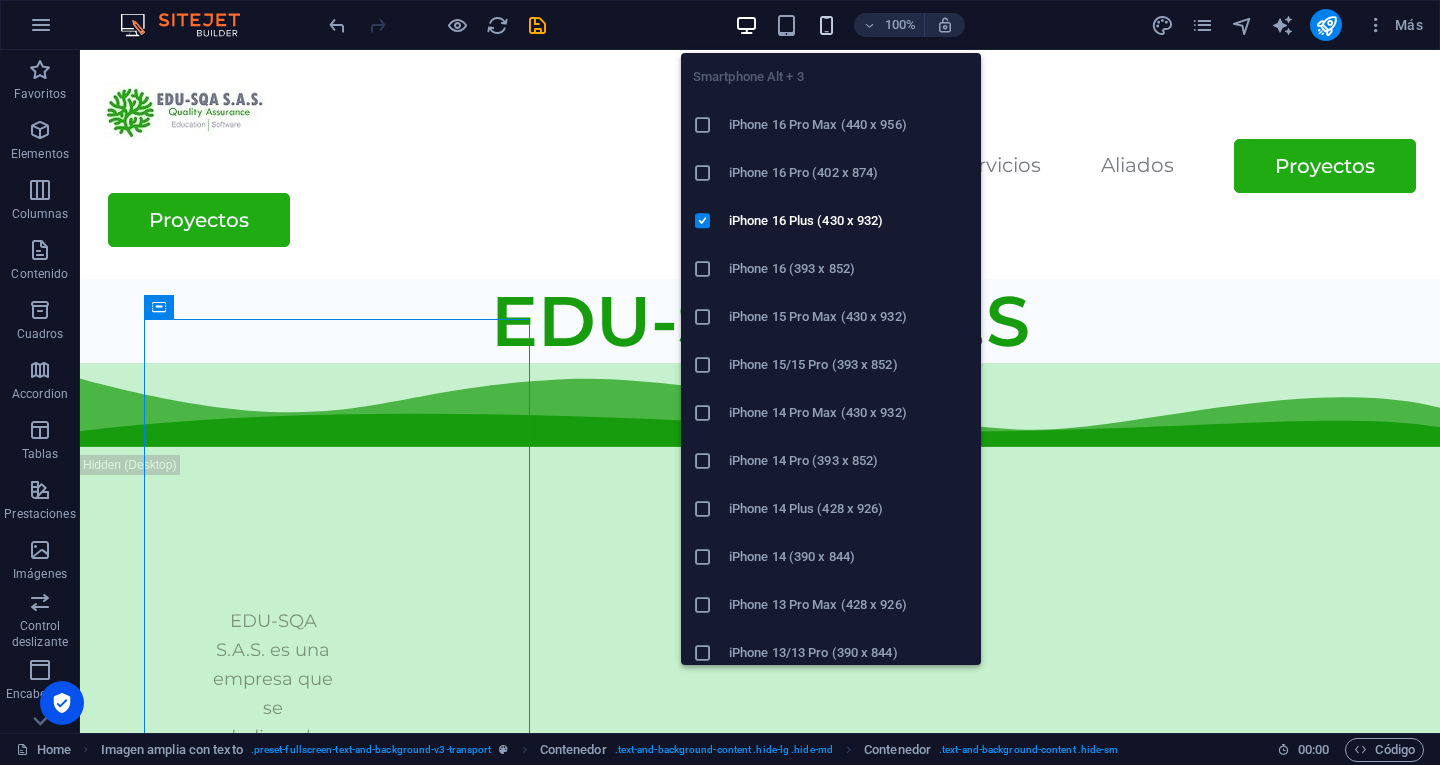 click at bounding box center [826, 25] 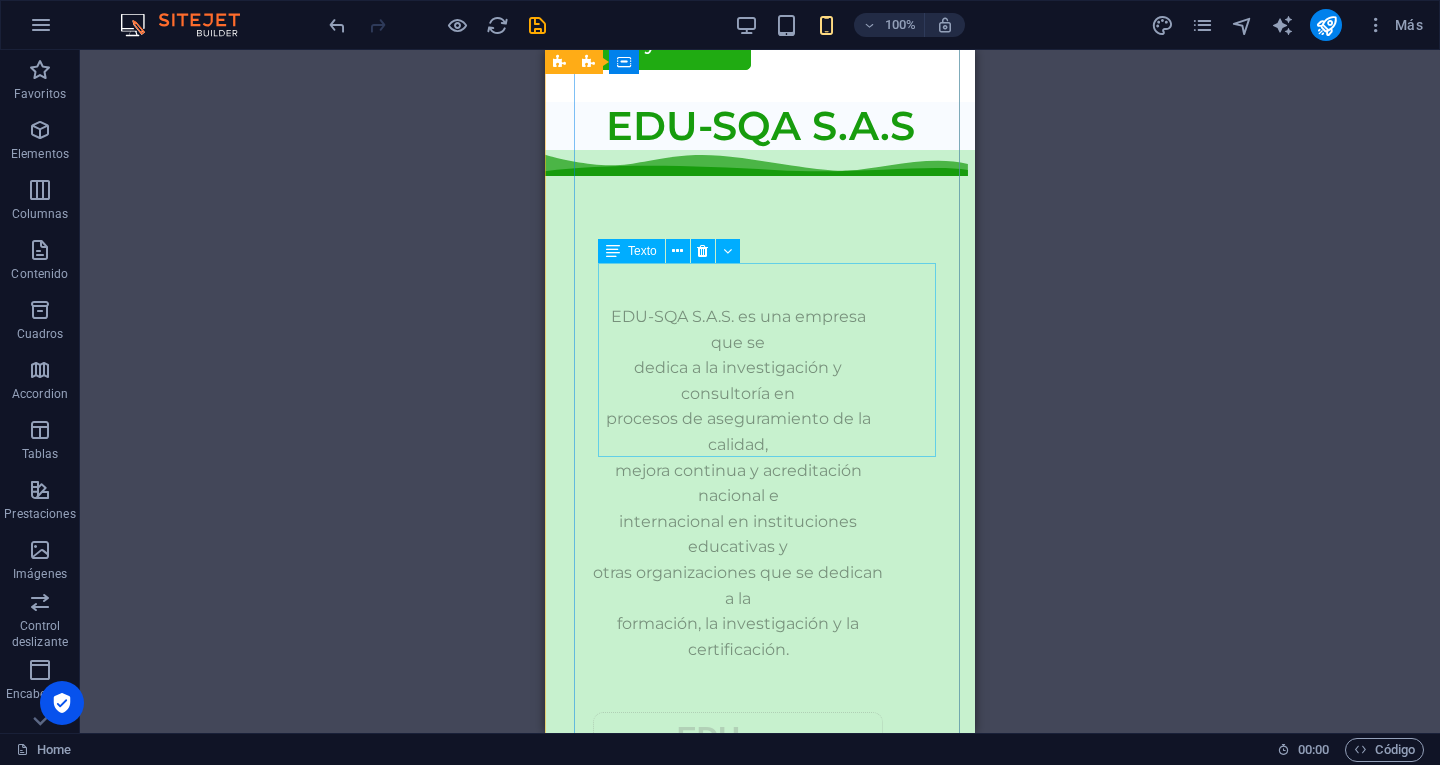 scroll, scrollTop: 0, scrollLeft: 0, axis: both 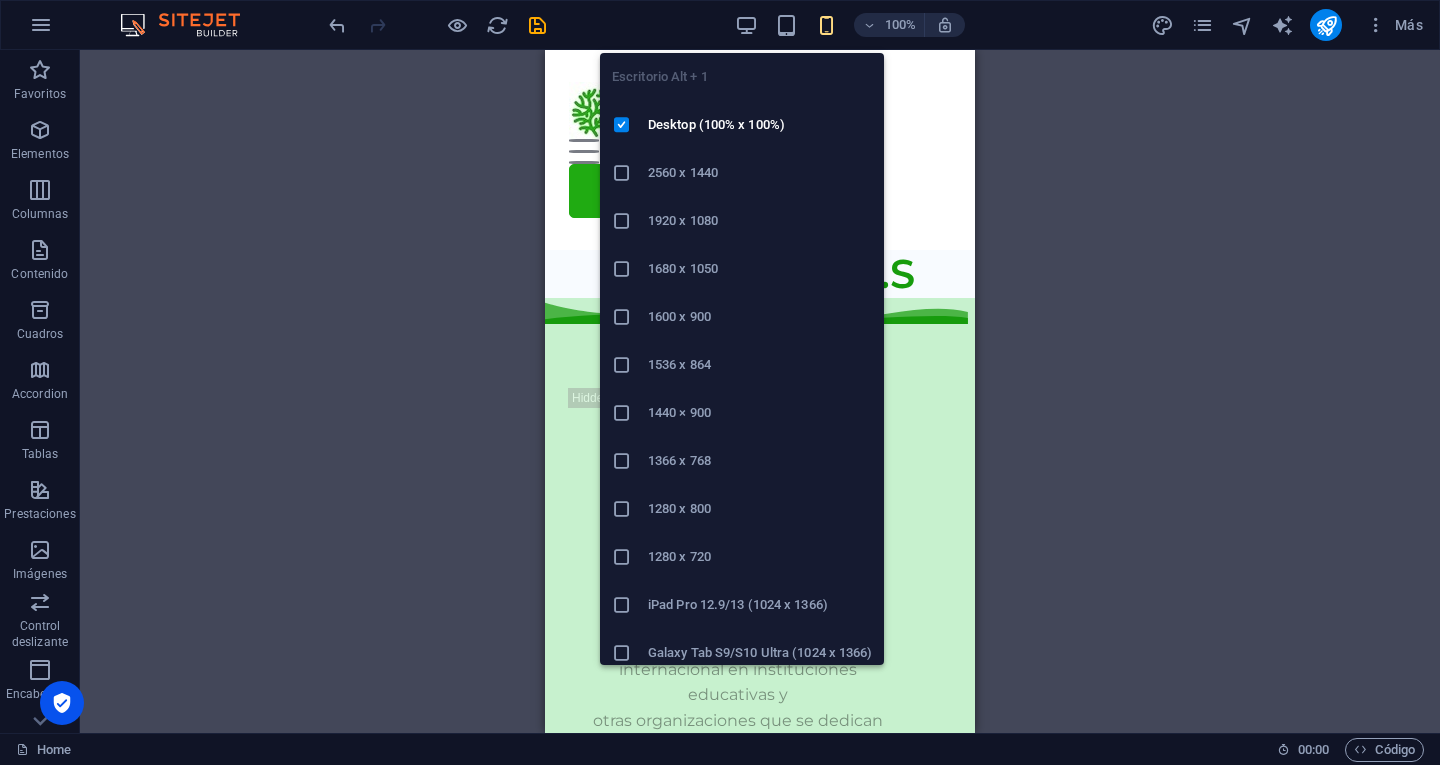 click on "Escritorio Alt + 1 Desktop (100% x 100%) 2560 x 1440 1920 x 1080 1680 x [PHONE_NUMBER] 1536 x 864 1440 × [PHONE_NUMBER] 1280 x [PHONE_NUMBER] iPad Pro 12.9/13 (1024 x 1366) Galaxy Tab S9/S10 Ultra (1024 x 1366)" at bounding box center (742, 351) 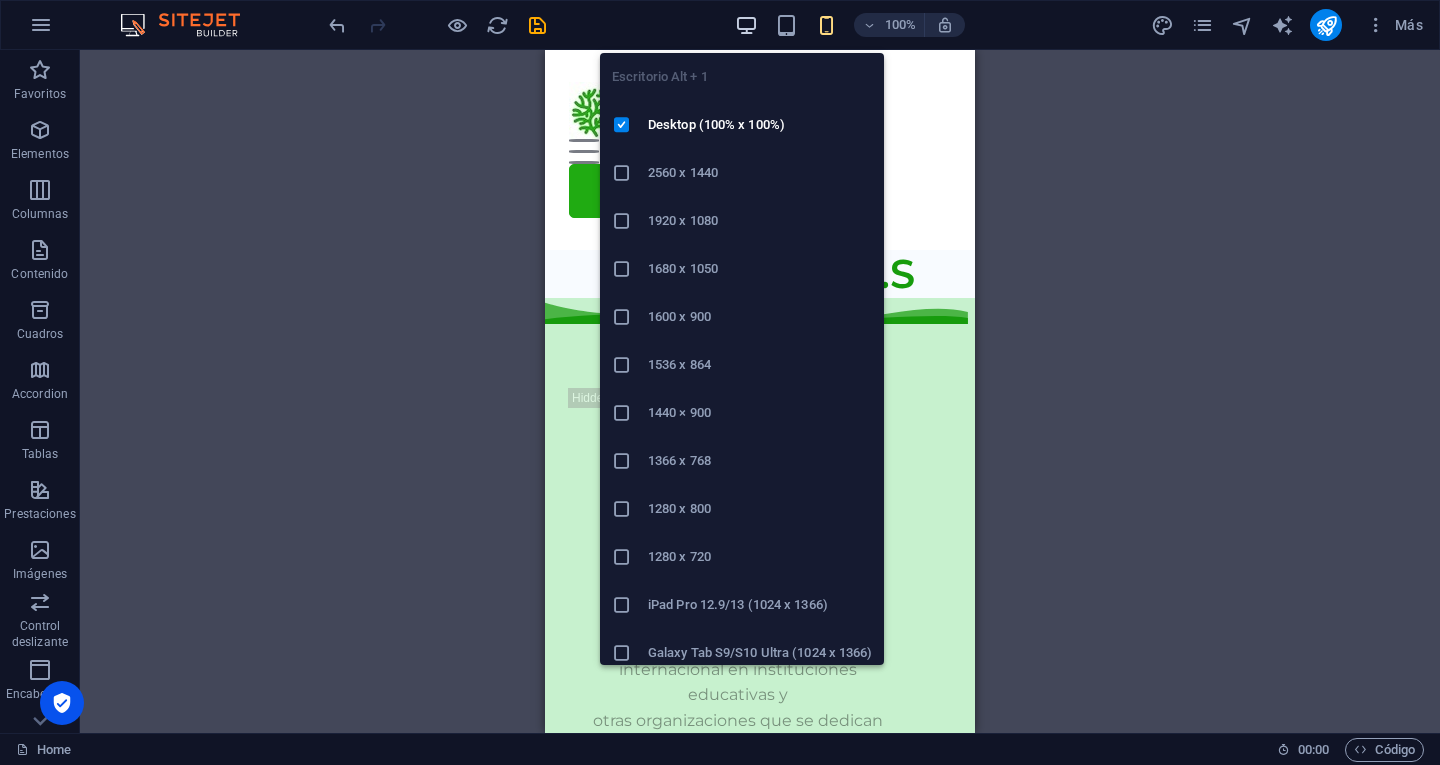 click at bounding box center (746, 25) 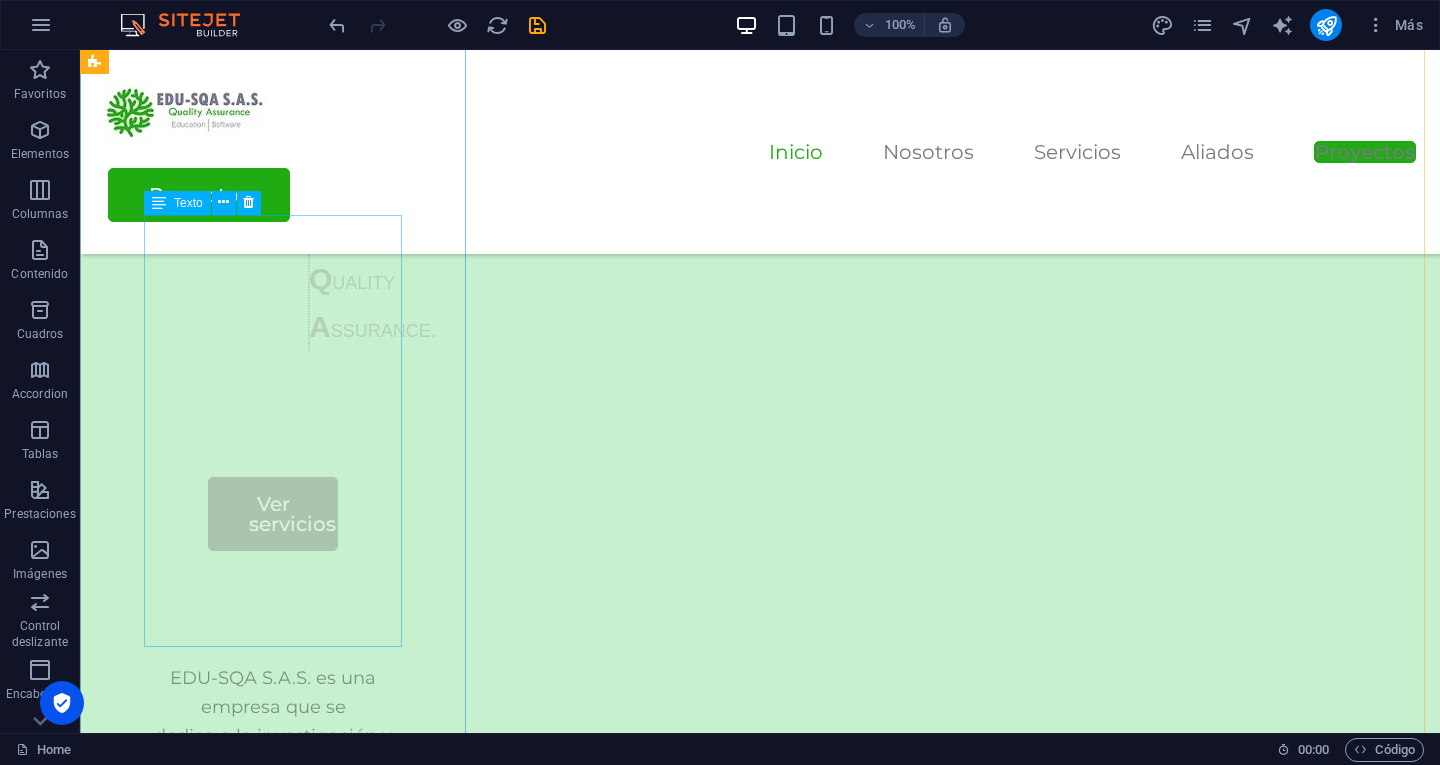 scroll, scrollTop: 1495, scrollLeft: 0, axis: vertical 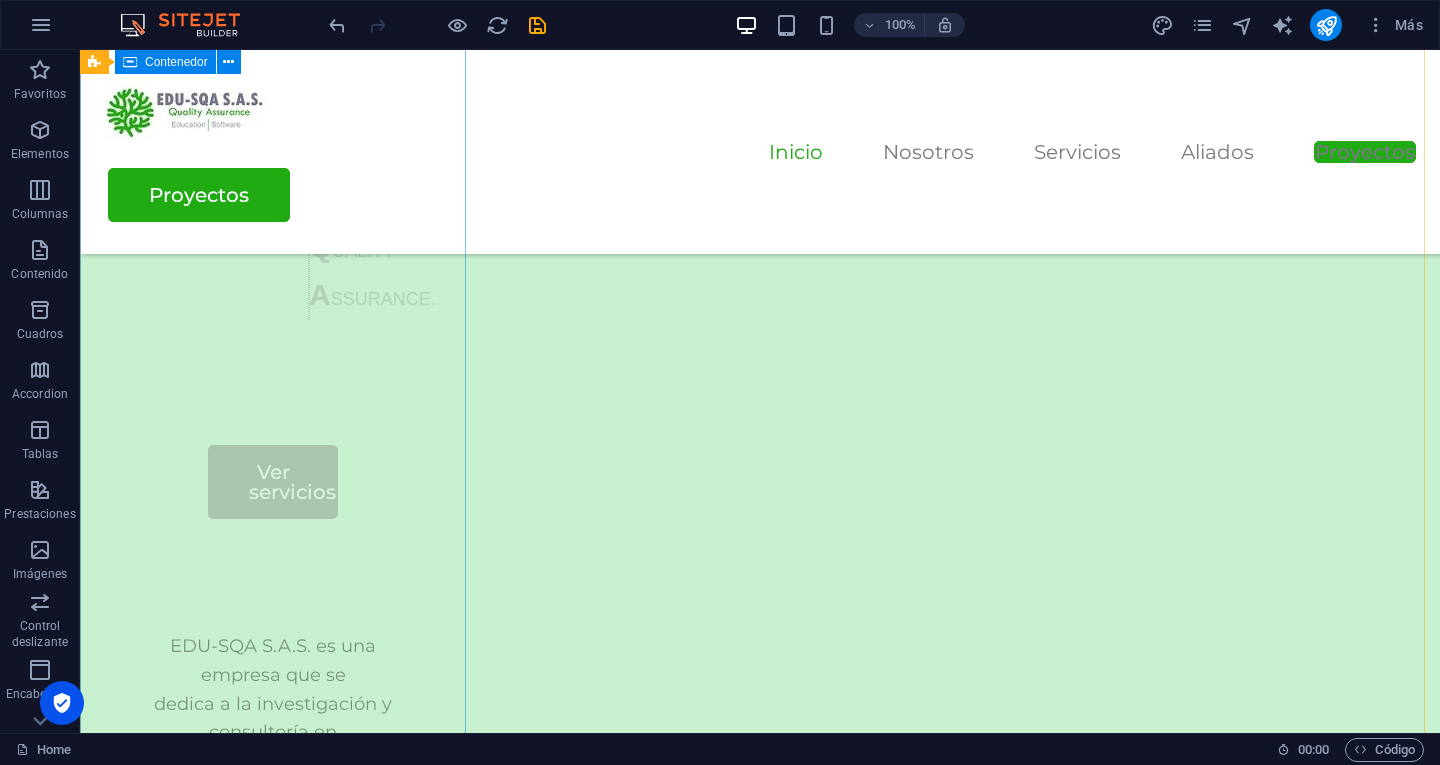 click on "EDU-SQA S.A.S. es una empresa que se dedica a la investigación y consultoría en procesos de aseguramiento de la calidad, mejora continua y acreditación nacional e internacional en instituciones educativas y otras organizaciones que se dedican a la formación, la investigación y la certificación. EDU CATION  S OFTWARE Q UALITY A SSURANCE EDU CATION  S OFTWARE Q UALITY A SSURANCE. Ver servicios EDU-SQA S.A.S. es una empresa que se dedica a la investigación y consultoría en procesos de aseguramiento de la calidad, mejora continua y acreditación nacional e internacional en instituciones educativas y otras organizaciones que se dedican a la formación, la investigación y la certificación. EDU CATION  S OFTWARE Q UALITY A SSURANCE EDU CATION  S OFTWARE Q UALITY A SSURANCE. Ver servicios" at bounding box center [273, 360] 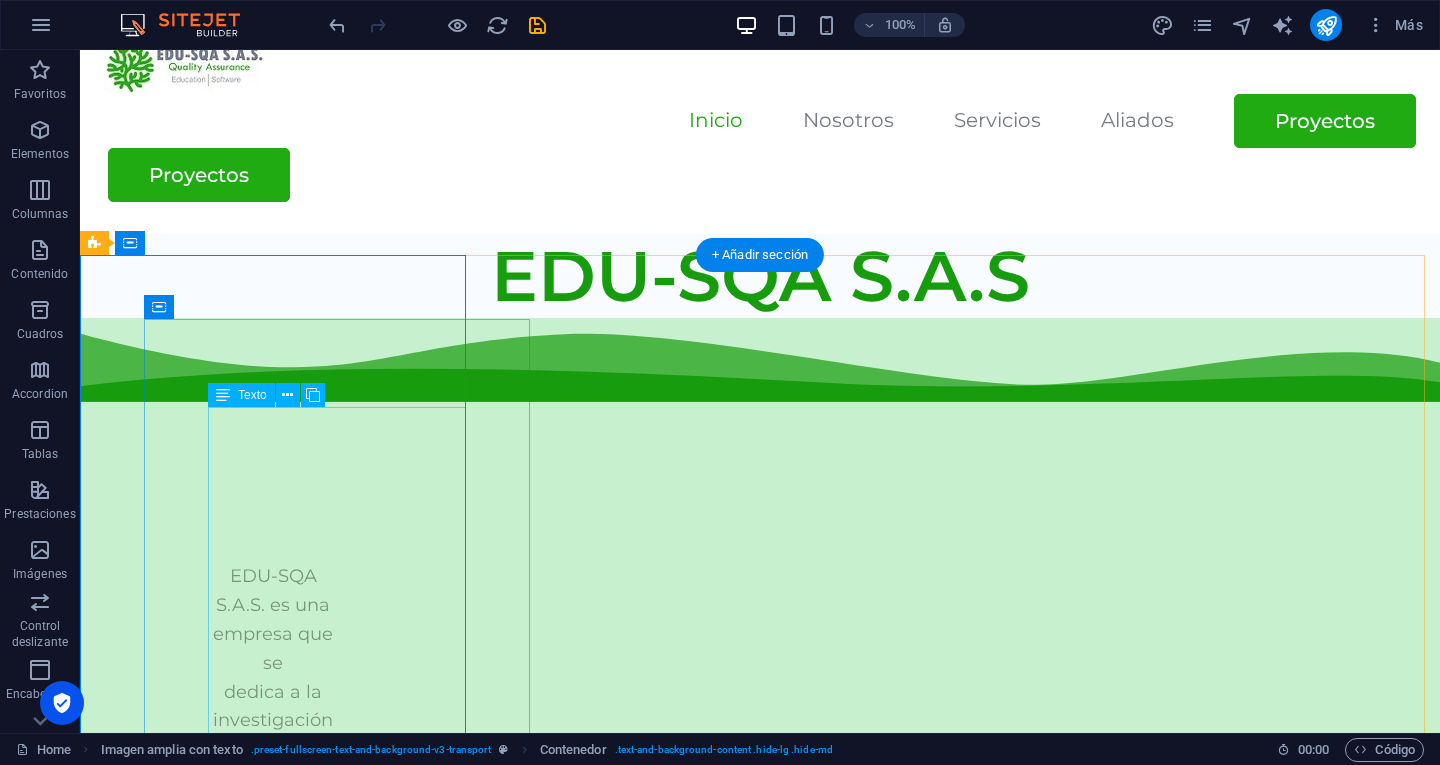 scroll, scrollTop: 0, scrollLeft: 0, axis: both 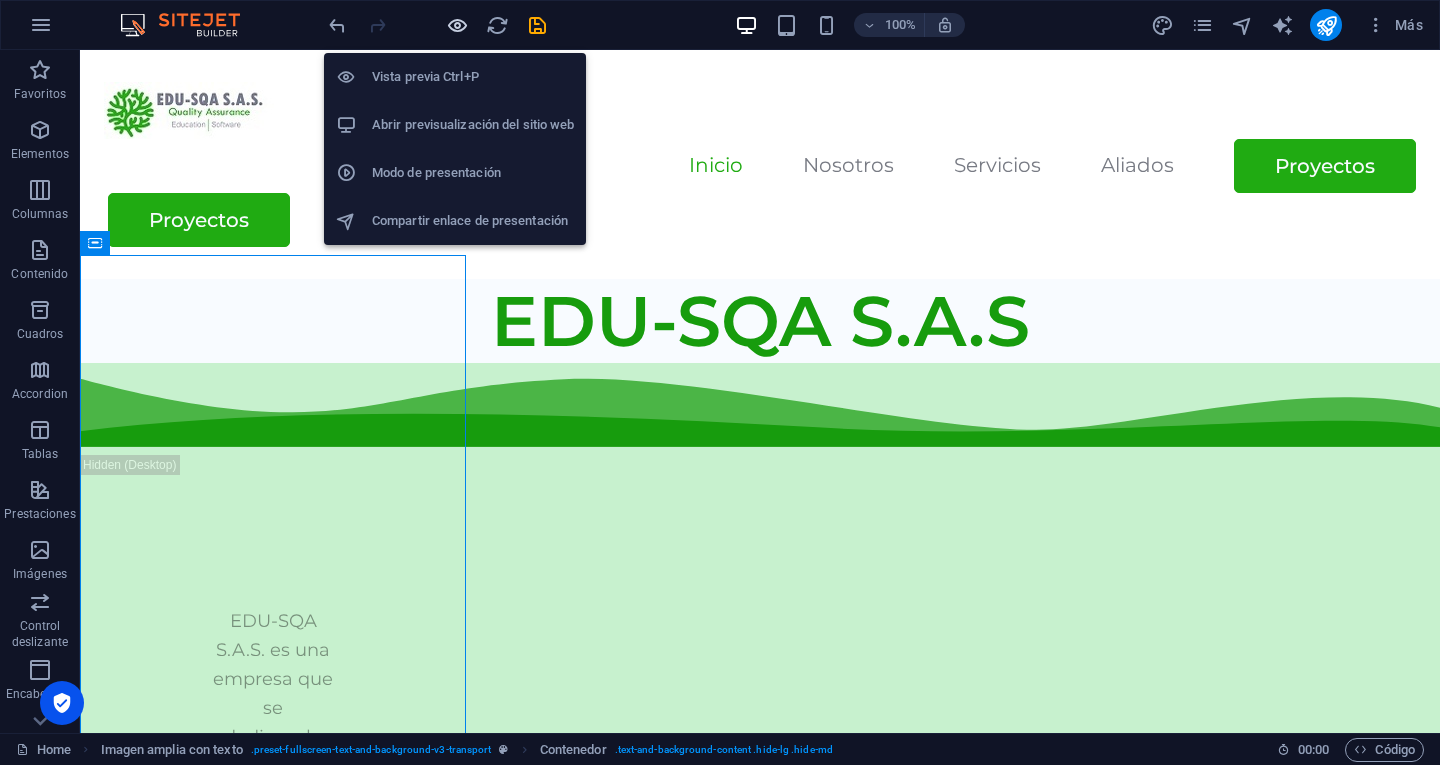 click at bounding box center [457, 25] 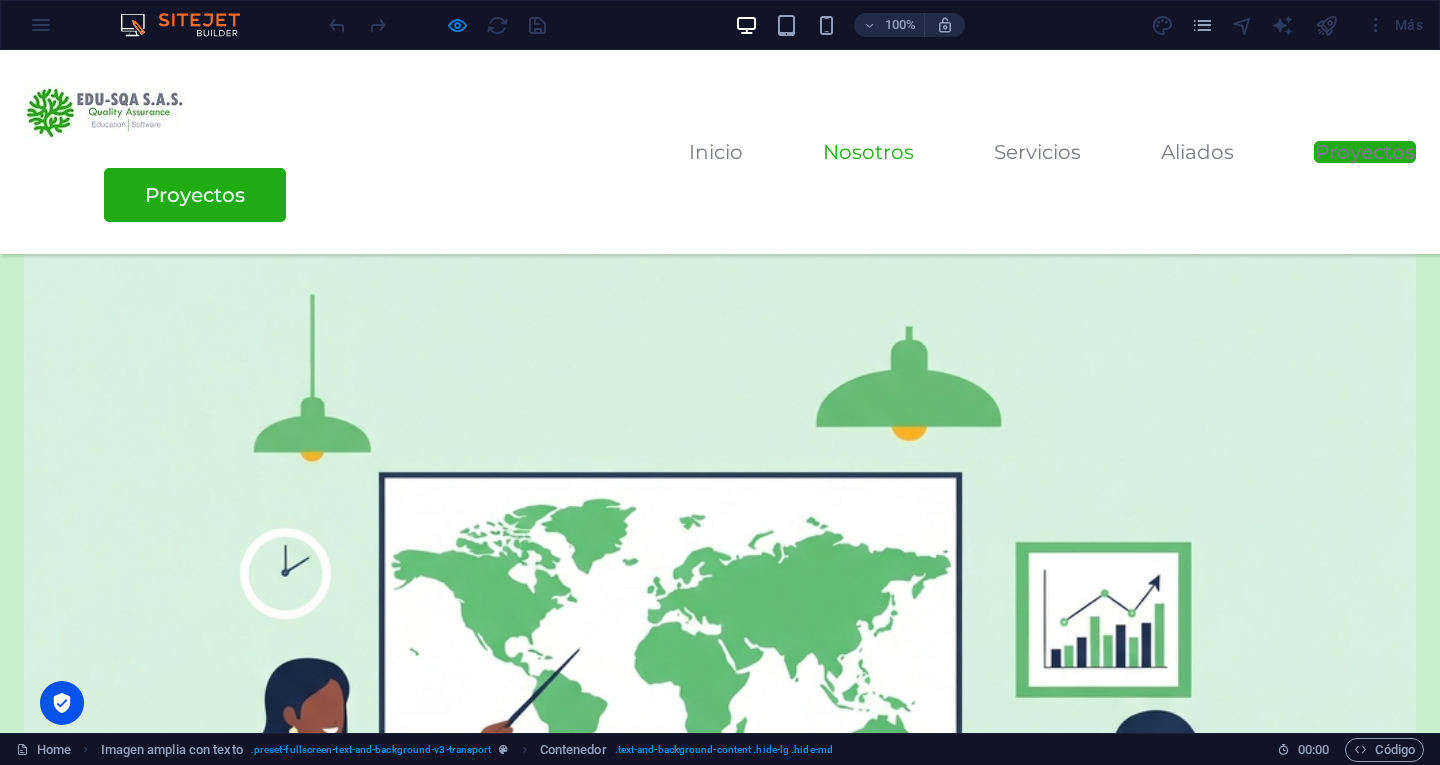 scroll, scrollTop: 1732, scrollLeft: 0, axis: vertical 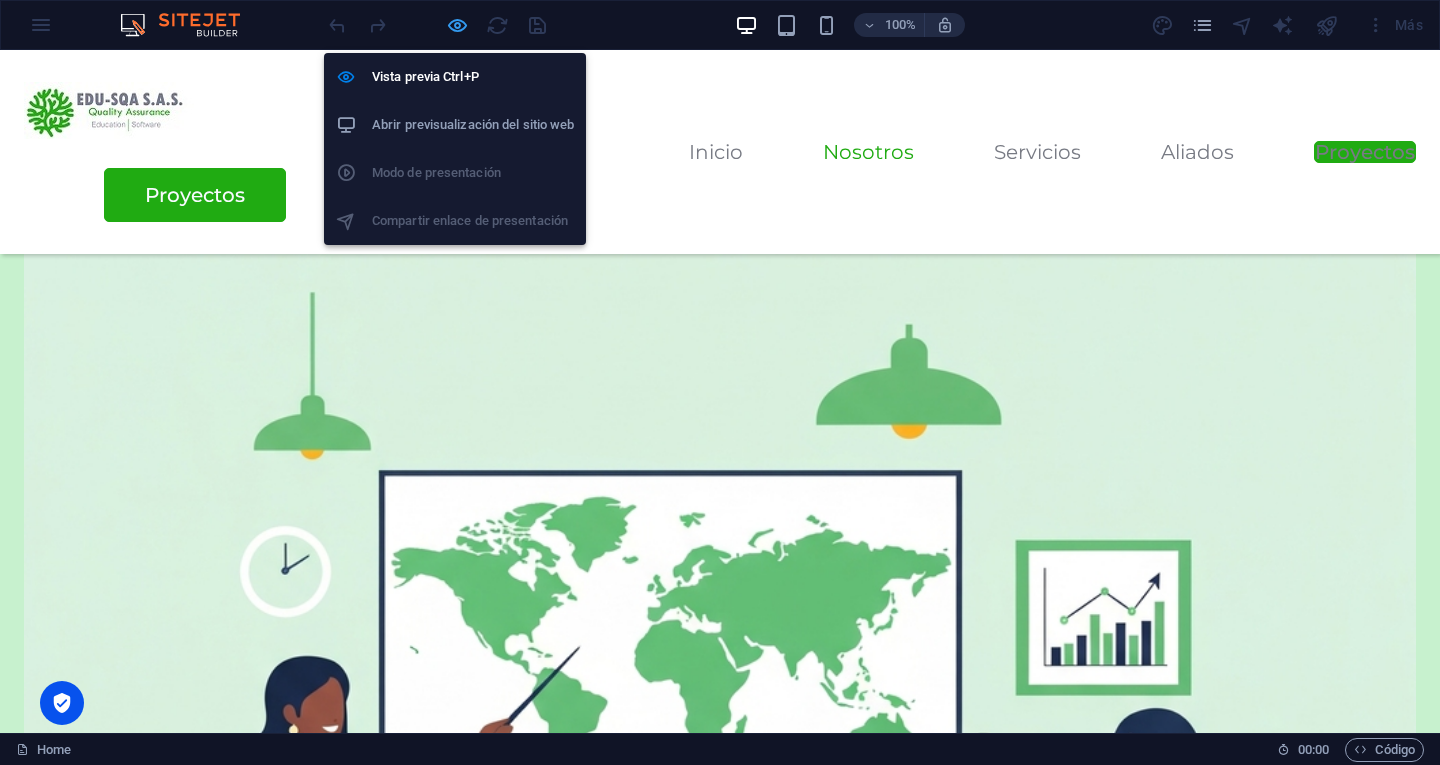 click at bounding box center [457, 25] 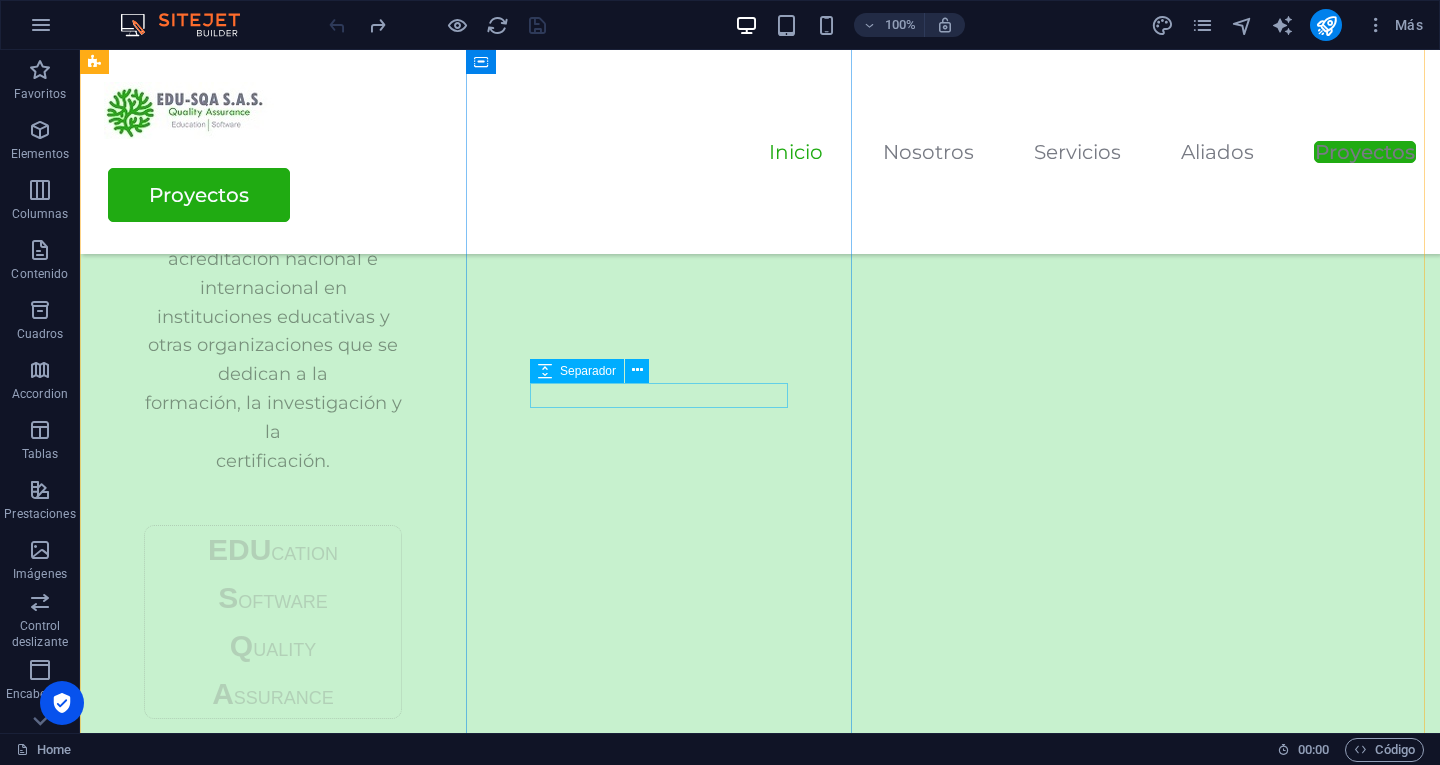 scroll, scrollTop: 0, scrollLeft: 0, axis: both 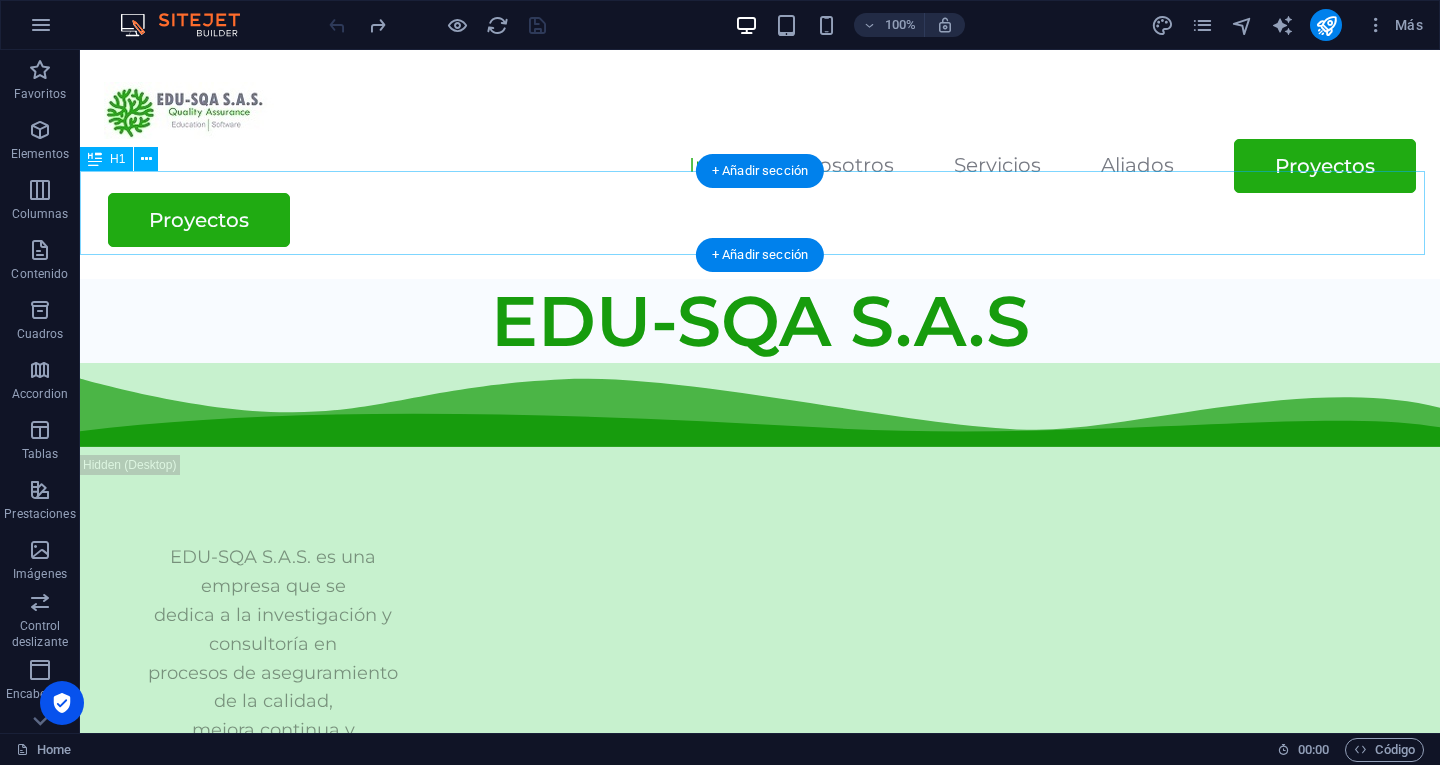 click on "EDU-SQA S.A.S" at bounding box center (760, 321) 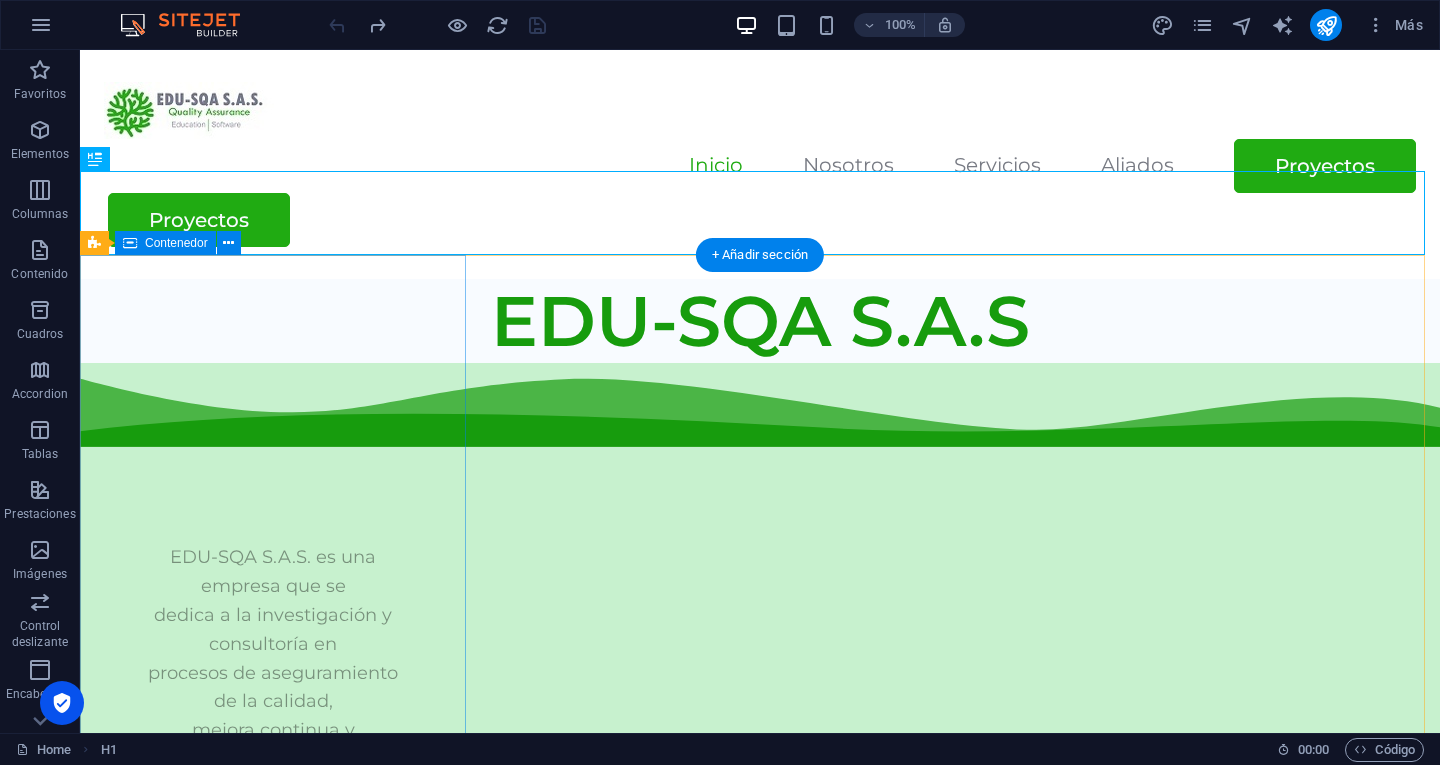 click on "EDU-SQA S.A.S. es una empresa que se dedica a la investigación y consultoría en procesos de aseguramiento de la calidad, mejora continua y acreditación nacional e internacional en instituciones educativas y otras organizaciones que se dedican a la formación, la investigación y la certificación. EDU CATION  S OFTWARE Q UALITY A SSURANCE EDU CATION  S OFTWARE Q UALITY A SSURANCE. Ver servicios" at bounding box center (273, 1118) 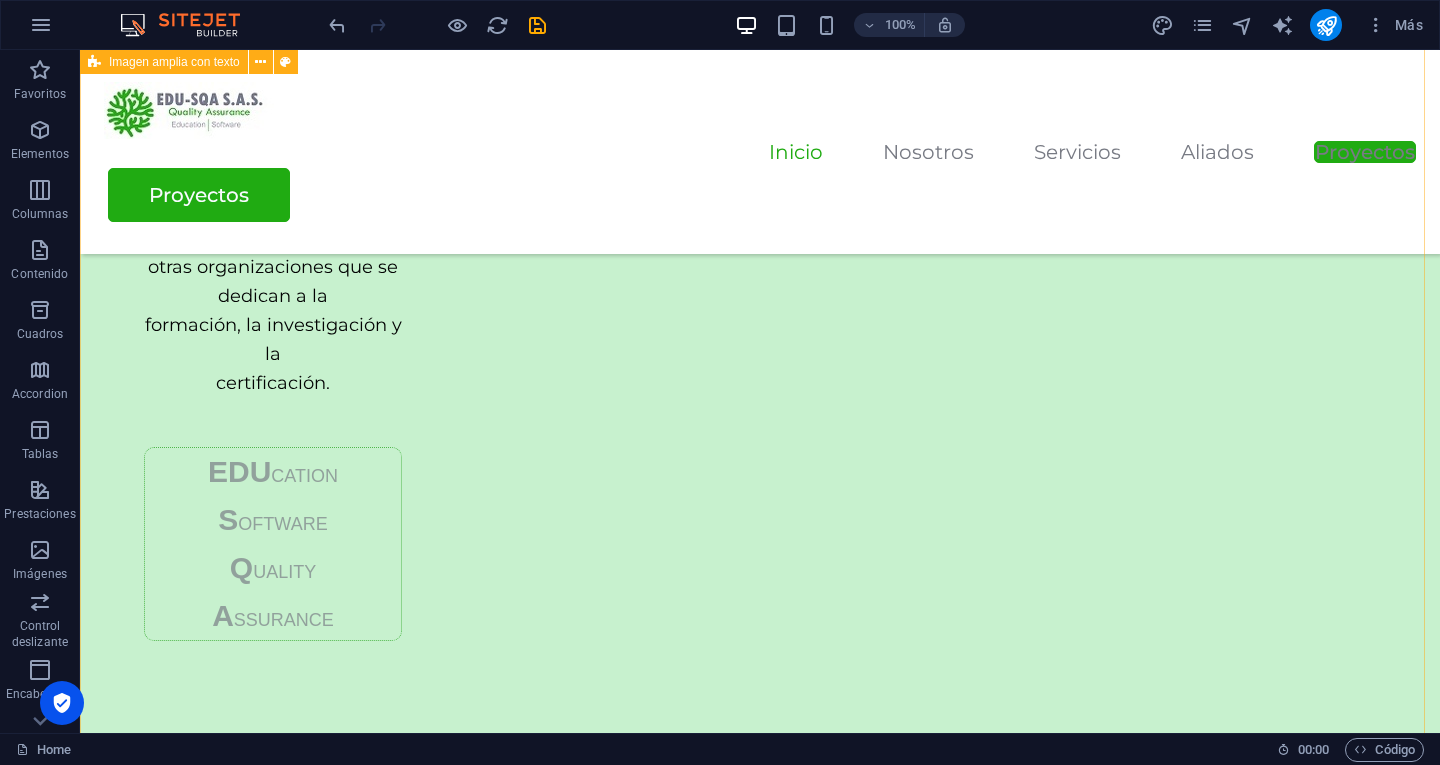 scroll, scrollTop: 464, scrollLeft: 0, axis: vertical 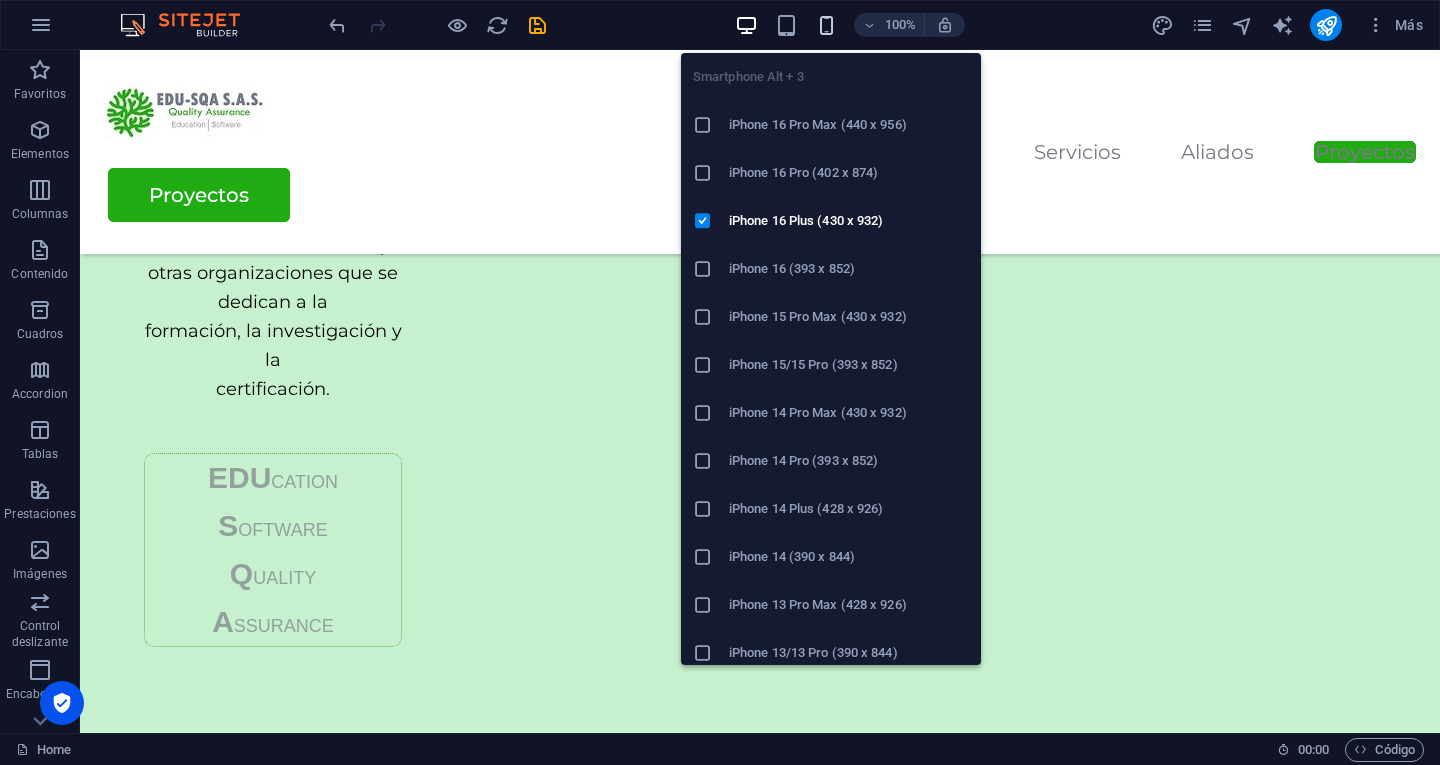 click at bounding box center (826, 25) 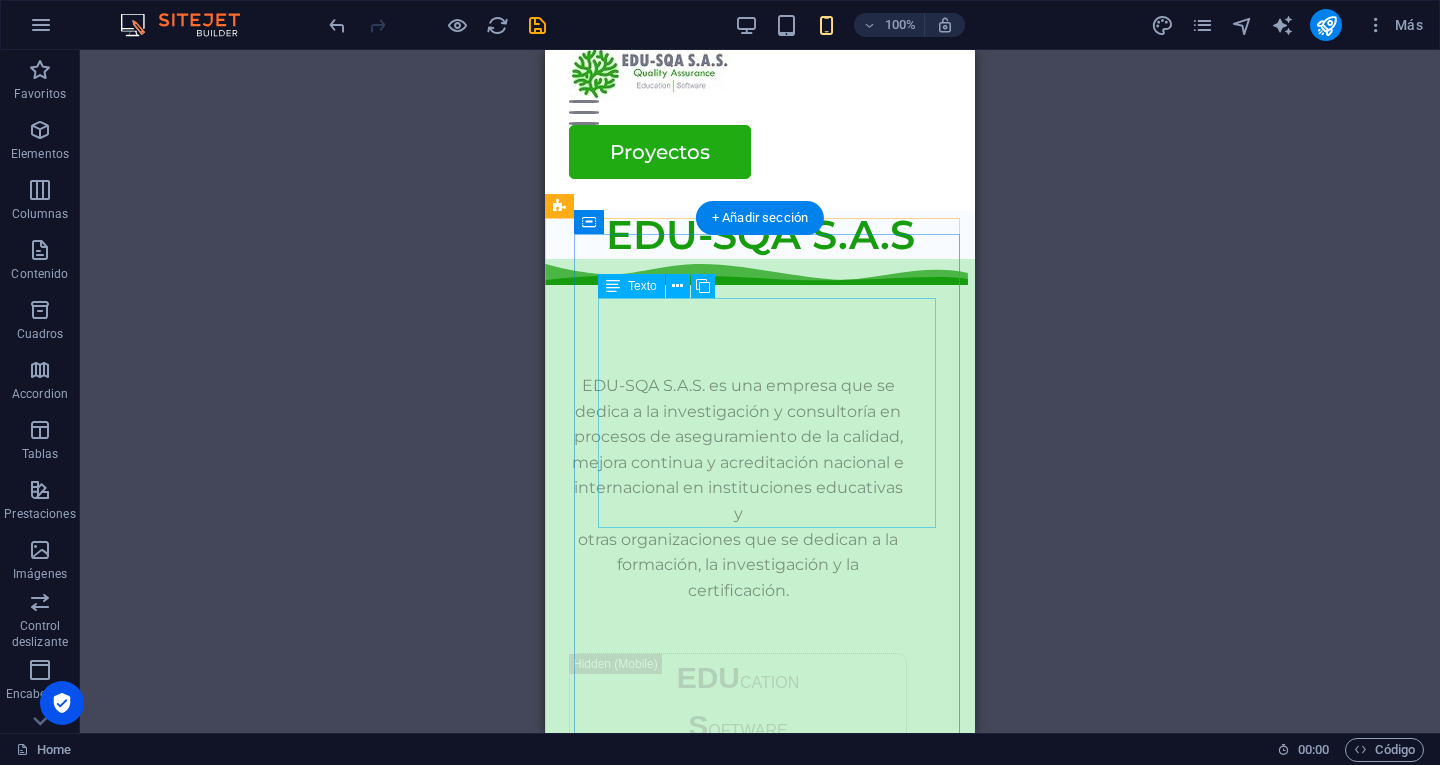 scroll, scrollTop: 0, scrollLeft: 0, axis: both 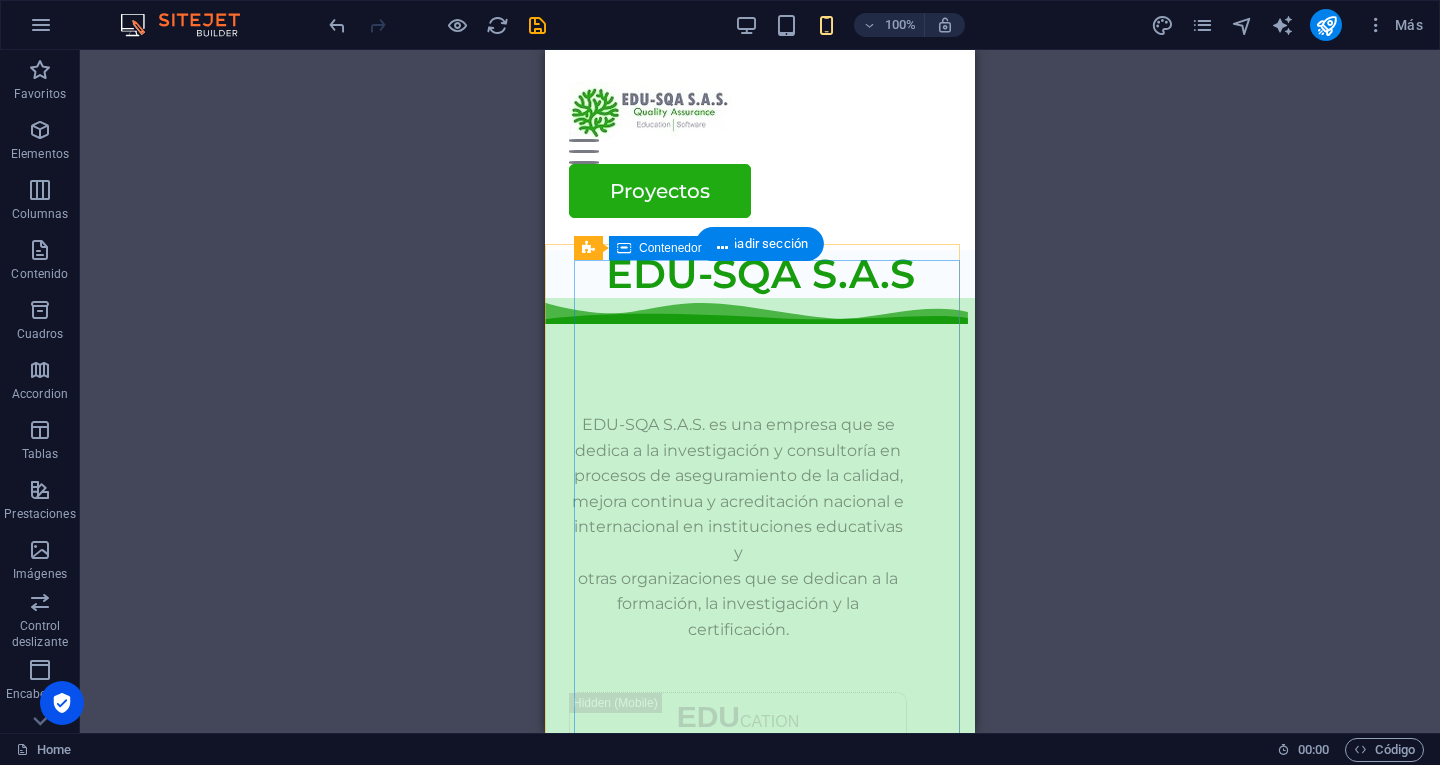 click on "EDU-SQA S.A.S. es una empresa que se dedica a la investigación y consultoría en procesos de aseguramiento de la calidad, mejora continua y acreditación nacional e internacional en instituciones educativas y otras organizaciones que se dedican a la formación, la investigación y la certificación. EDU CATION  S OFTWARE Q UALITY A SSURANCE EDU CATION  S OFTWARE Q UALITY A SSURANCE. Ver servicios" at bounding box center (738, 766) 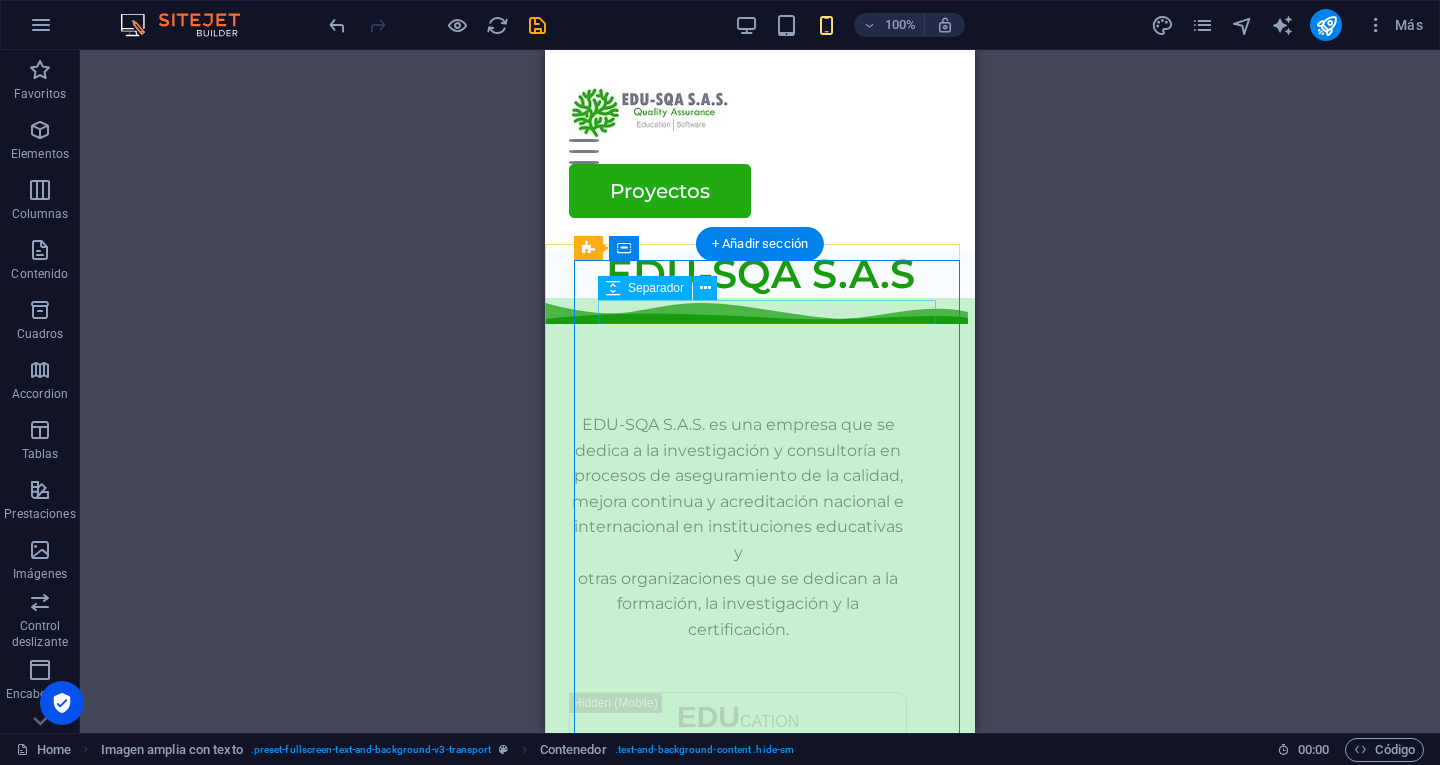 click at bounding box center [738, 400] 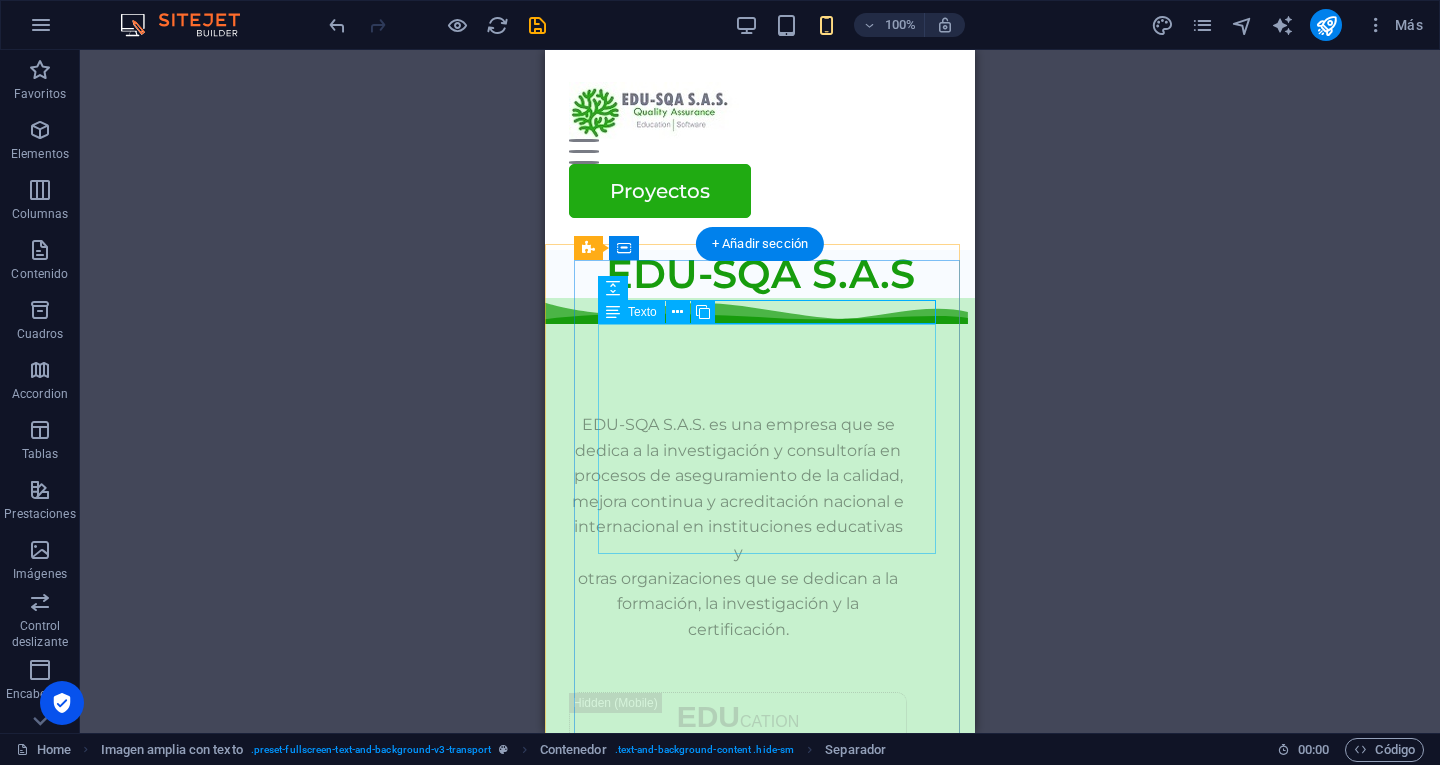 click on "EDU-SQA S.A.S. es una empresa que se dedica a la investigación y consultoría en procesos de aseguramiento de la calidad, mejora continua y acreditación nacional e internacional en instituciones educativas y otras organizaciones que se dedican a la formación, la investigación y la certificación." at bounding box center (738, 527) 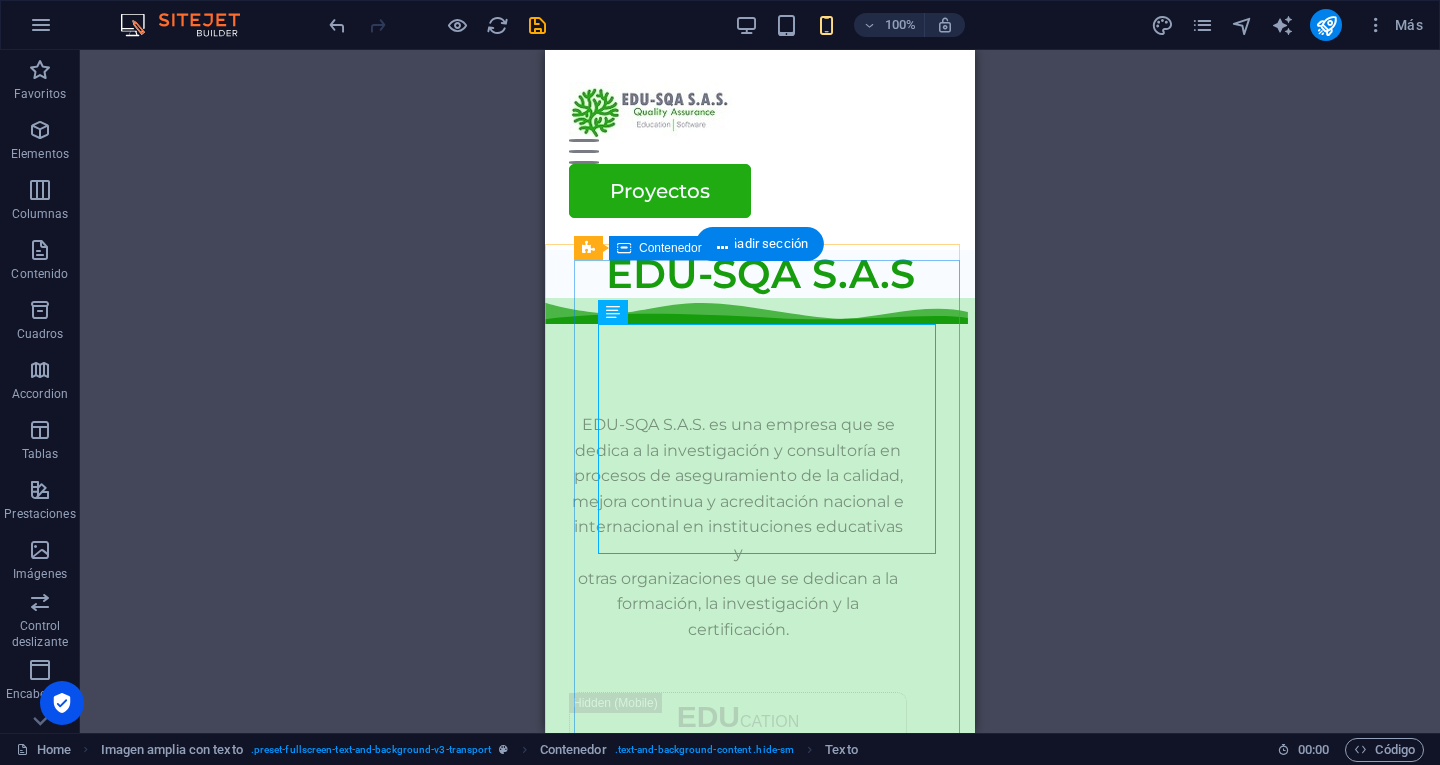 click on "EDU-SQA S.A.S. es una empresa que se dedica a la investigación y consultoría en procesos de aseguramiento de la calidad, mejora continua y acreditación nacional e internacional en instituciones educativas y otras organizaciones que se dedican a la formación, la investigación y la certificación. EDU CATION  S OFTWARE Q UALITY A SSURANCE EDU CATION  S OFTWARE Q UALITY A SSURANCE. Ver servicios" at bounding box center (738, 766) 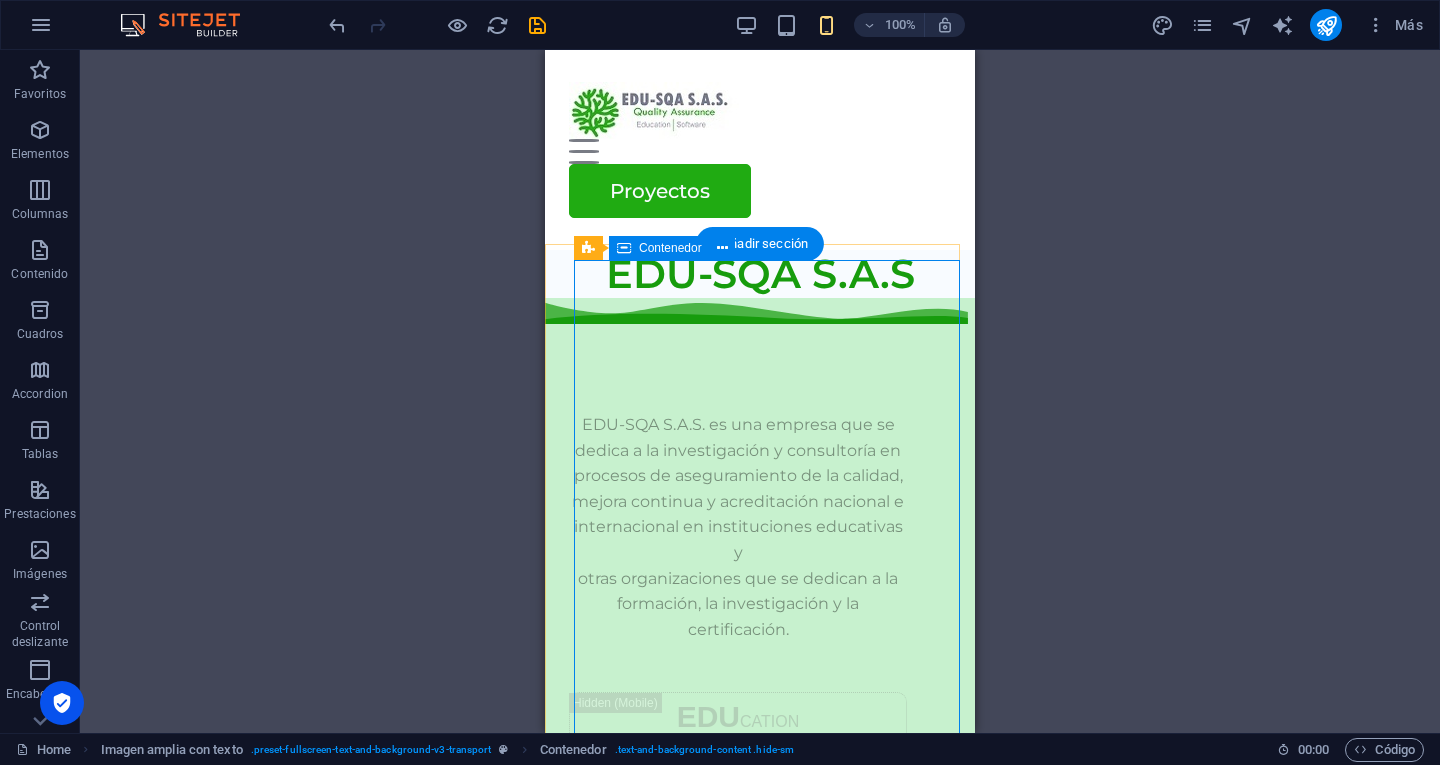 click on "EDU-SQA S.A.S. es una empresa que se dedica a la investigación y consultoría en procesos de aseguramiento de la calidad, mejora continua y acreditación nacional e internacional en instituciones educativas y otras organizaciones que se dedican a la formación, la investigación y la certificación. EDU CATION  S OFTWARE Q UALITY A SSURANCE EDU CATION  S OFTWARE Q UALITY A SSURANCE. Ver servicios" at bounding box center (738, 766) 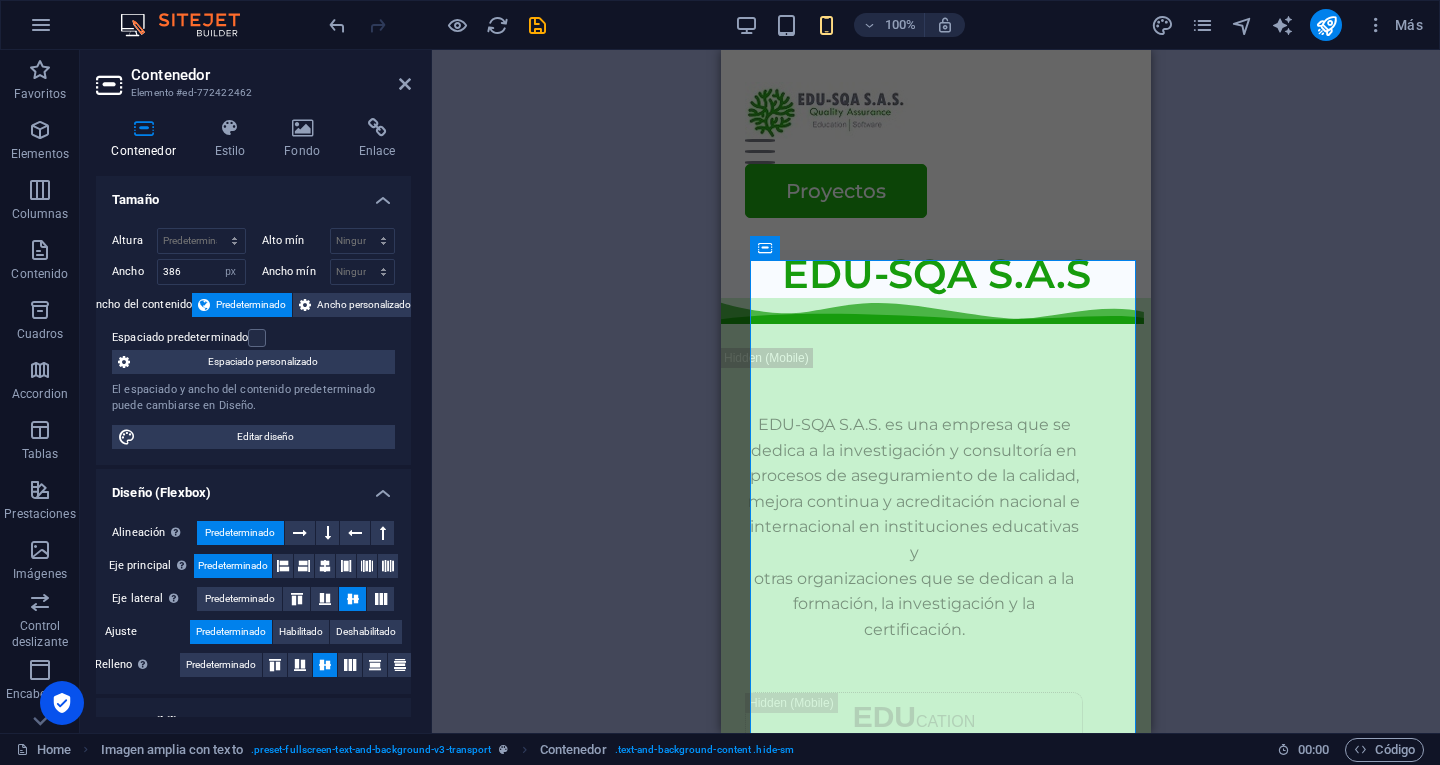 scroll, scrollTop: 258, scrollLeft: 0, axis: vertical 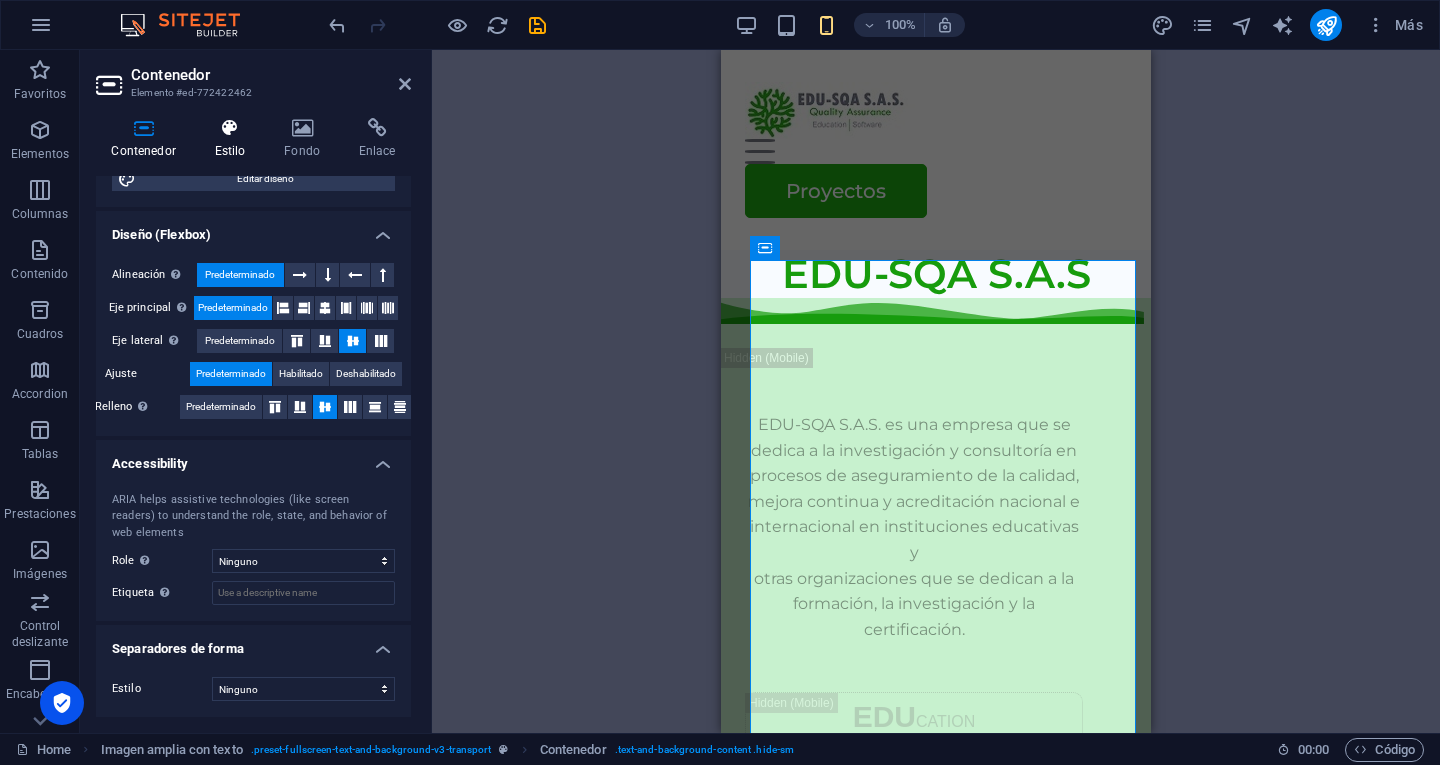 click at bounding box center (230, 128) 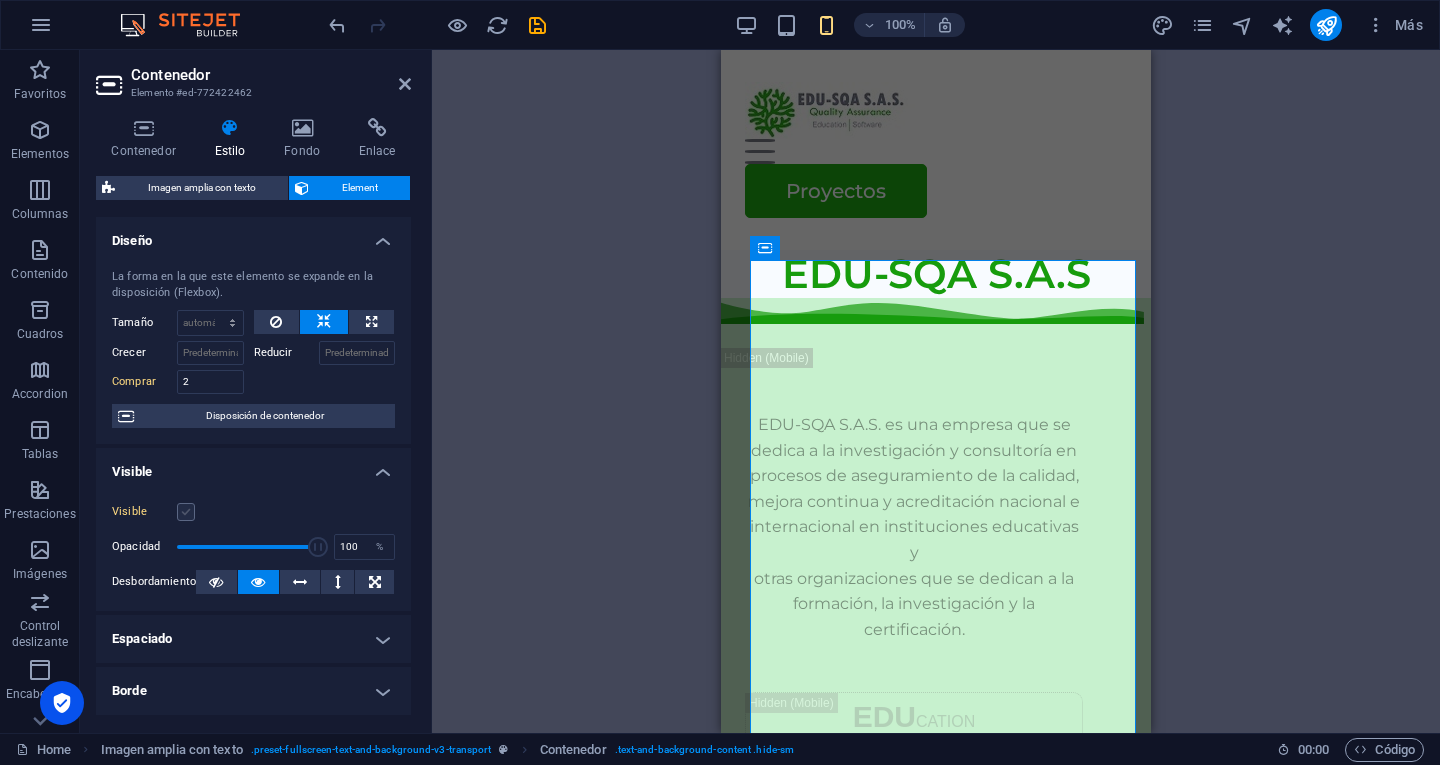 click at bounding box center [186, 512] 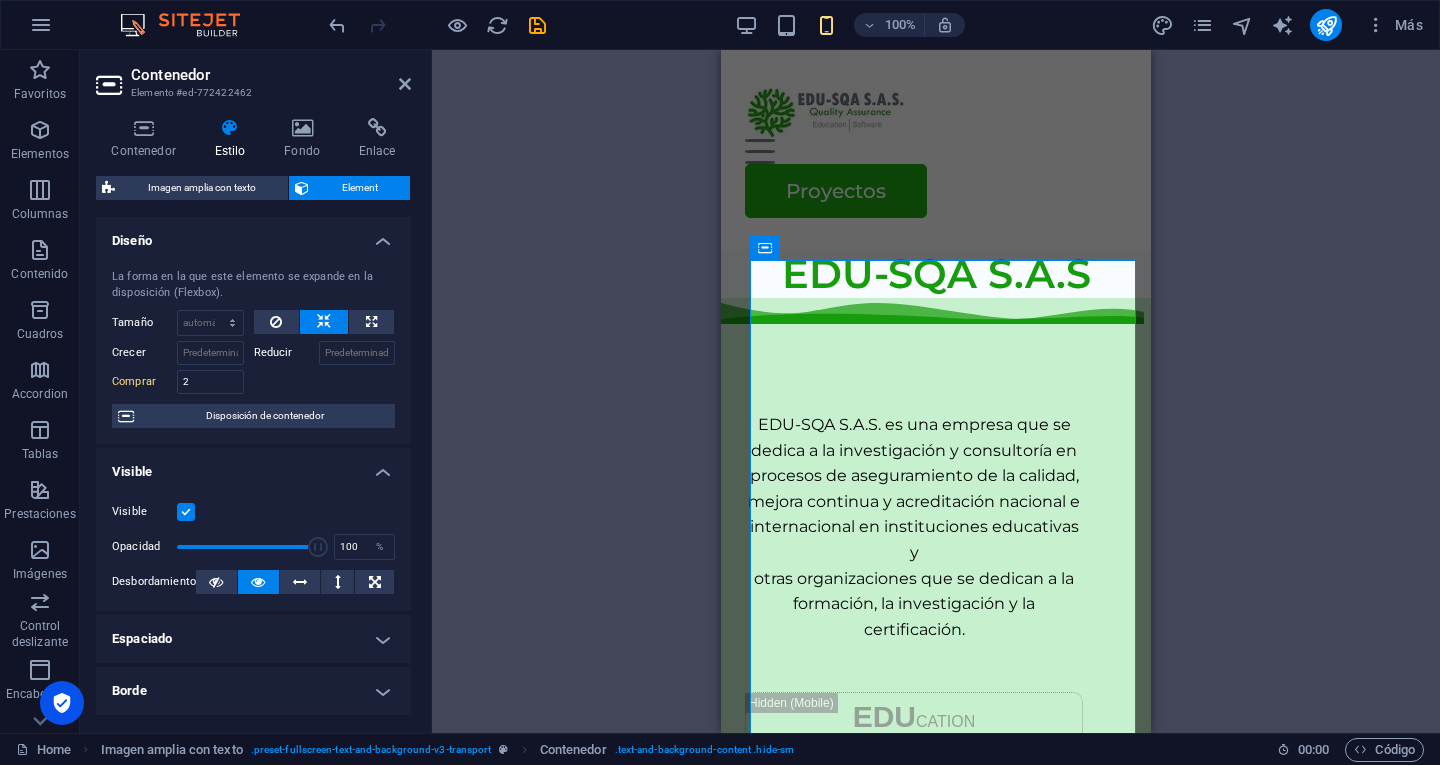 click on "Arrastra aquí para reemplazar el contenido existente. Si quieres crear un elemento nuevo, pulsa “Ctrl”.
H1   Contenedor   Imagen   Imagen amplia con texto   Contenedor   Barra de menús   Menú   Imagen amplia con texto   Contenedor   Separador   Texto   Imagen amplia con texto   Contenedor   Texto   Botón   Separador   Separador   Texto   Texto   Separador   Separador   Separador   Logo   Superposición de imagen de texto   Texto   Separador   Texto   Botón   H2   Contenedor   Separador   Separador   Separador   Contenedor   Contenedor   Texto   Separador" at bounding box center [936, 391] 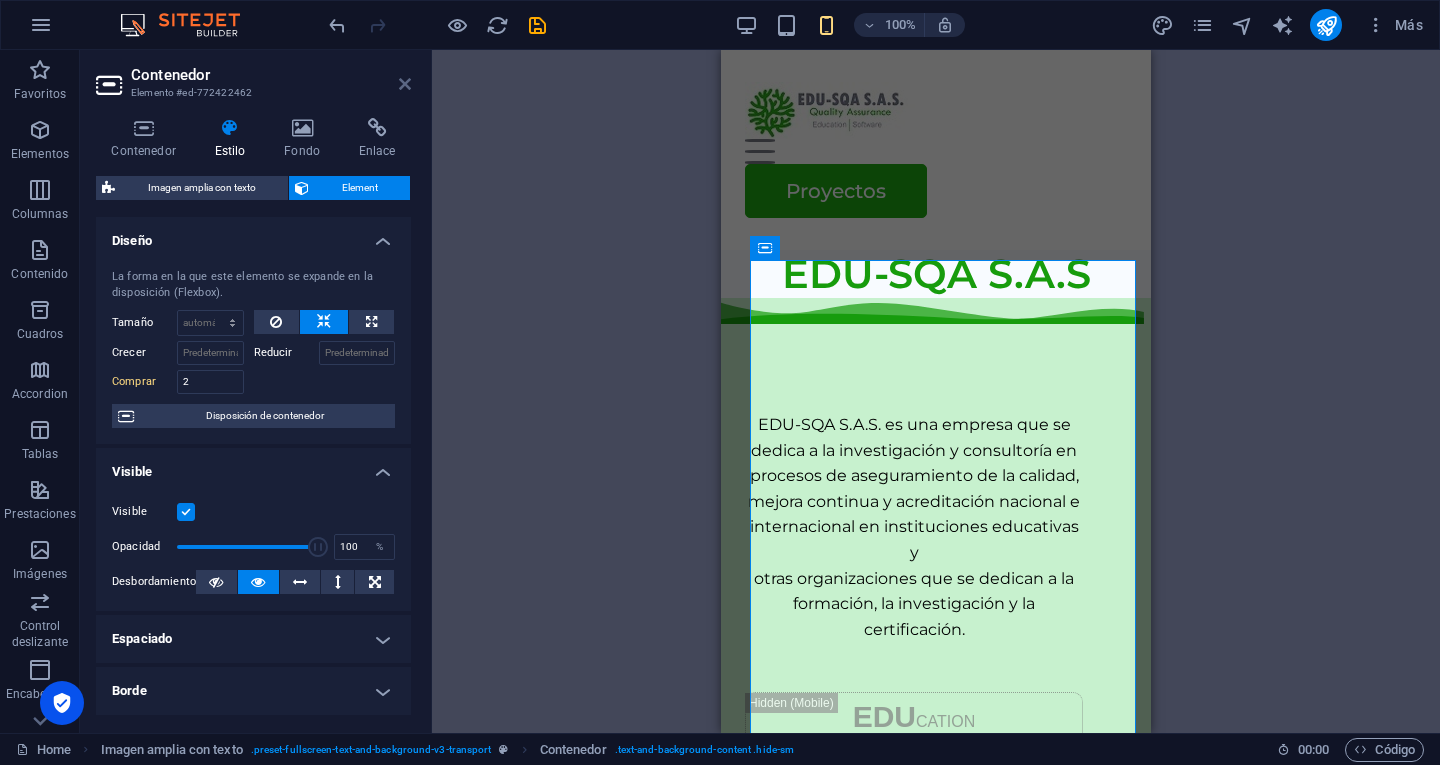 click at bounding box center (405, 84) 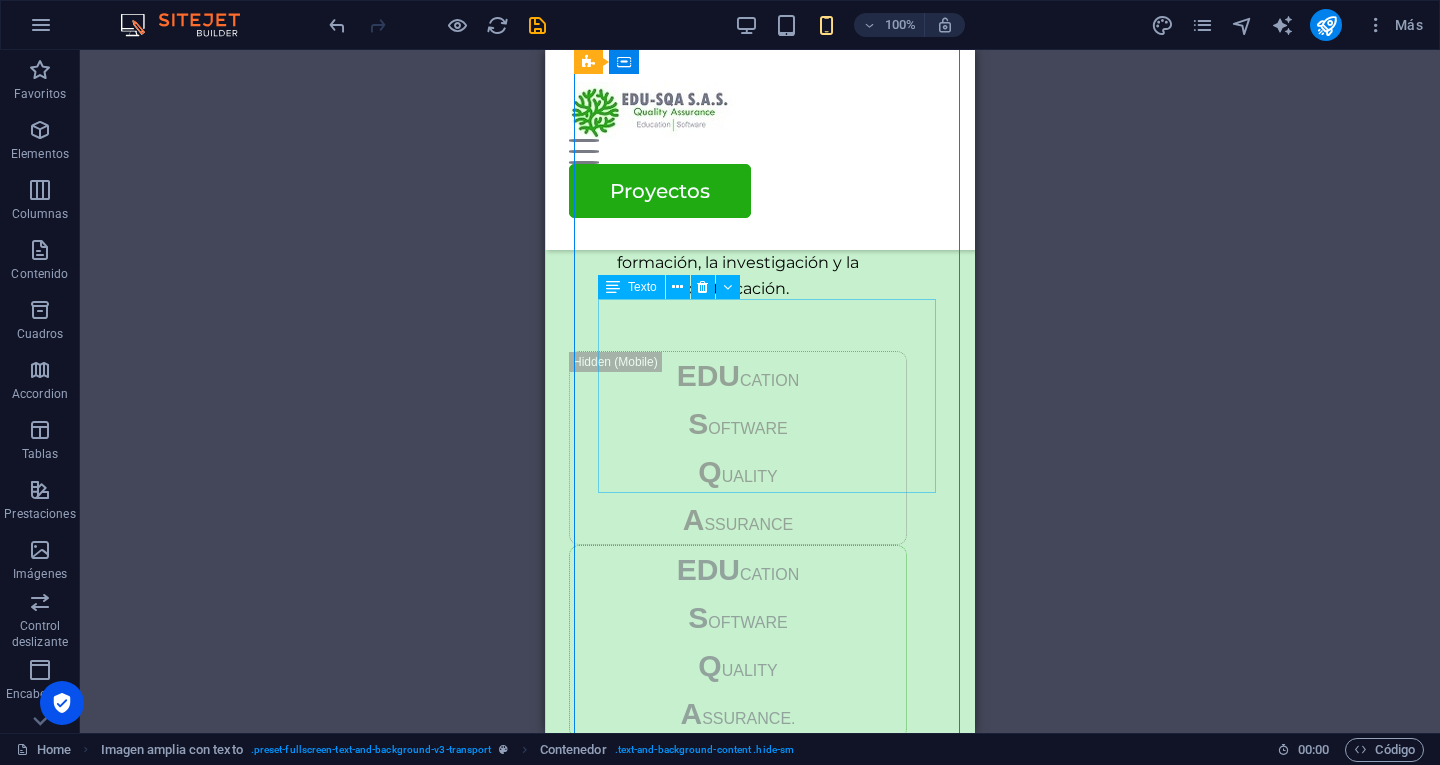 scroll, scrollTop: 269, scrollLeft: 0, axis: vertical 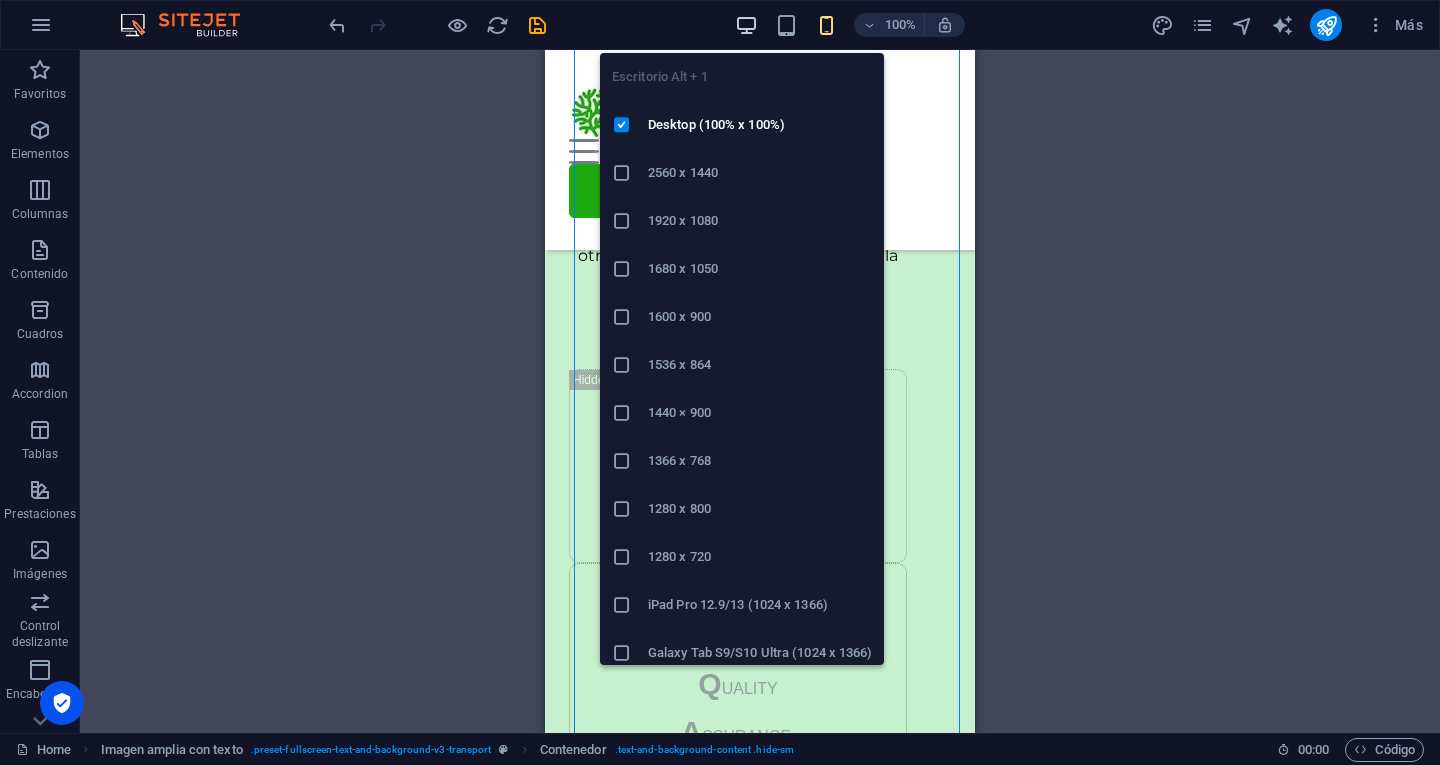 click at bounding box center [746, 25] 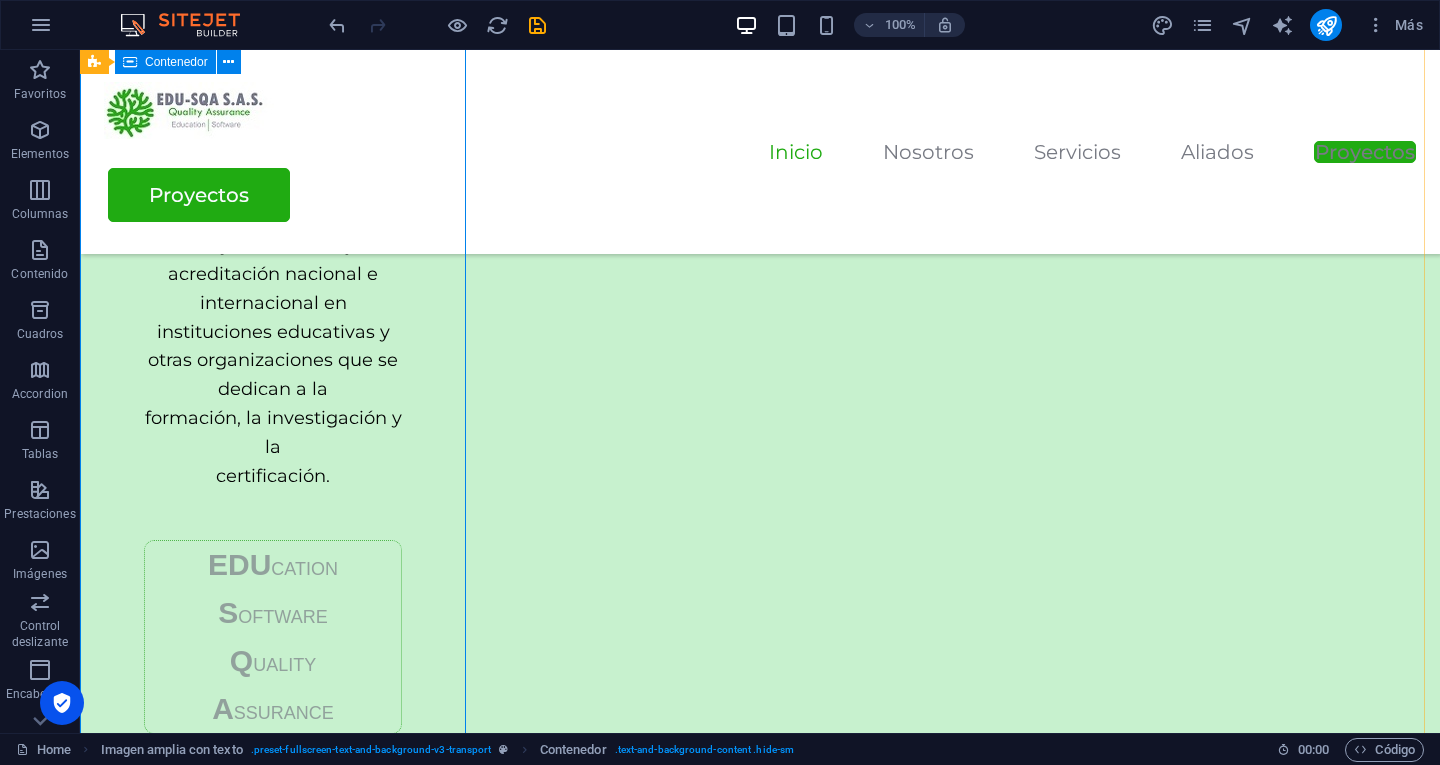 scroll, scrollTop: 286, scrollLeft: 0, axis: vertical 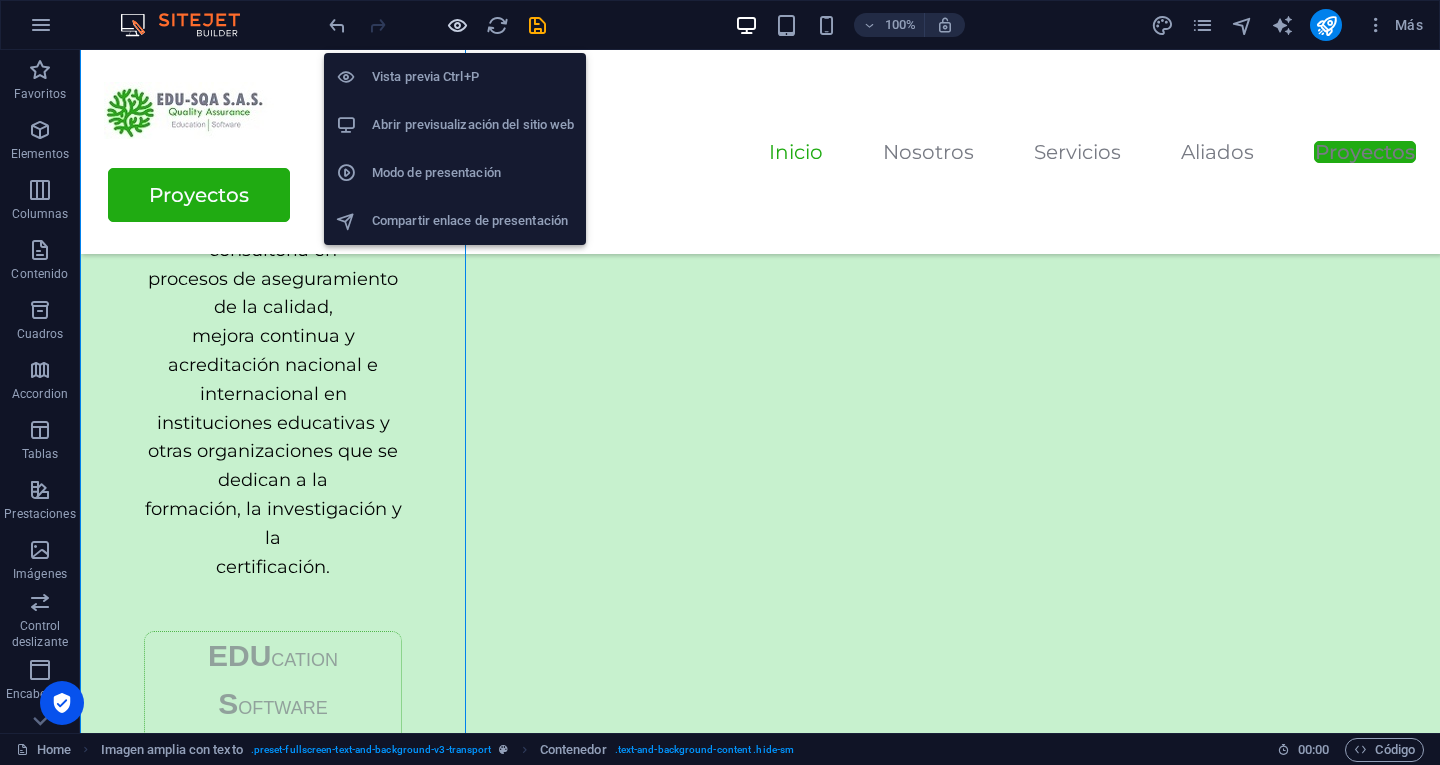 click at bounding box center (457, 25) 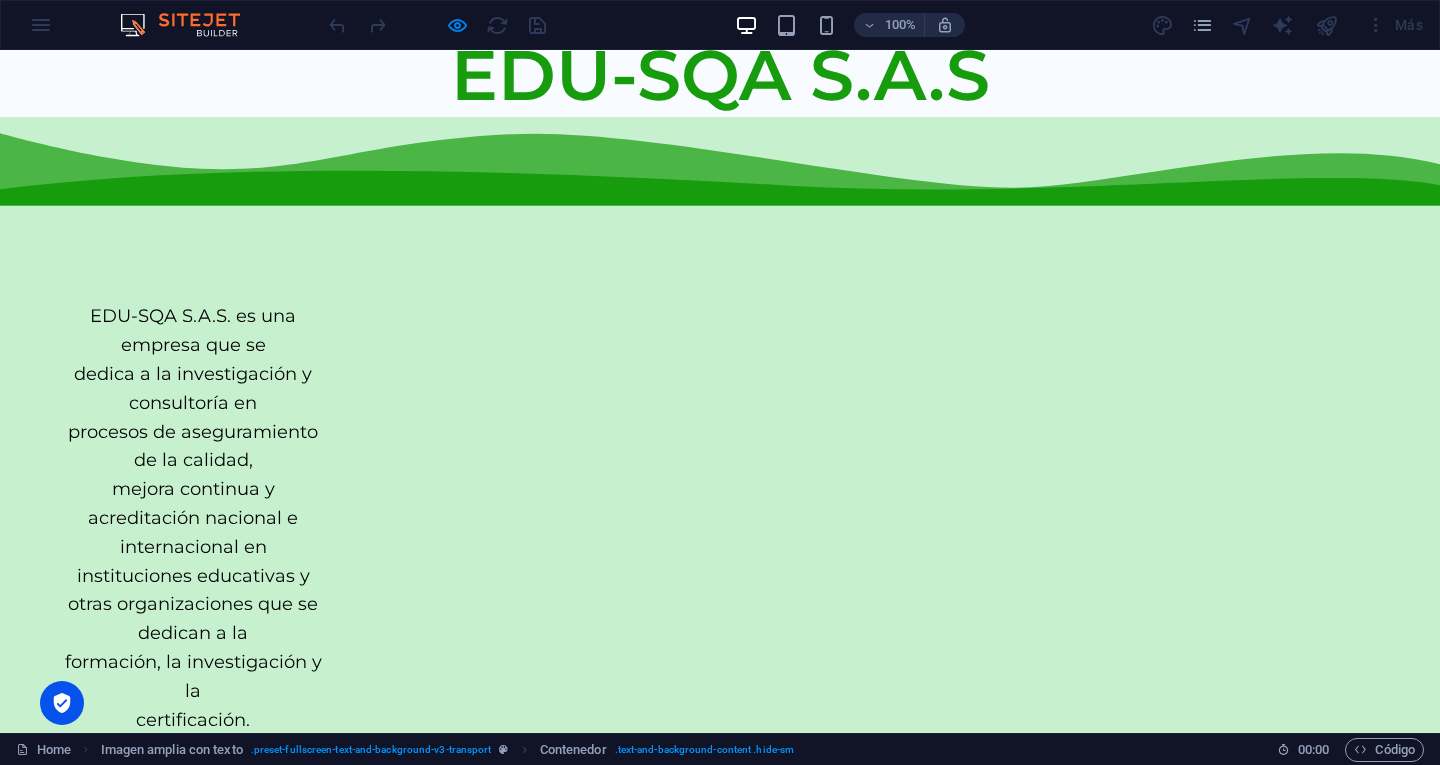 scroll, scrollTop: 0, scrollLeft: 0, axis: both 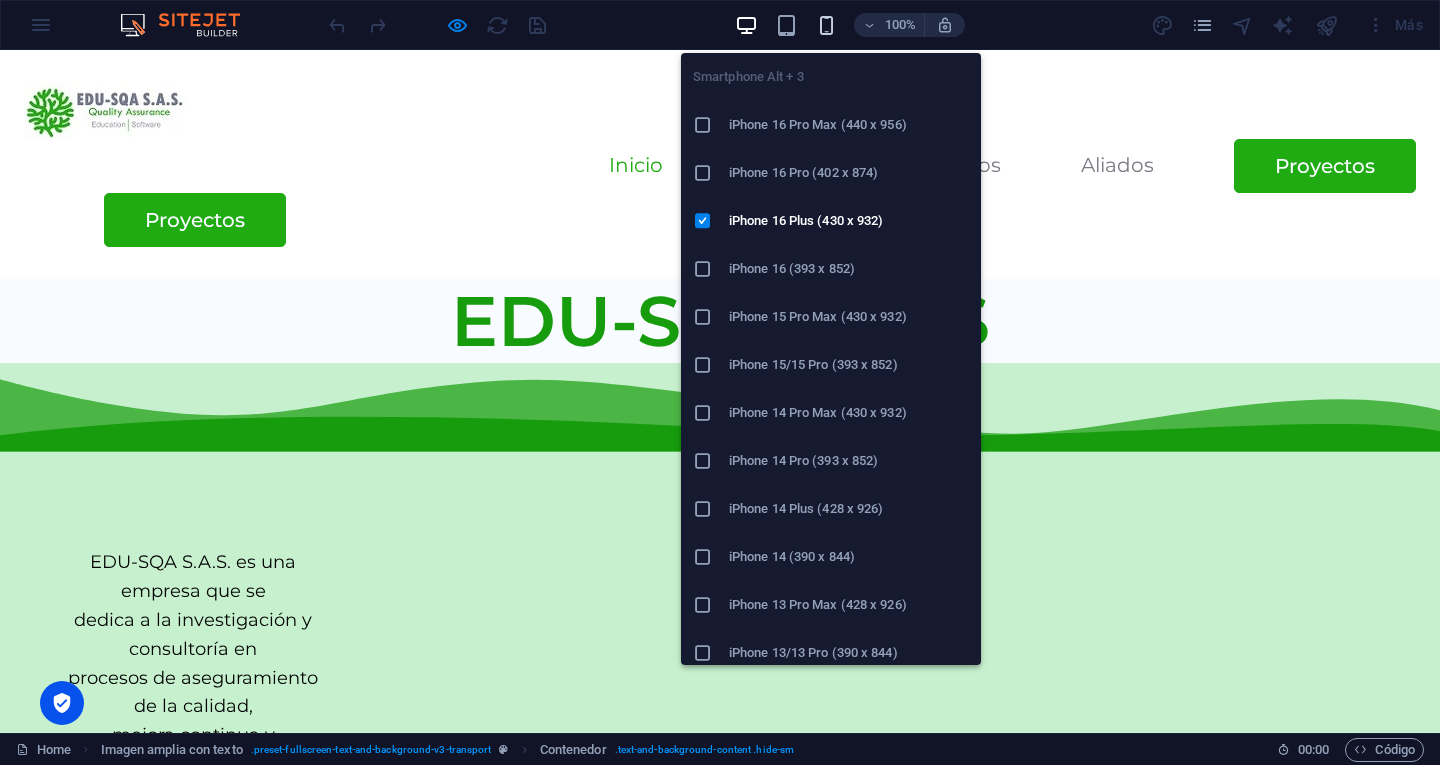 click at bounding box center [826, 25] 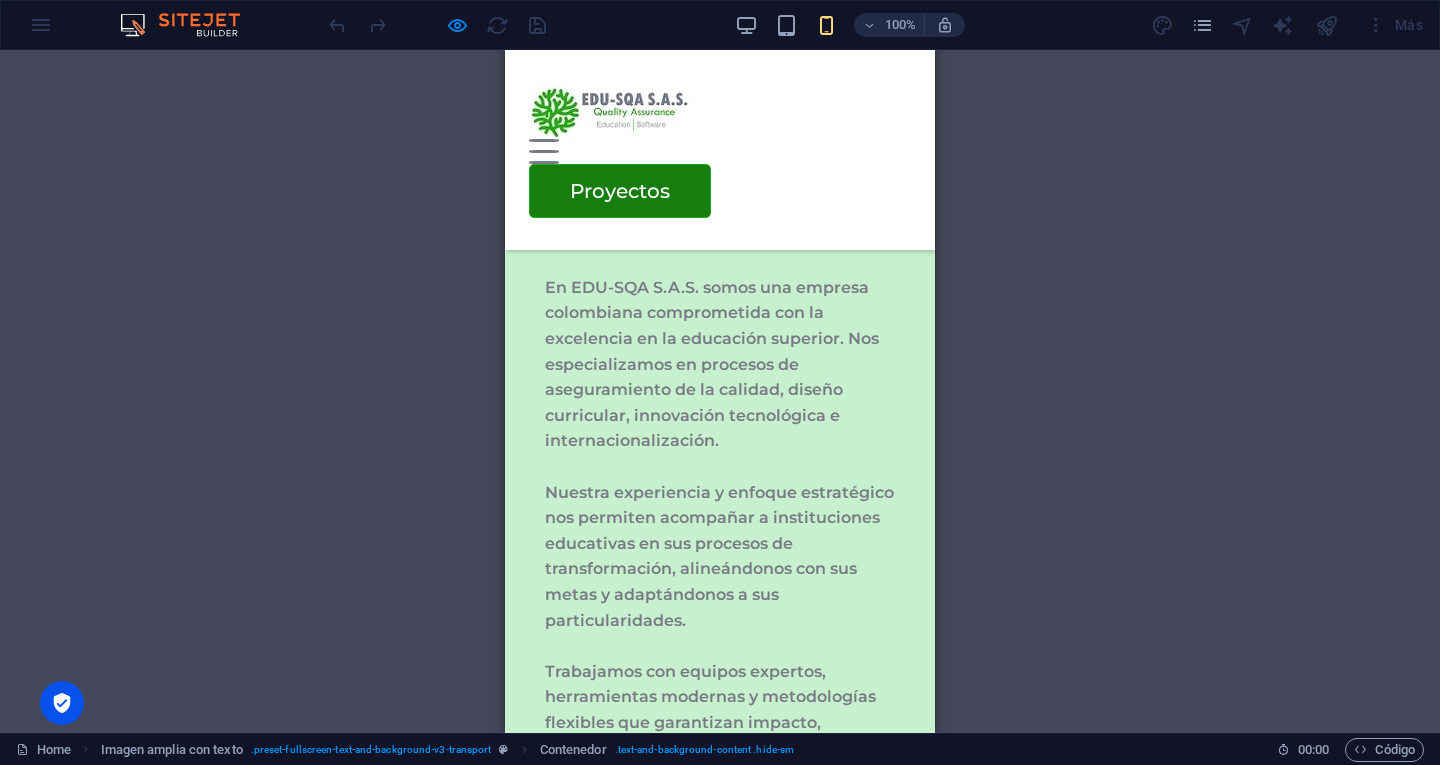 scroll, scrollTop: 981, scrollLeft: 0, axis: vertical 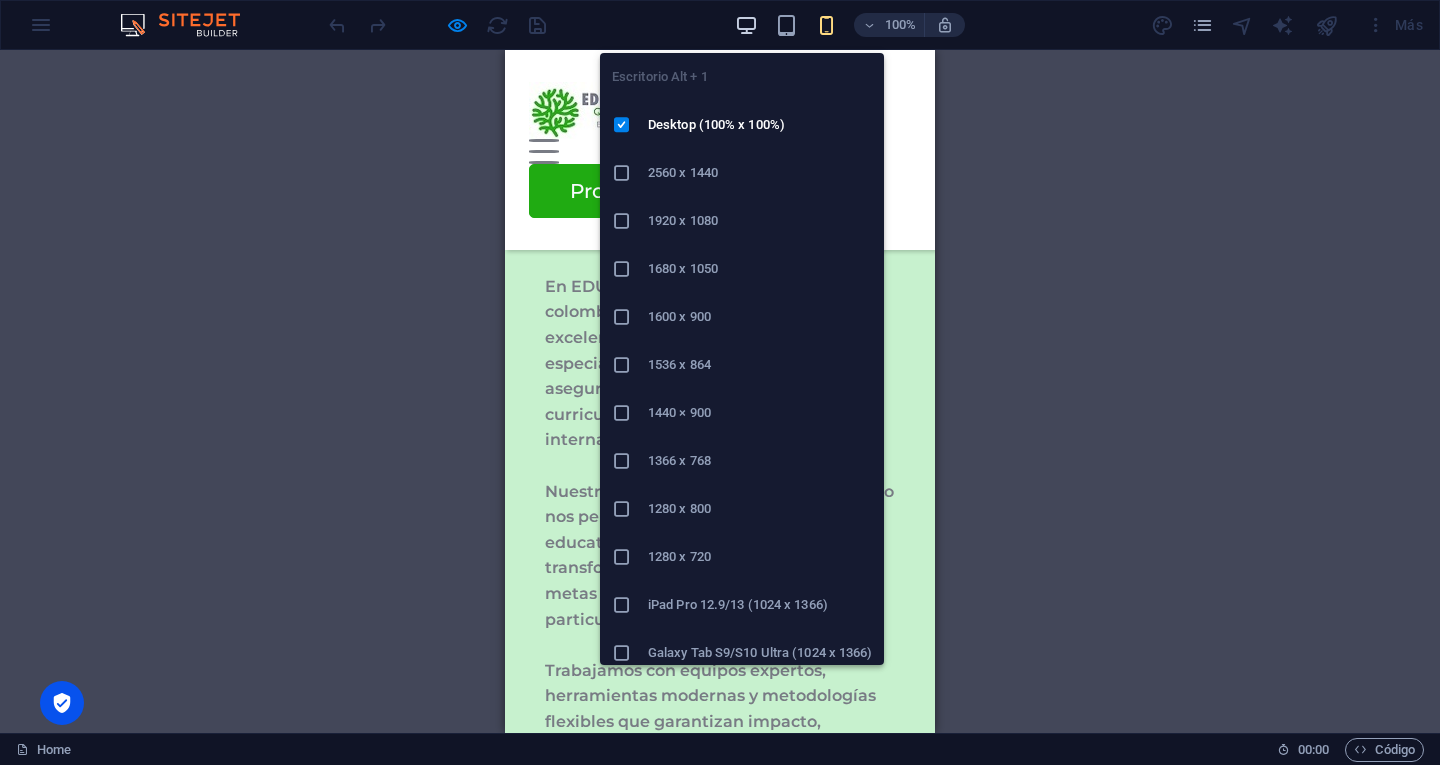 click at bounding box center (746, 25) 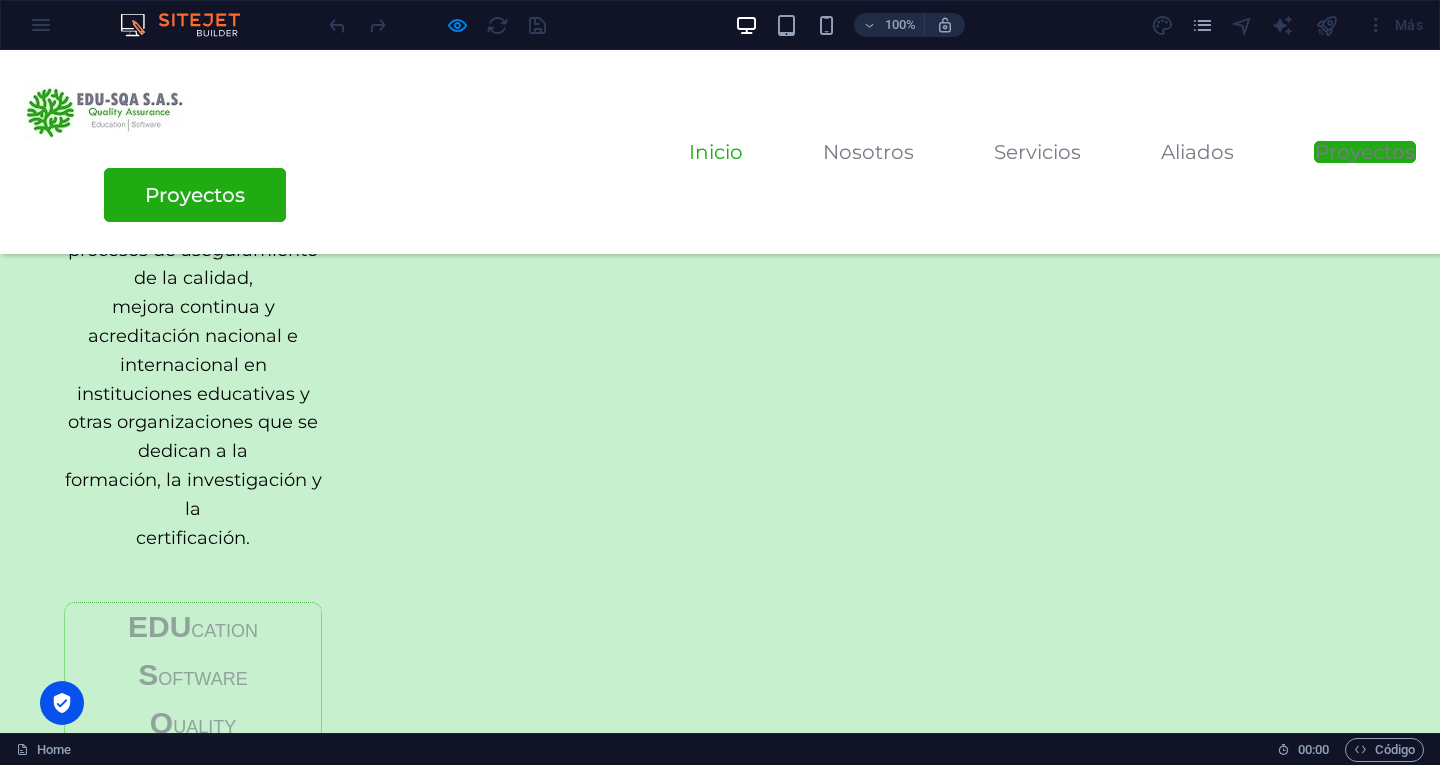scroll, scrollTop: 325, scrollLeft: 0, axis: vertical 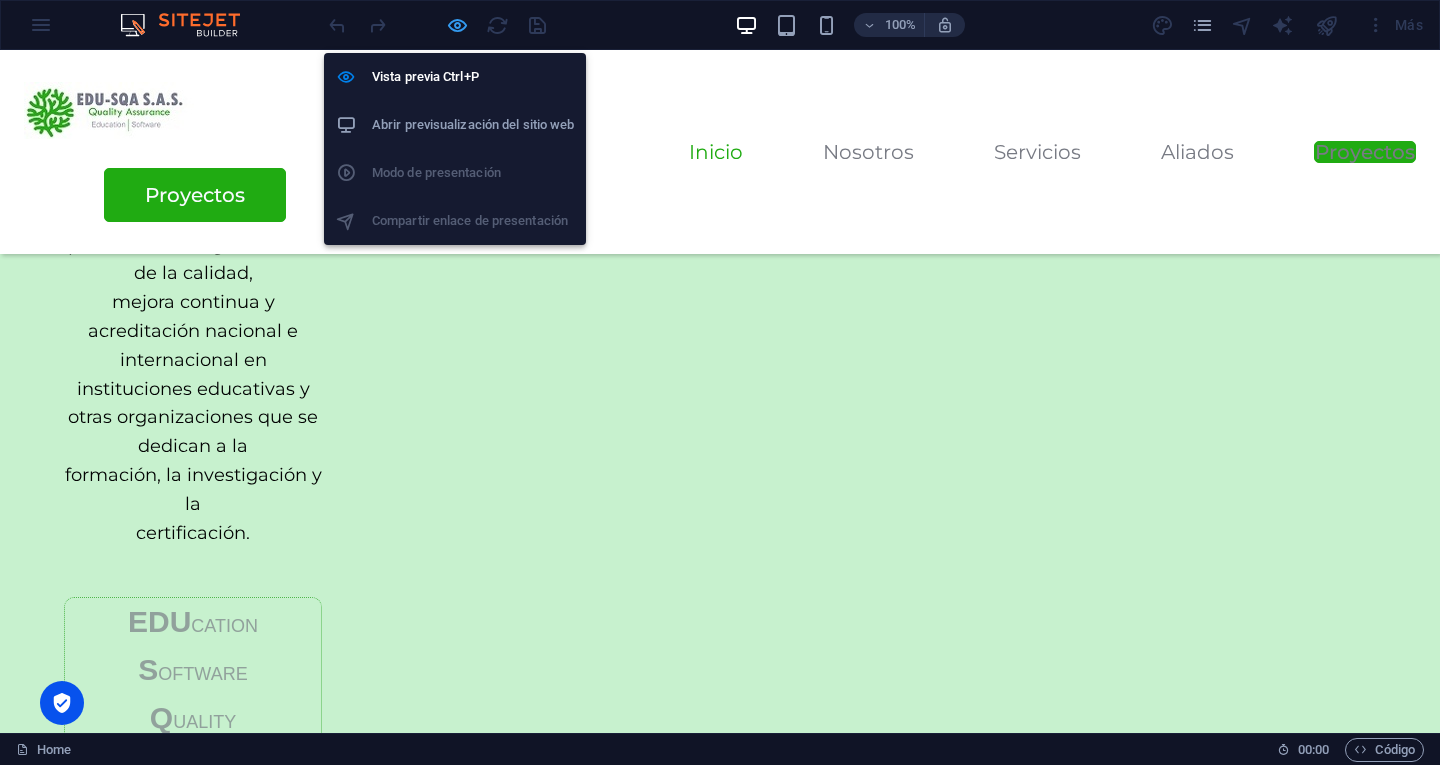 click at bounding box center (457, 25) 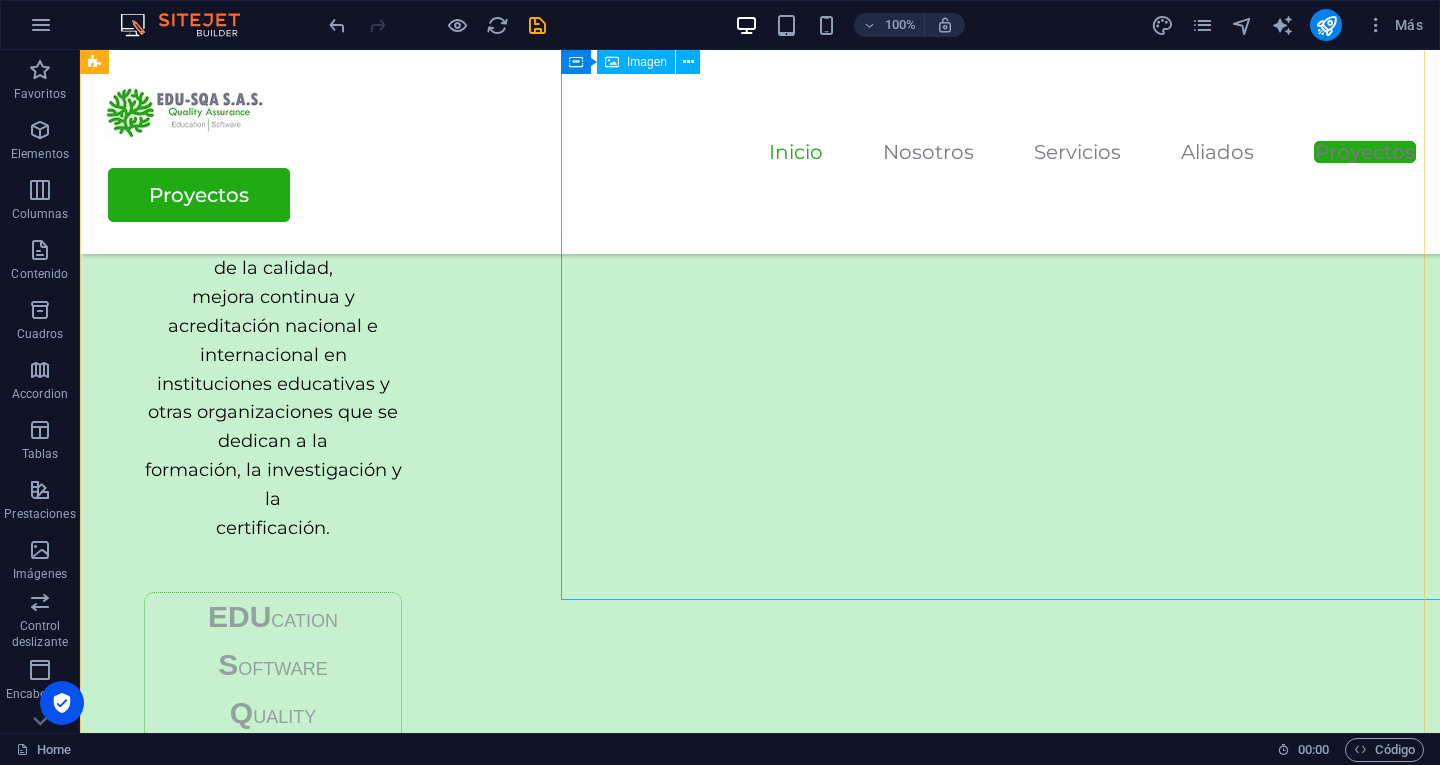 click at bounding box center (1078, 1683) 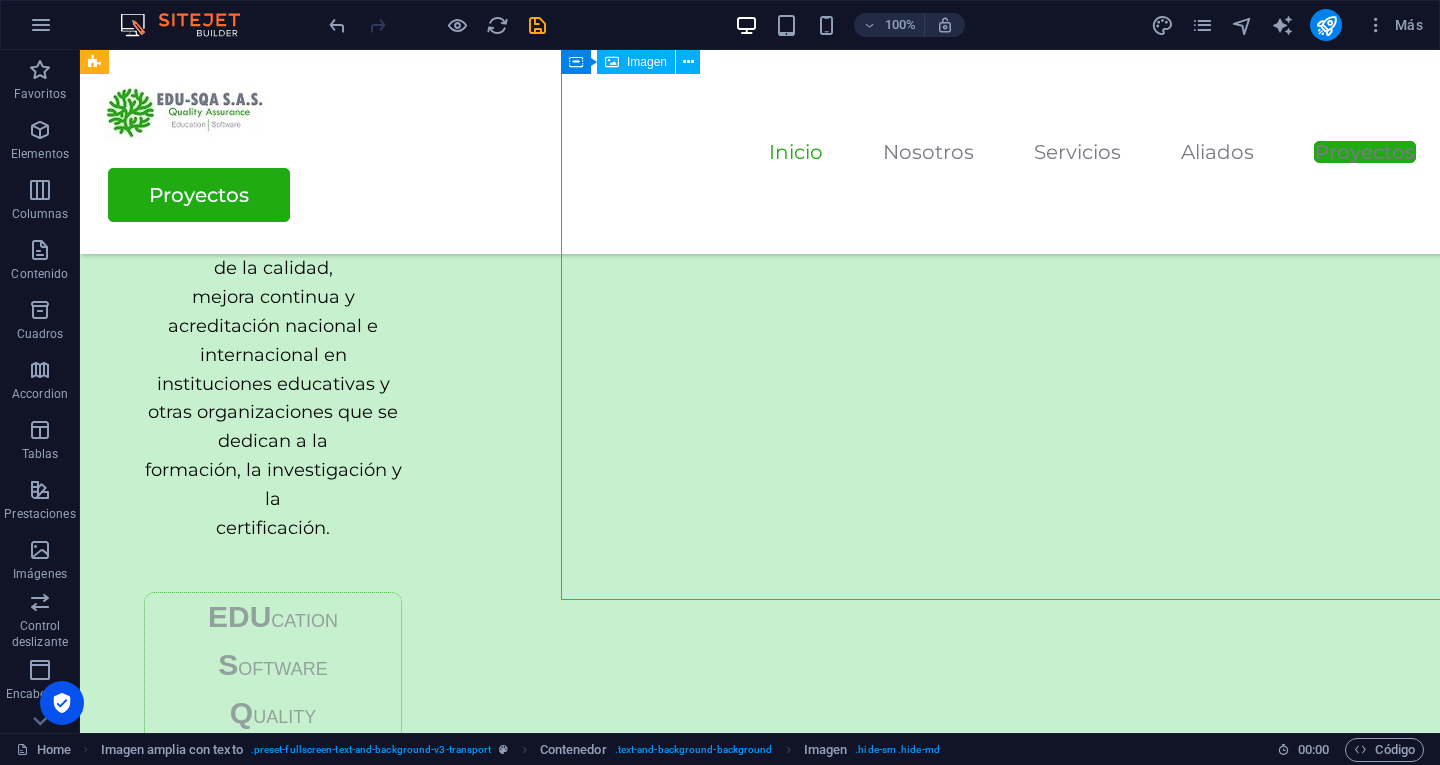 click at bounding box center [1078, 1683] 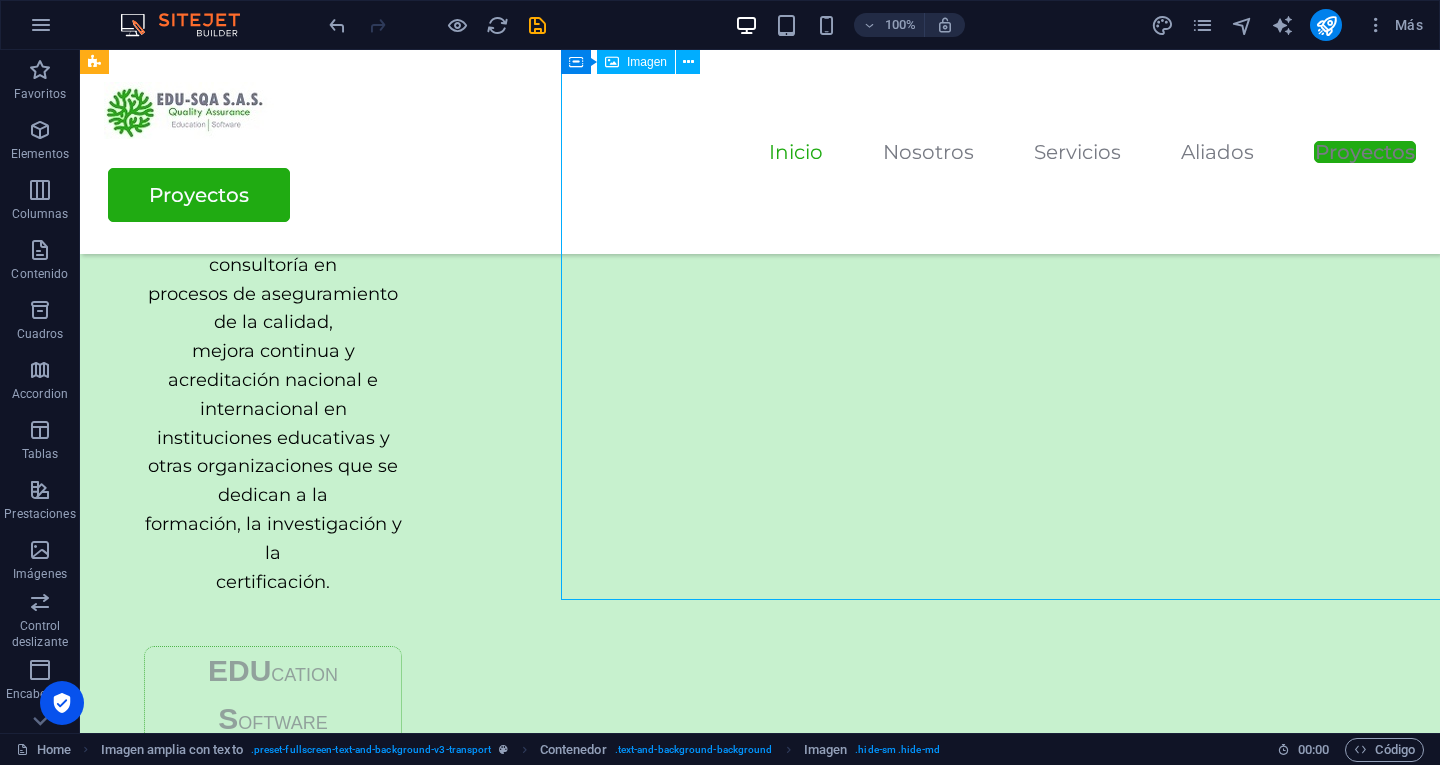 select on "px" 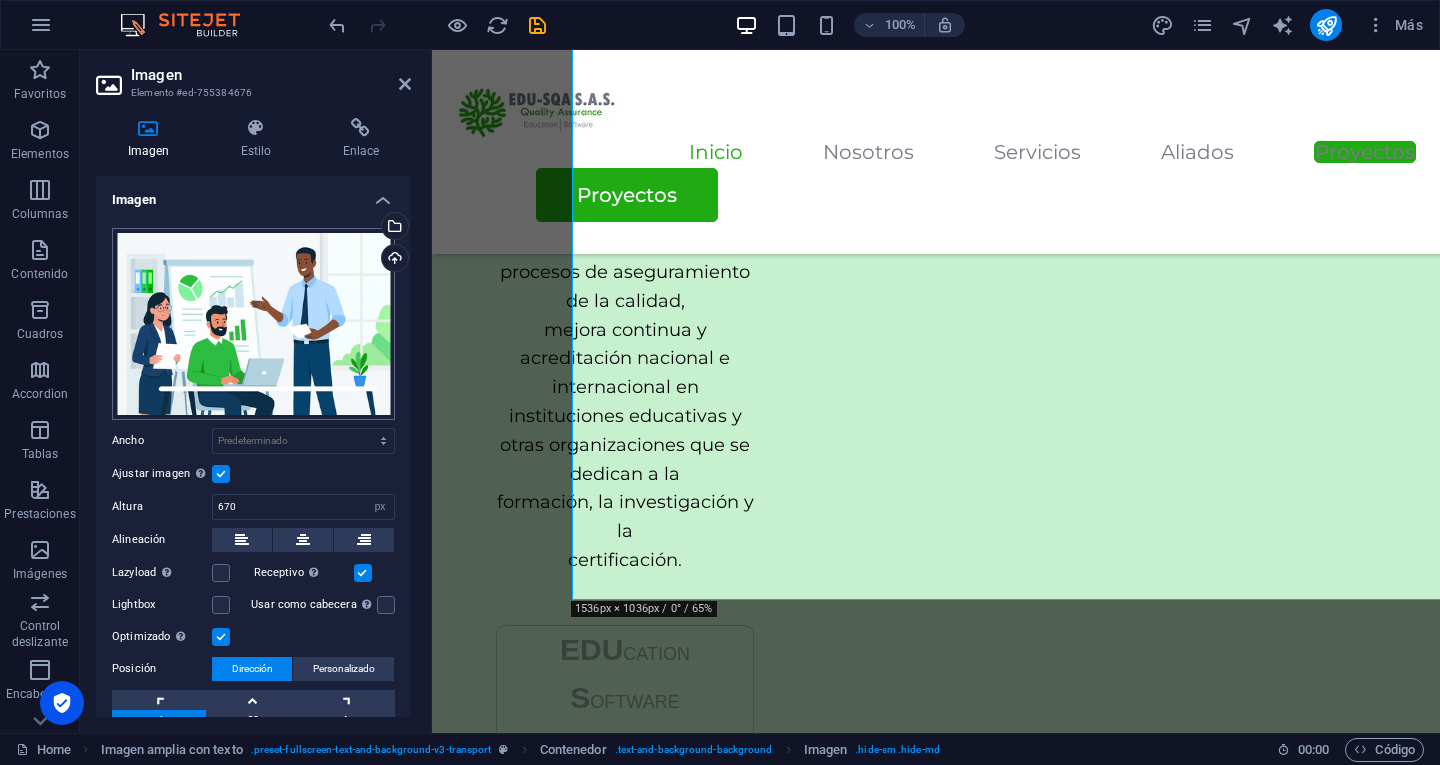 scroll, scrollTop: 379, scrollLeft: 0, axis: vertical 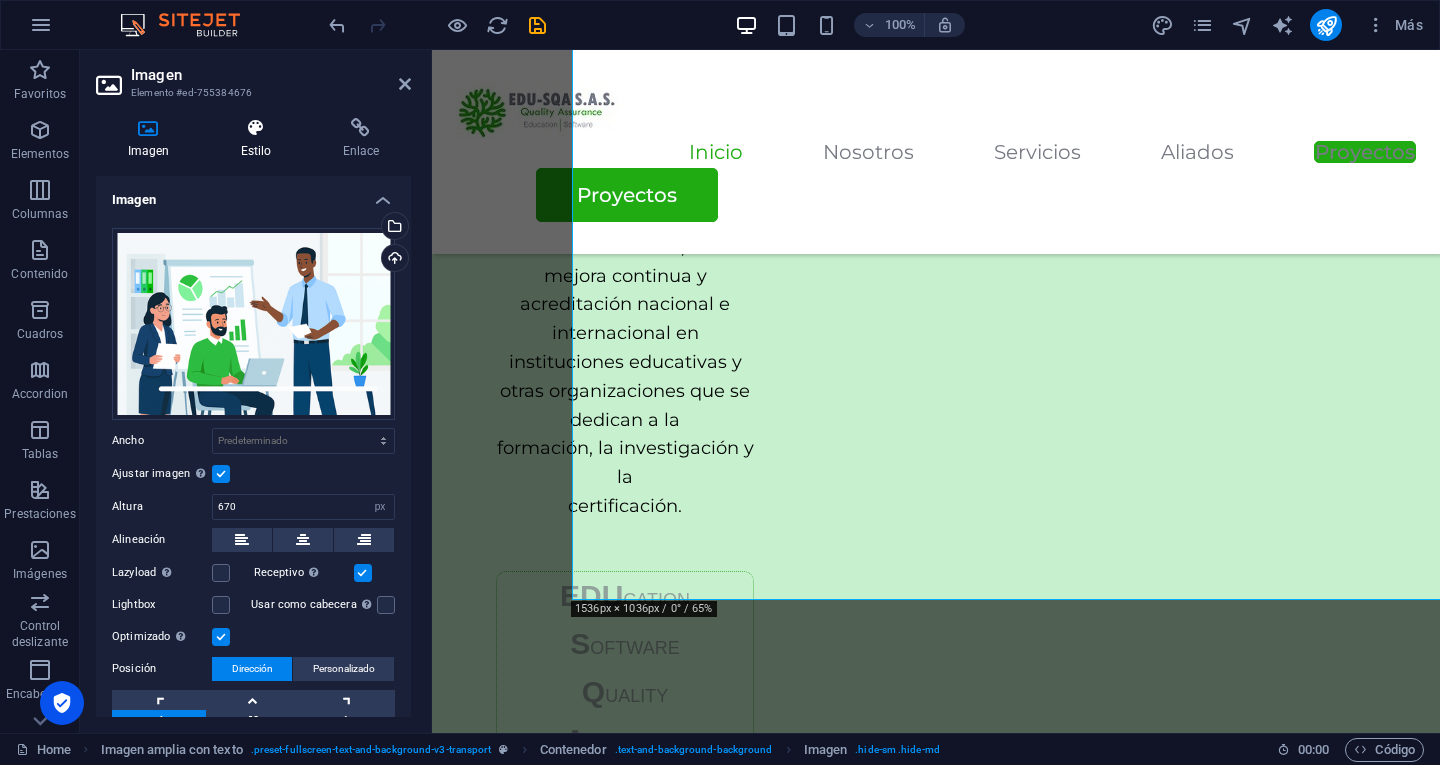 click at bounding box center (256, 128) 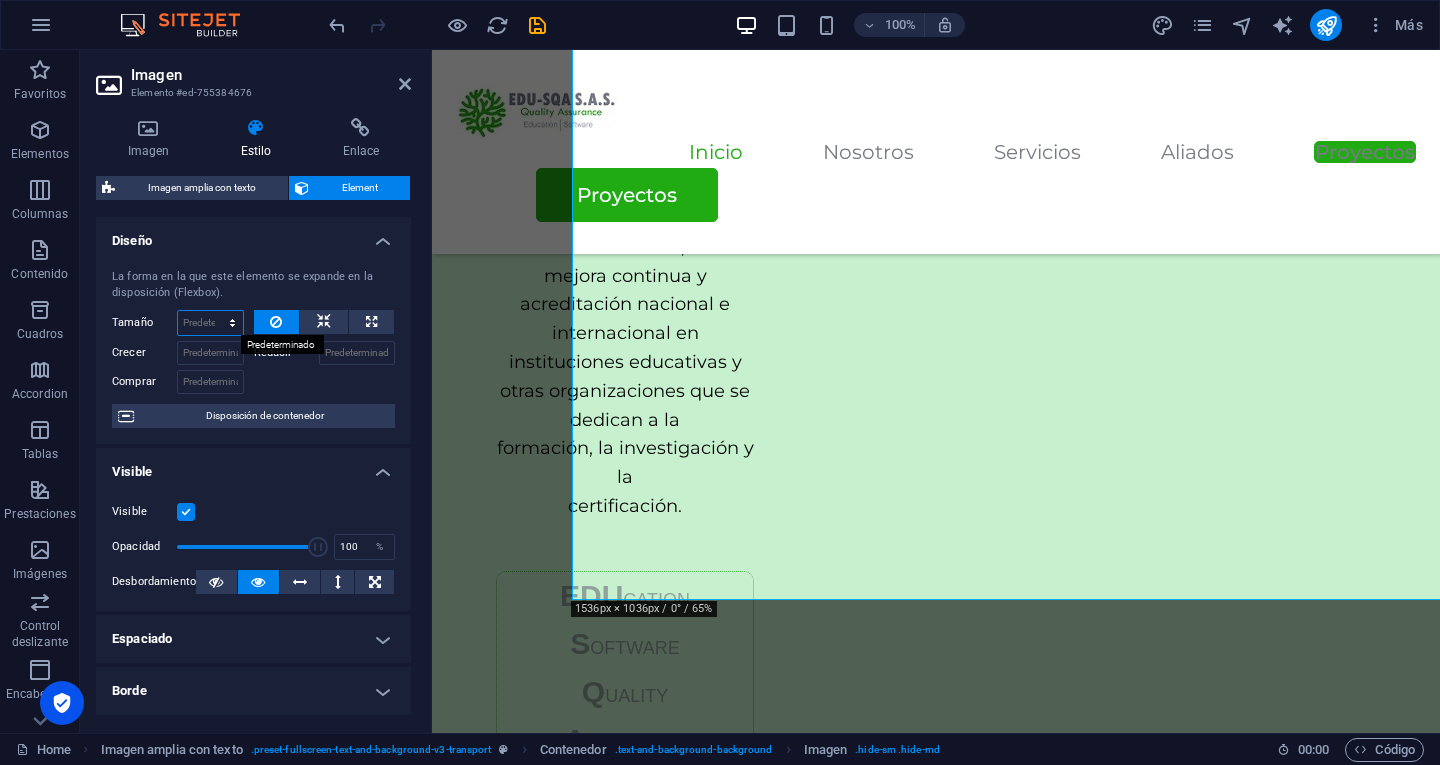 click on "Predeterminado automático px % 1/1 1/2 1/3 1/4 1/5 1/6 1/7 1/8 1/9 1/10" at bounding box center (210, 323) 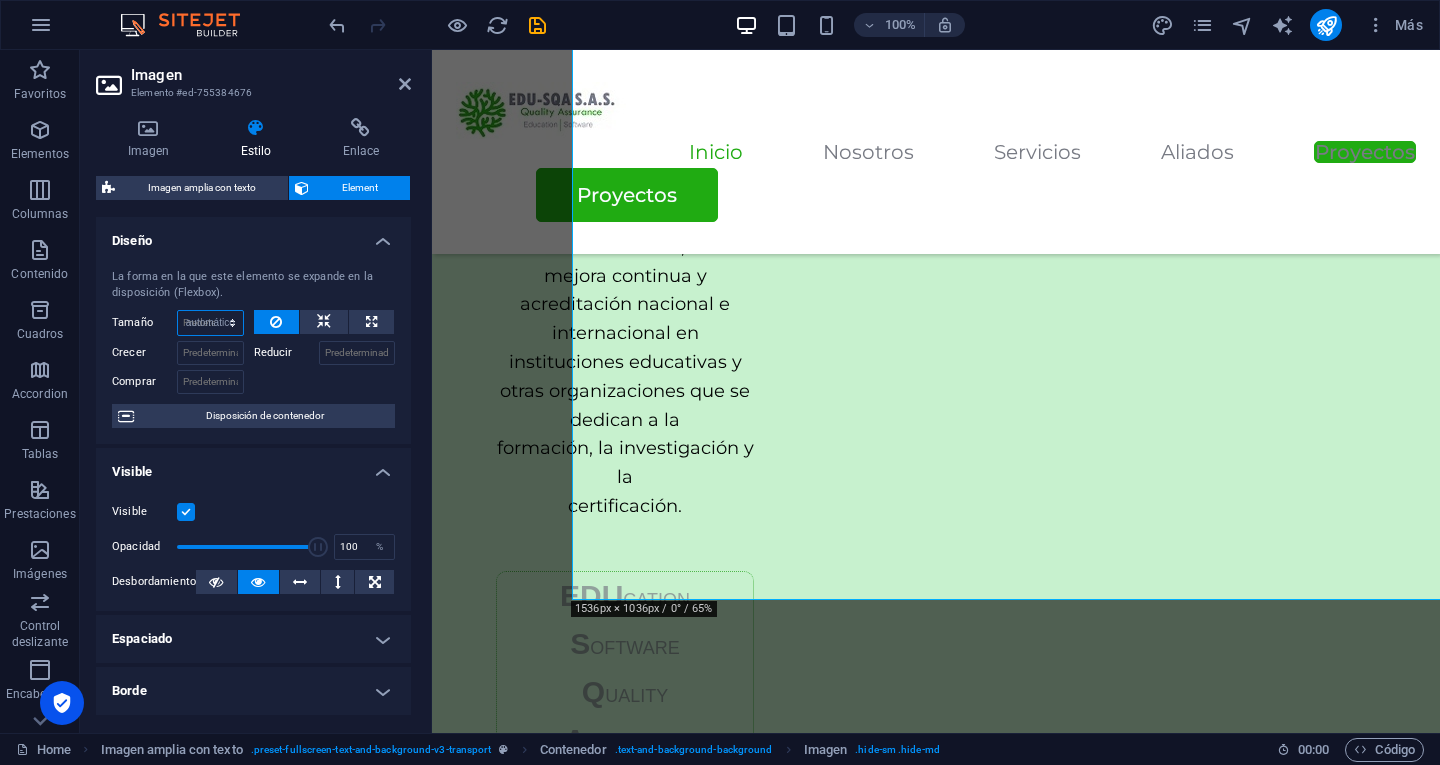 click on "Predeterminado automático px % 1/1 1/2 1/3 1/4 1/5 1/6 1/7 1/8 1/9 1/10" at bounding box center [210, 323] 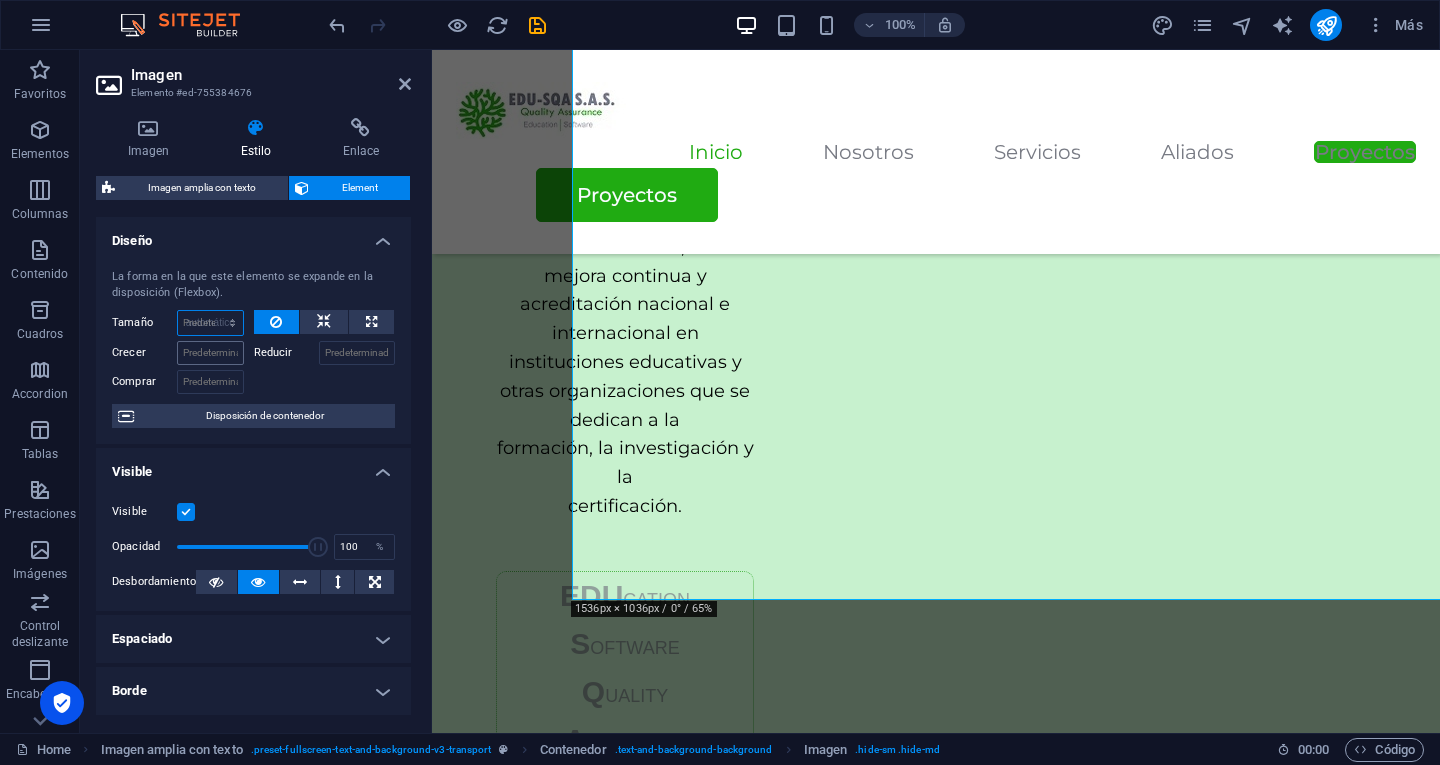 select on "DISABLED_OPTION_VALUE" 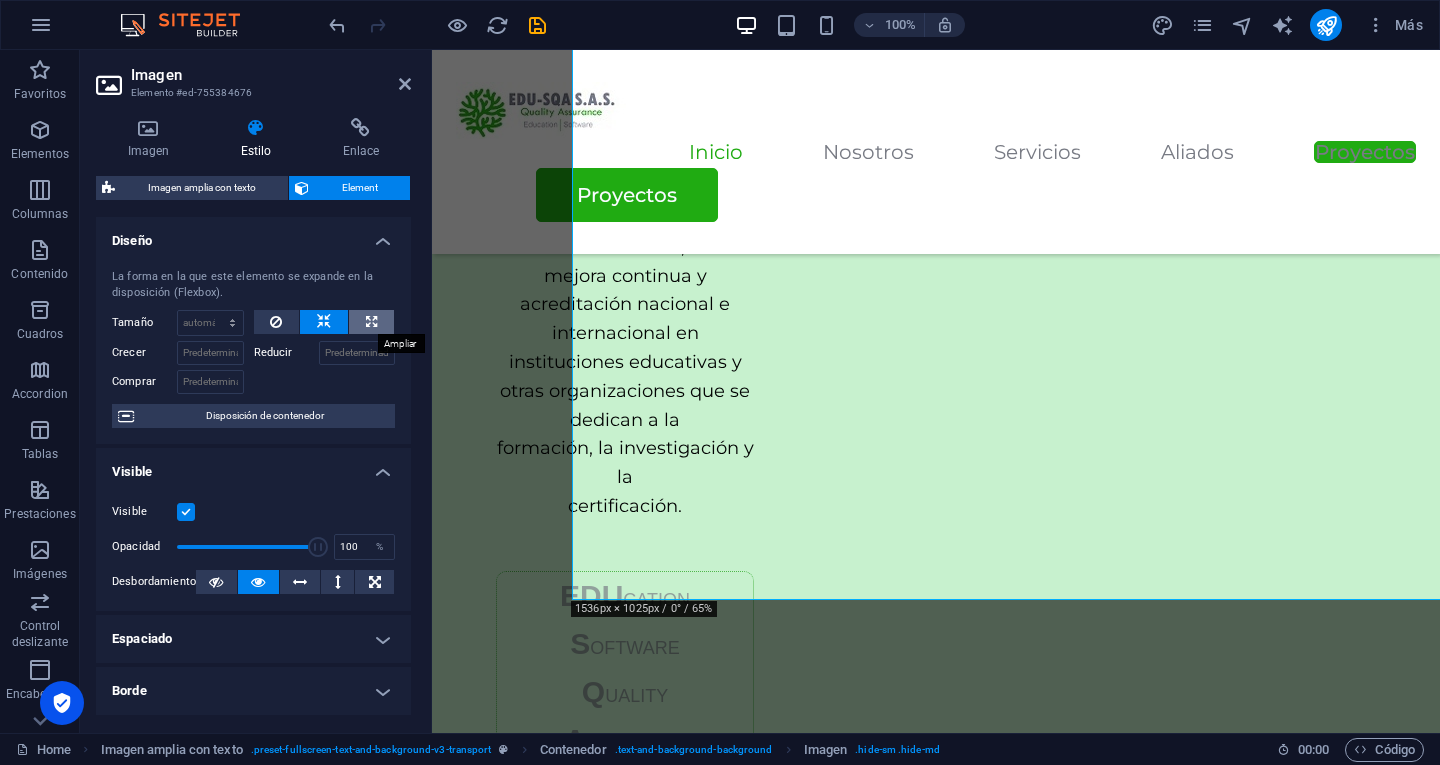 click at bounding box center (371, 322) 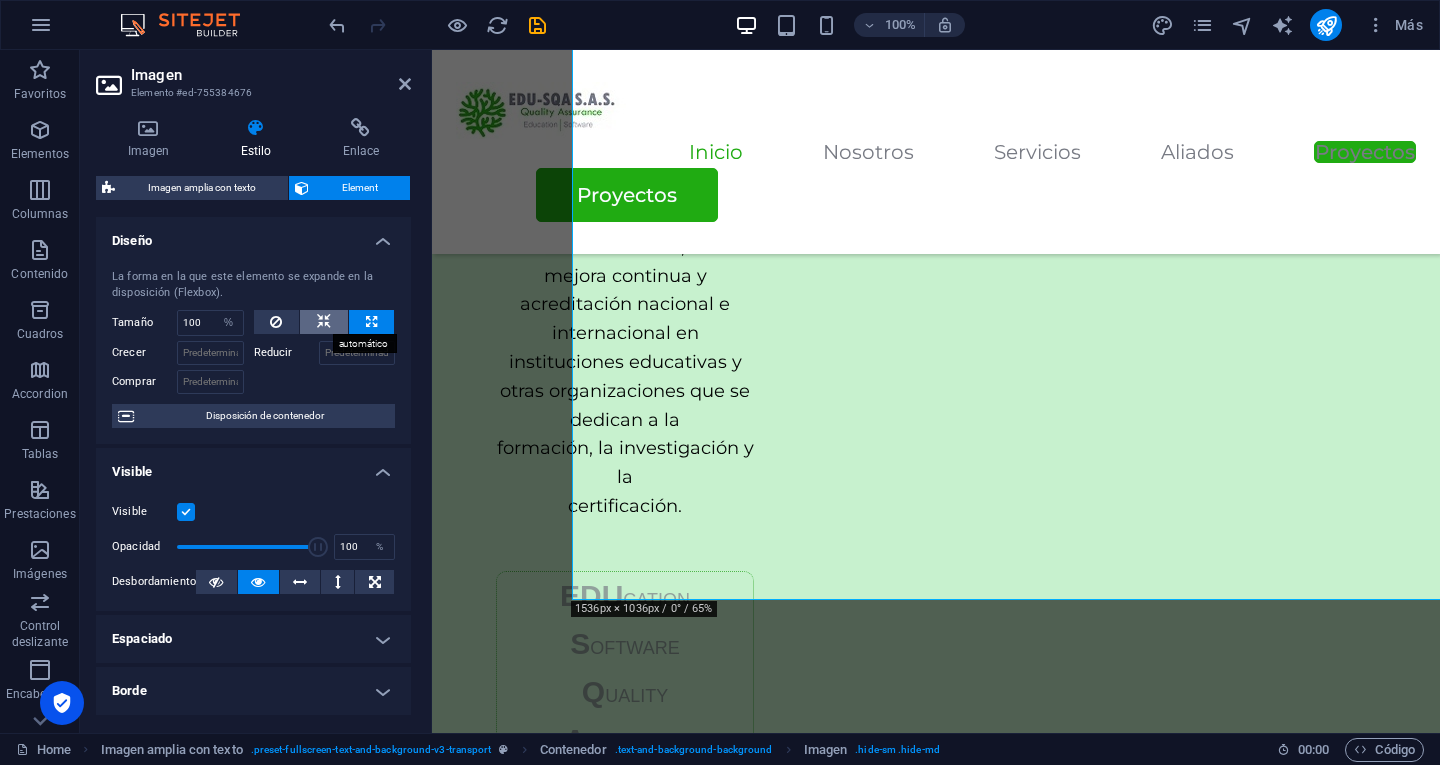 click at bounding box center (324, 322) 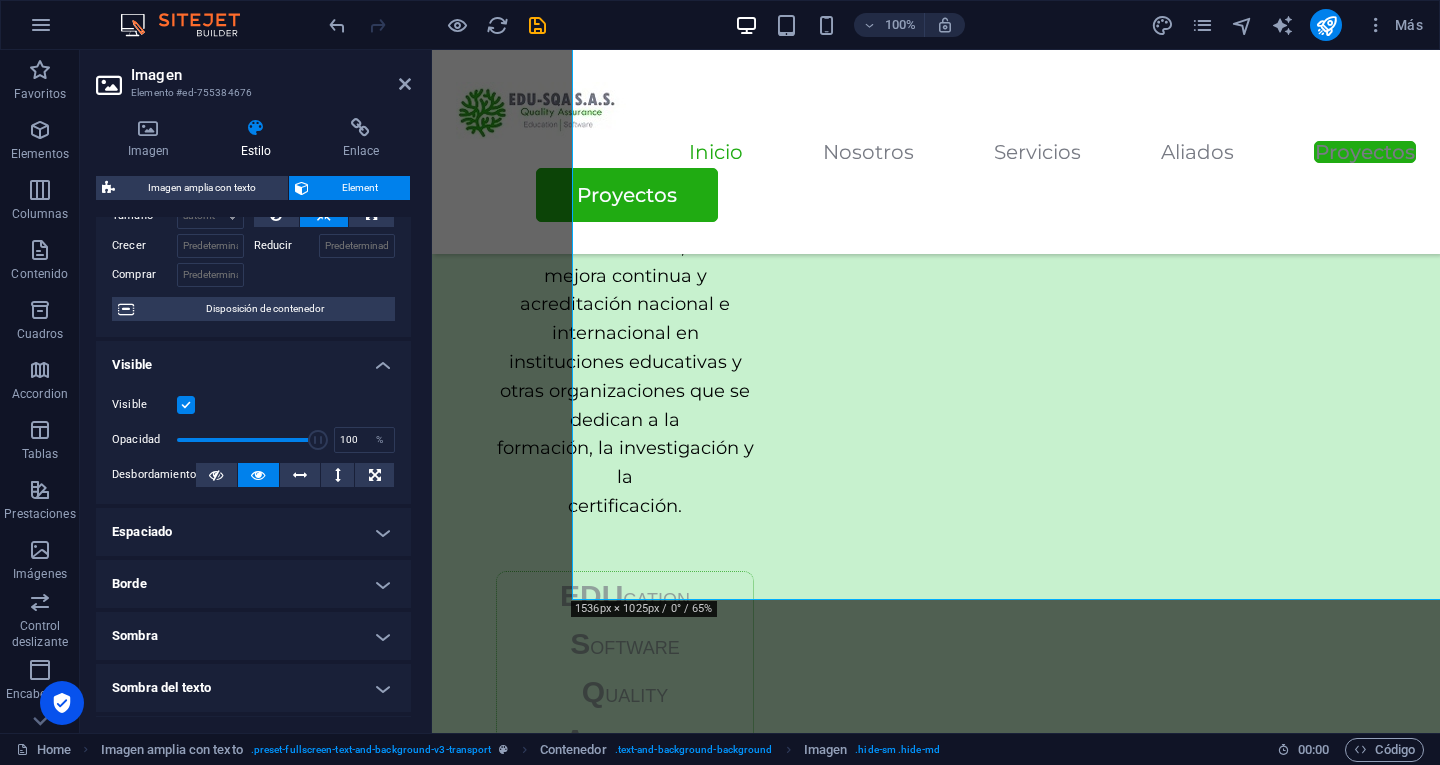 scroll, scrollTop: 112, scrollLeft: 0, axis: vertical 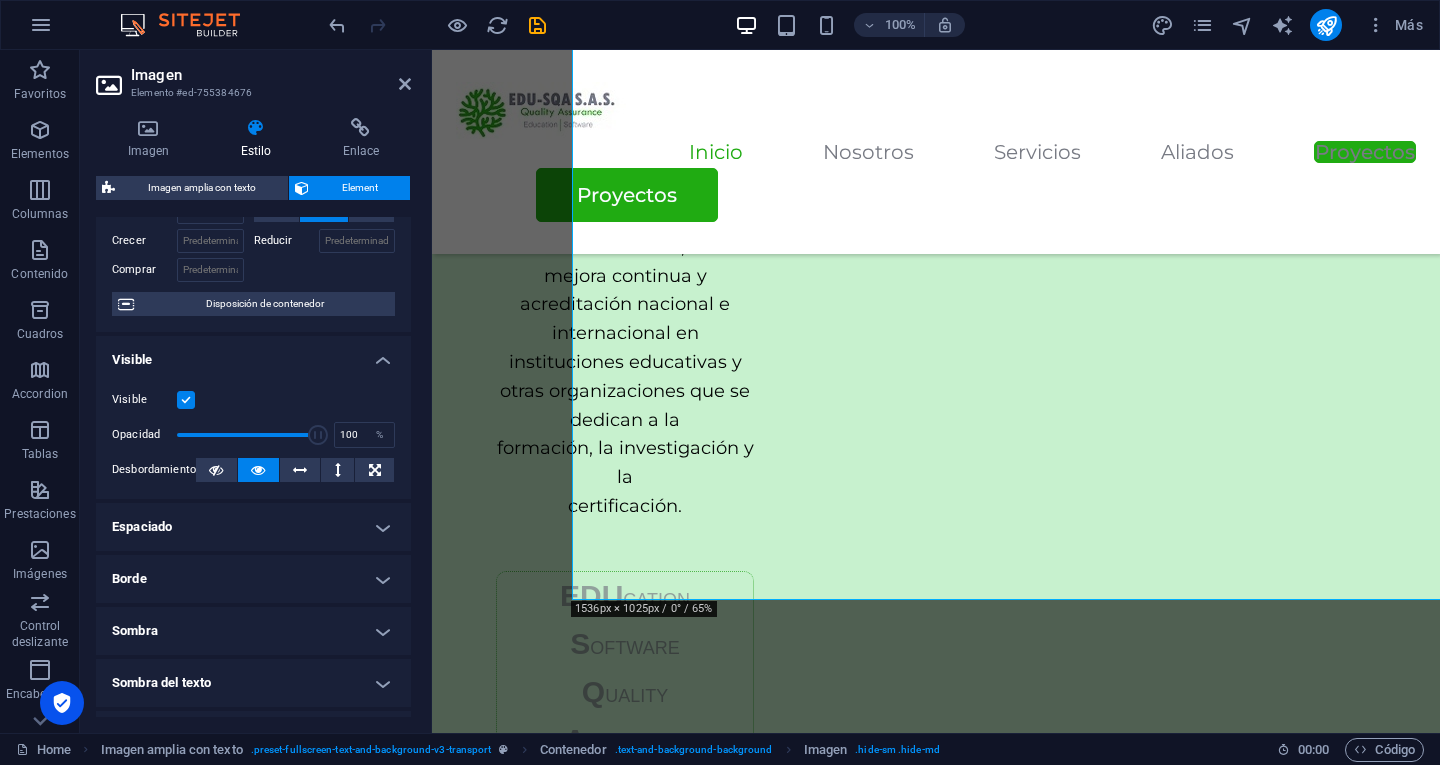 click on "Espaciado" at bounding box center (253, 527) 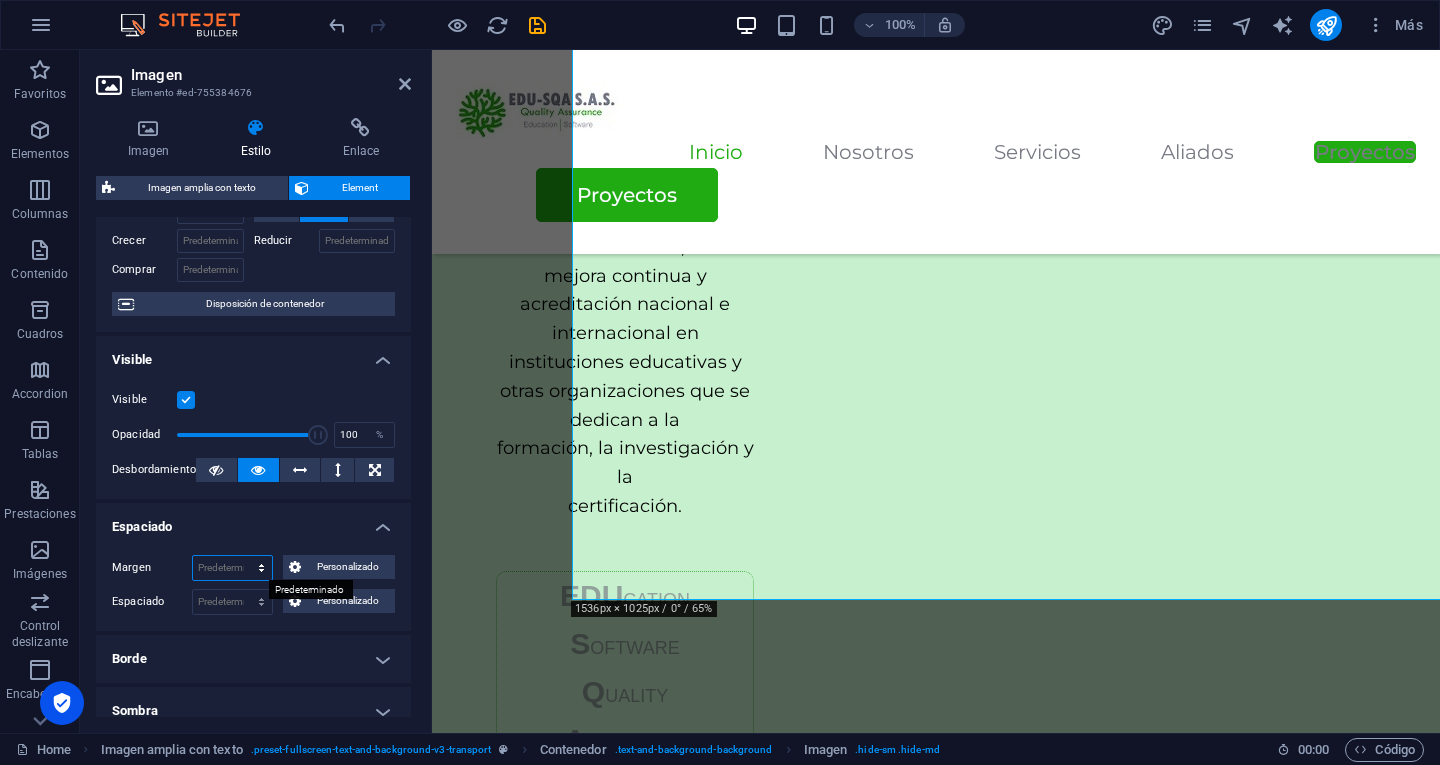 click on "Predeterminado automático px % rem vw vh Personalizado" at bounding box center [232, 568] 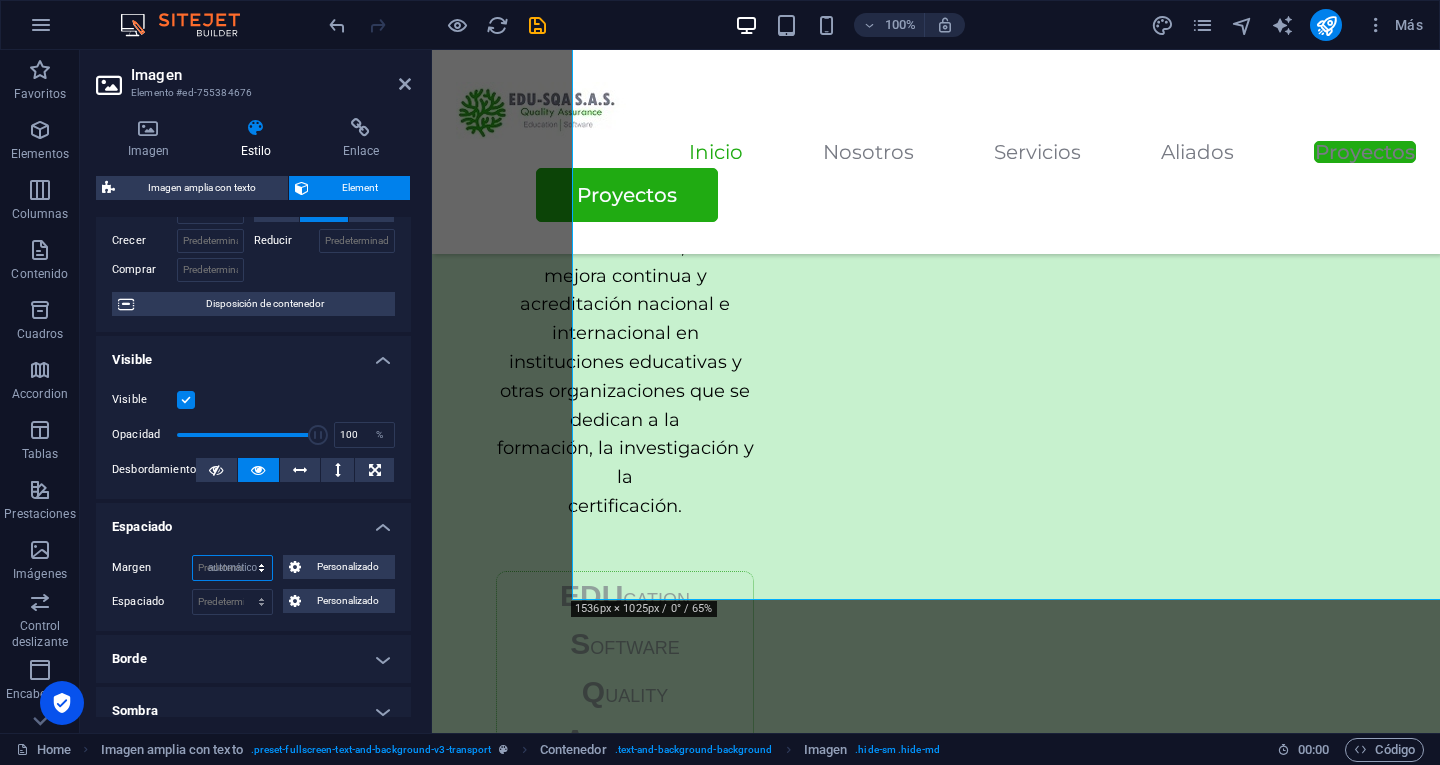 click on "Predeterminado automático px % rem vw vh Personalizado" at bounding box center (232, 568) 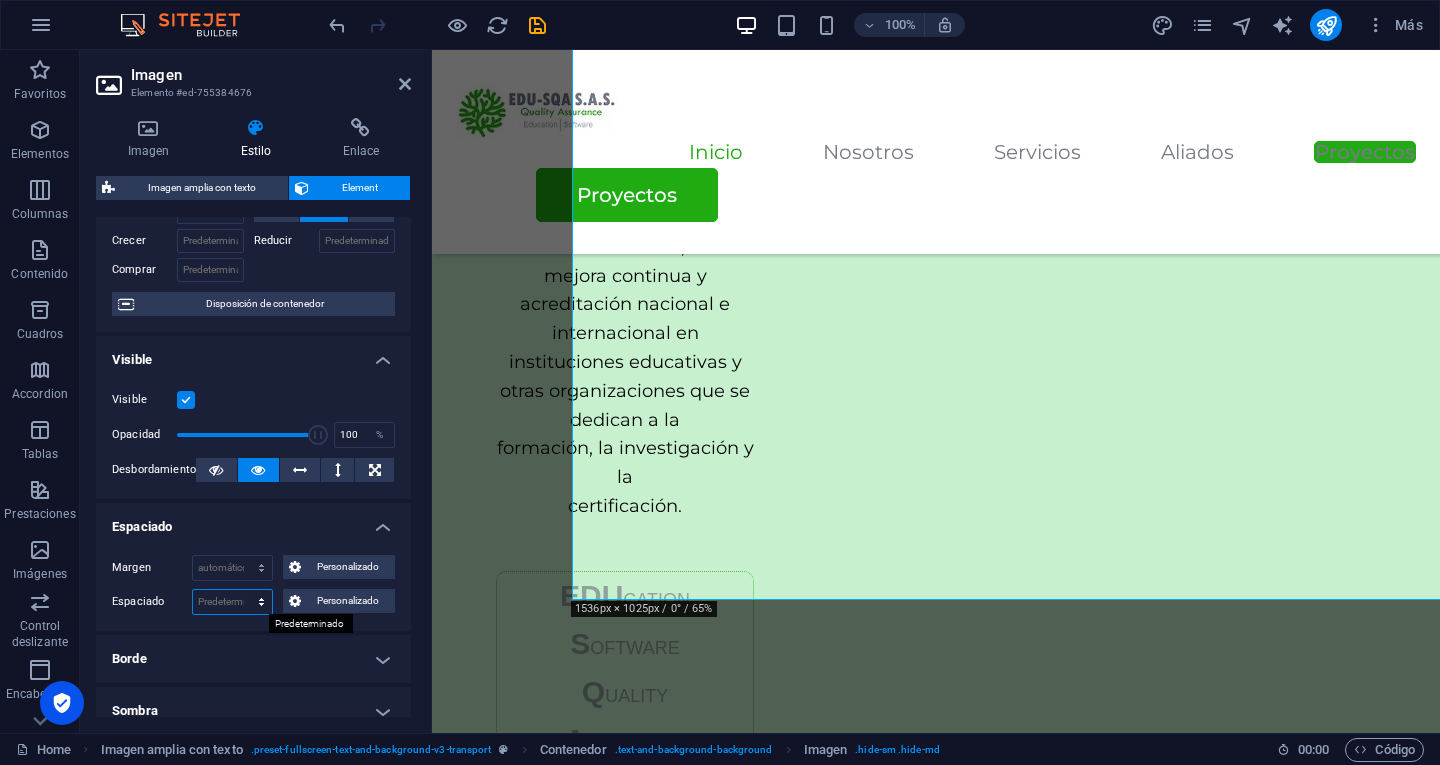 click on "Predeterminado px rem % vh vw Personalizado" at bounding box center (232, 602) 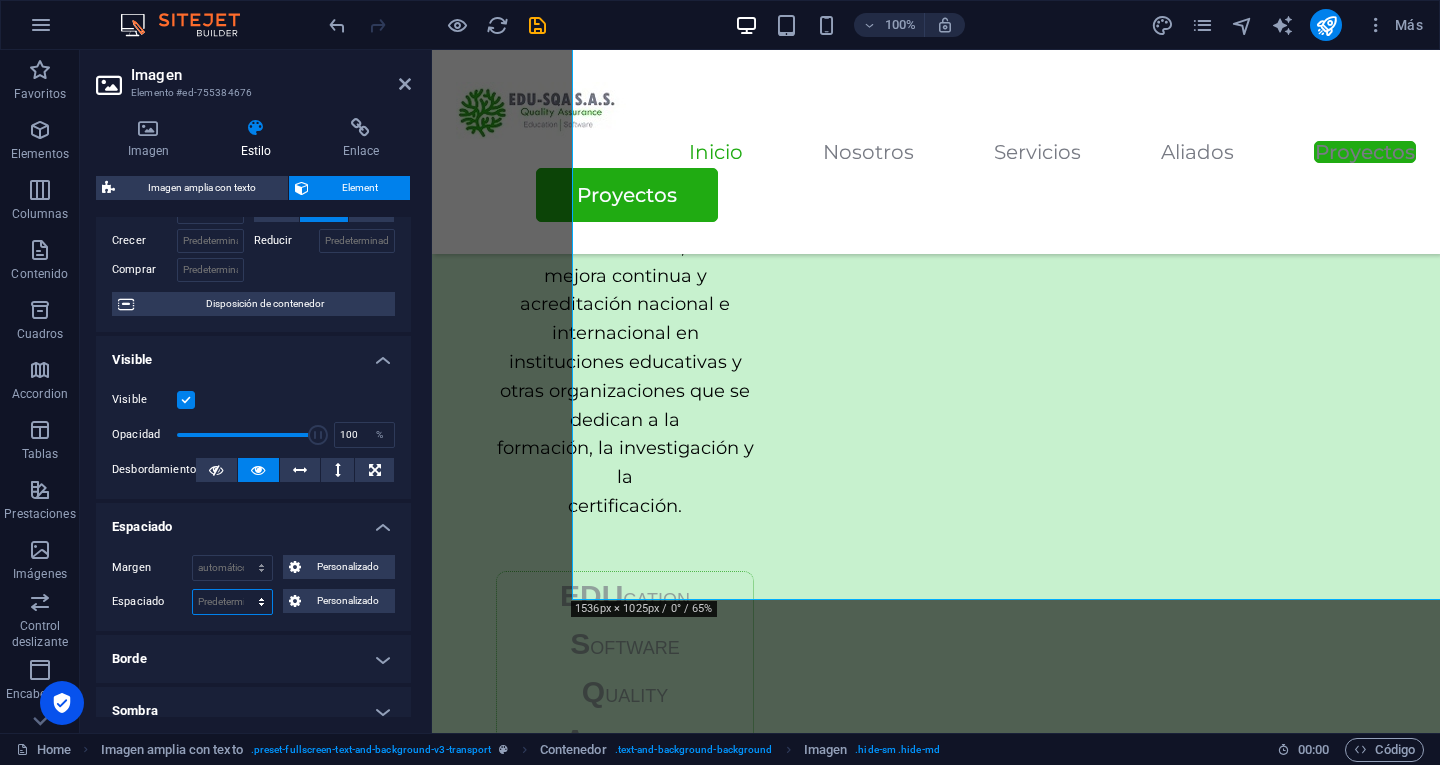 select on "px" 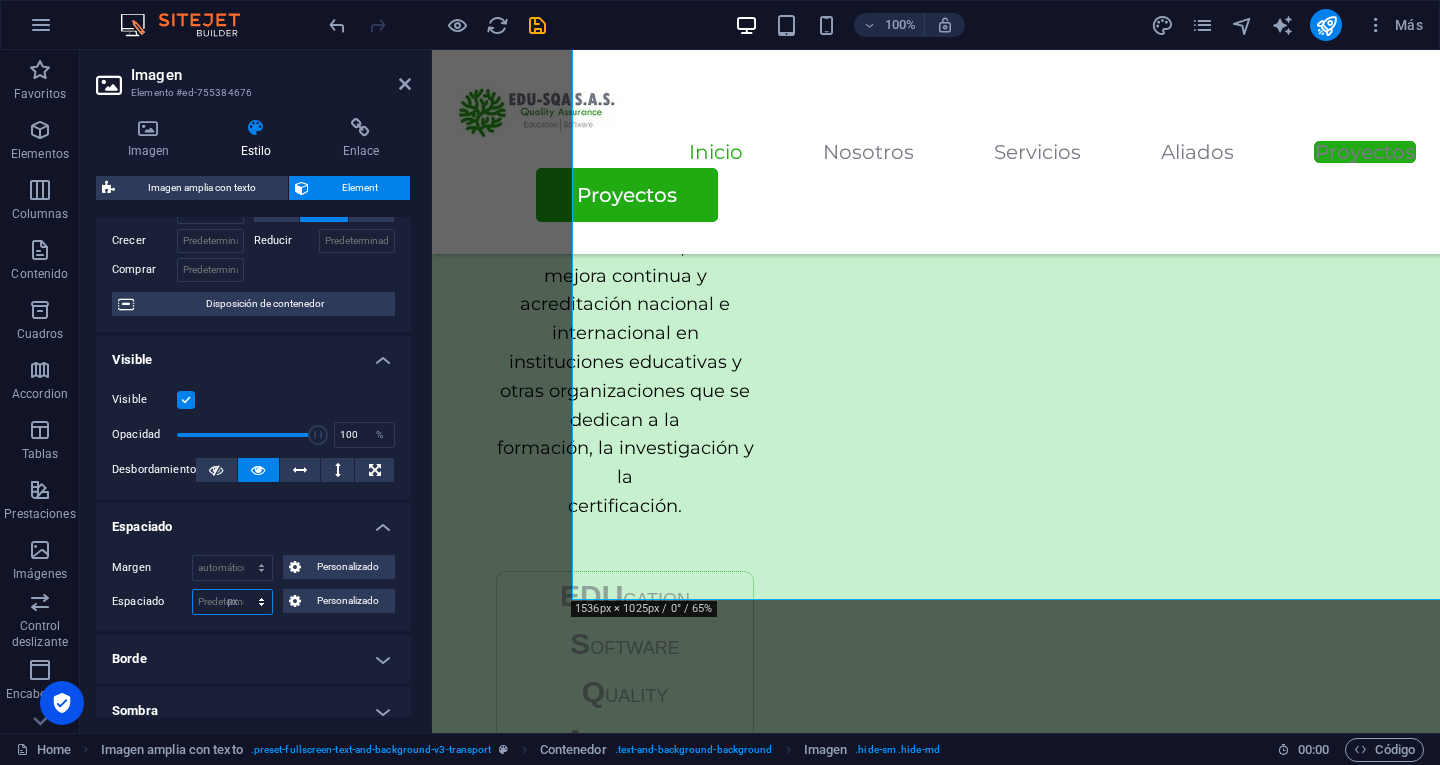 click on "Predeterminado px rem % vh vw Personalizado" at bounding box center (232, 602) 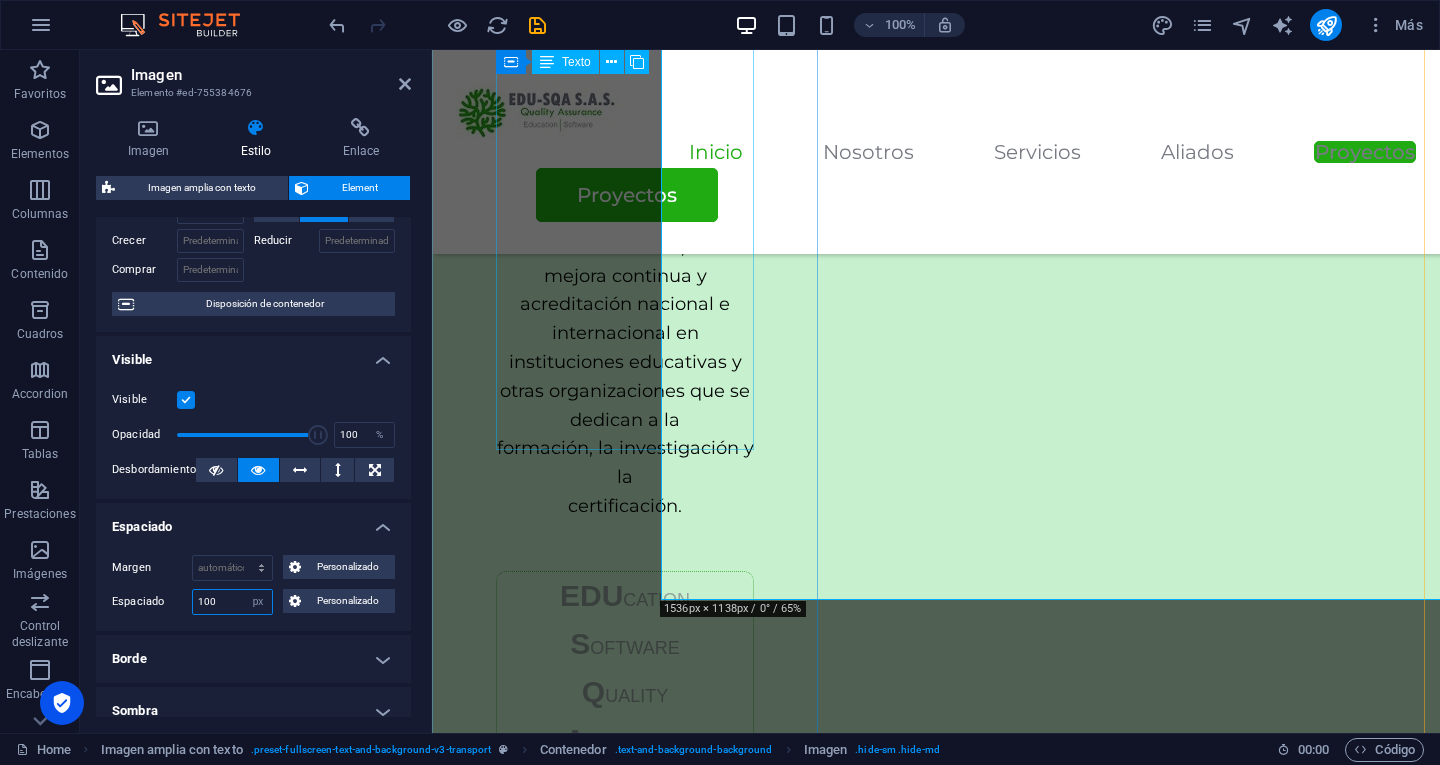 type on "100" 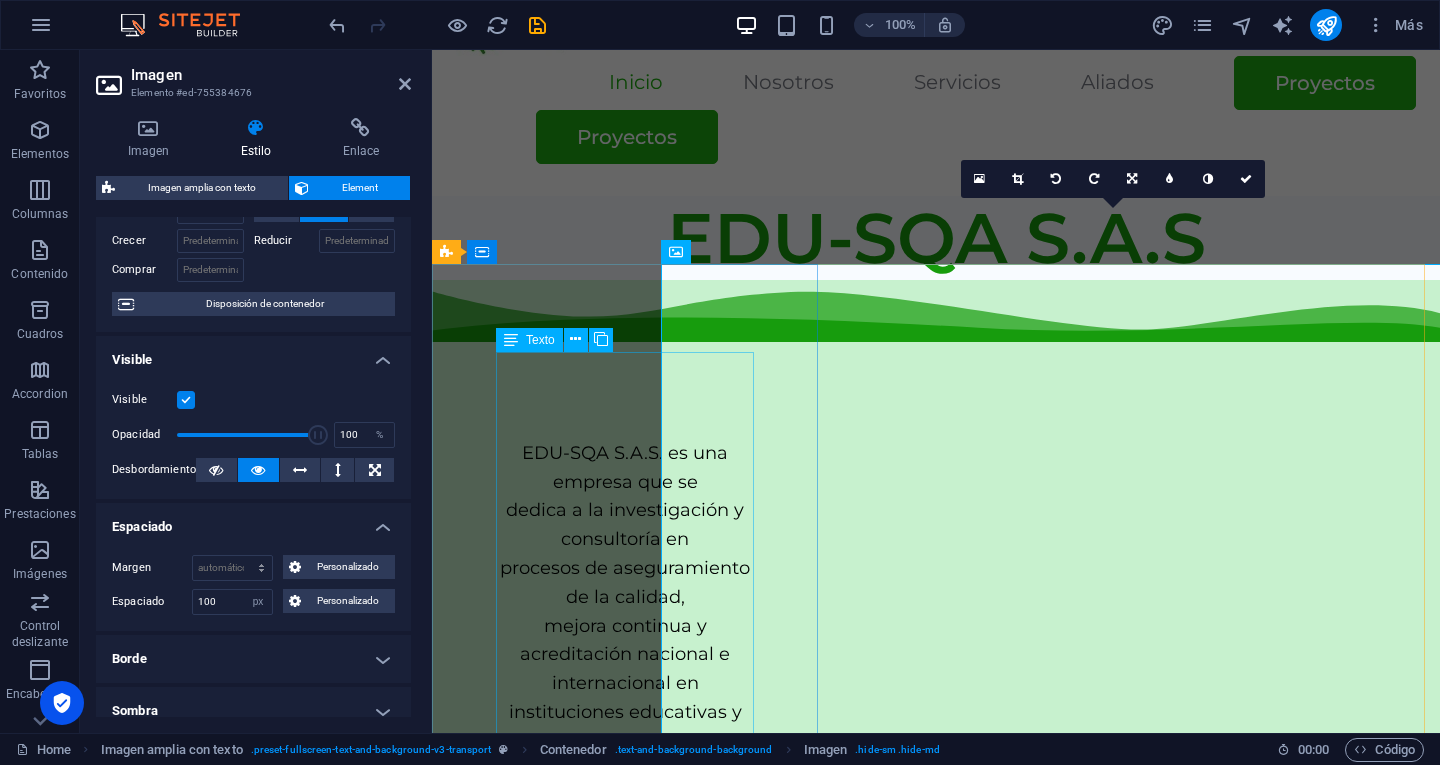 scroll, scrollTop: 111, scrollLeft: 0, axis: vertical 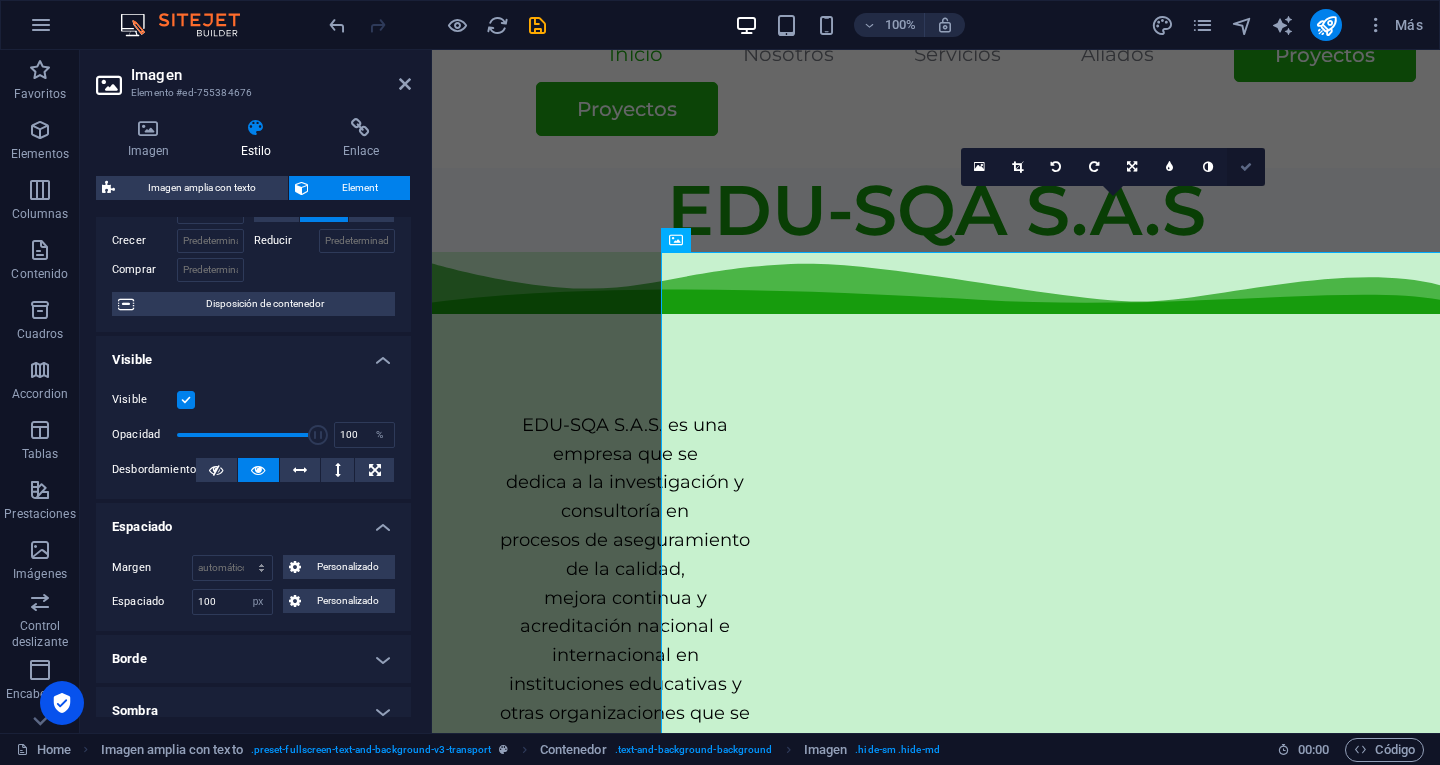 click at bounding box center [1246, 167] 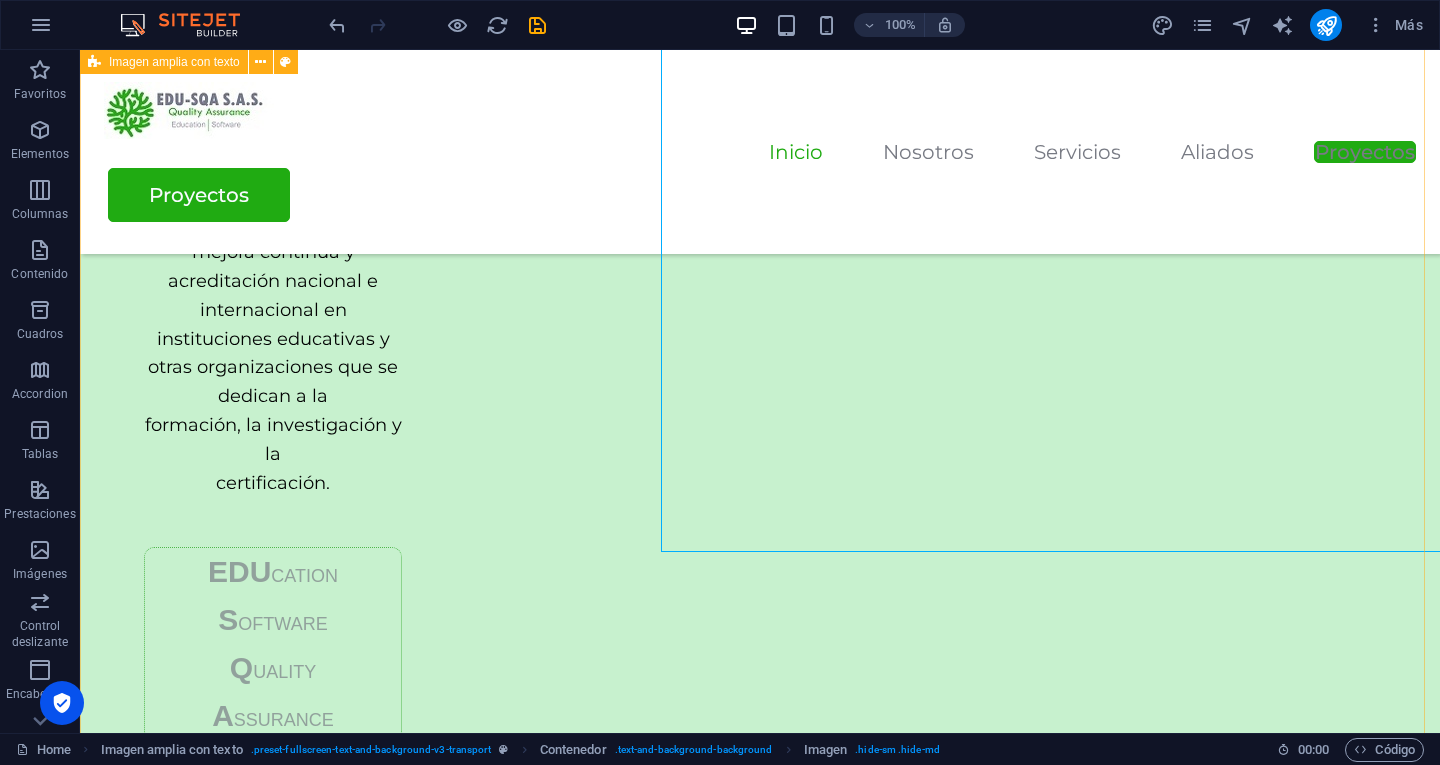 scroll, scrollTop: 368, scrollLeft: 0, axis: vertical 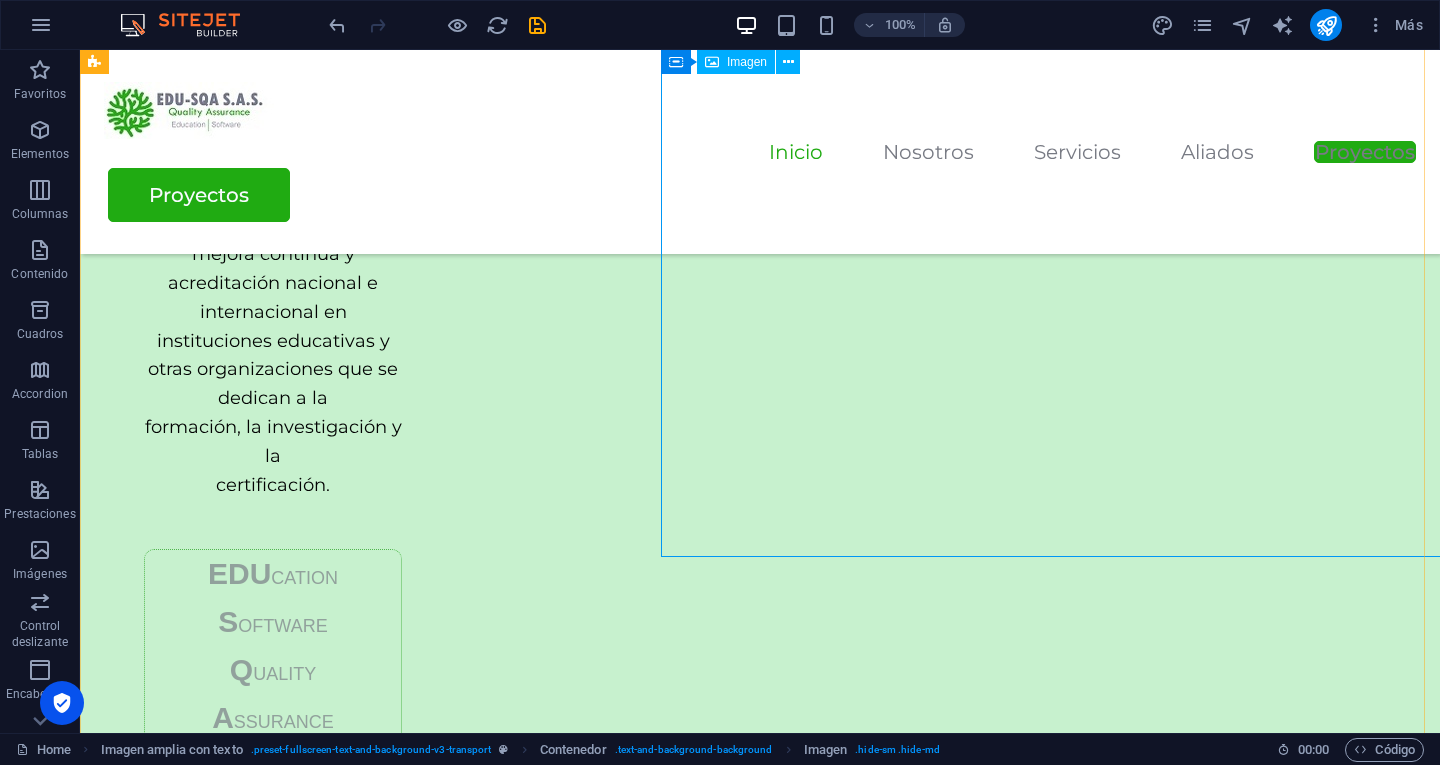 click at bounding box center (1128, 1640) 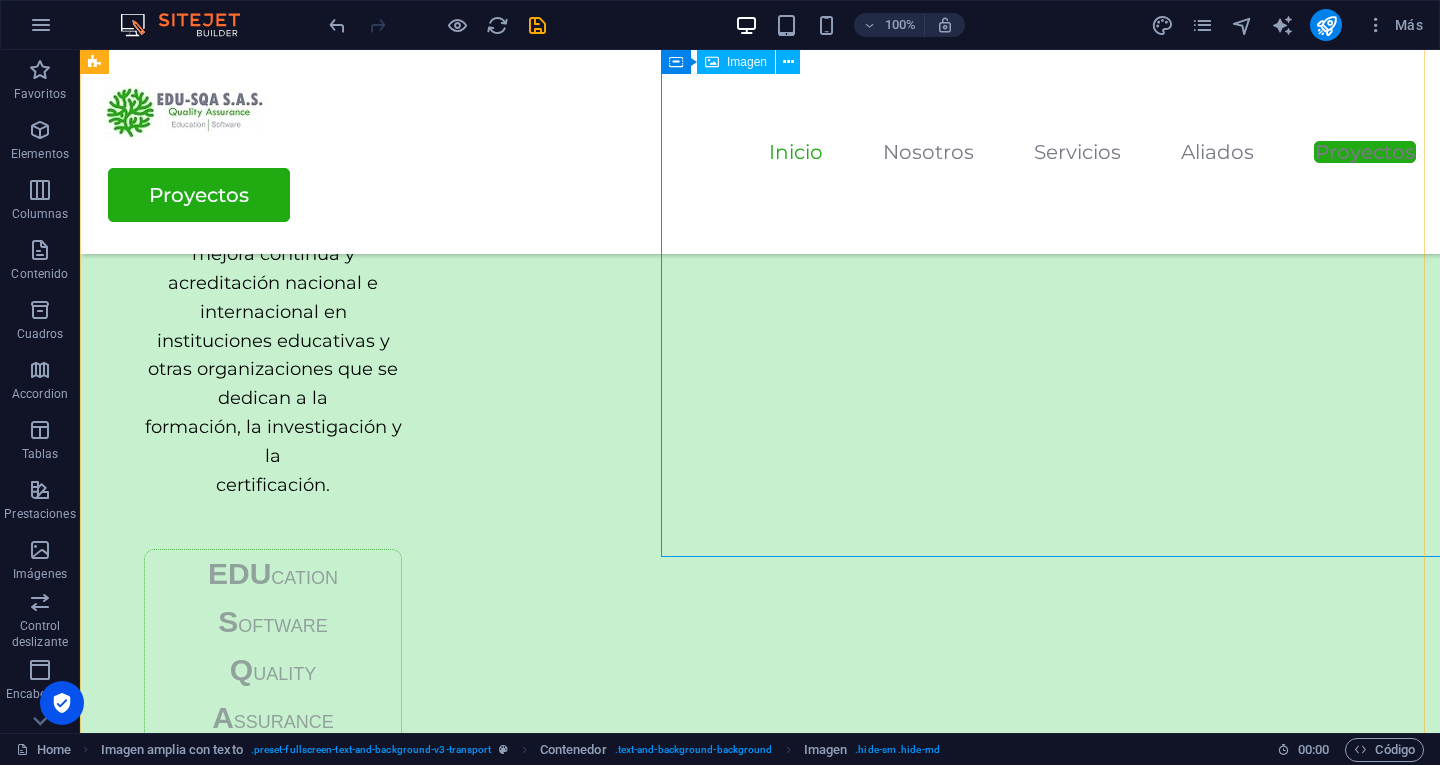 select on "px" 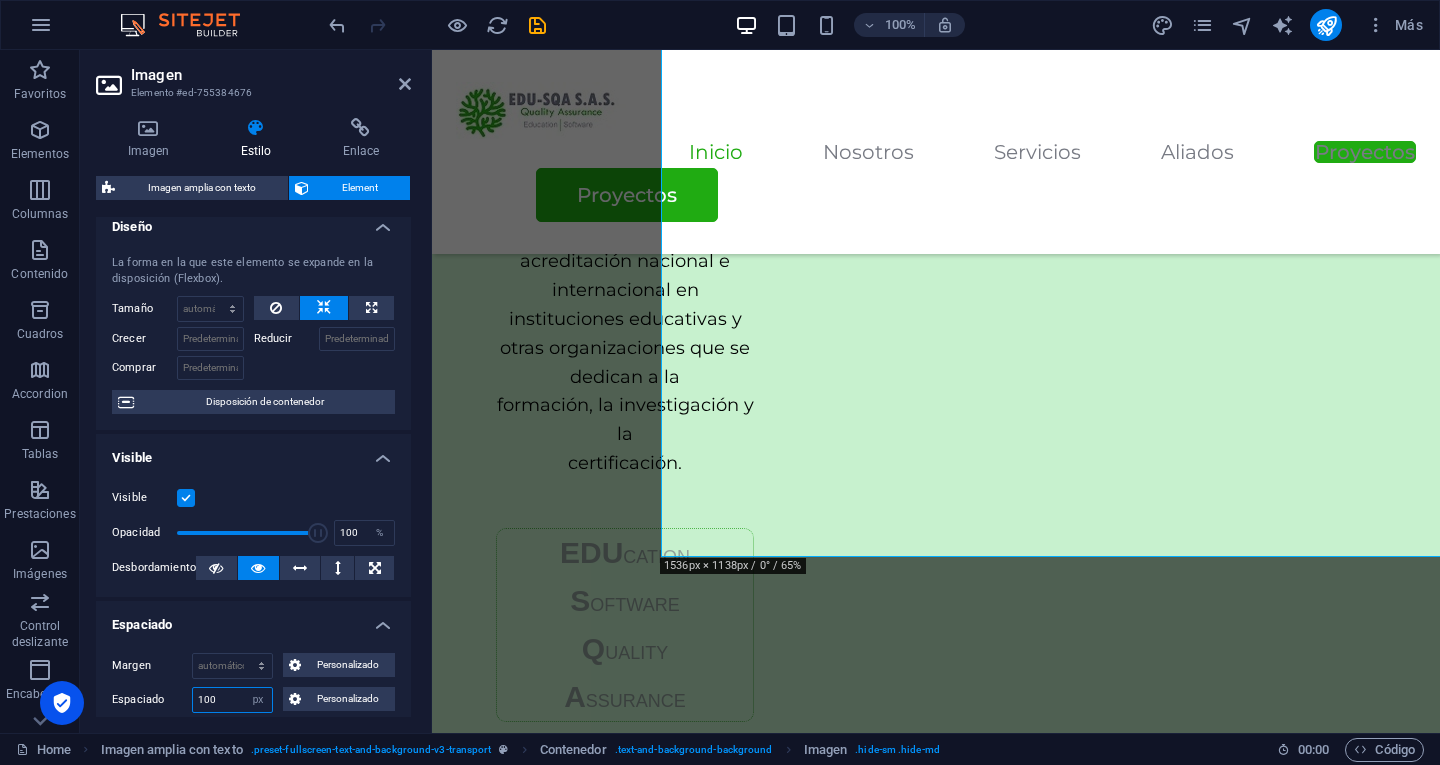 drag, startPoint x: 222, startPoint y: 711, endPoint x: 187, endPoint y: 708, distance: 35.128338 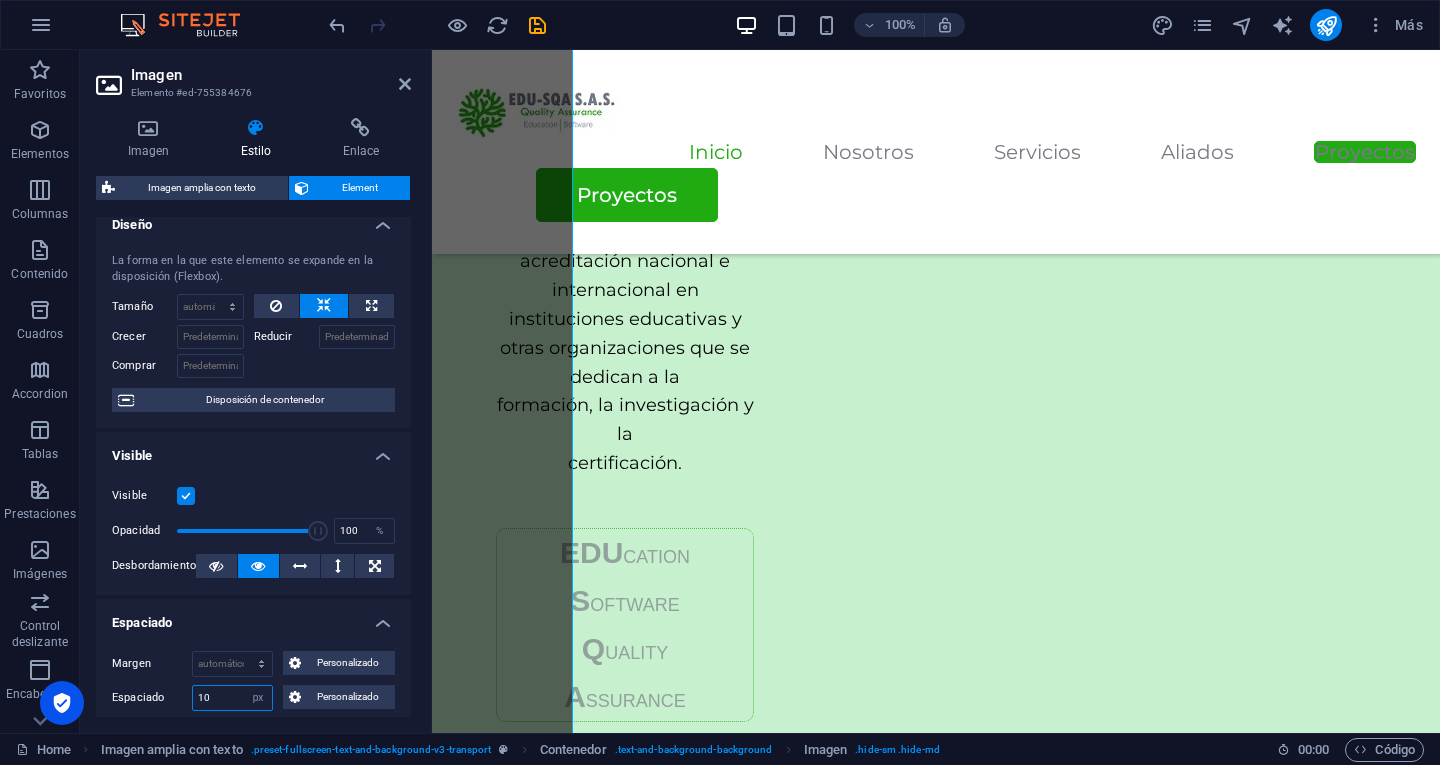 type on "1" 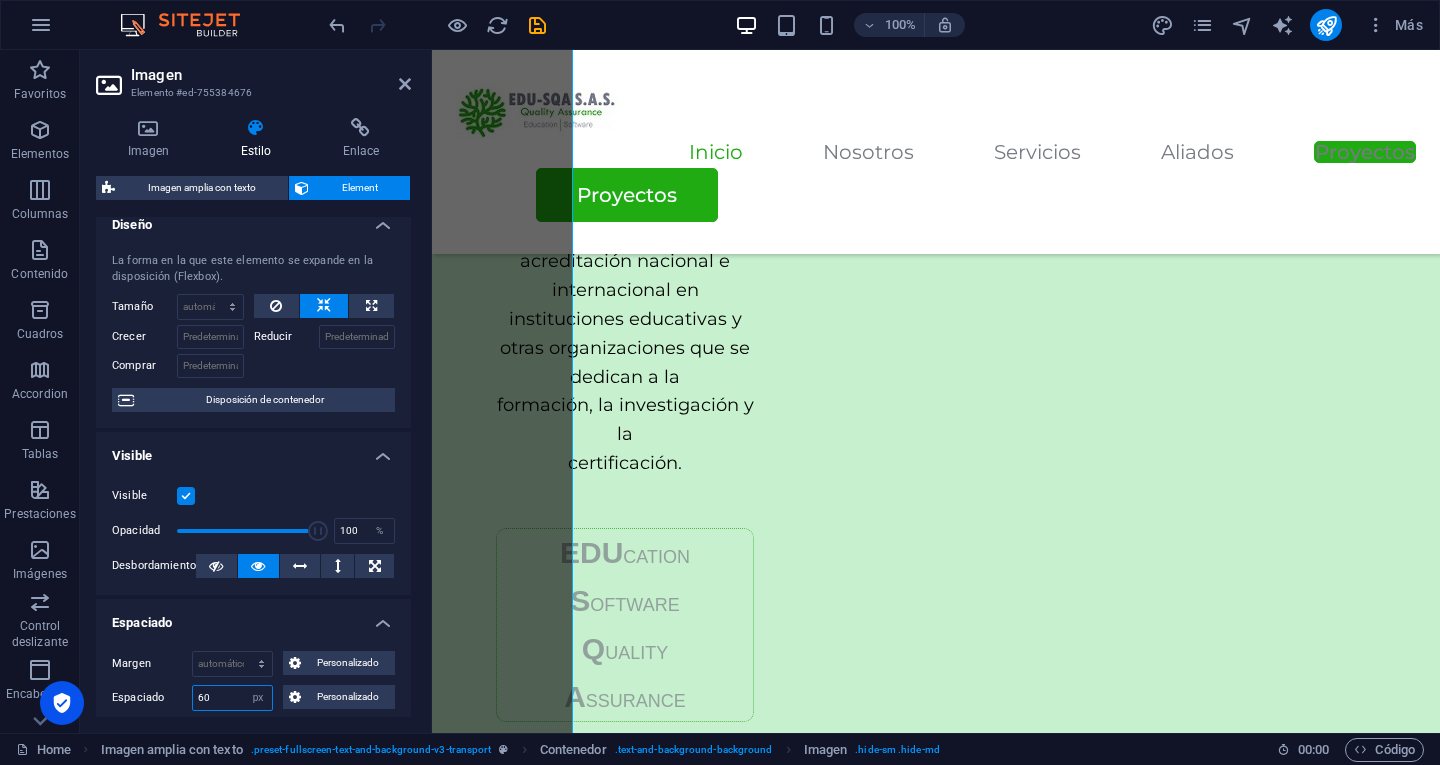 type on "6" 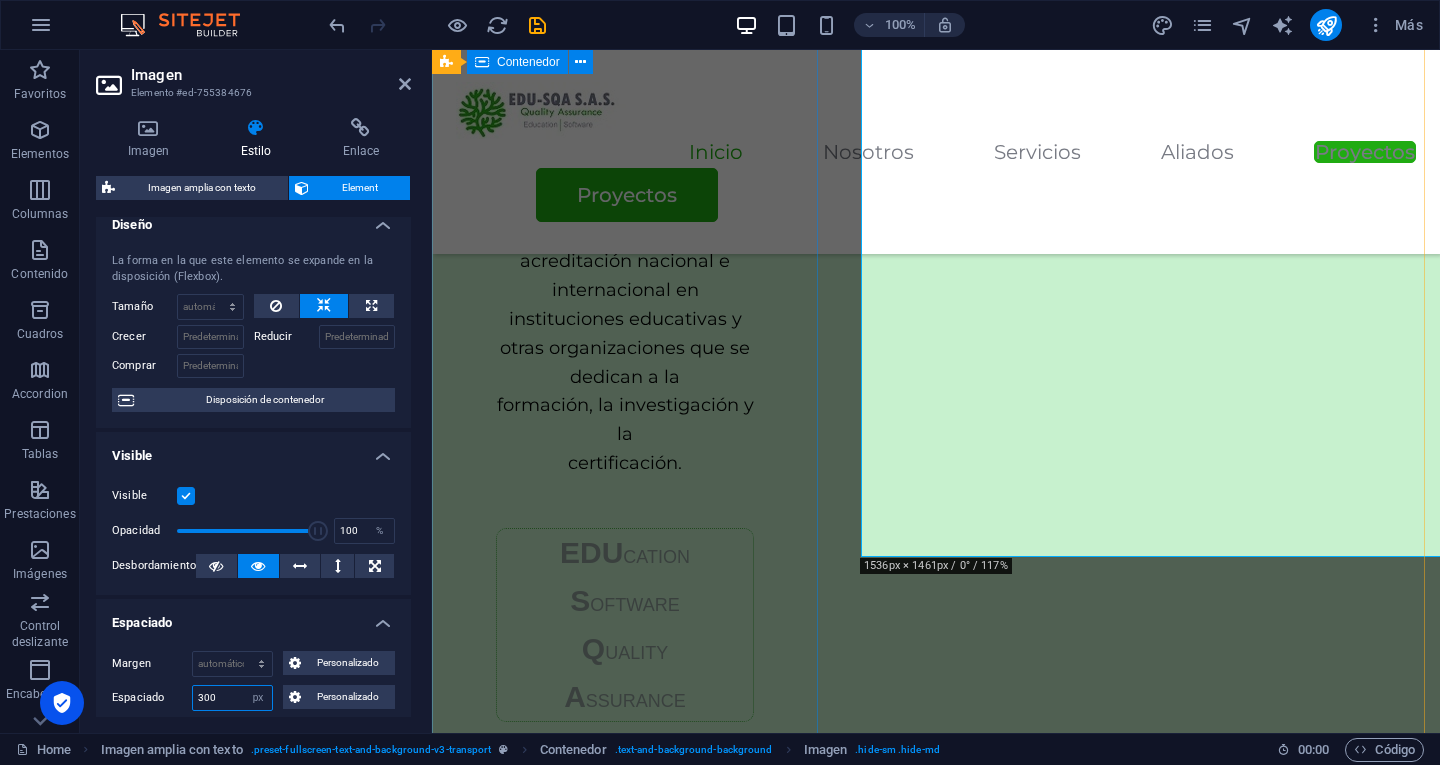 type on "300" 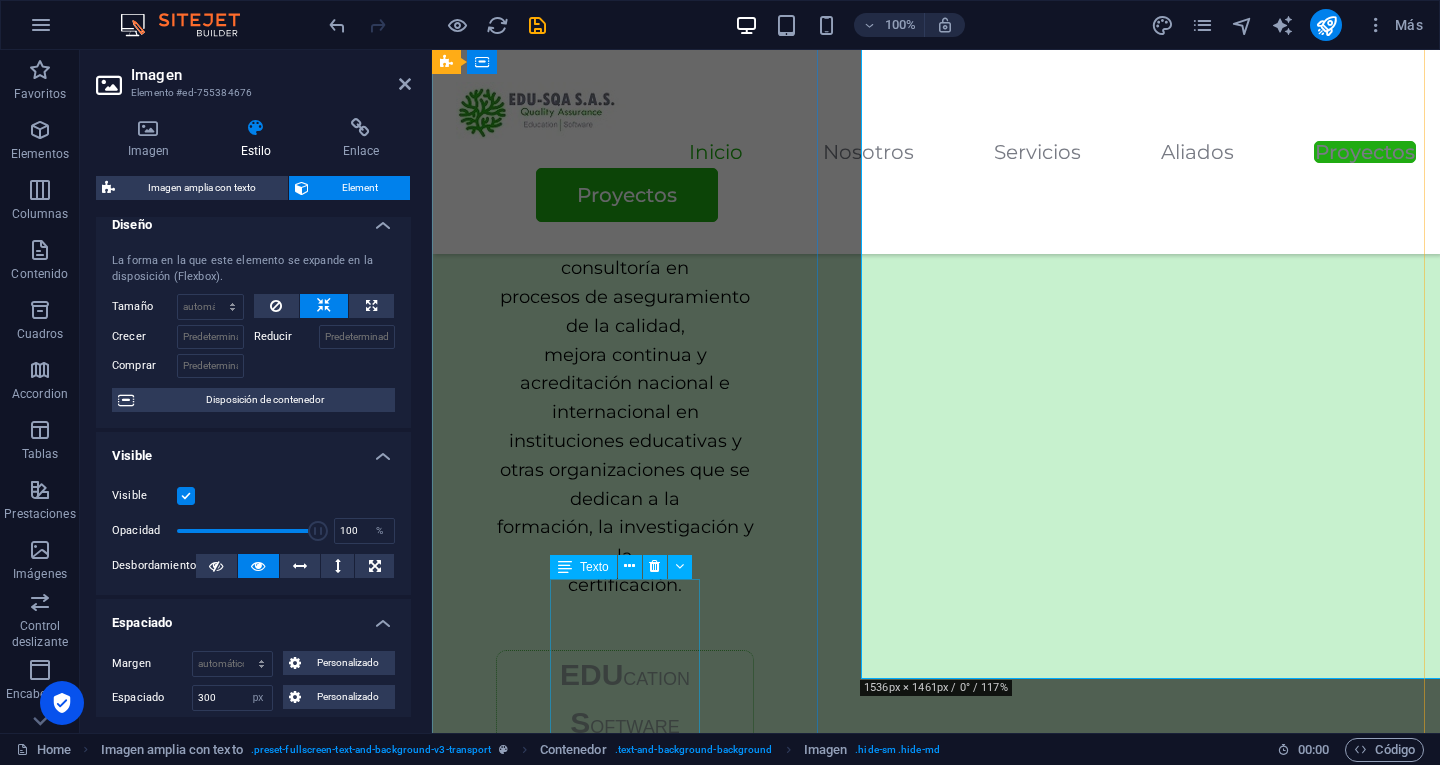 scroll, scrollTop: 292, scrollLeft: 0, axis: vertical 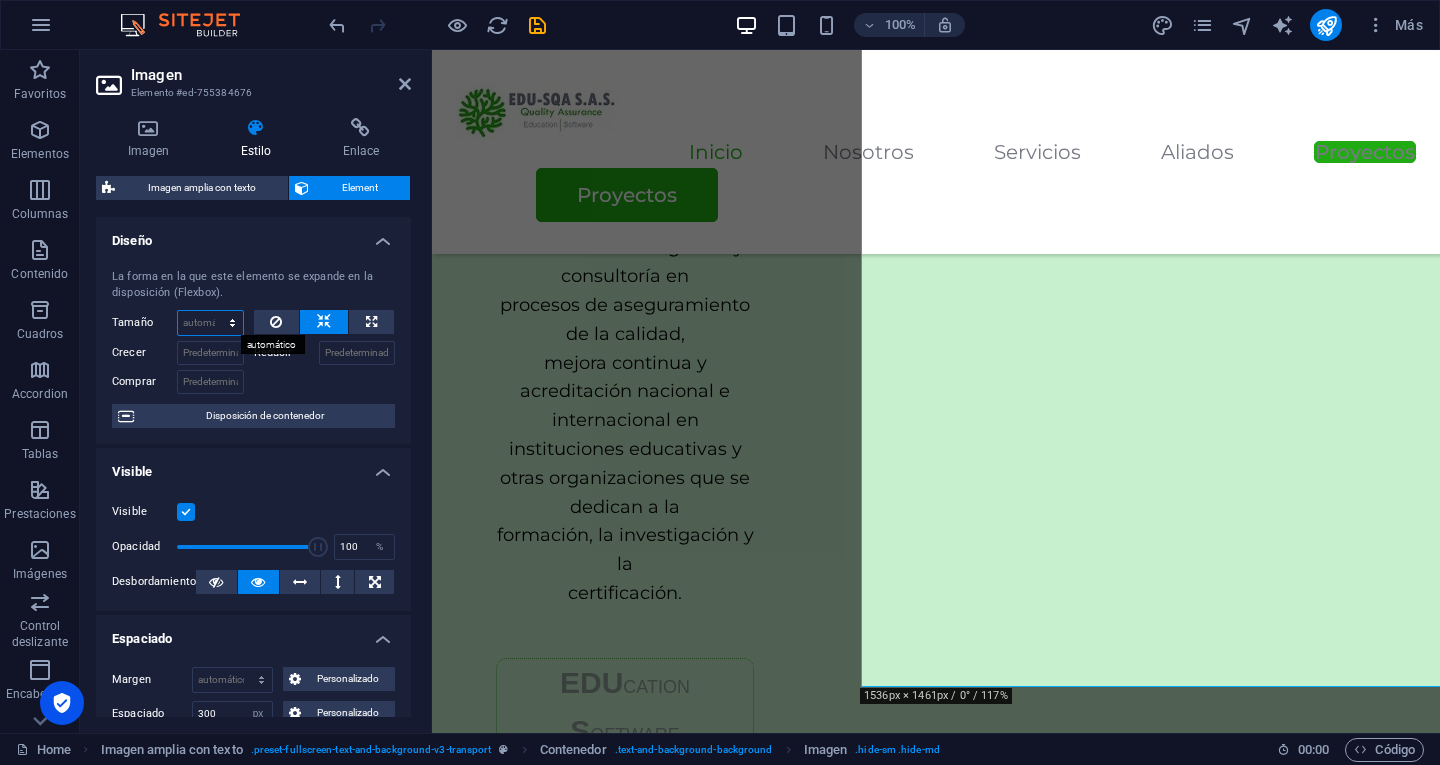 click on "Predeterminado automático px % 1/1 1/2 1/3 1/4 1/5 1/6 1/7 1/8 1/9 1/10" at bounding box center (210, 323) 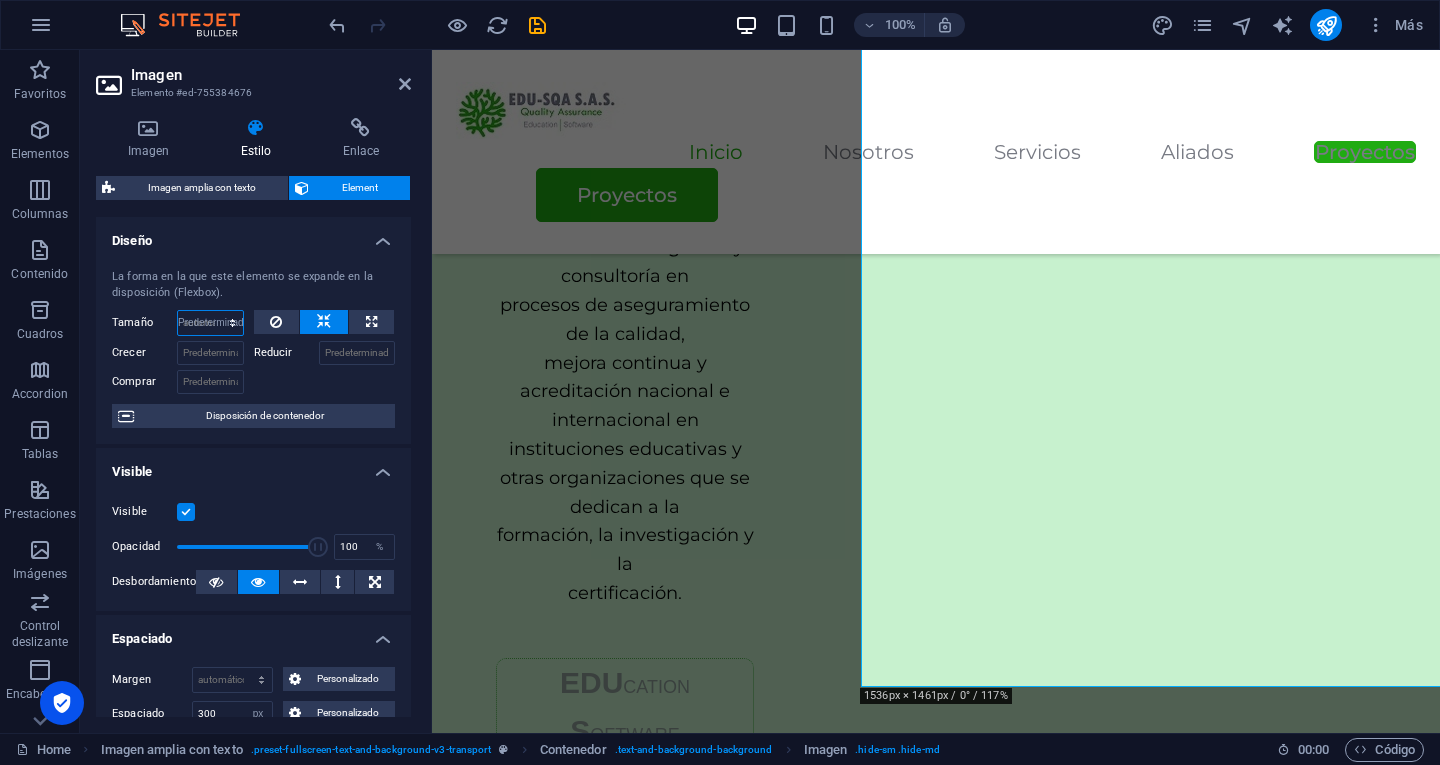 click on "Predeterminado automático px % 1/1 1/2 1/3 1/4 1/5 1/6 1/7 1/8 1/9 1/10" at bounding box center (210, 323) 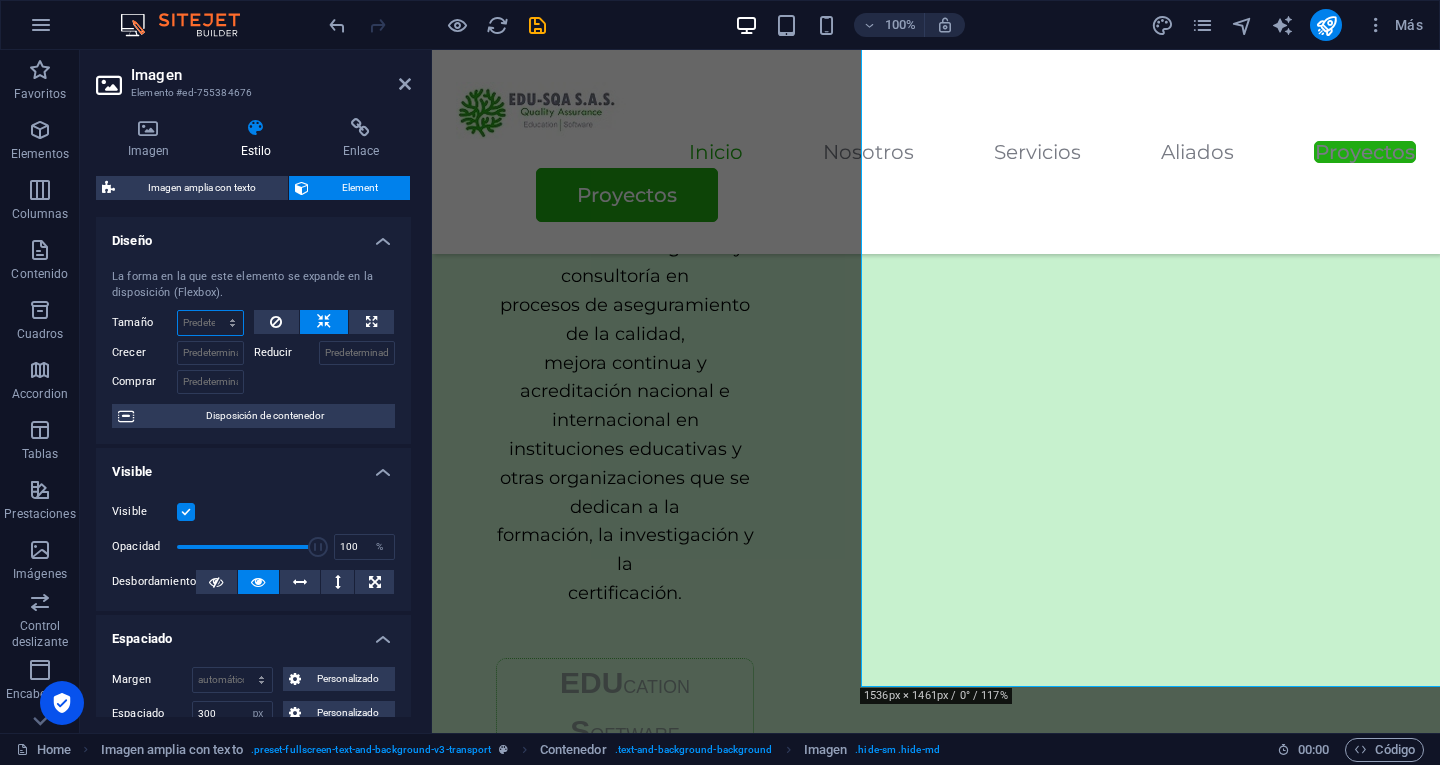 scroll, scrollTop: 263, scrollLeft: 0, axis: vertical 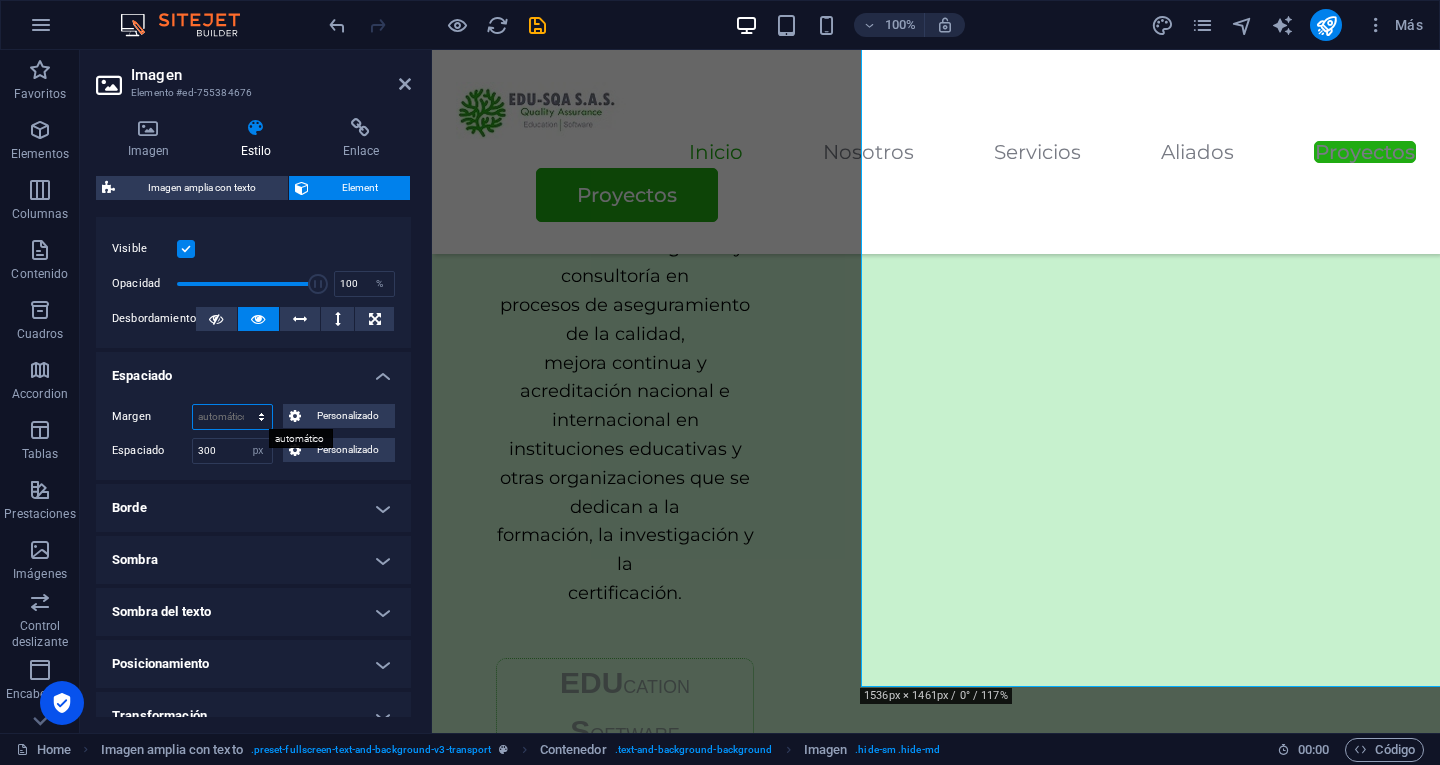 click on "Predeterminado automático px % rem vw vh Personalizado" at bounding box center (232, 417) 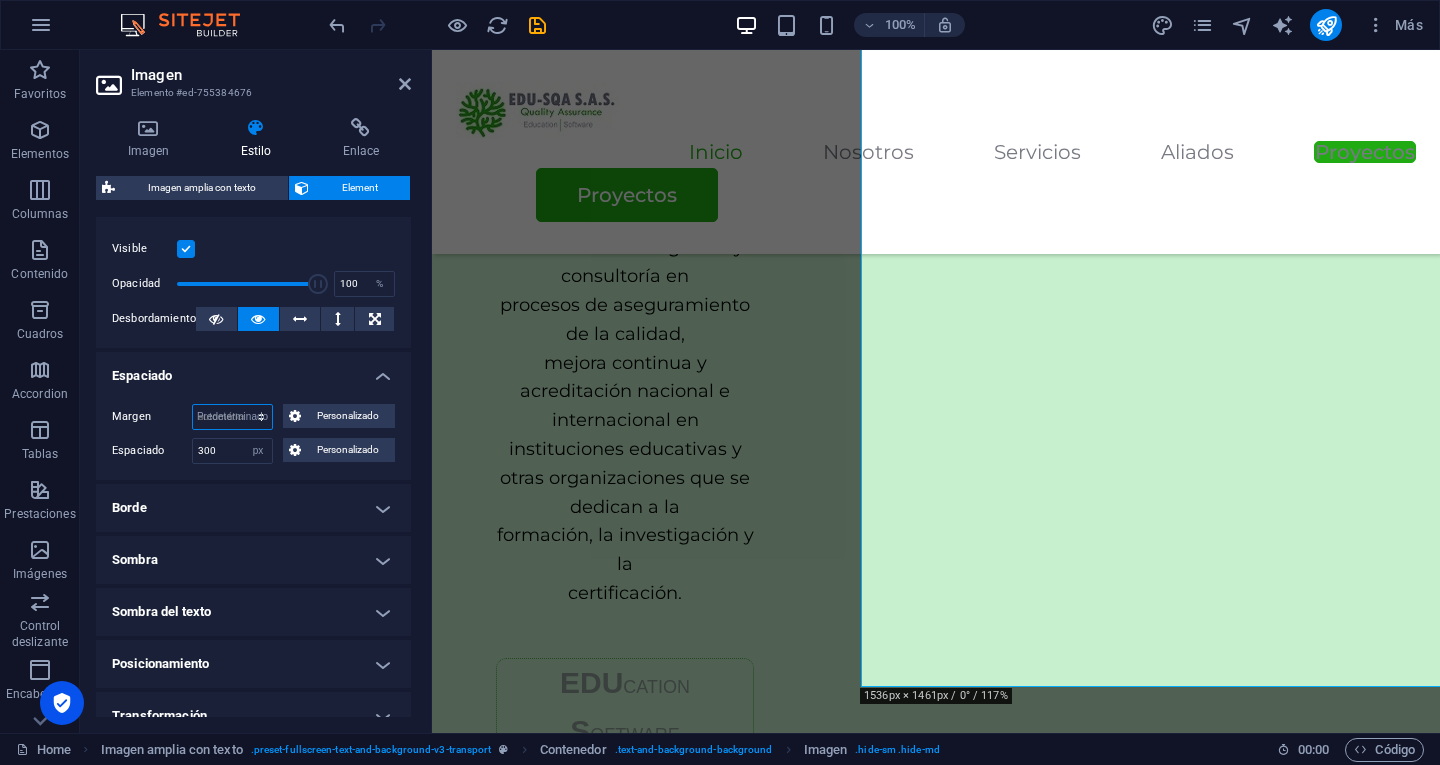 click on "Predeterminado automático px % rem vw vh Personalizado" at bounding box center (232, 417) 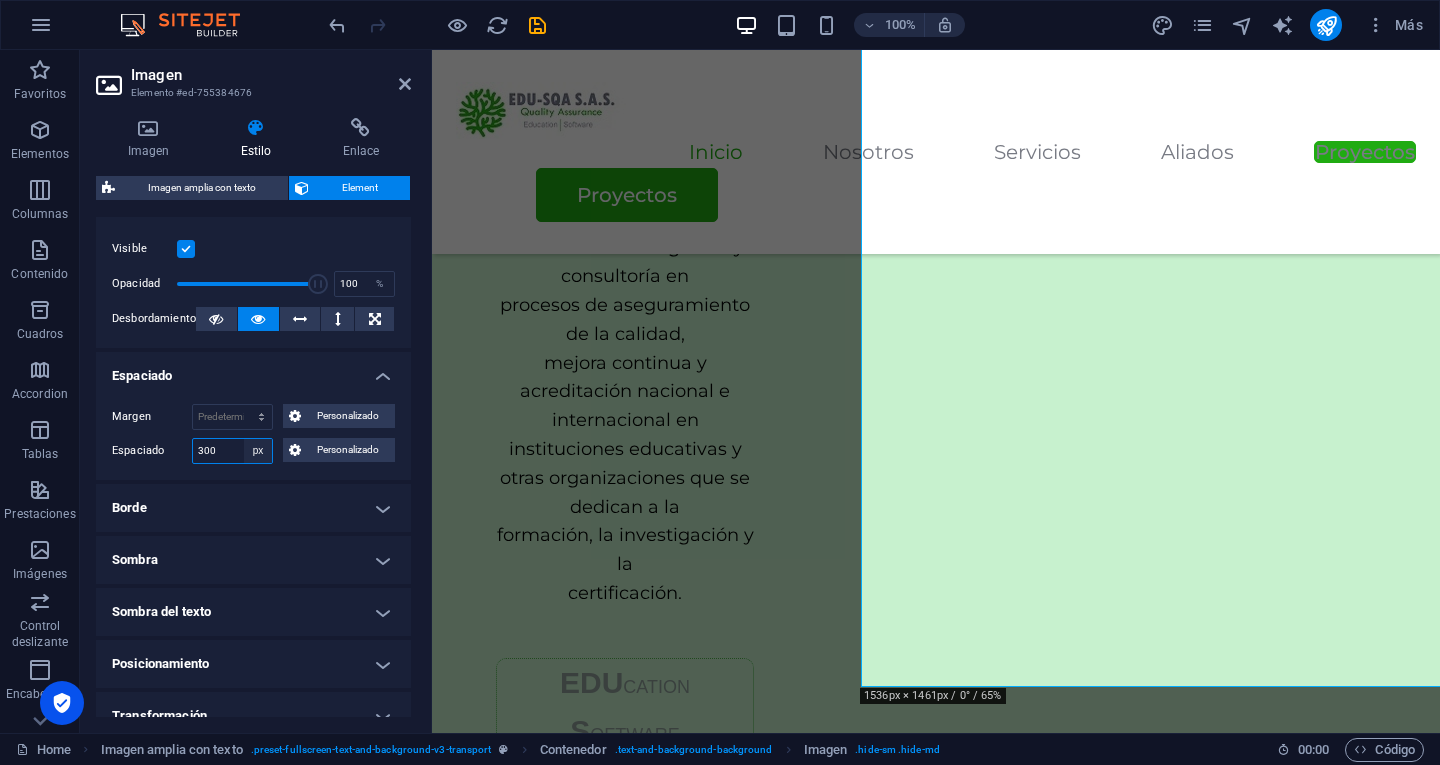 click on "Predeterminado px rem % vh vw Personalizado" at bounding box center (258, 451) 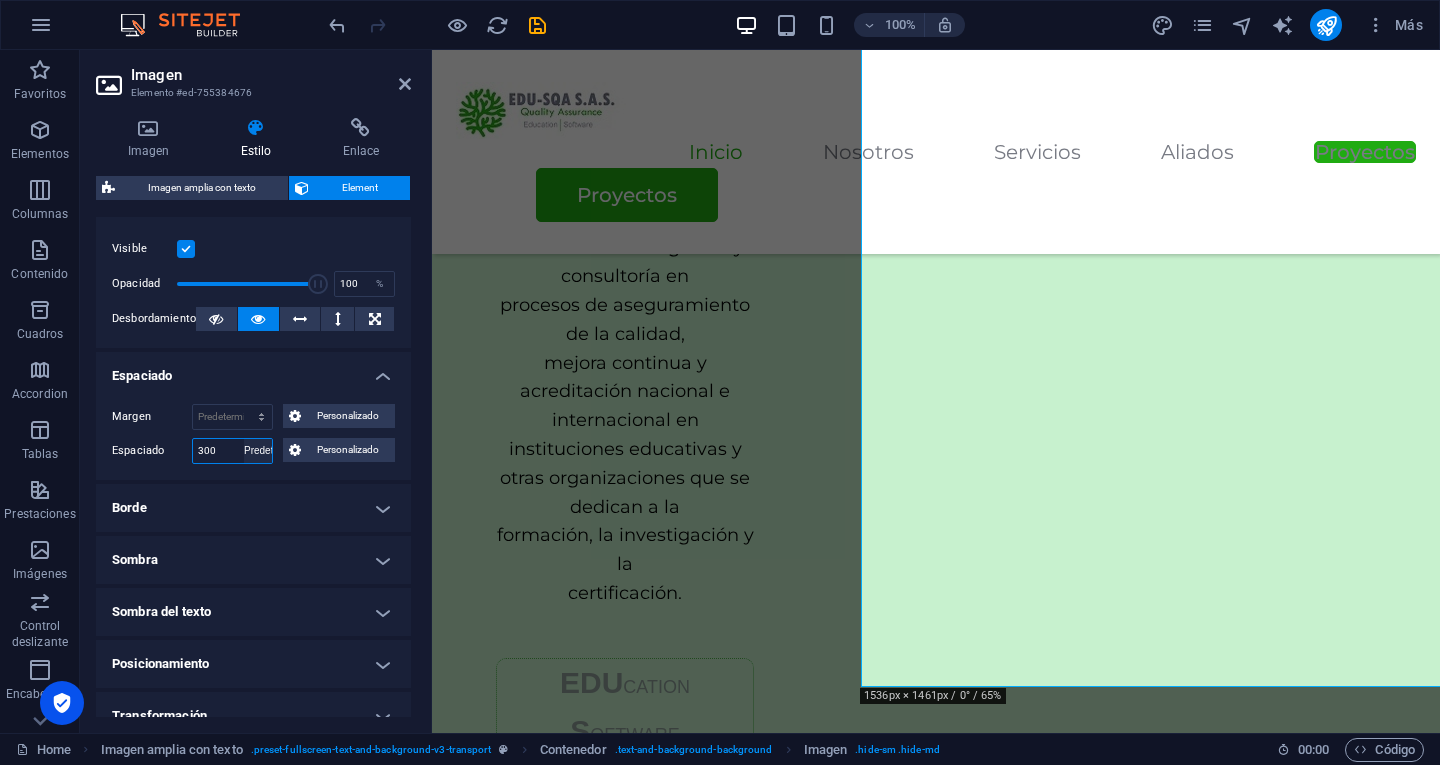 click on "Predeterminado px rem % vh vw Personalizado" at bounding box center [258, 451] 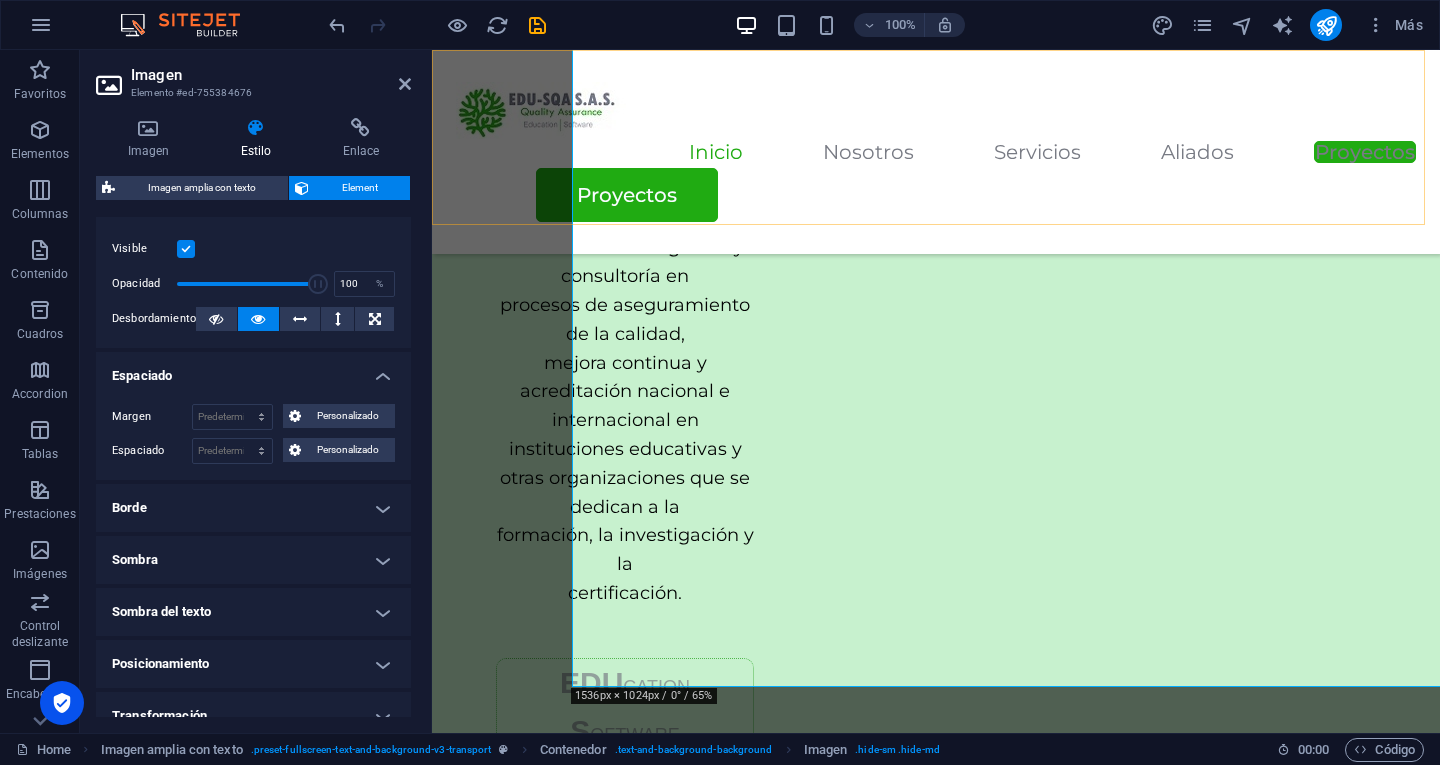 click on "Inicio Nosotros Servicios Aliados Proyectos Proyectos" at bounding box center [936, 152] 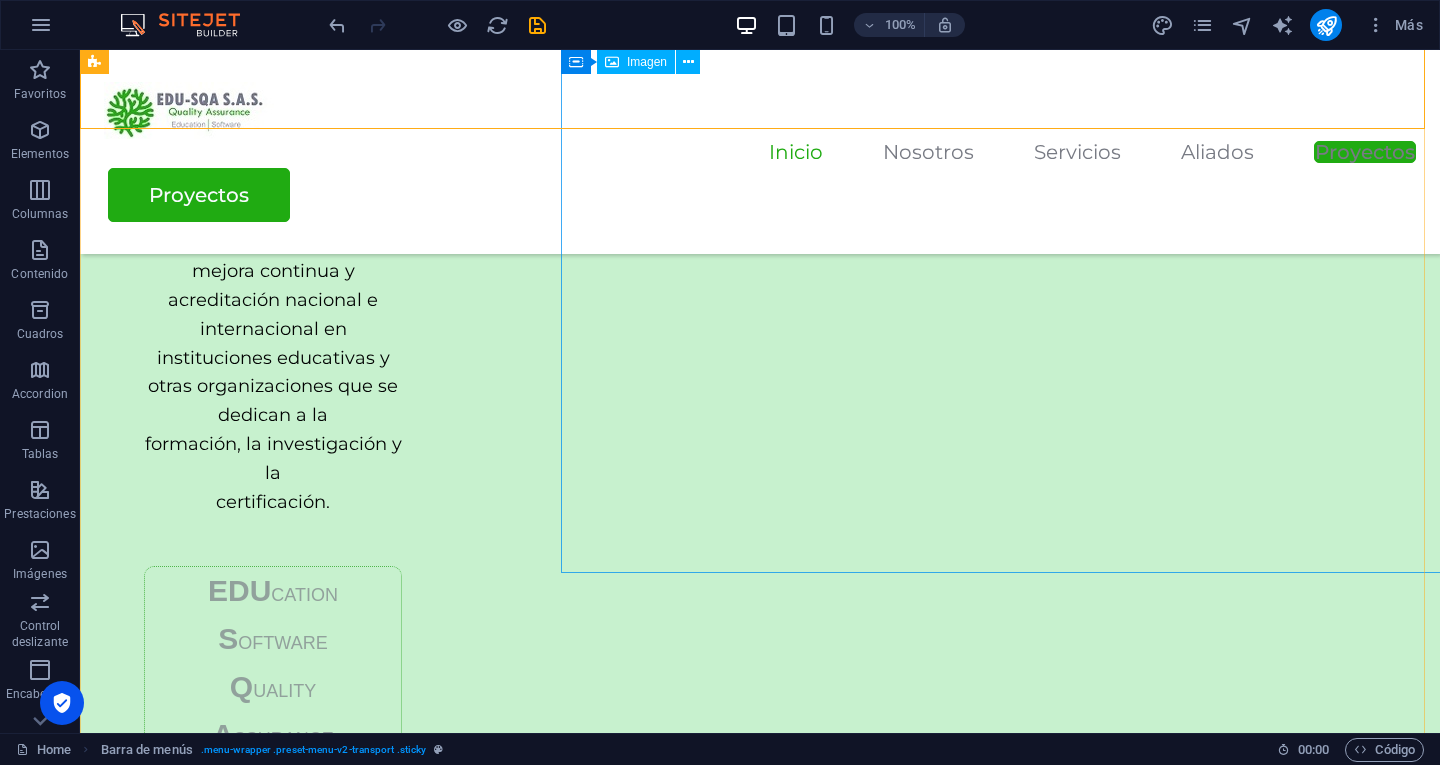 scroll, scrollTop: 352, scrollLeft: 0, axis: vertical 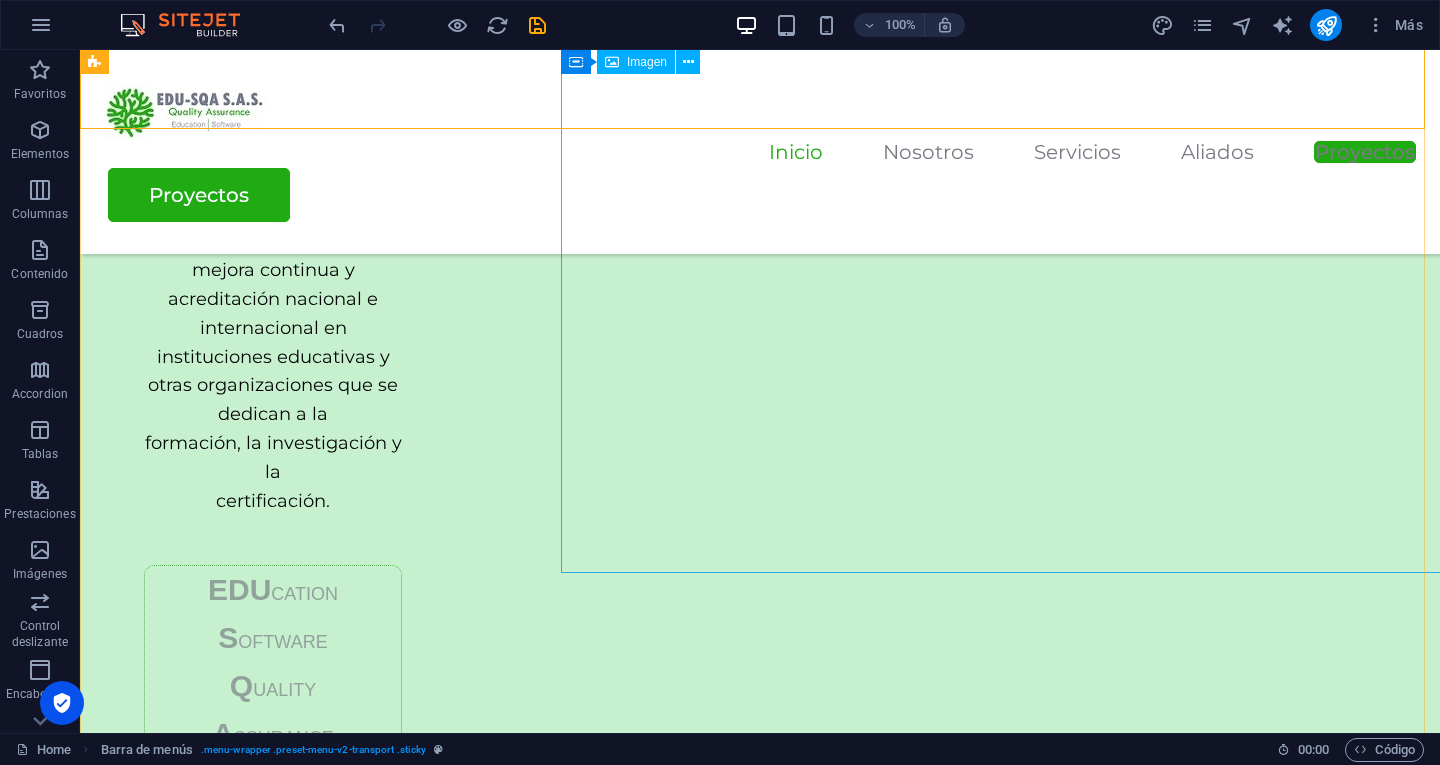 click at bounding box center [1078, 1656] 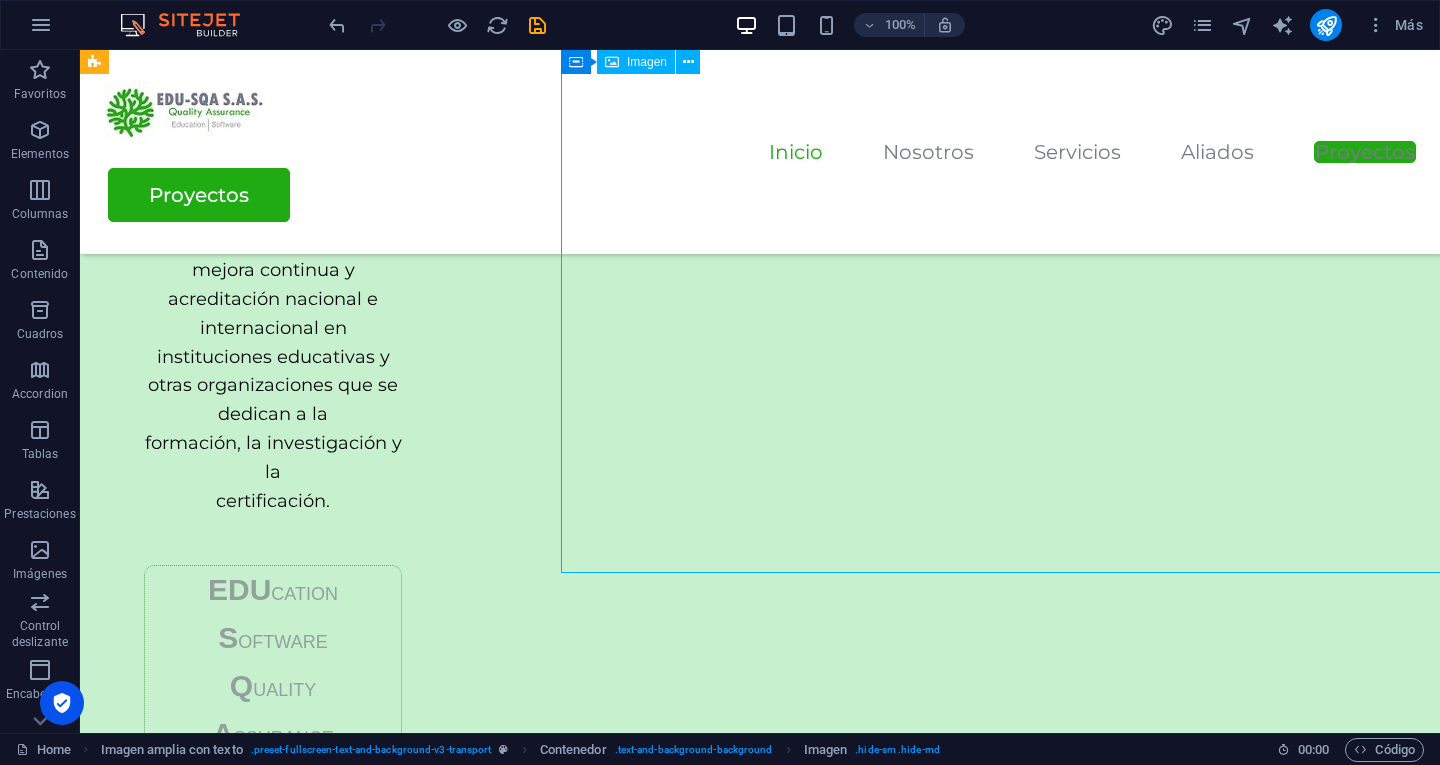 click at bounding box center [1078, 1656] 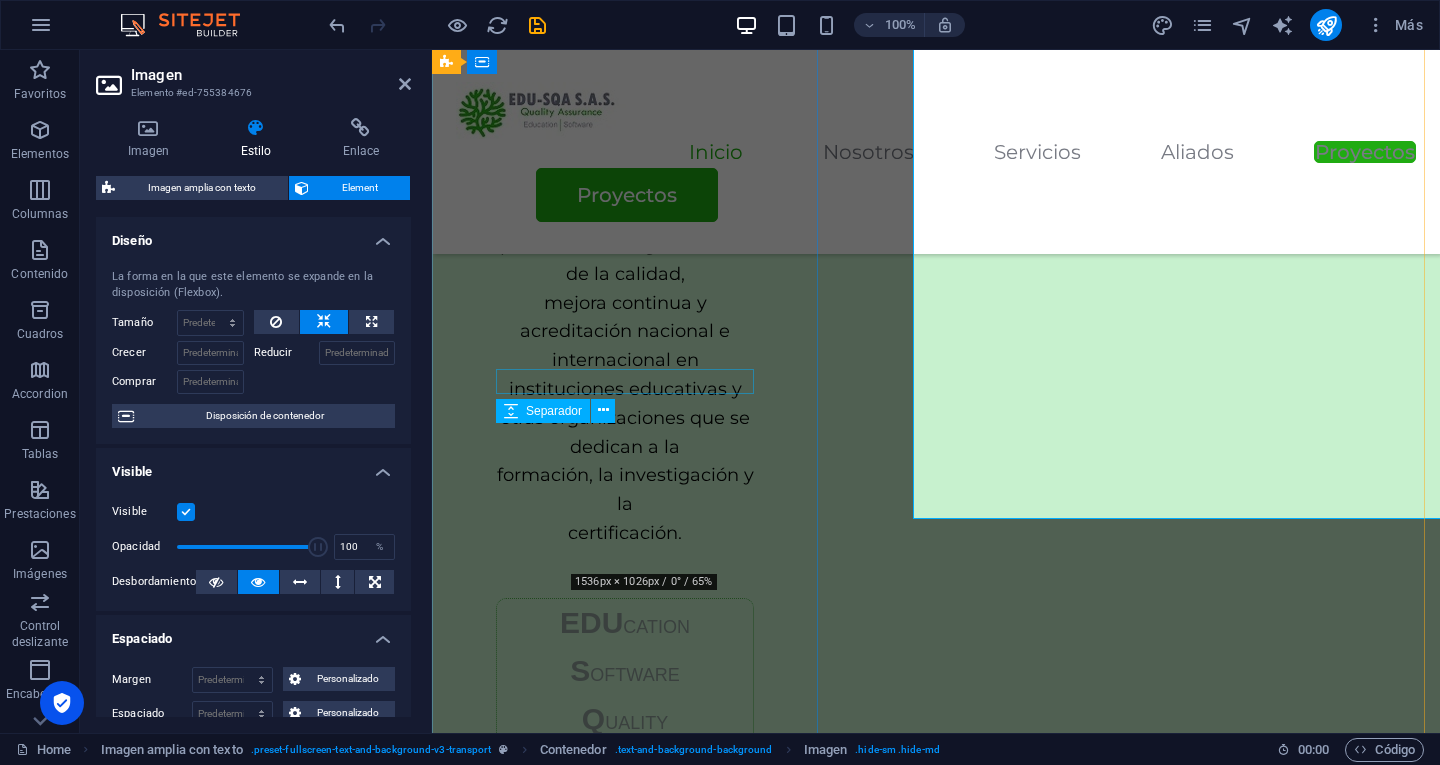 scroll, scrollTop: 406, scrollLeft: 0, axis: vertical 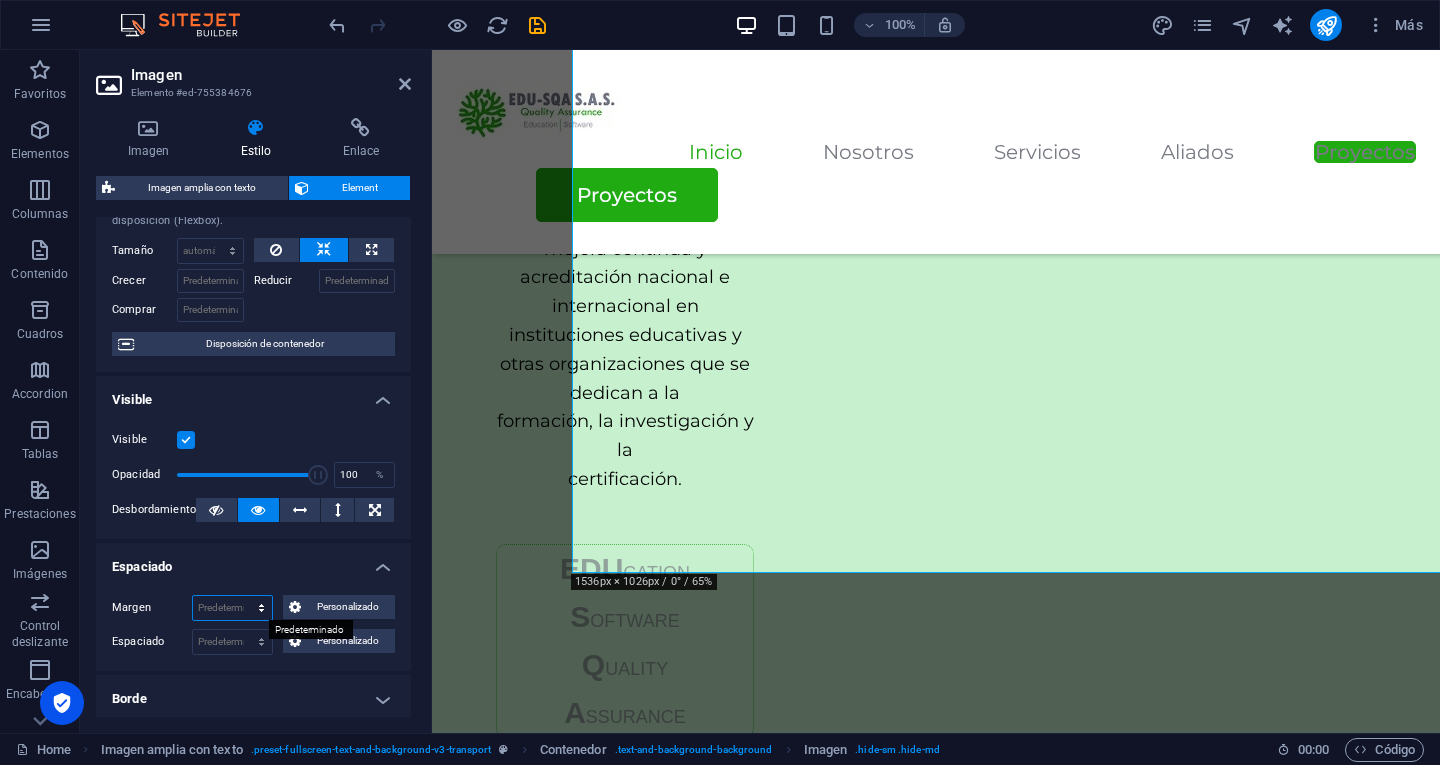 click on "Predeterminado automático px % rem vw vh Personalizado" at bounding box center [232, 608] 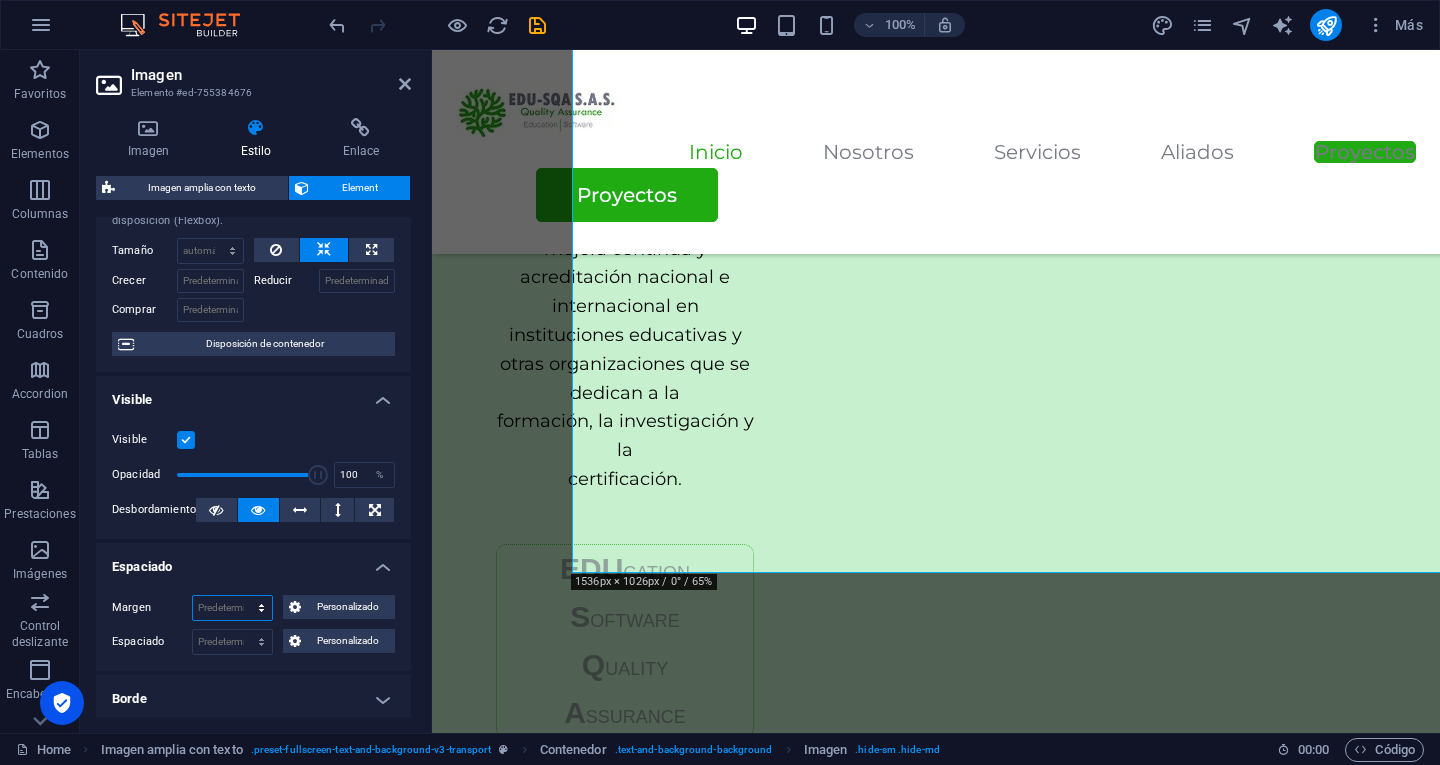 select on "px" 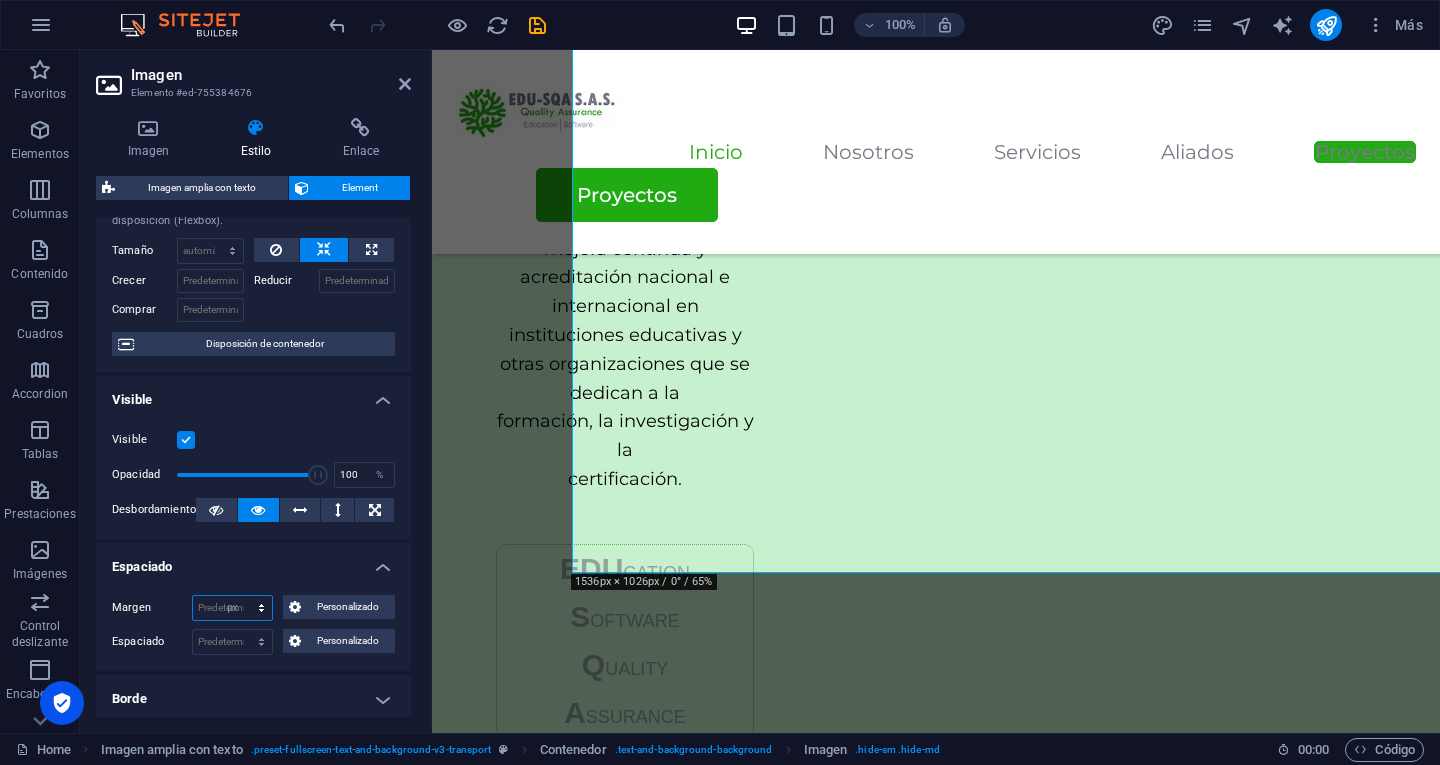 click on "Predeterminado automático px % rem vw vh Personalizado" at bounding box center [232, 608] 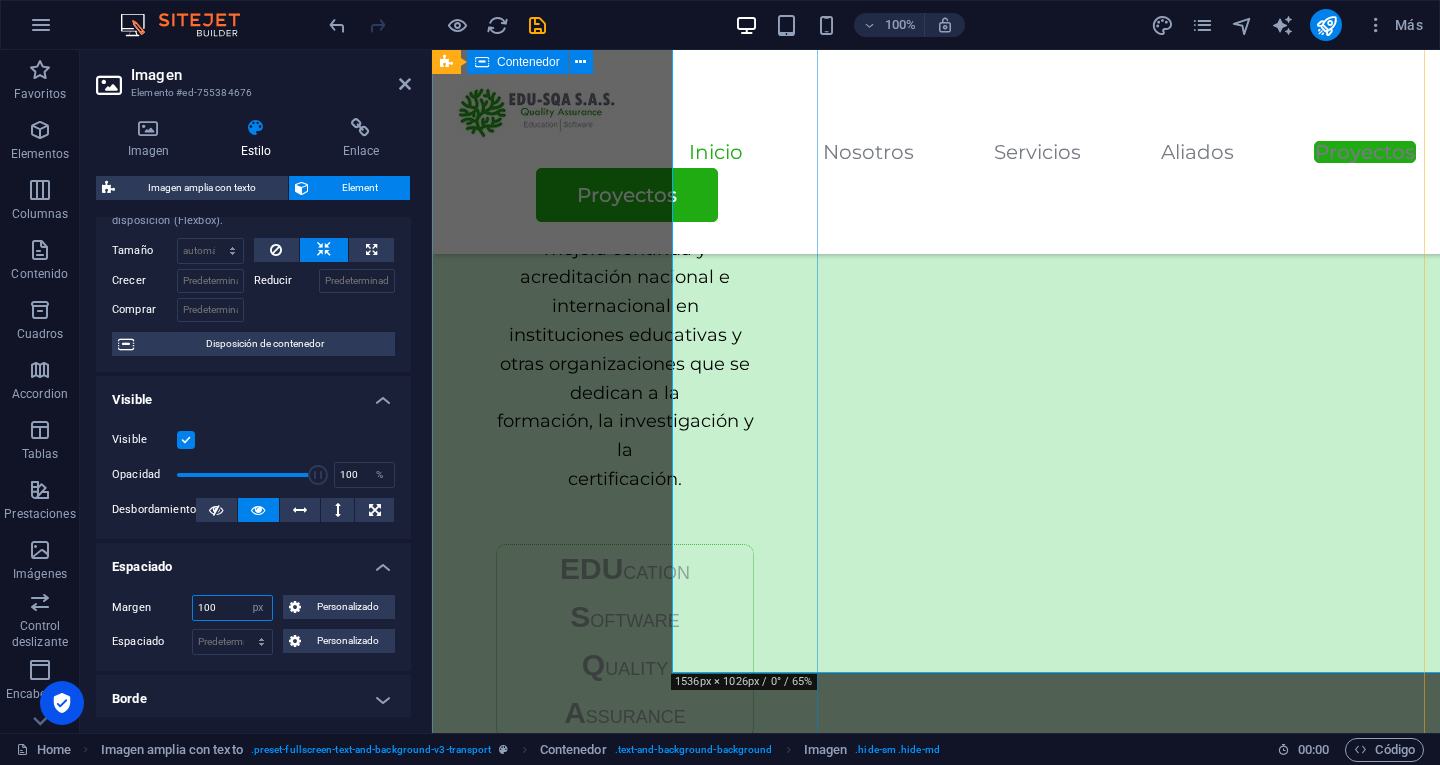 type on "100" 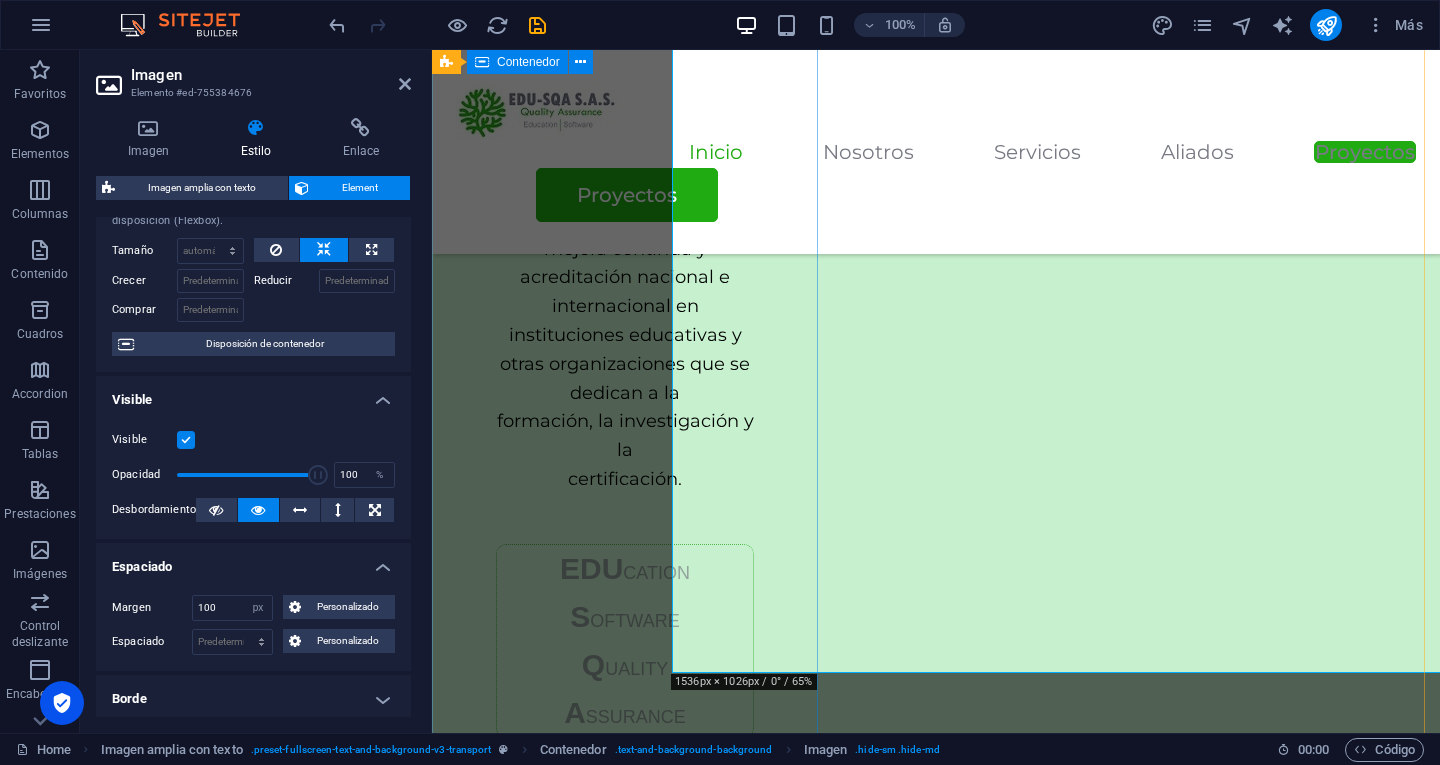 click on "EDU-SQA S.A.S. es una empresa que se dedica a la investigación y consultoría en procesos de aseguramiento de la calidad, mejora continua y acreditación nacional e internacional en instituciones educativas y otras organizaciones que se dedican a la formación, la investigación y la certificación. EDU CATION  S OFTWARE Q UALITY A SSURANCE EDU CATION  S OFTWARE Q UALITY A SSURANCE. Ver servicios" at bounding box center [625, 637] 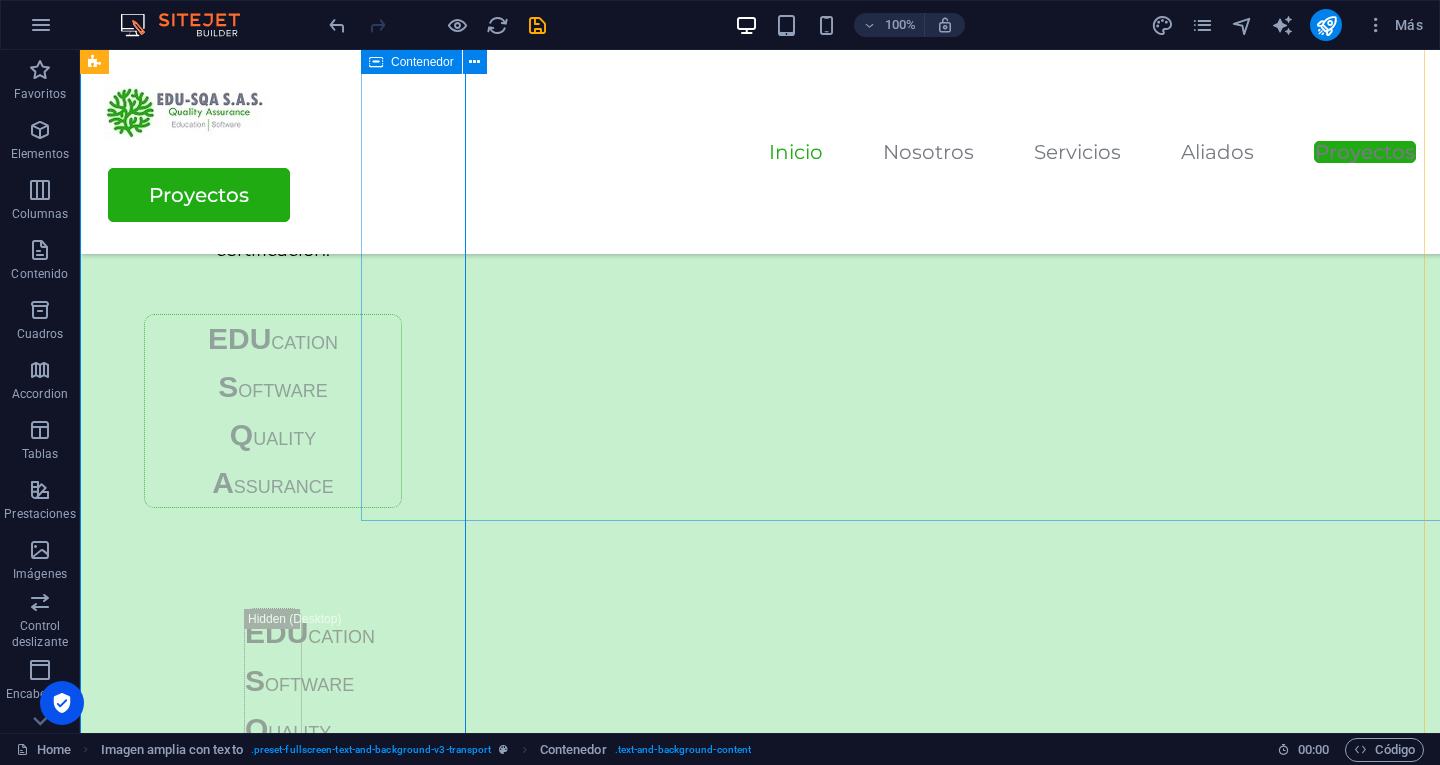 scroll, scrollTop: 604, scrollLeft: 0, axis: vertical 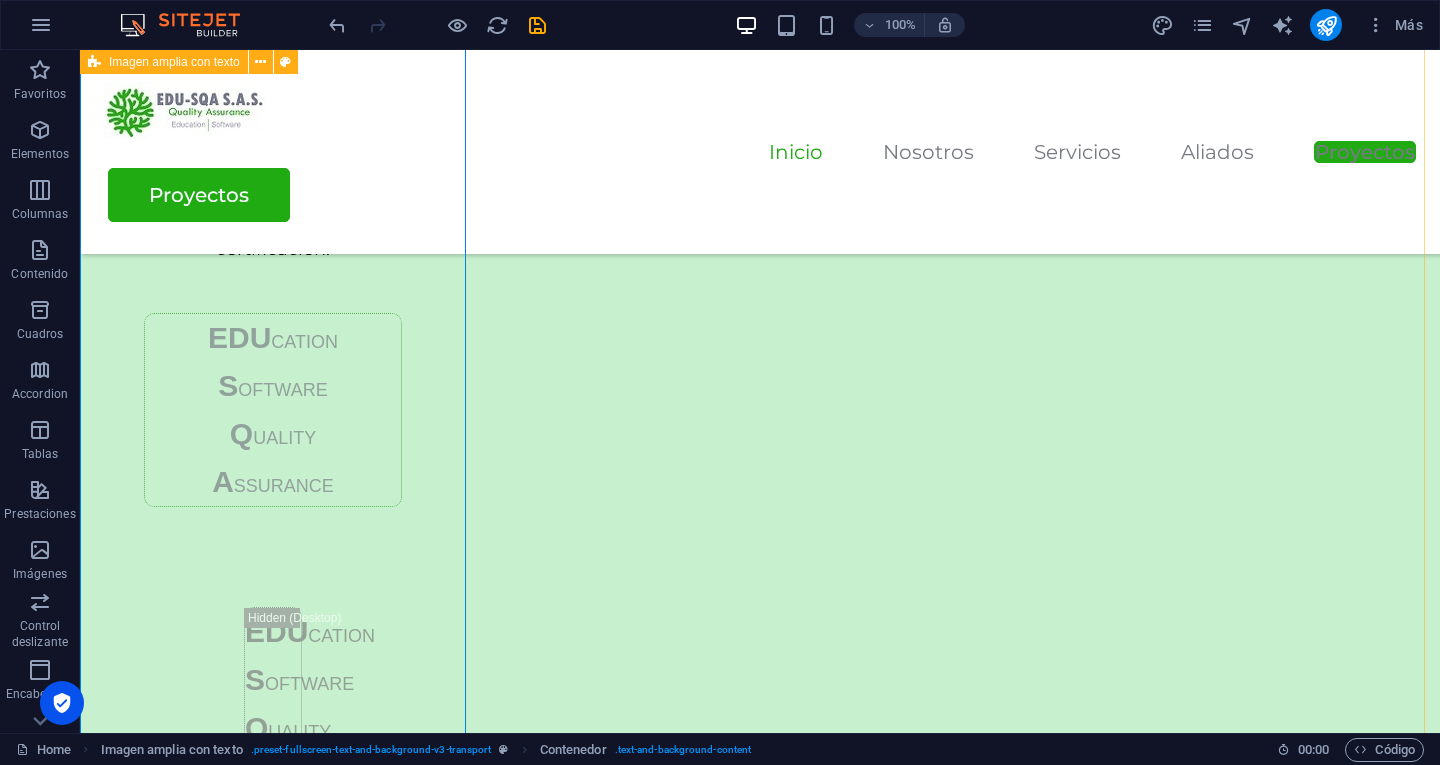 click on "EDU-SQA S.A.S. es una empresa que se dedica a la investigación y consultoría en procesos de aseguramiento de la calidad, mejora continua y acreditación nacional e internacional en instituciones educativas y otras organizaciones que se dedican a la formación, la investigación y la certificación. EDU CATION  S OFTWARE Q UALITY A SSURANCE EDU CATION  S OFTWARE Q UALITY A SSURANCE. Ver servicios" at bounding box center (760, 360) 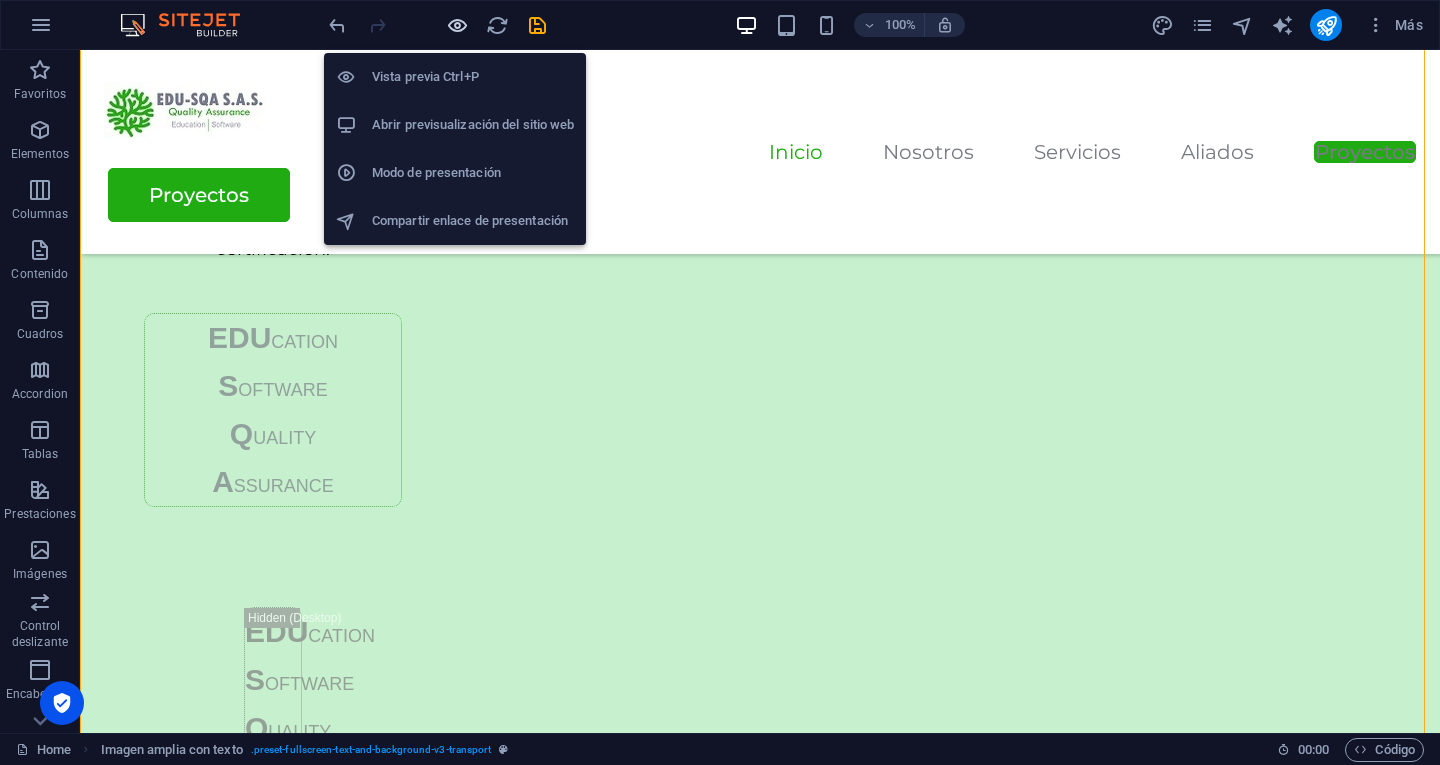 click at bounding box center (457, 25) 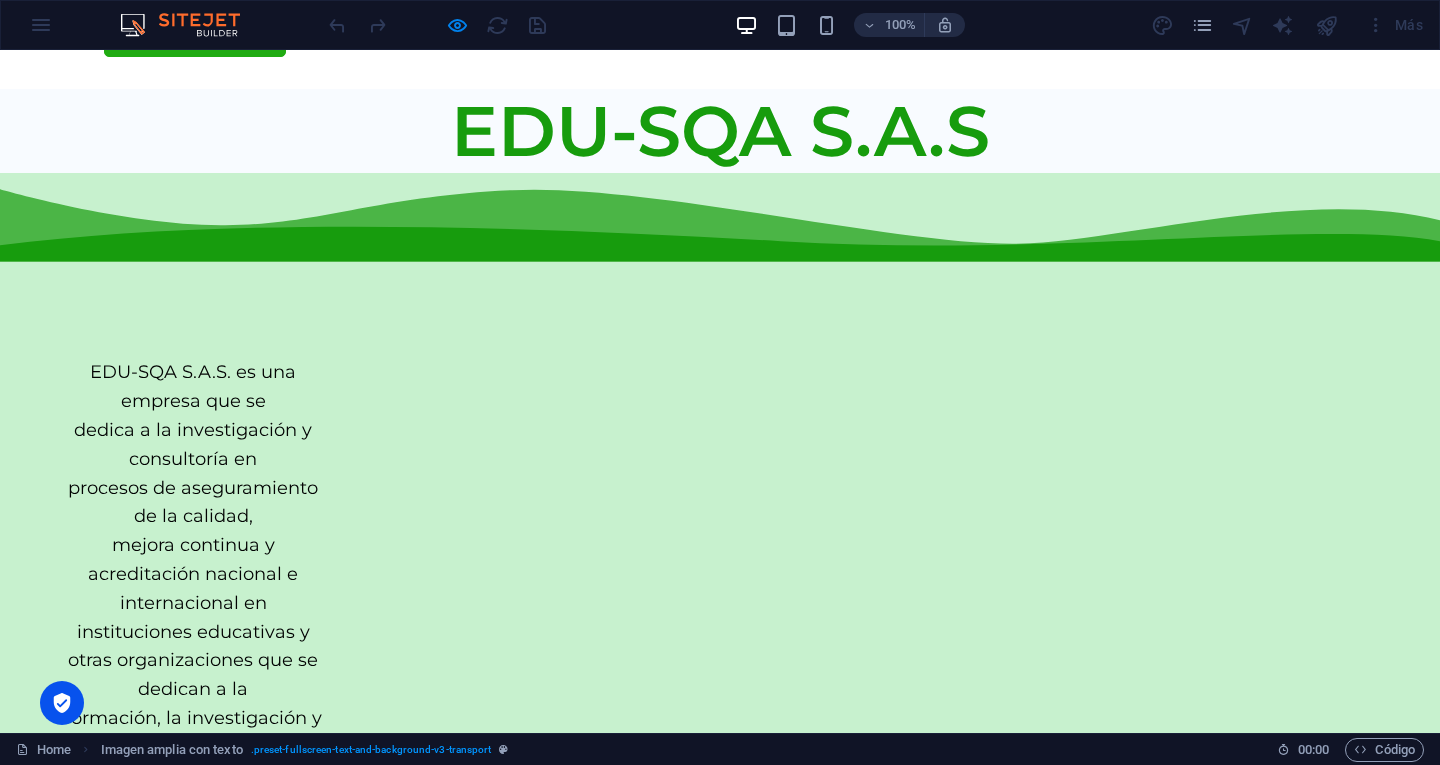 scroll, scrollTop: 0, scrollLeft: 0, axis: both 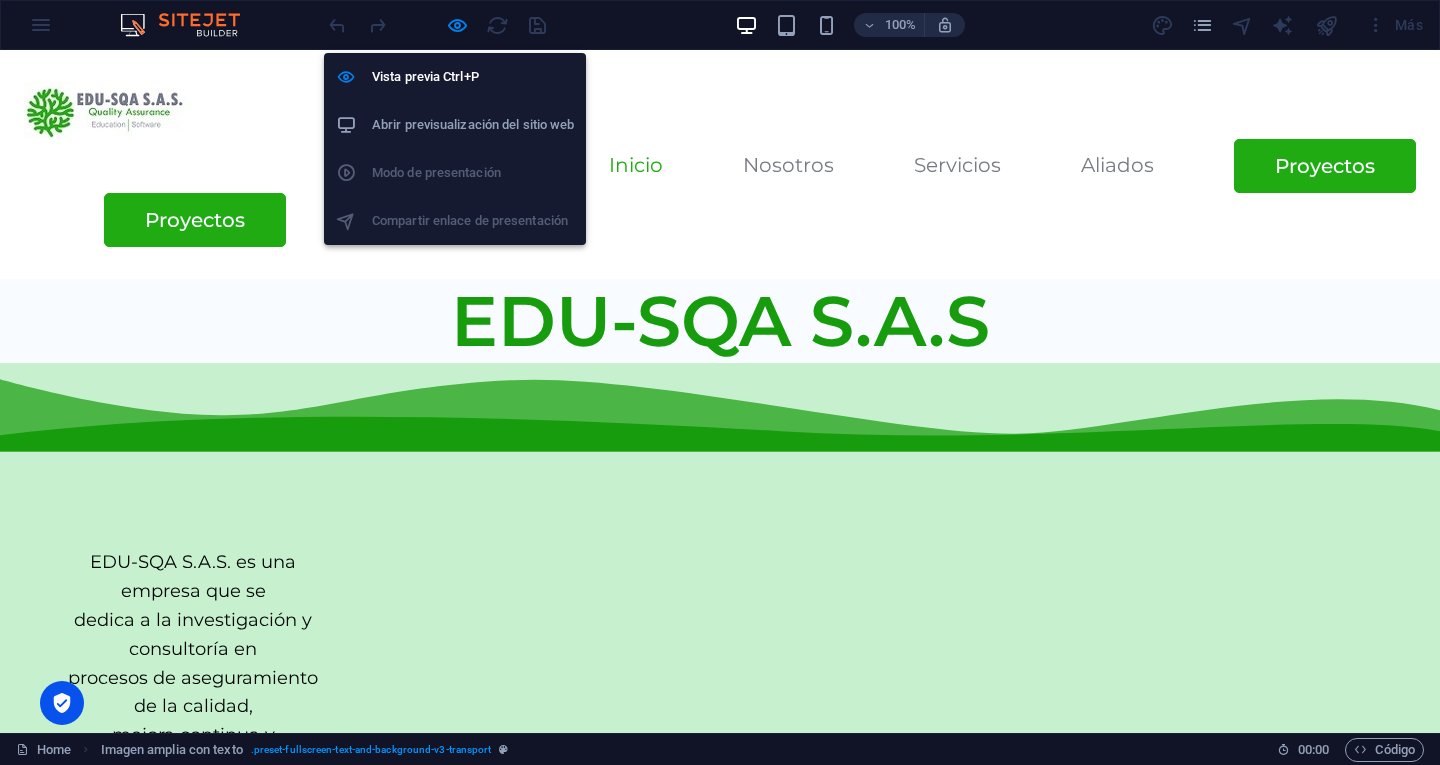 click on "Abrir previsualización del sitio web" at bounding box center (473, 125) 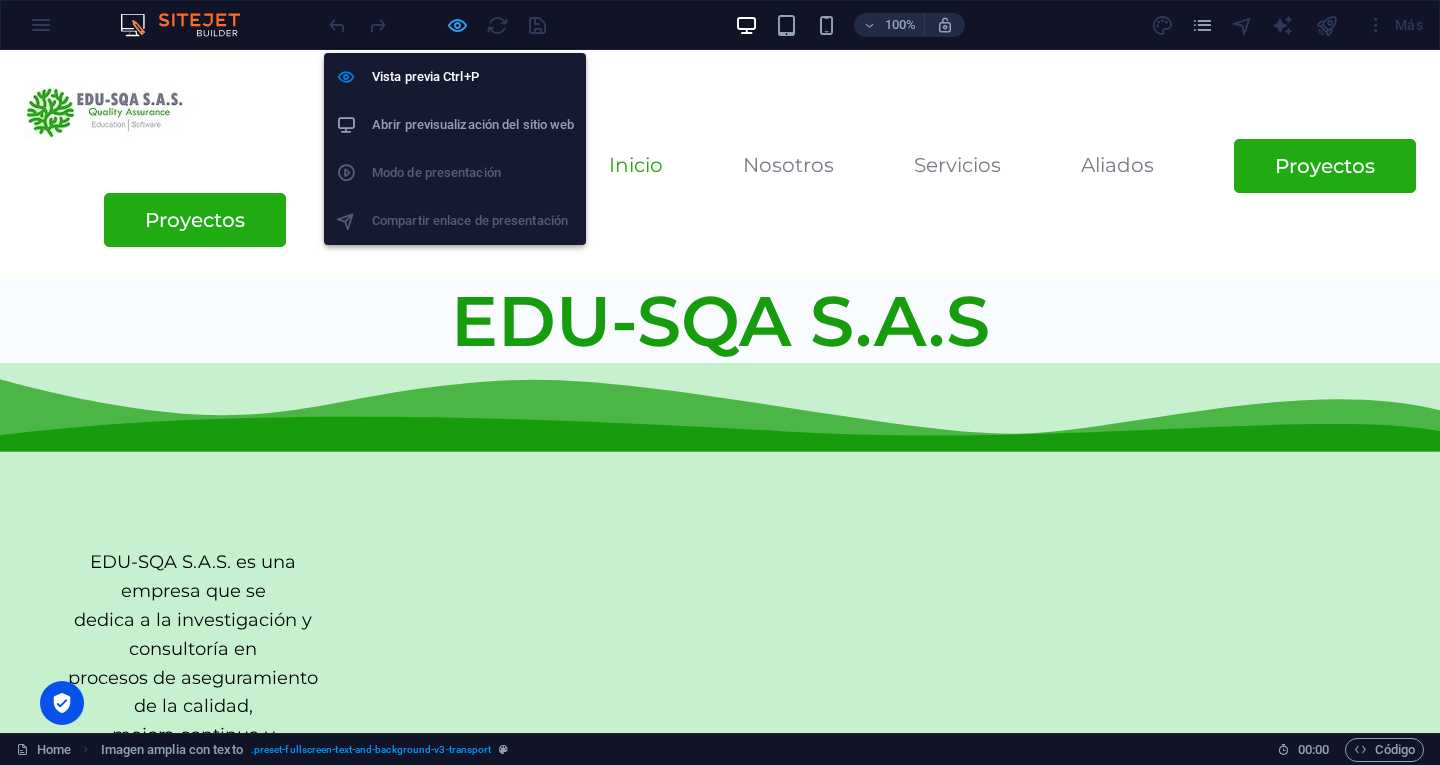 click at bounding box center [457, 25] 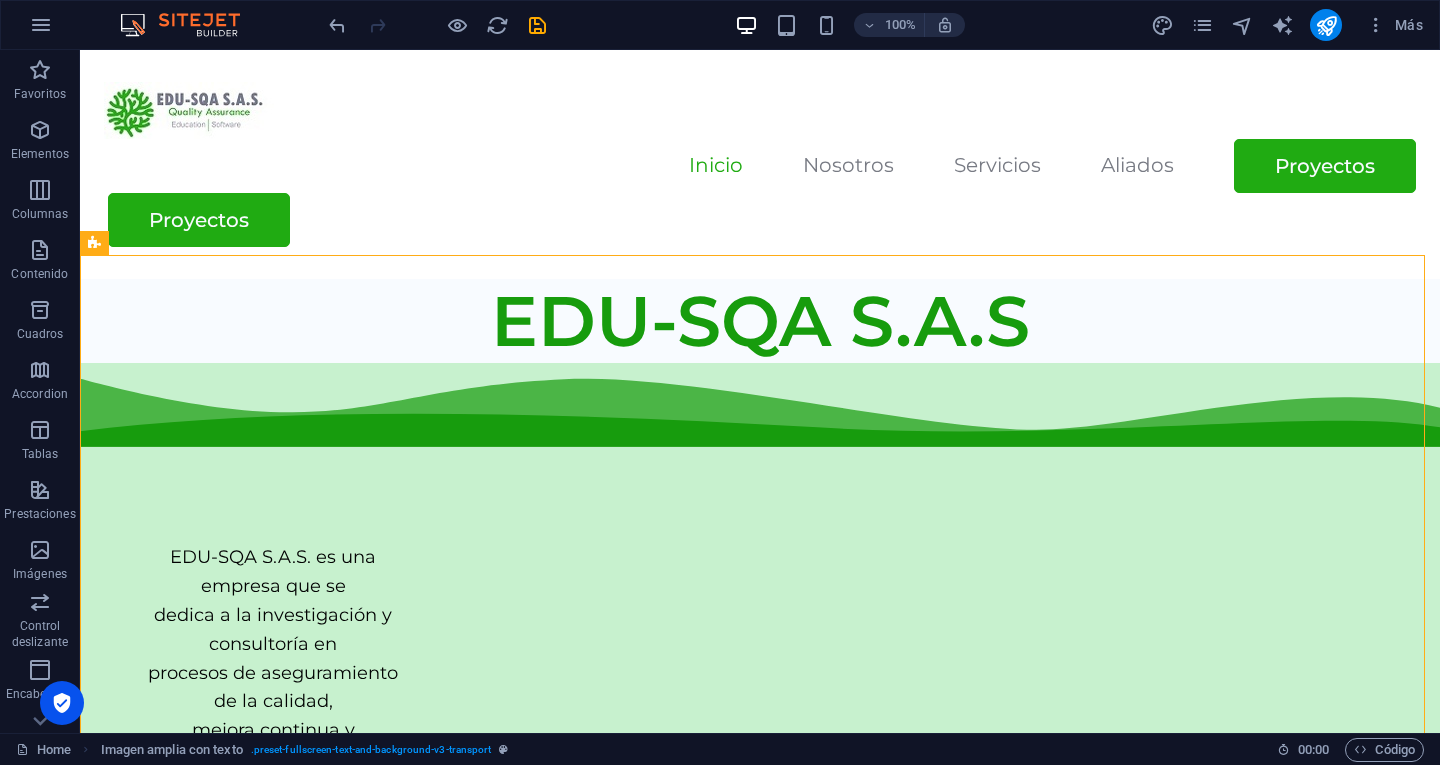 click on "100% Más" at bounding box center (878, 25) 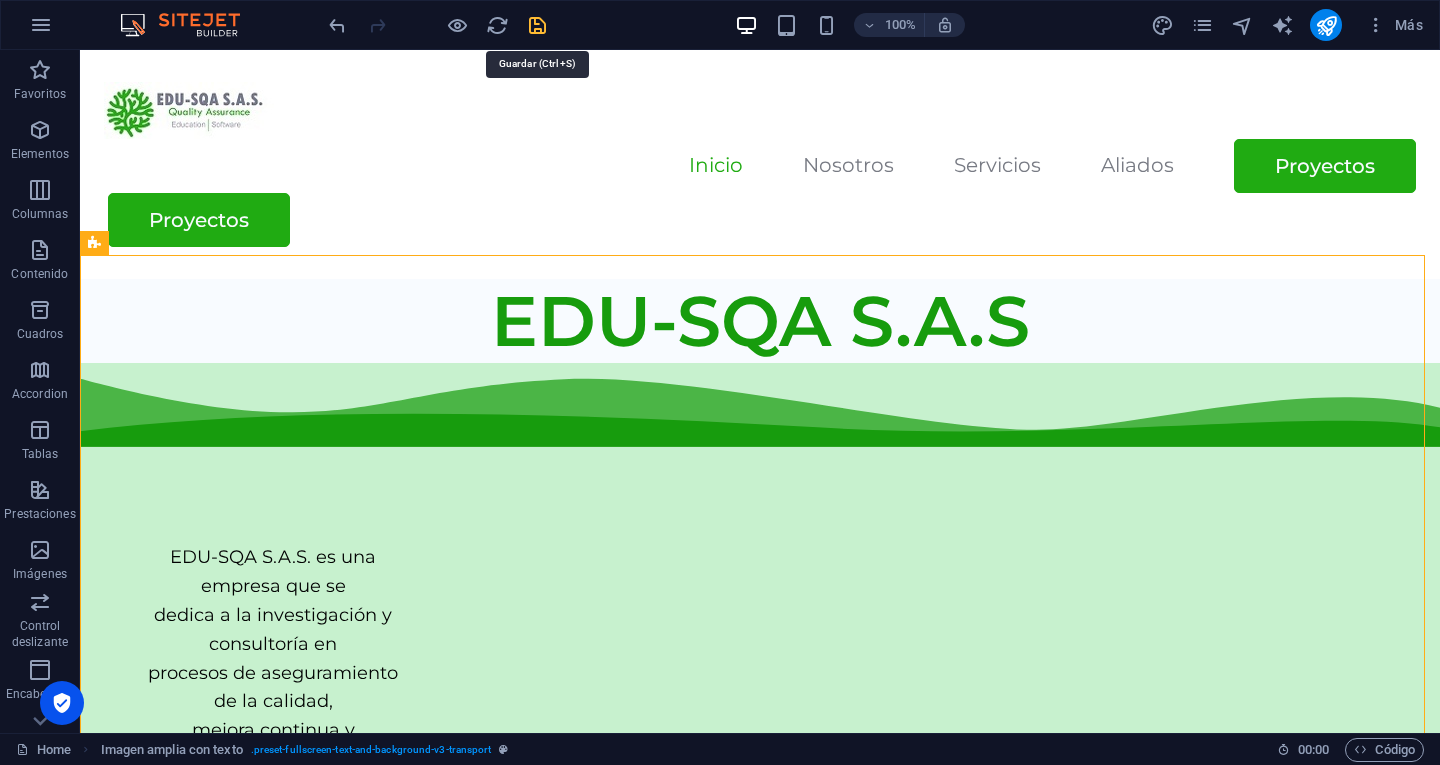 click at bounding box center [537, 25] 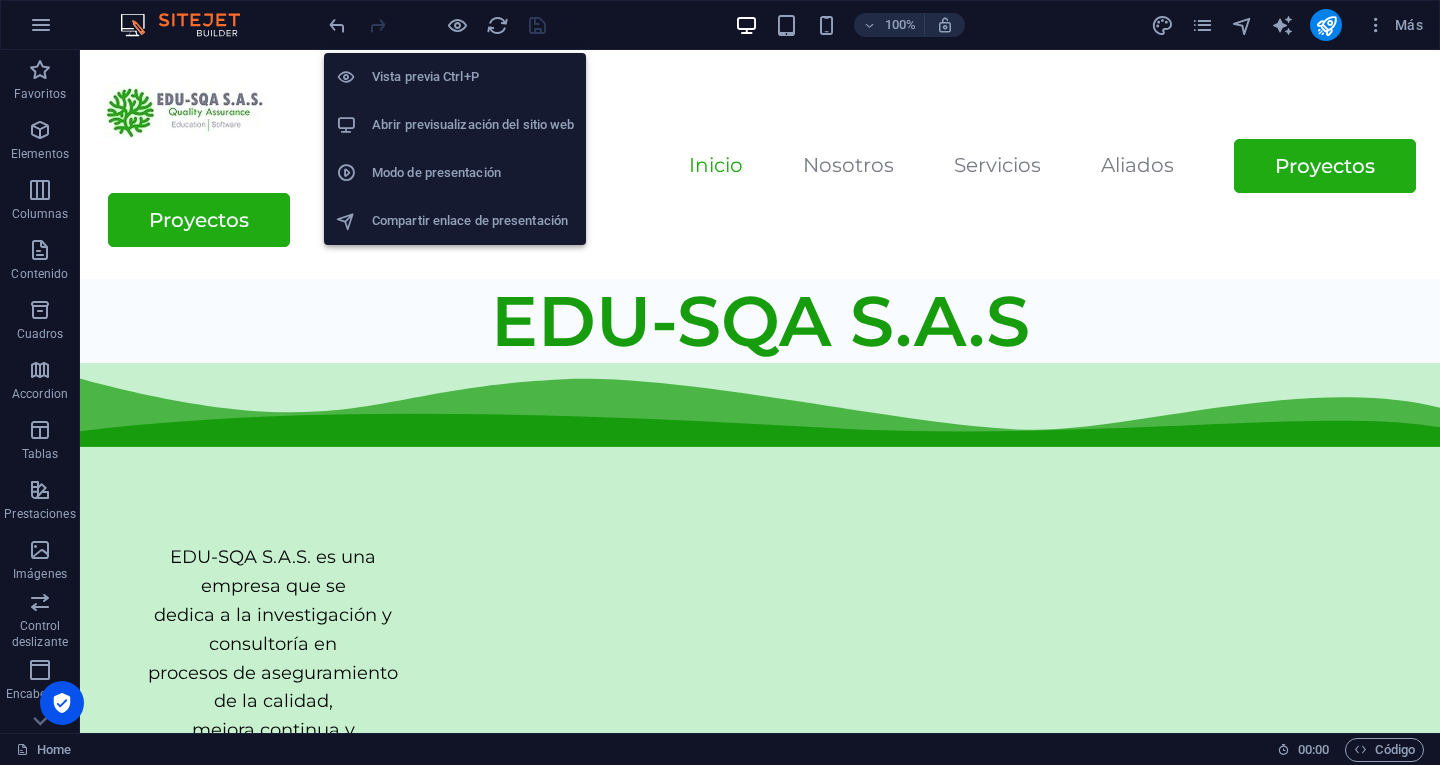 click on "Abrir previsualización del sitio web" at bounding box center [473, 125] 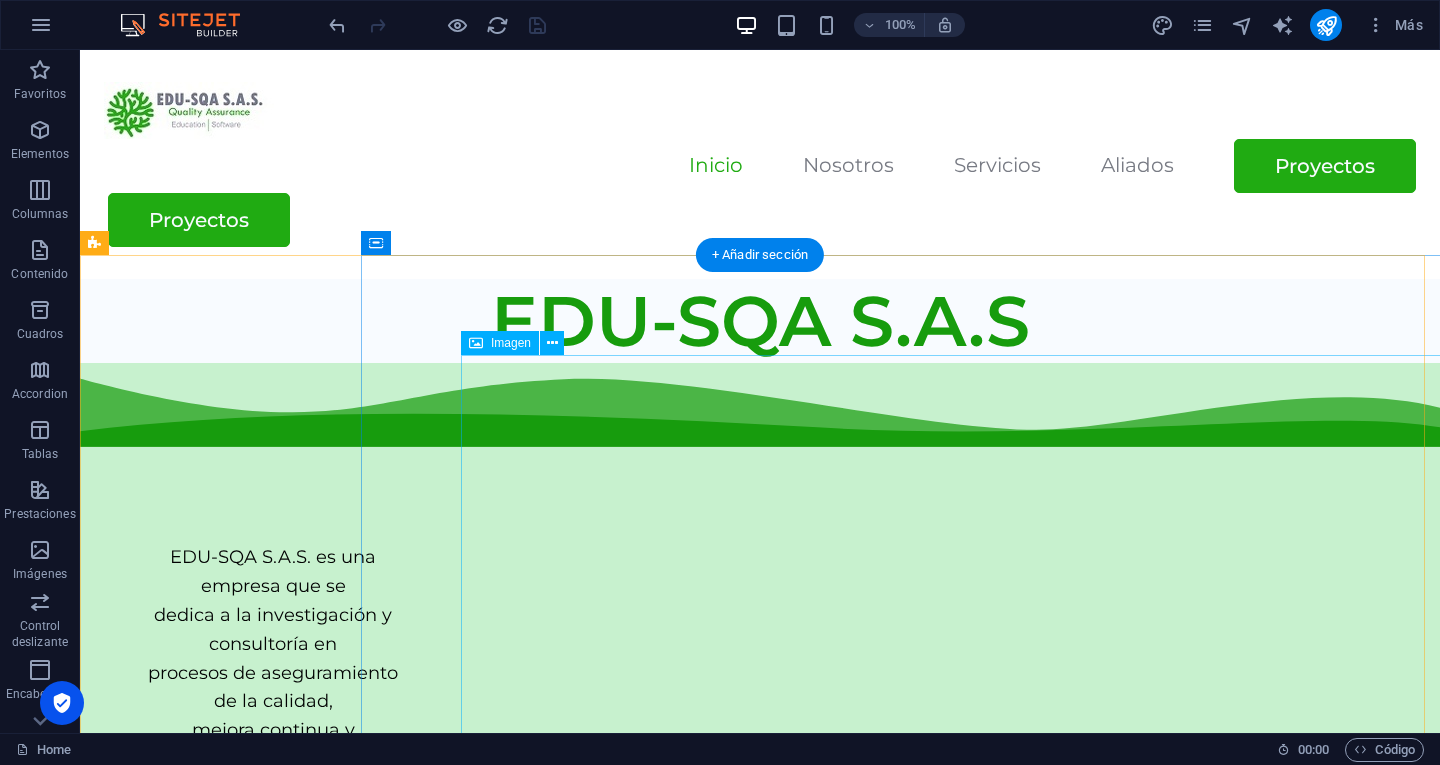 click at bounding box center [978, 2216] 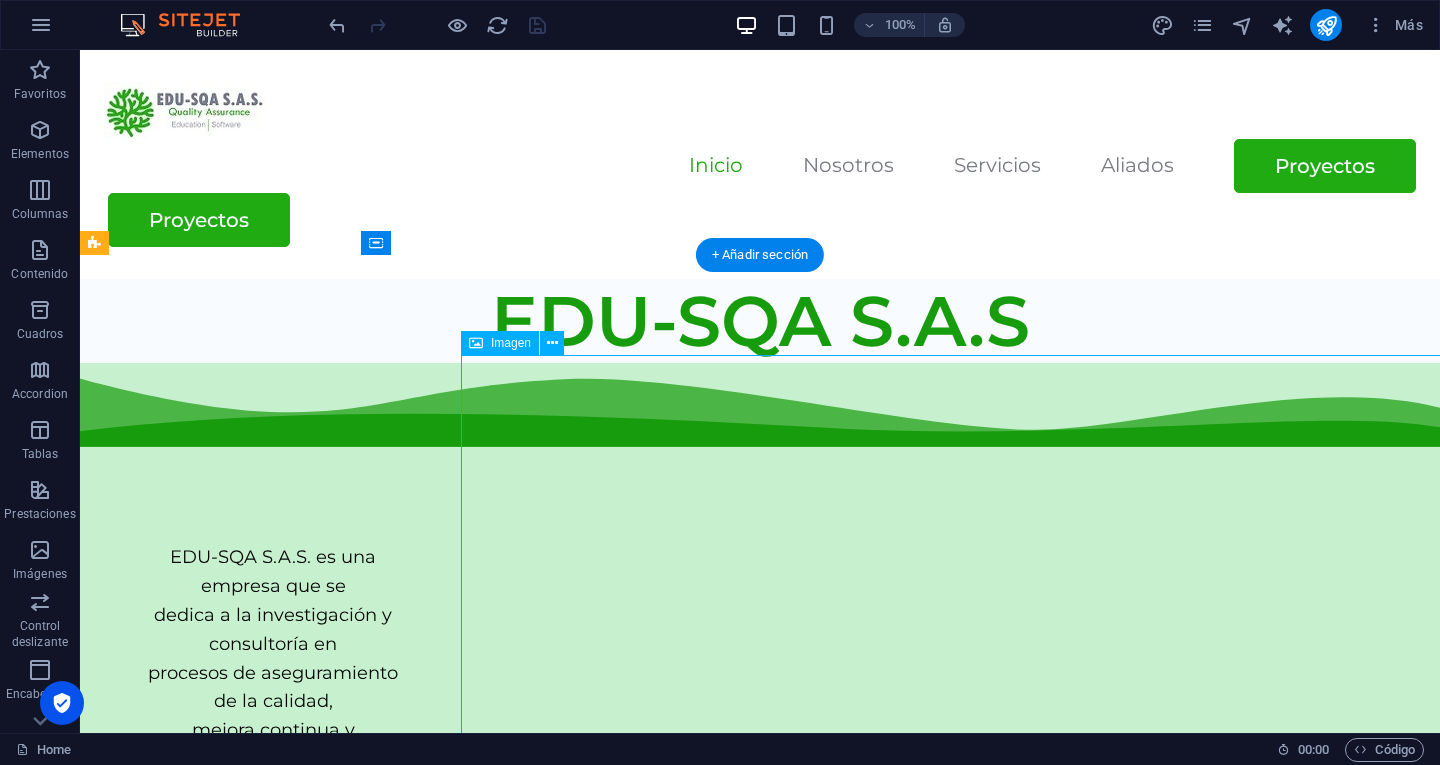 click at bounding box center [978, 2216] 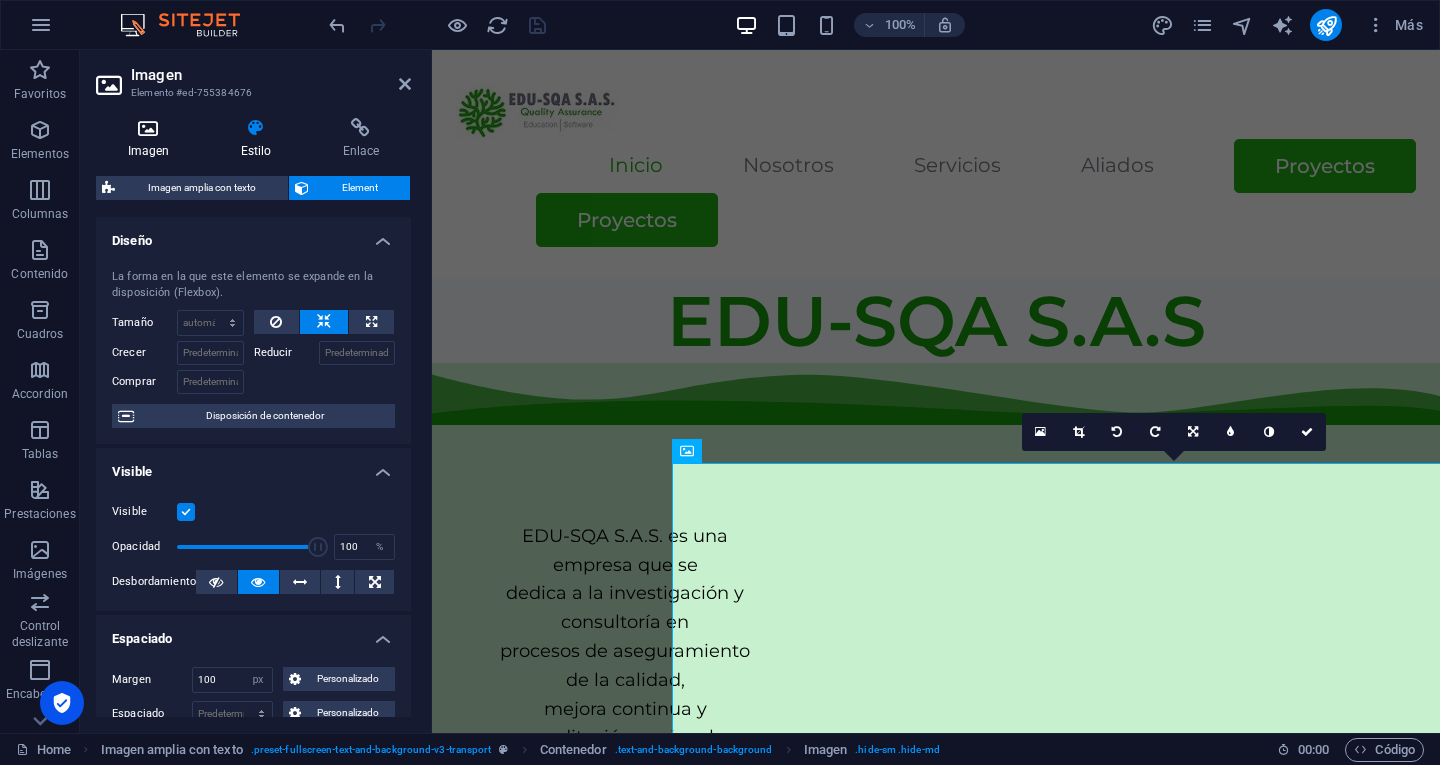 click at bounding box center (148, 128) 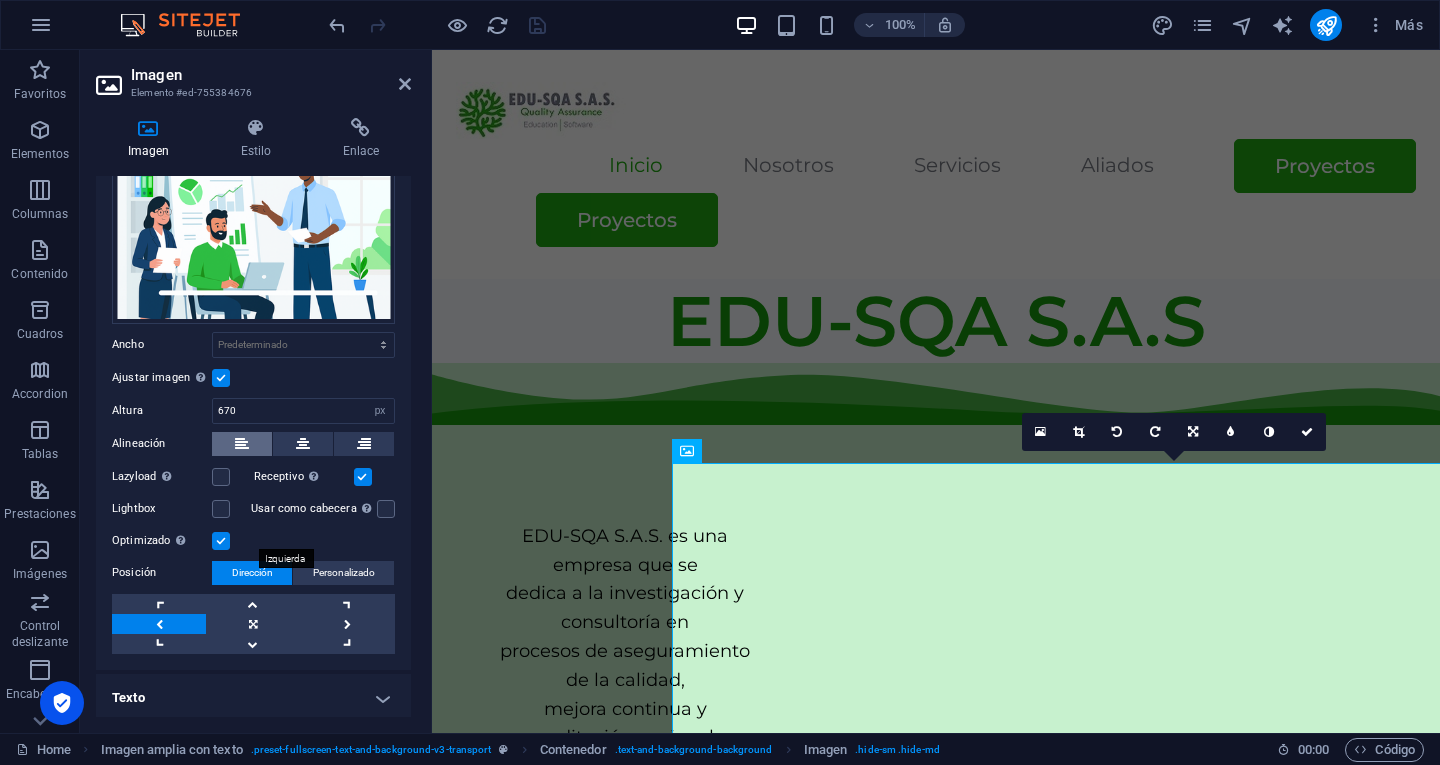 scroll, scrollTop: 98, scrollLeft: 0, axis: vertical 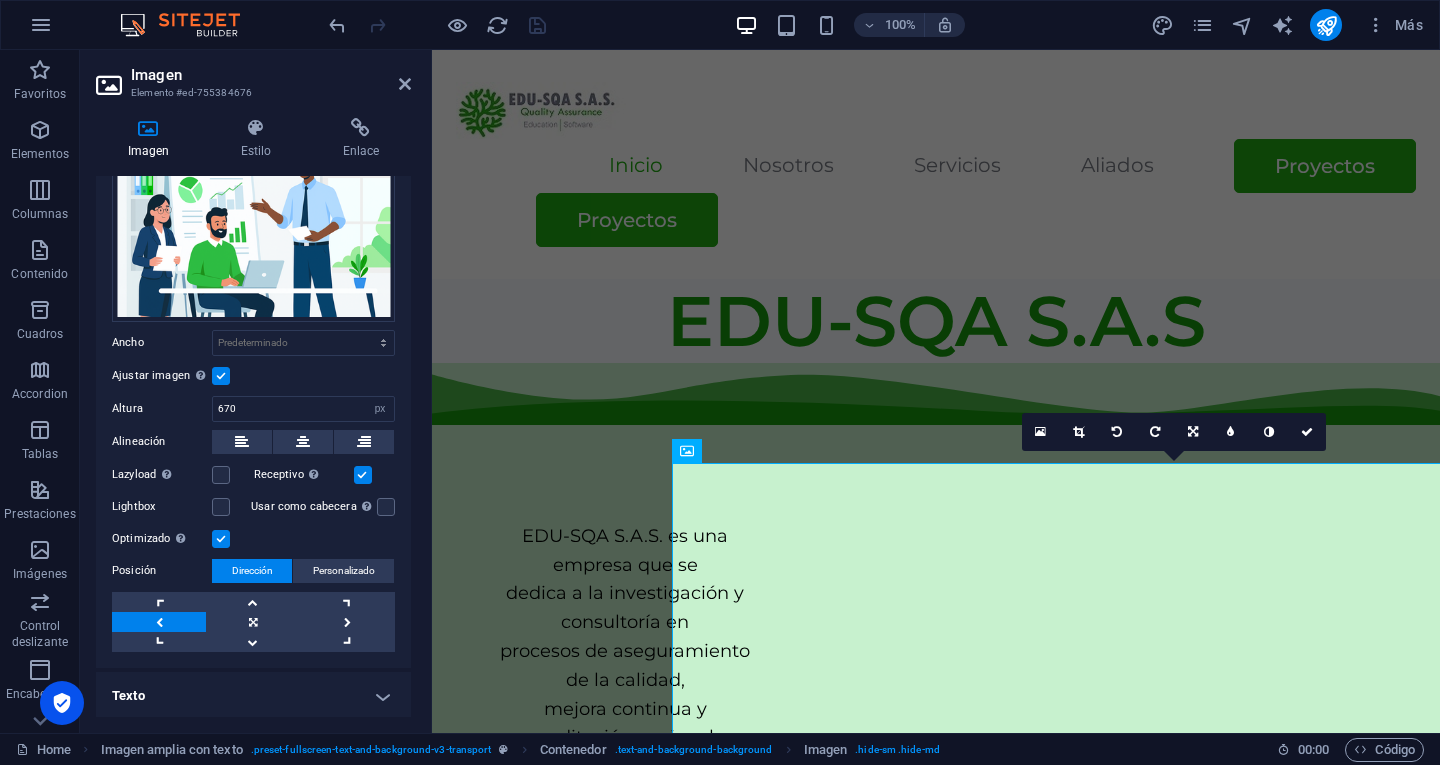 click on "Imagen Elemento #ed-755384676" at bounding box center (253, 76) 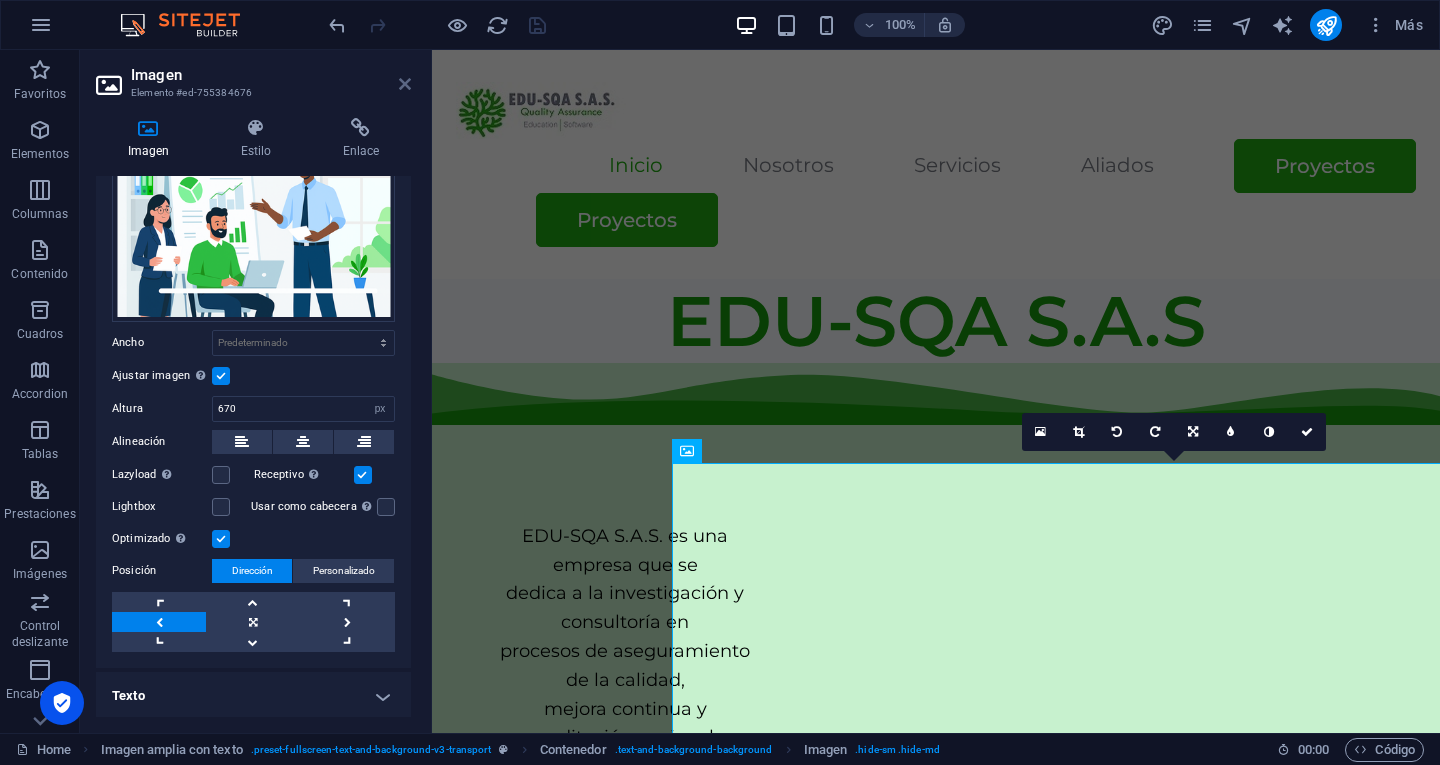click at bounding box center (405, 84) 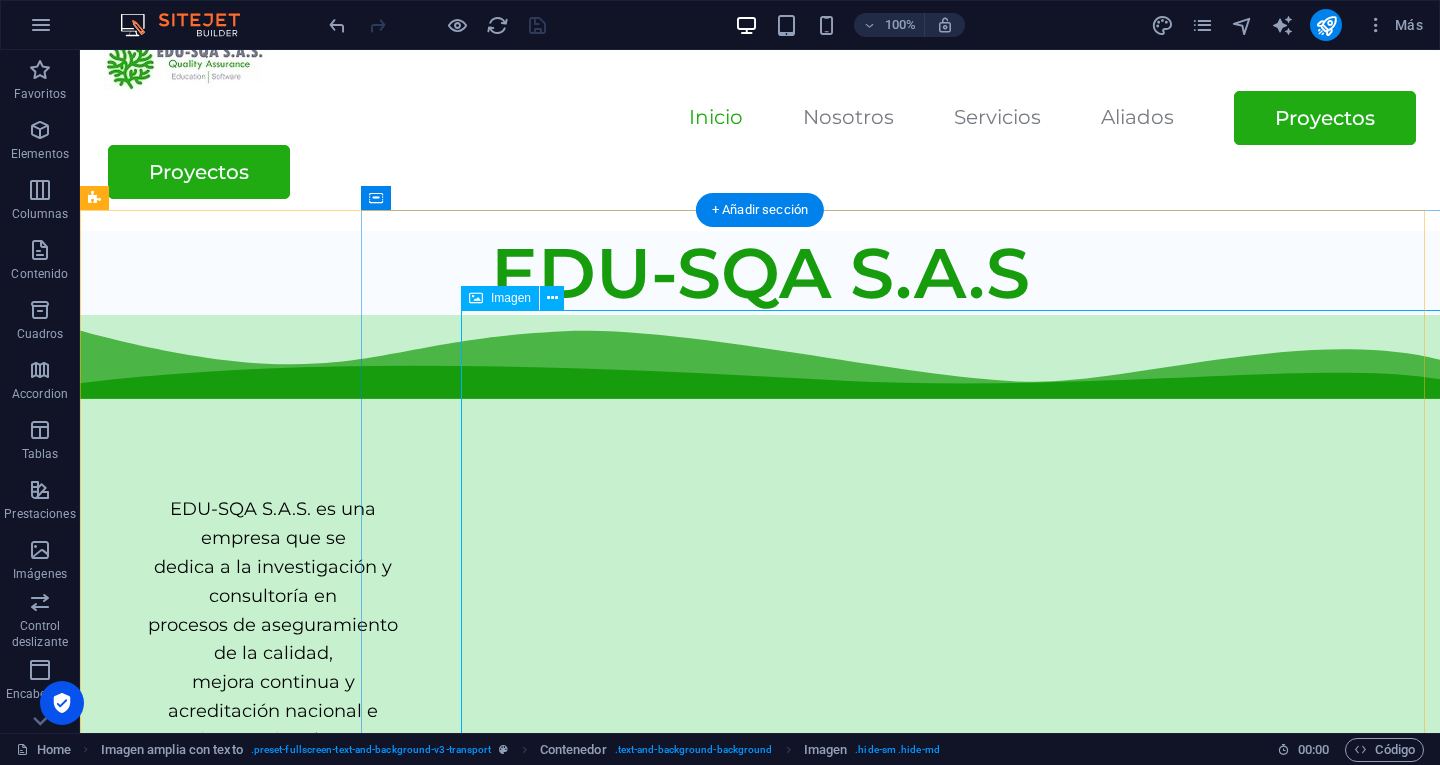 scroll, scrollTop: 44, scrollLeft: 0, axis: vertical 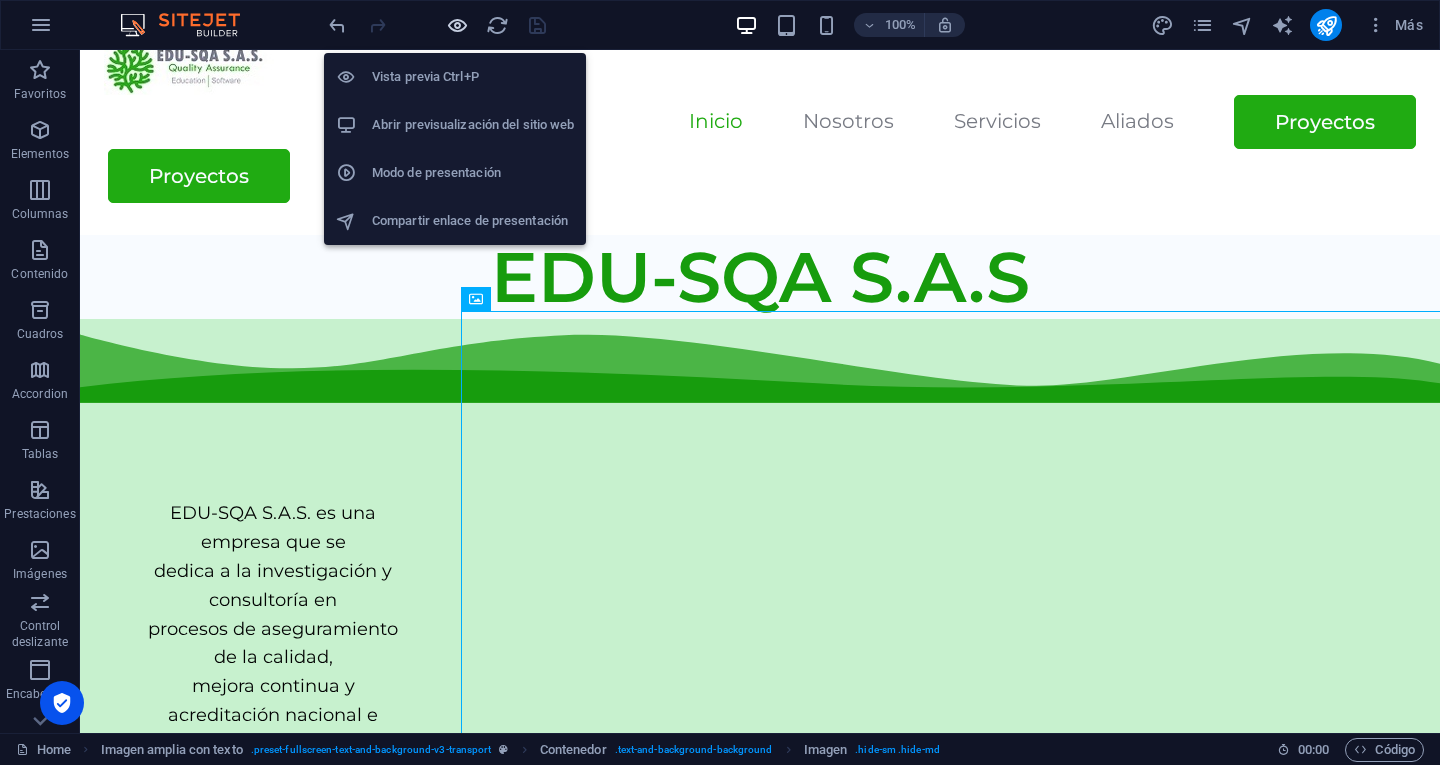 click at bounding box center [457, 25] 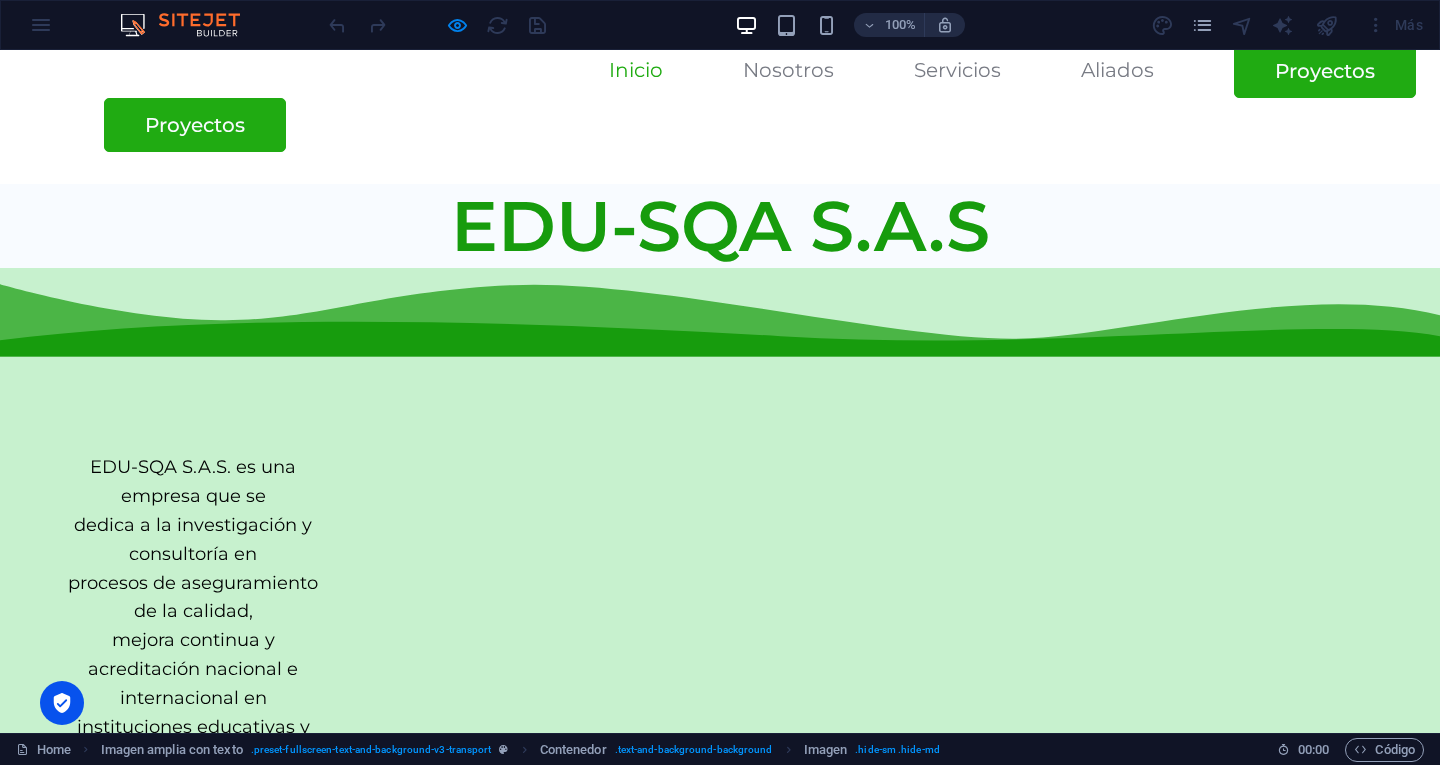 scroll, scrollTop: 96, scrollLeft: 0, axis: vertical 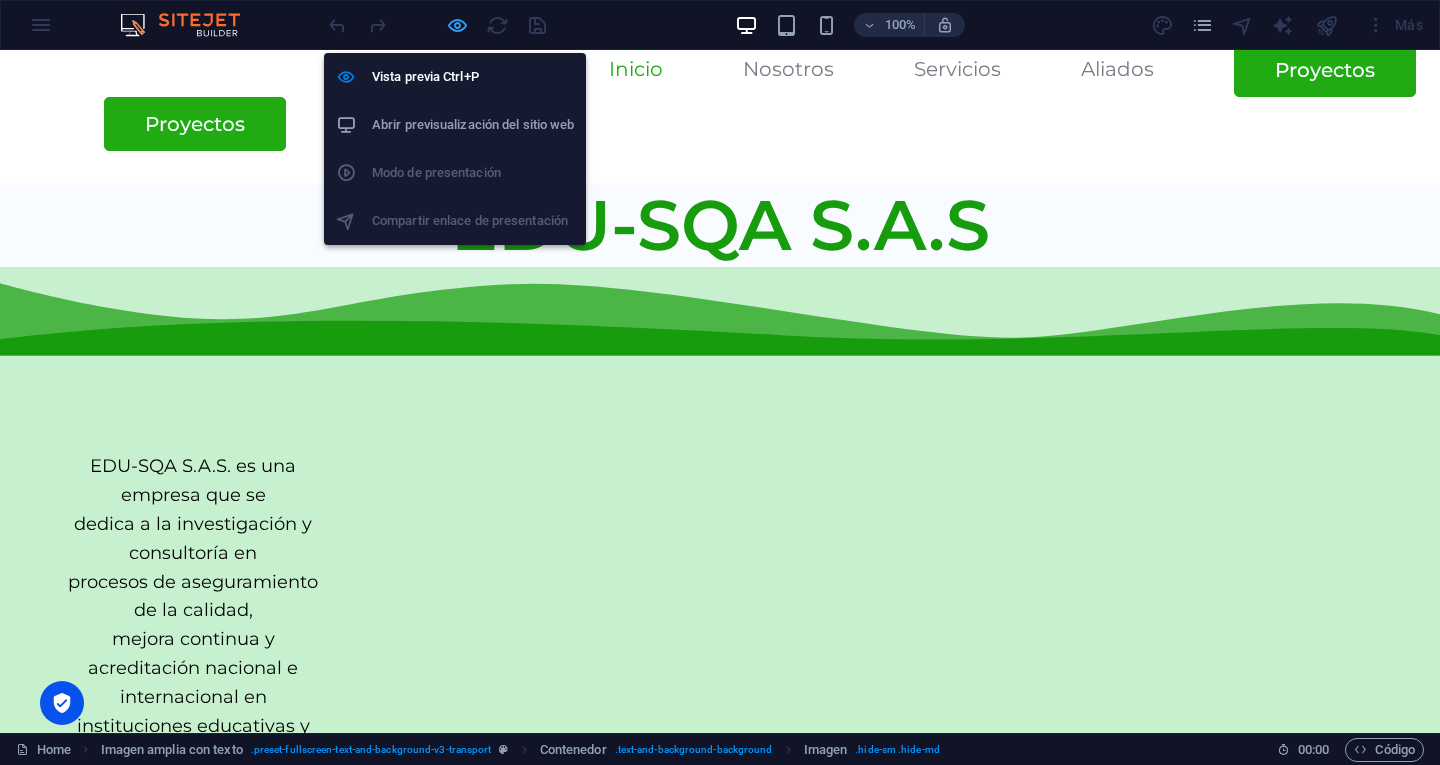 click at bounding box center (457, 25) 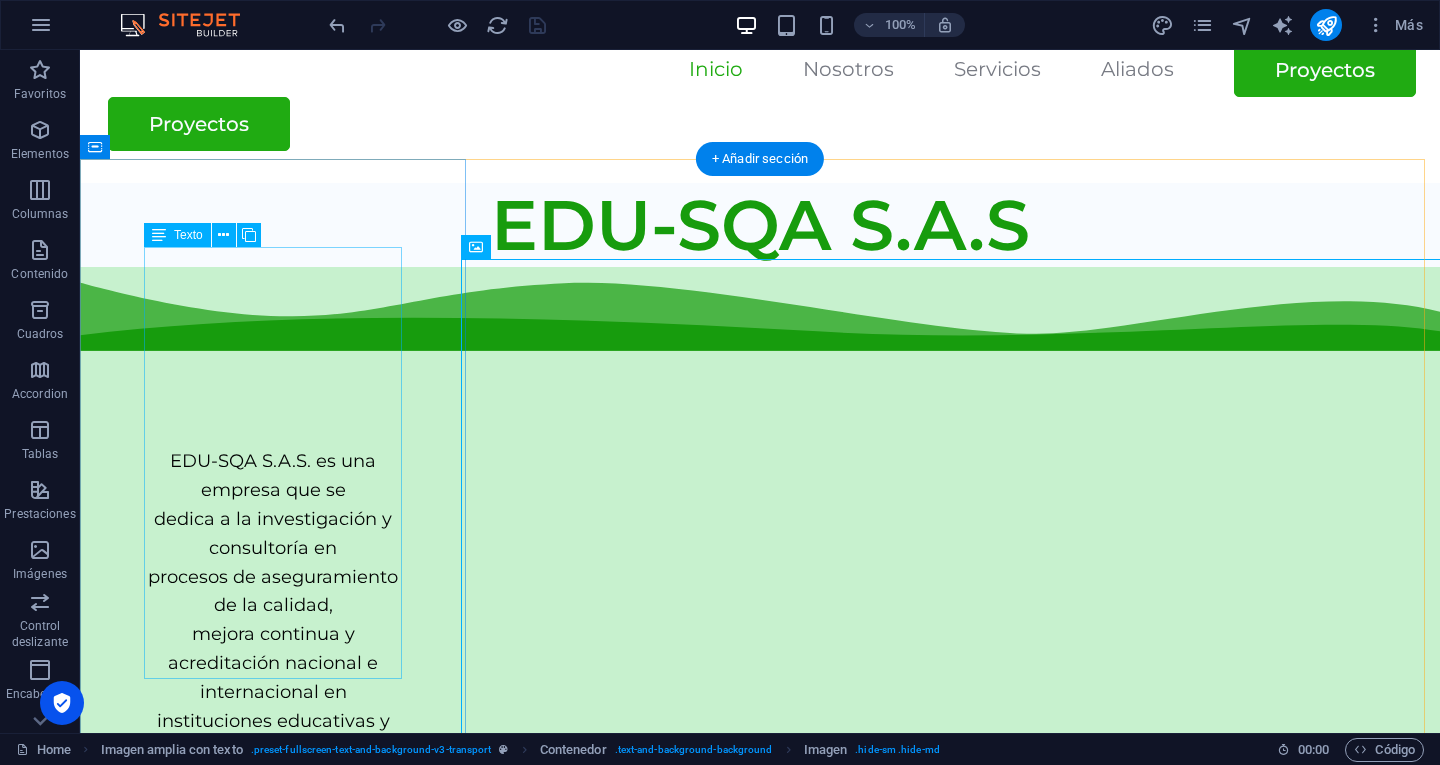 click on "EDU-SQA S.A.S. es una empresa que se dedica a la investigación y consultoría en procesos de aseguramiento de la calidad, mejora continua y acreditación nacional e internacional en instituciones educativas y otras organizaciones que se dedican a la formación, la investigación y la certificación." at bounding box center (273, 663) 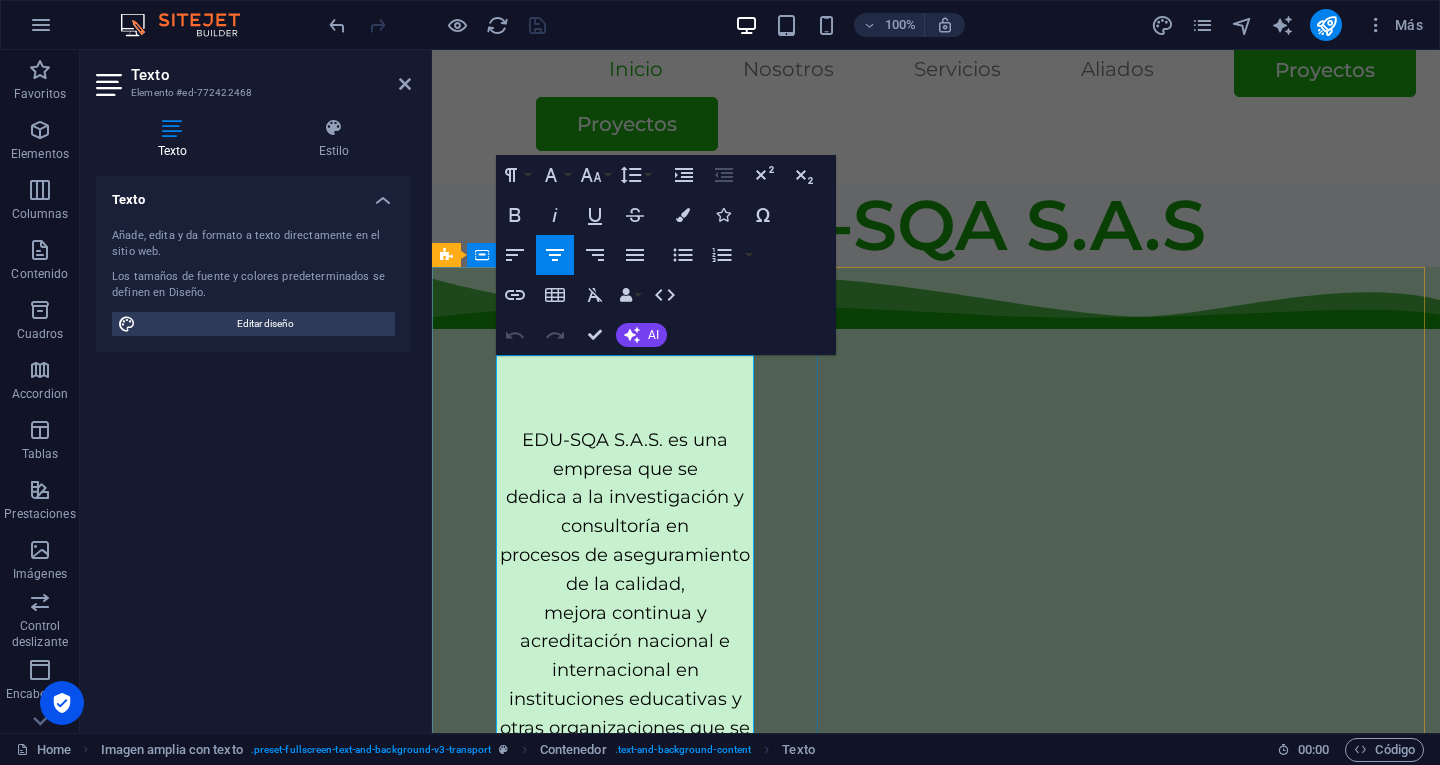 click on "dedica a la investigación y consultoría en" at bounding box center [625, 512] 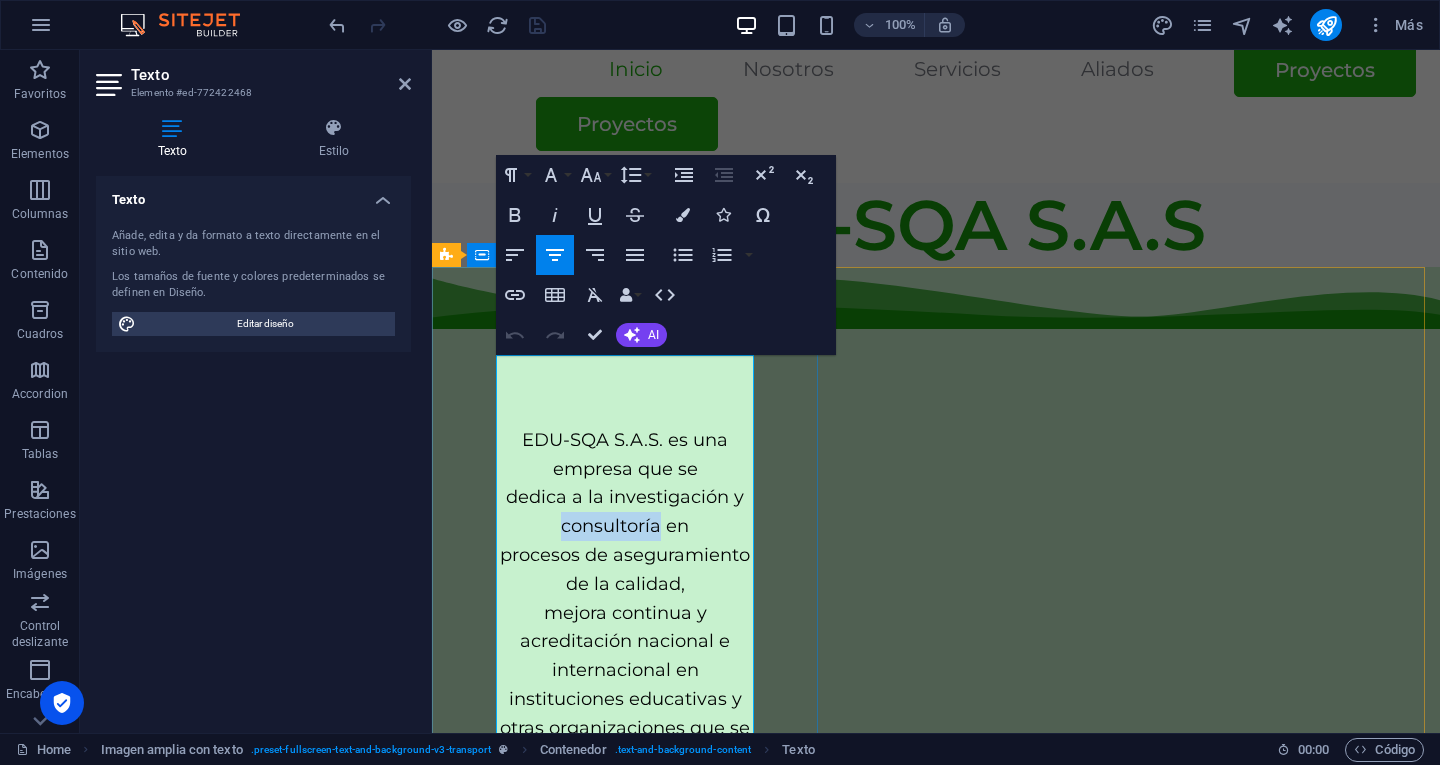drag, startPoint x: 682, startPoint y: 355, endPoint x: 542, endPoint y: 444, distance: 165.89455 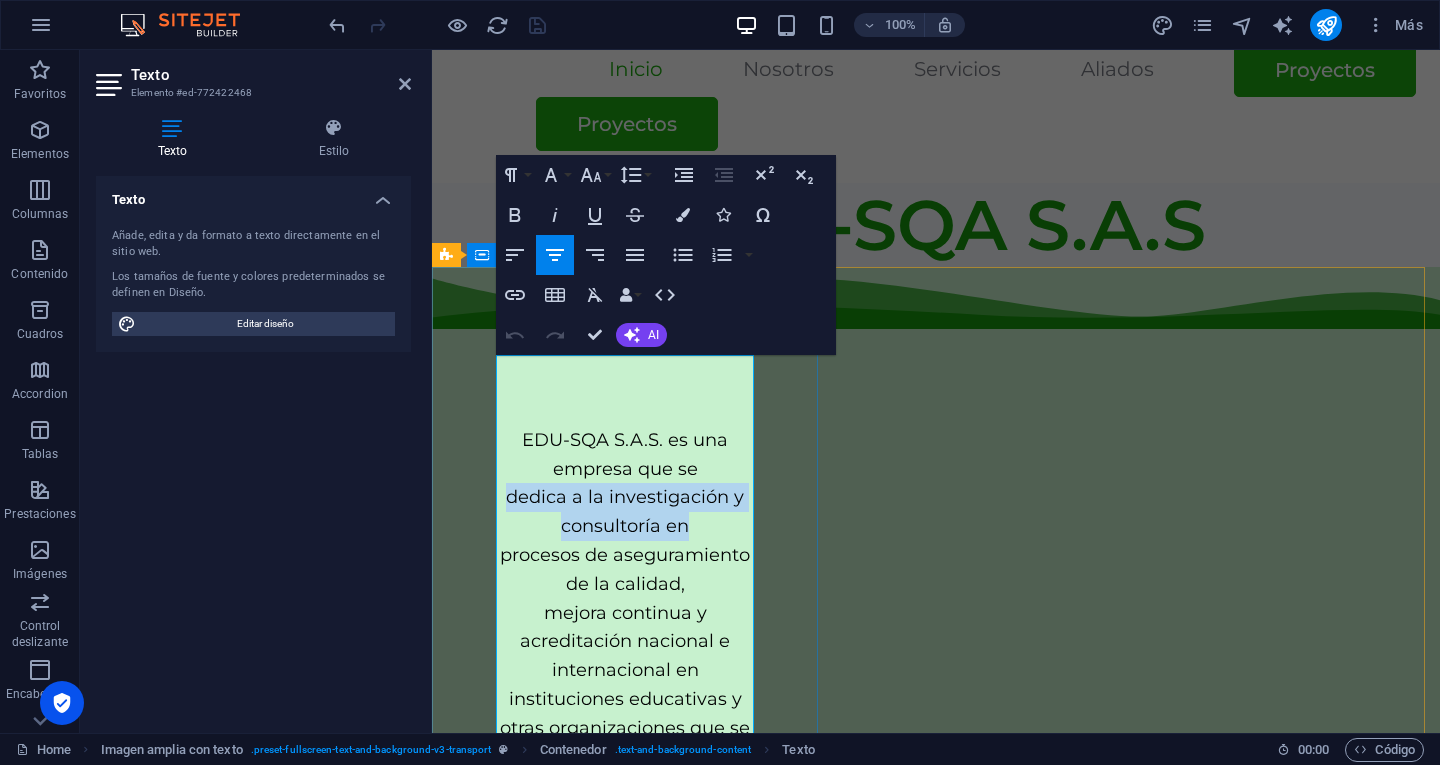 click on "dedica a la investigación y consultoría en" at bounding box center [625, 512] 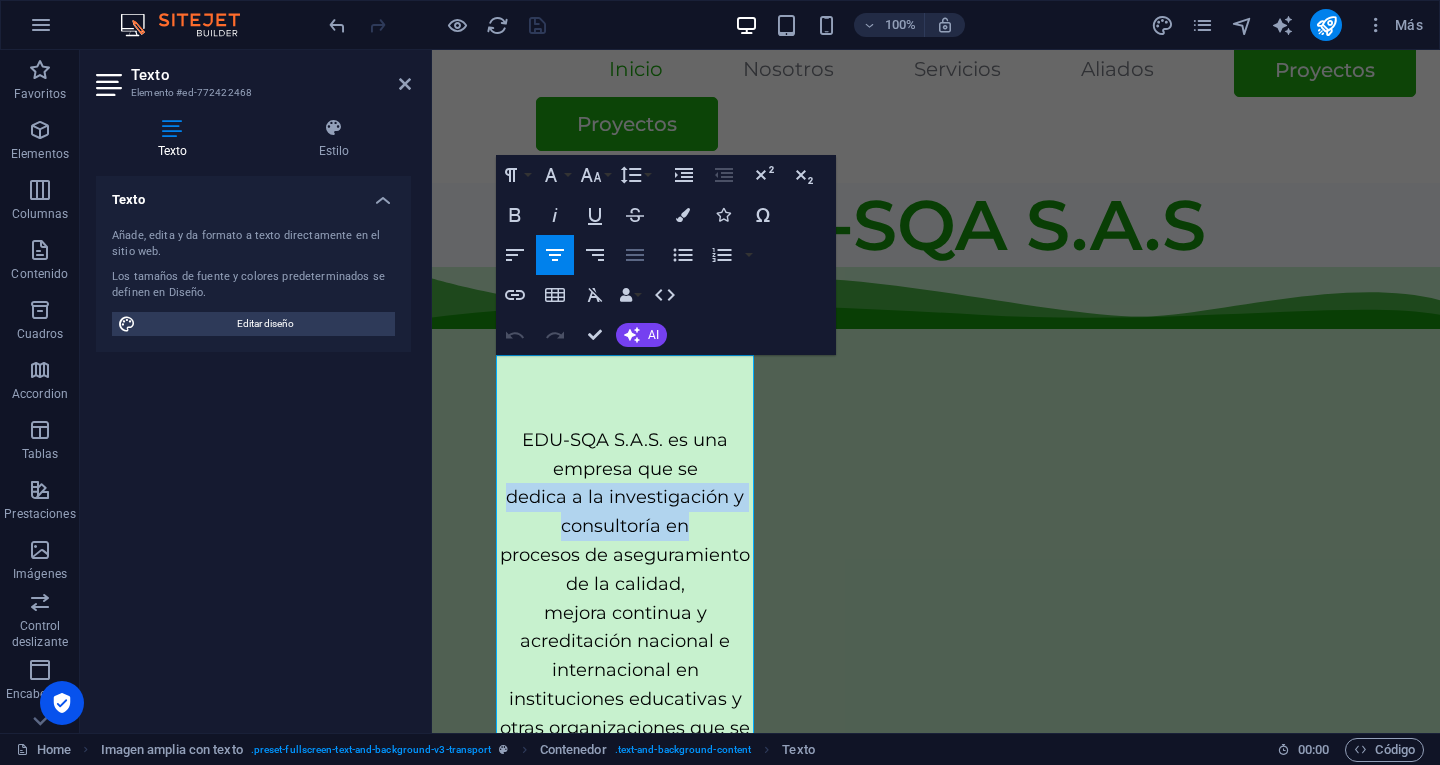 click 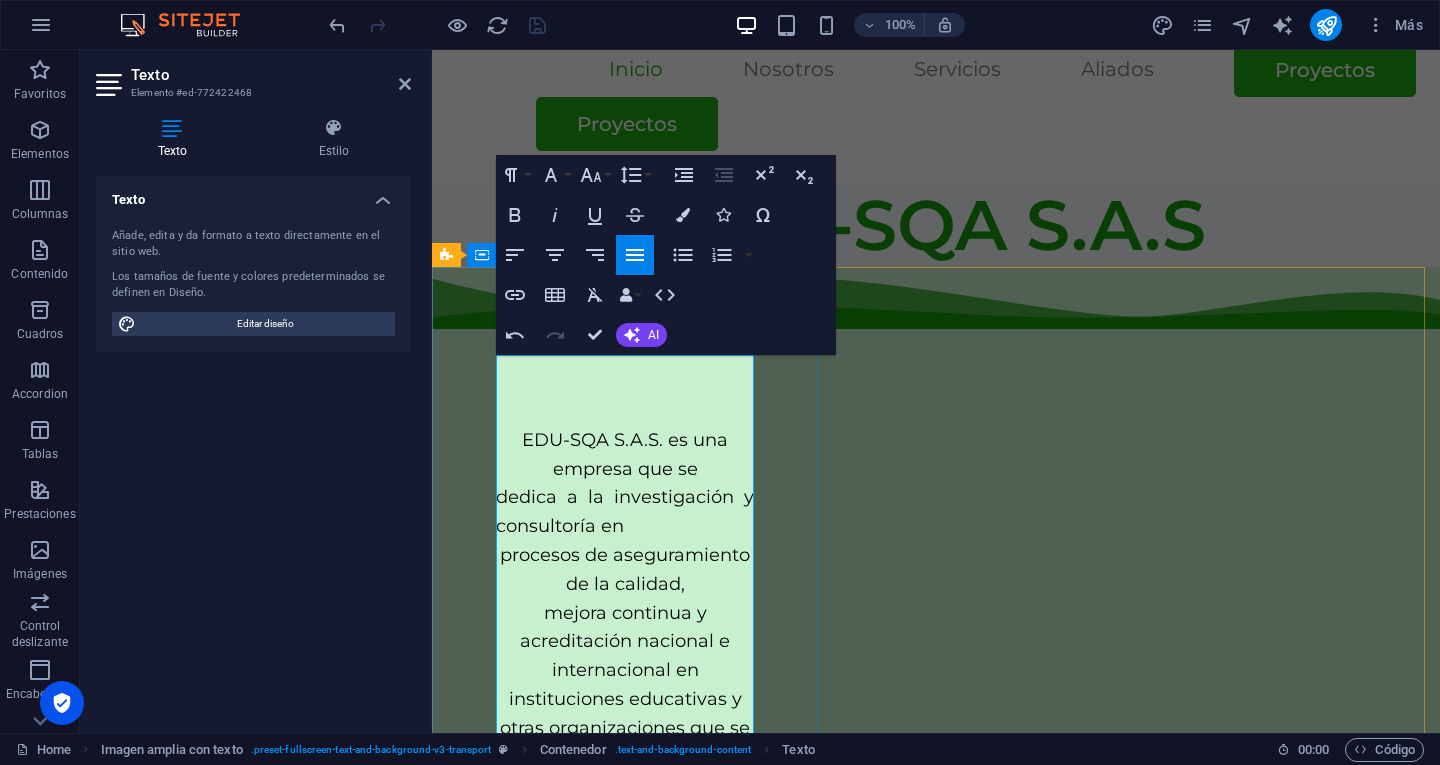 click on "dedica a la investigación y consultoría en" at bounding box center (625, 511) 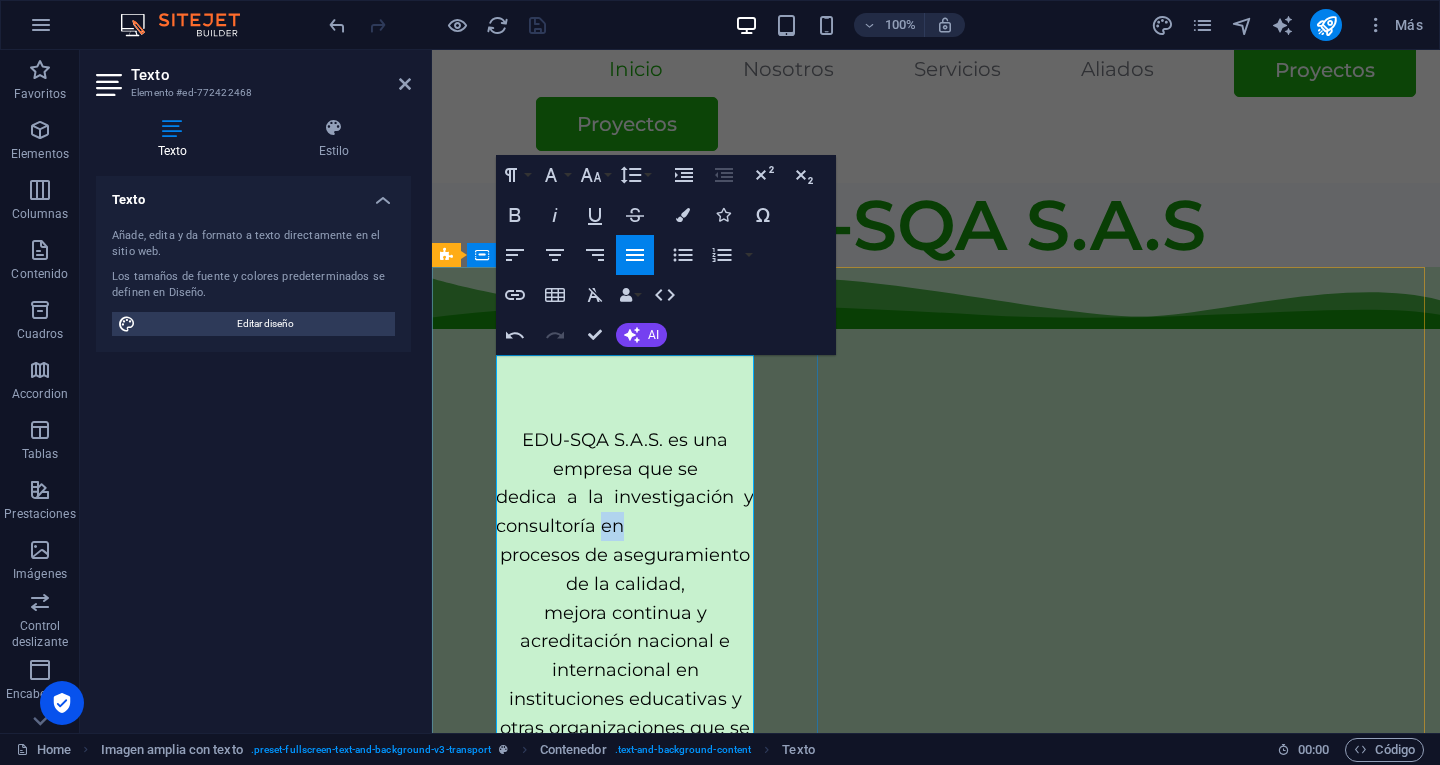 click on "dedica a la investigación y consultoría en" at bounding box center (625, 511) 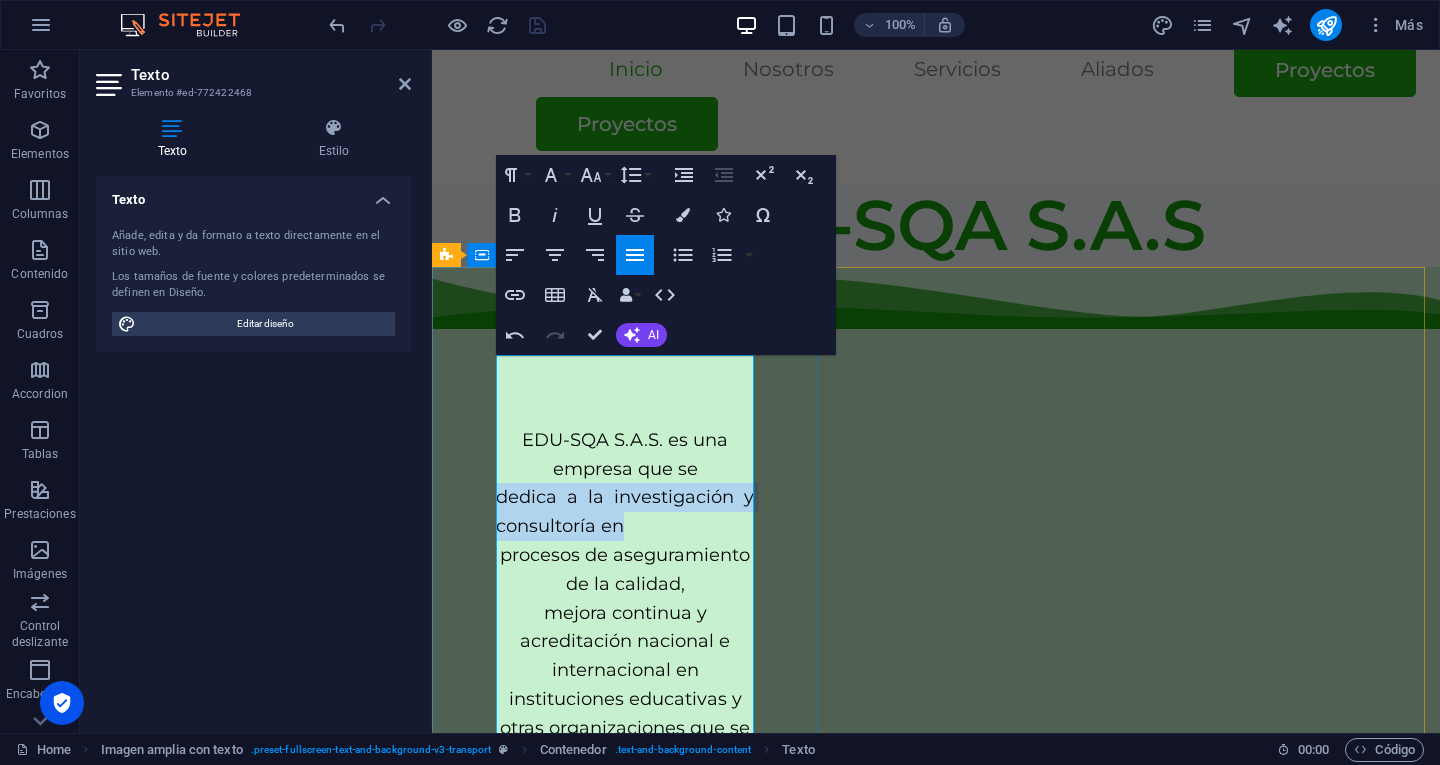 click on "dedica a la investigación y consultoría en" at bounding box center (625, 511) 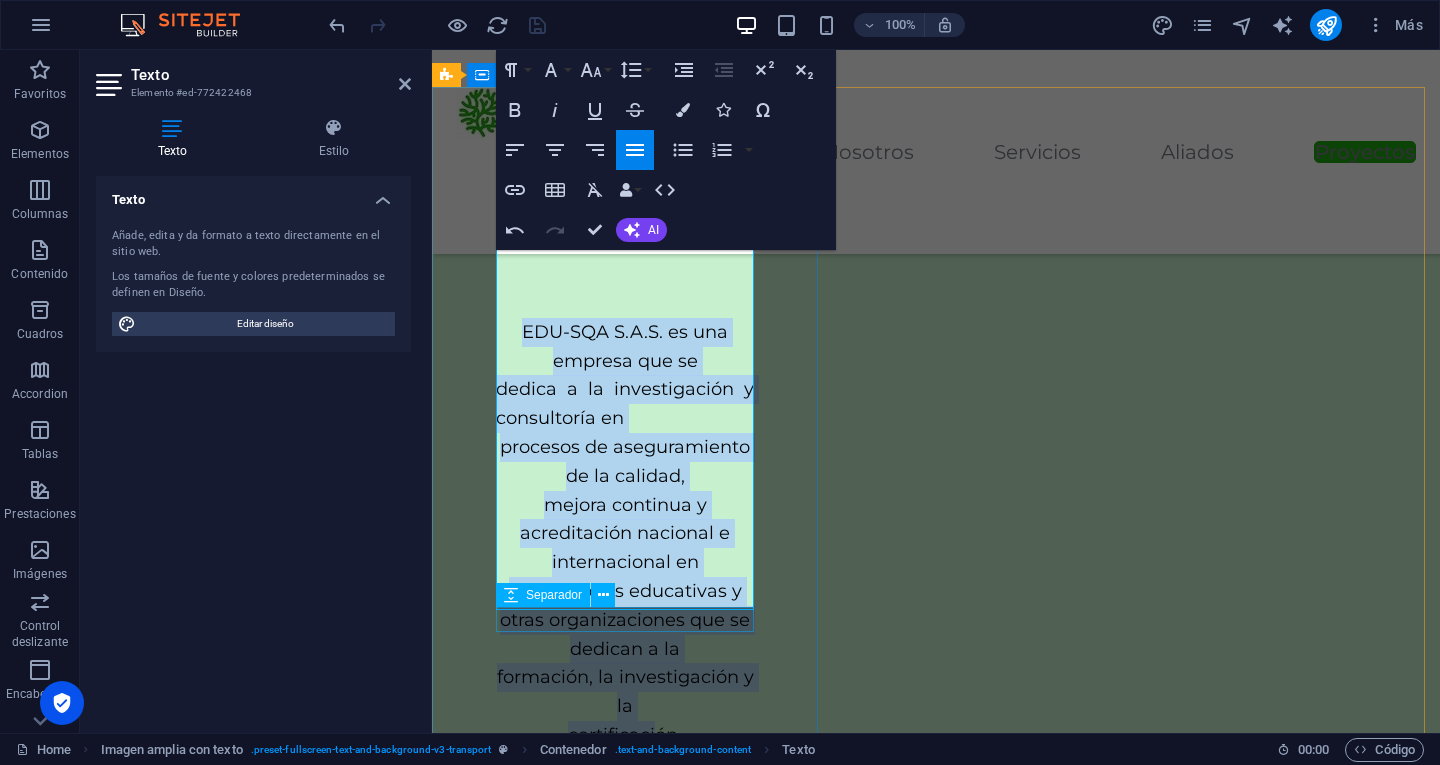 scroll, scrollTop: 222, scrollLeft: 0, axis: vertical 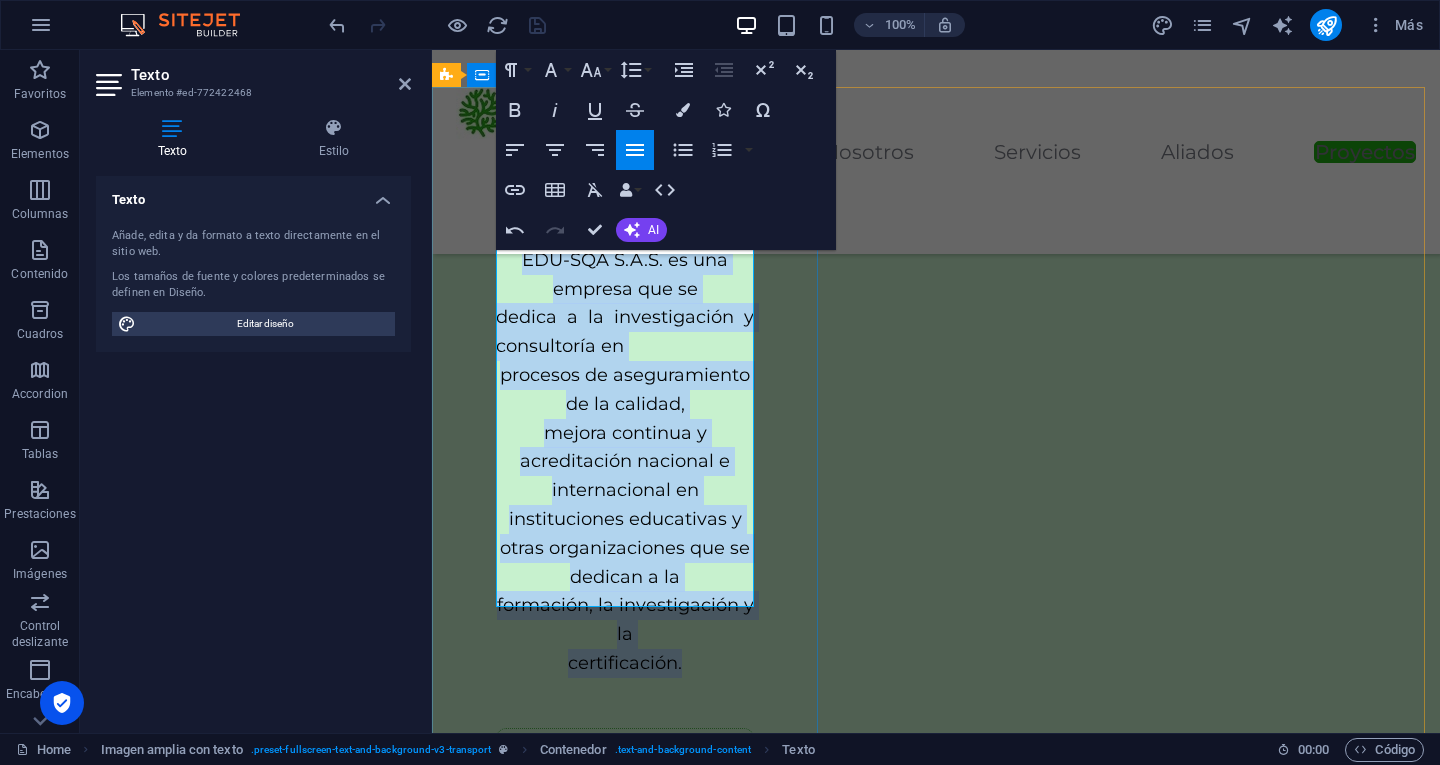 drag, startPoint x: 519, startPoint y: 430, endPoint x: 706, endPoint y: 605, distance: 256.11325 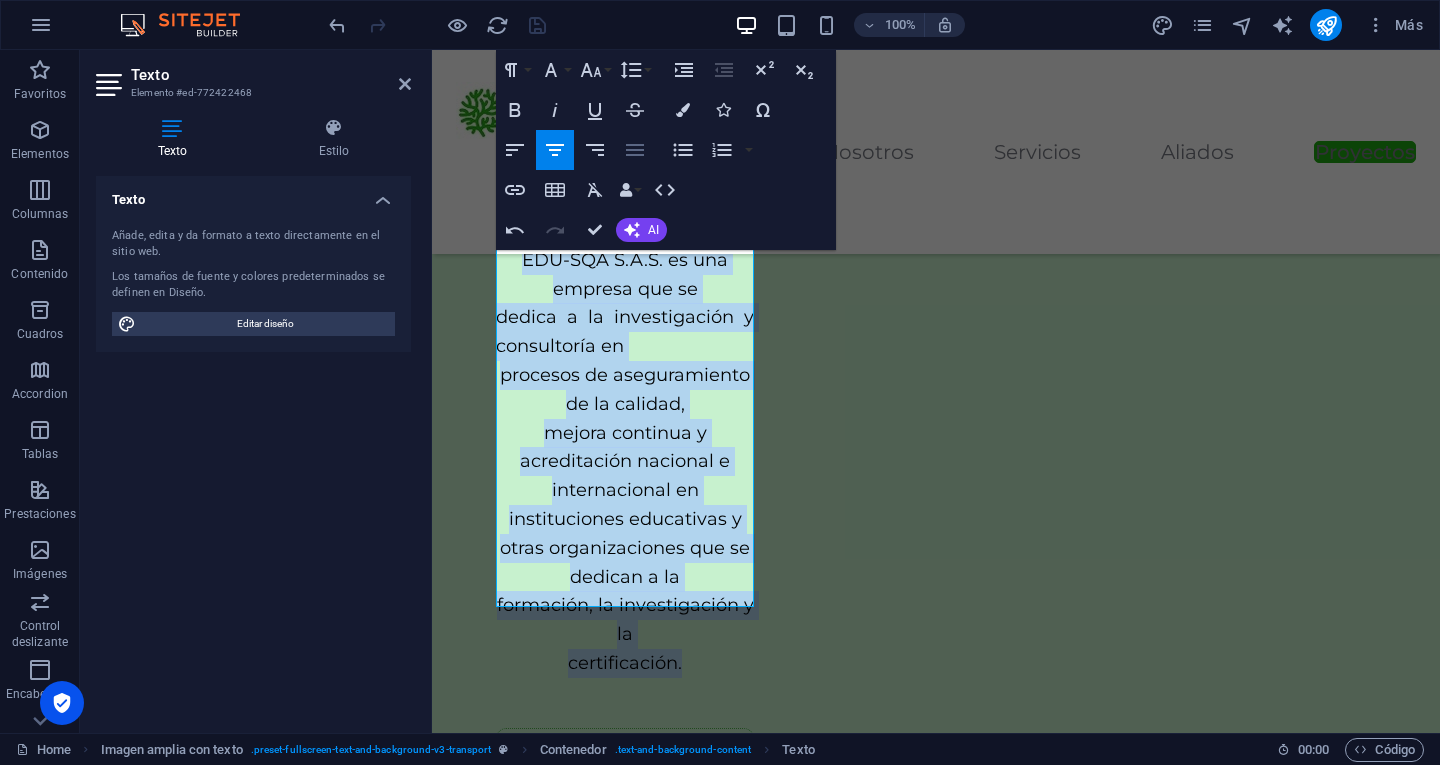 click 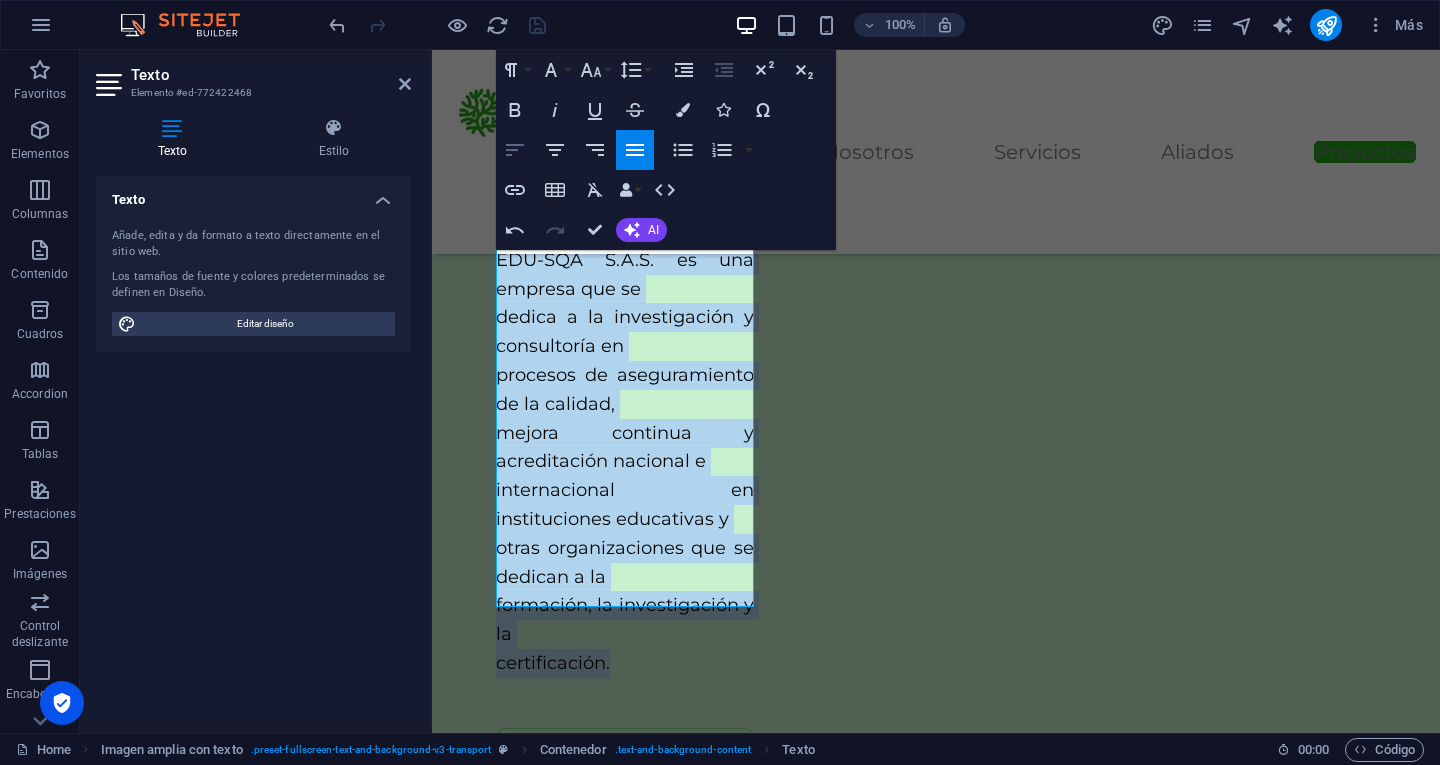 click 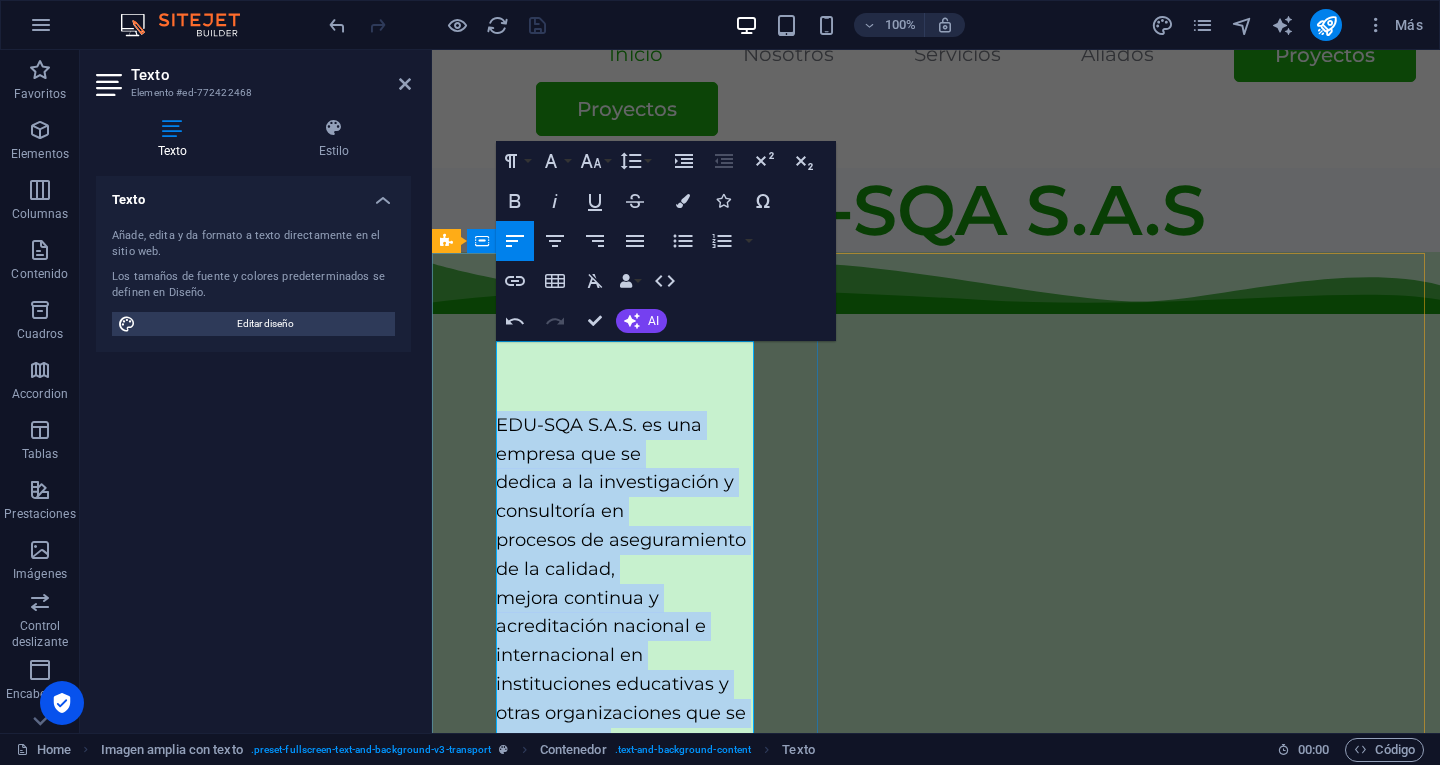 scroll, scrollTop: 117, scrollLeft: 0, axis: vertical 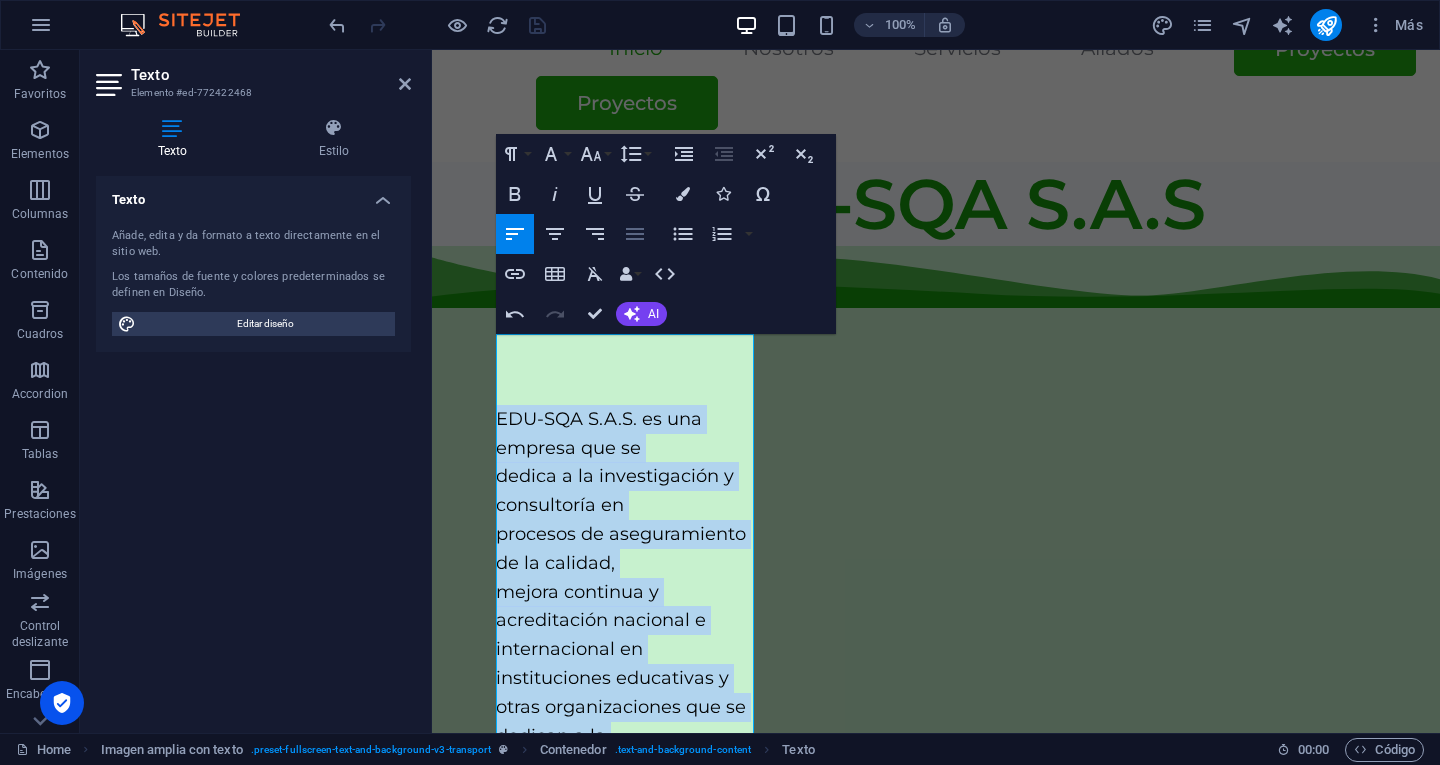 click on "Align Justify" at bounding box center [635, 234] 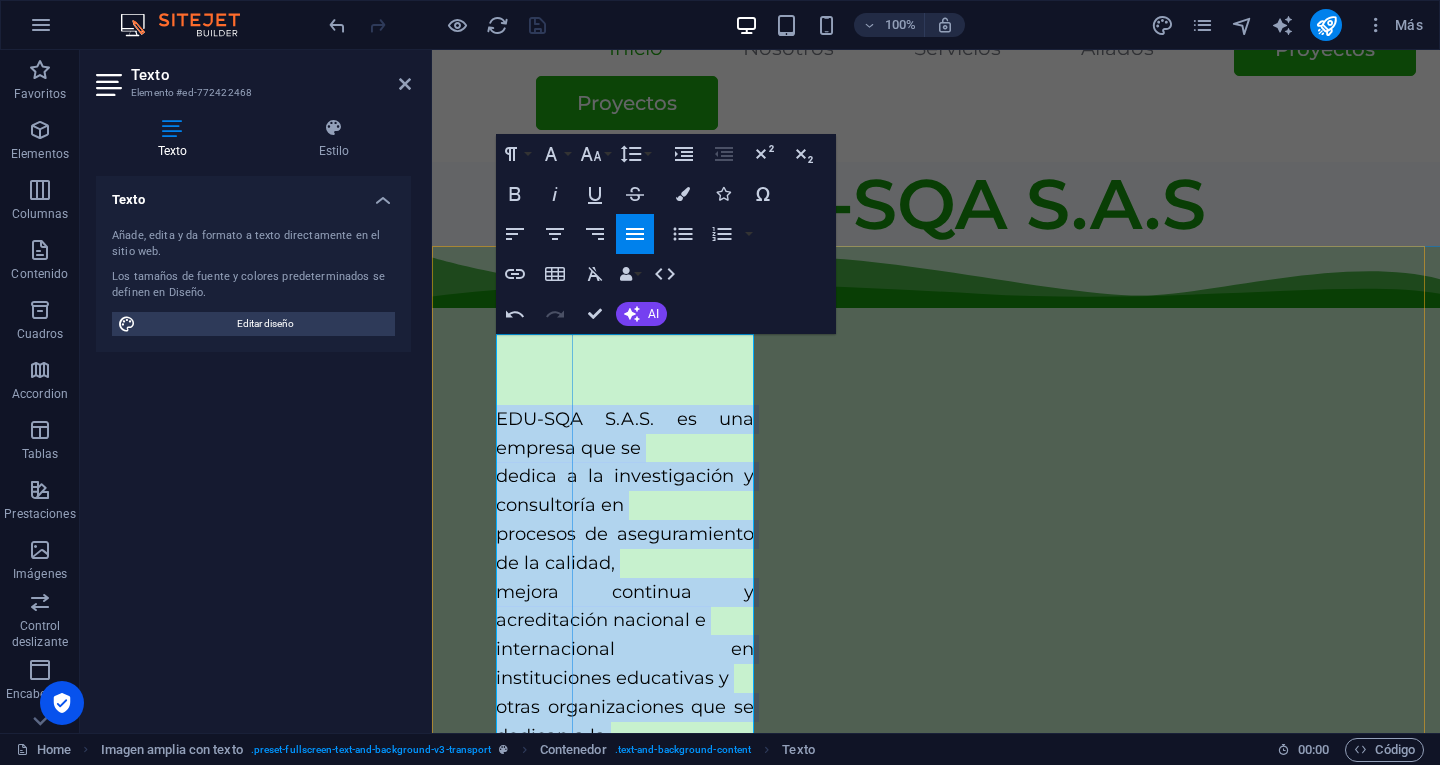 click at bounding box center (1076, 2078) 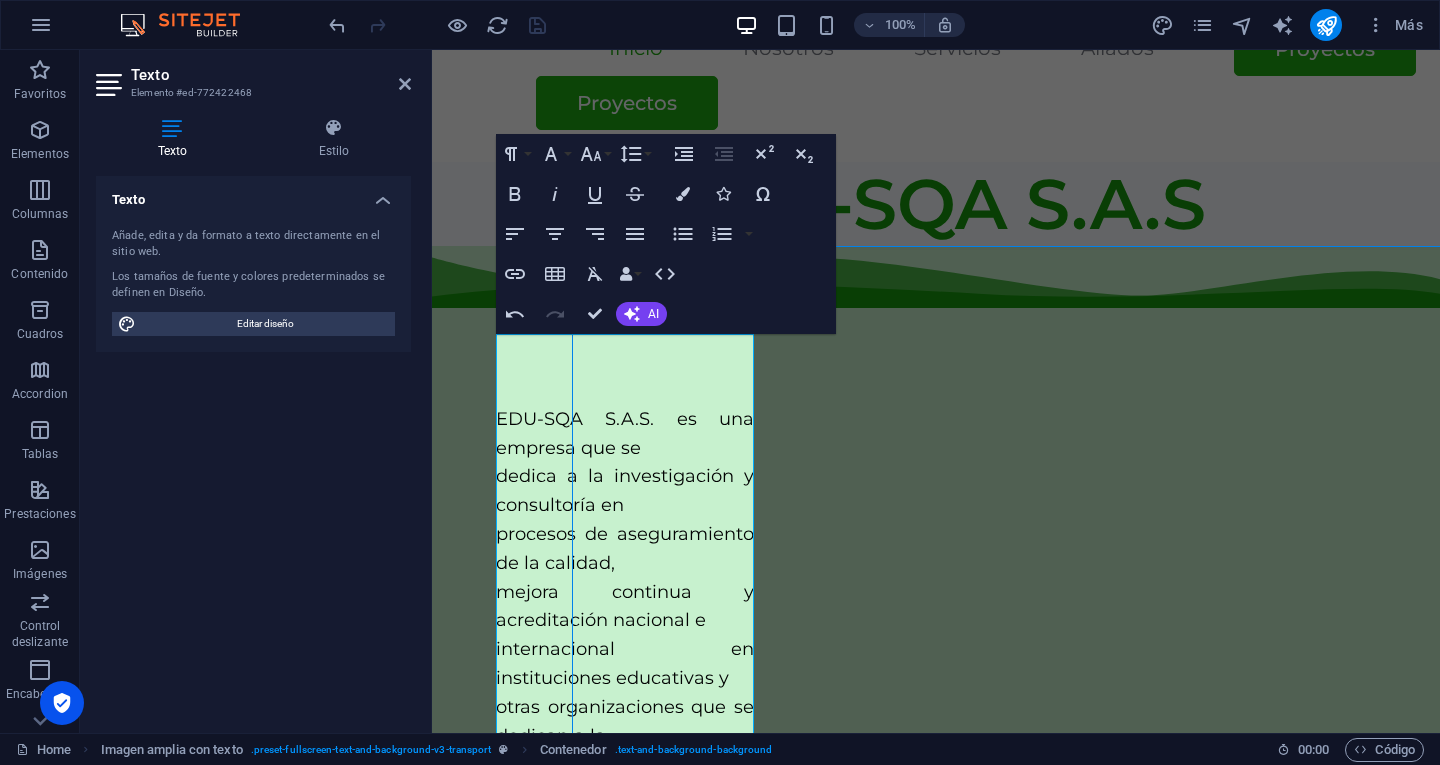 scroll, scrollTop: 61, scrollLeft: 0, axis: vertical 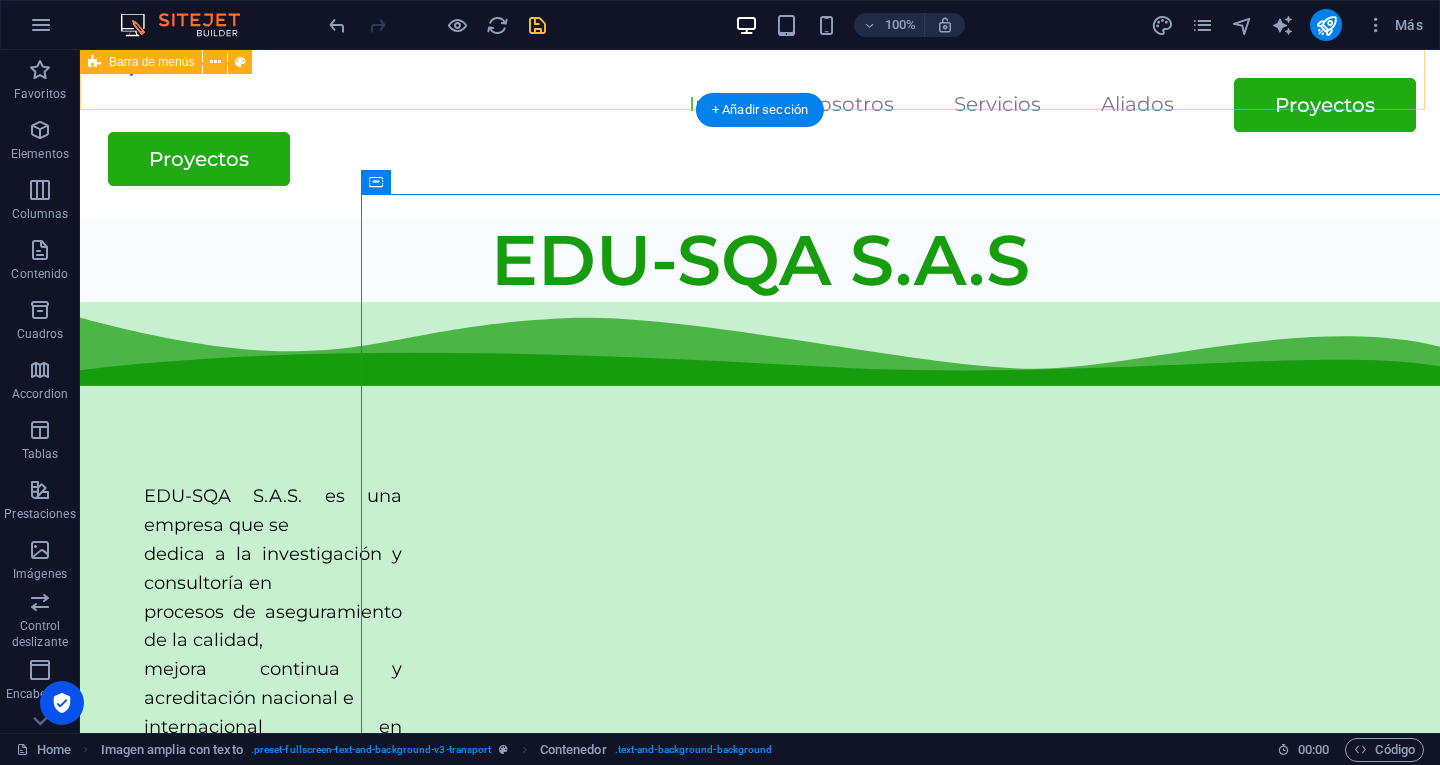click on "Inicio Nosotros Servicios Aliados Proyectos Proyectos" at bounding box center [760, 103] 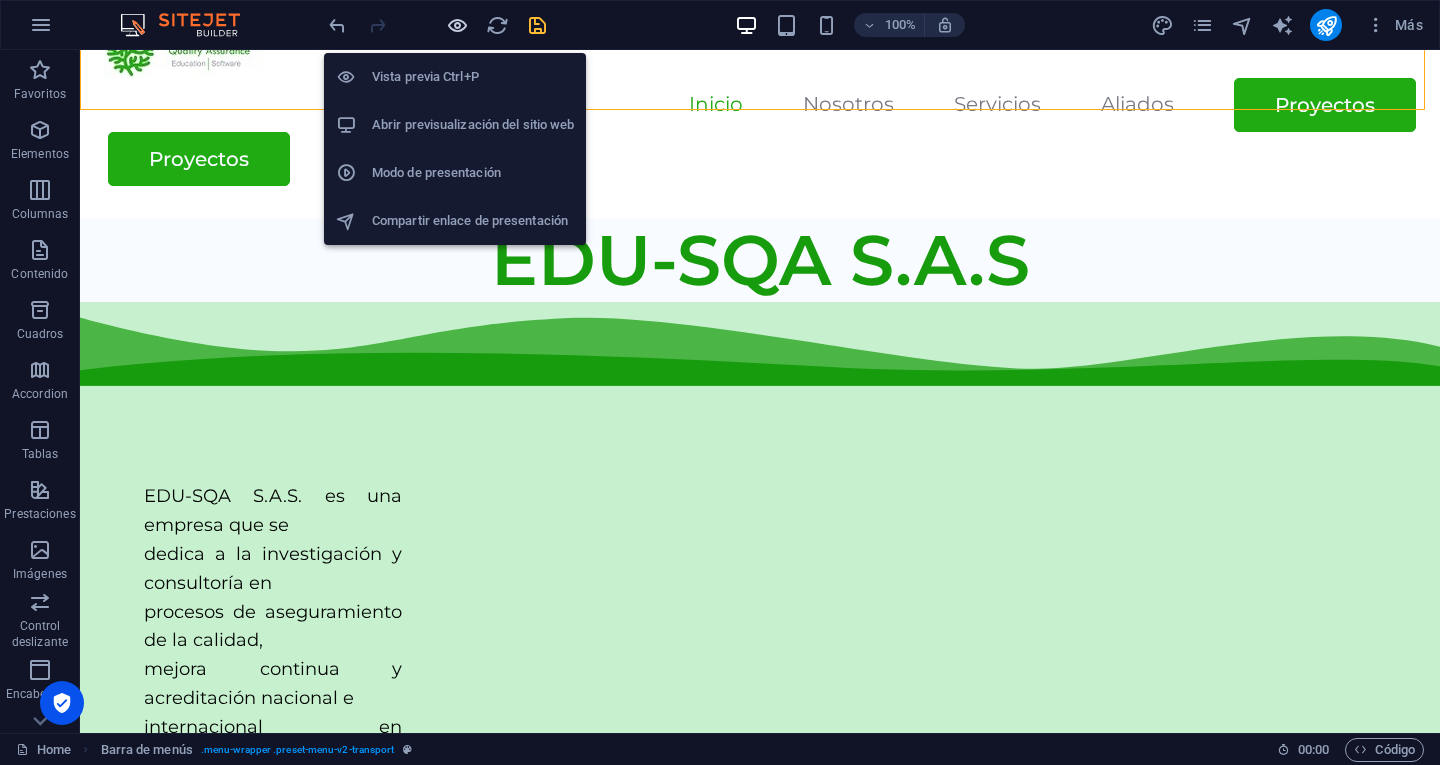 click at bounding box center [457, 25] 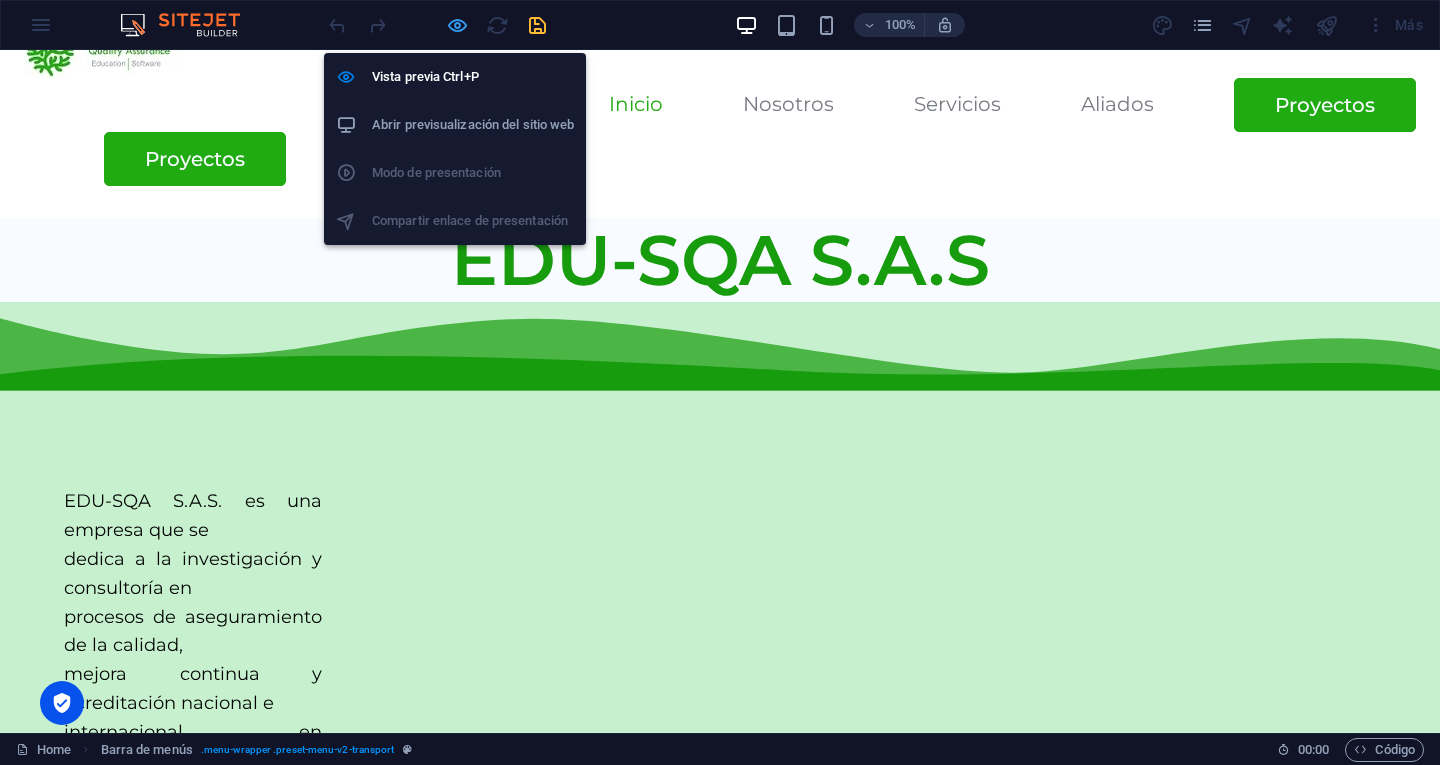 scroll, scrollTop: 0, scrollLeft: 0, axis: both 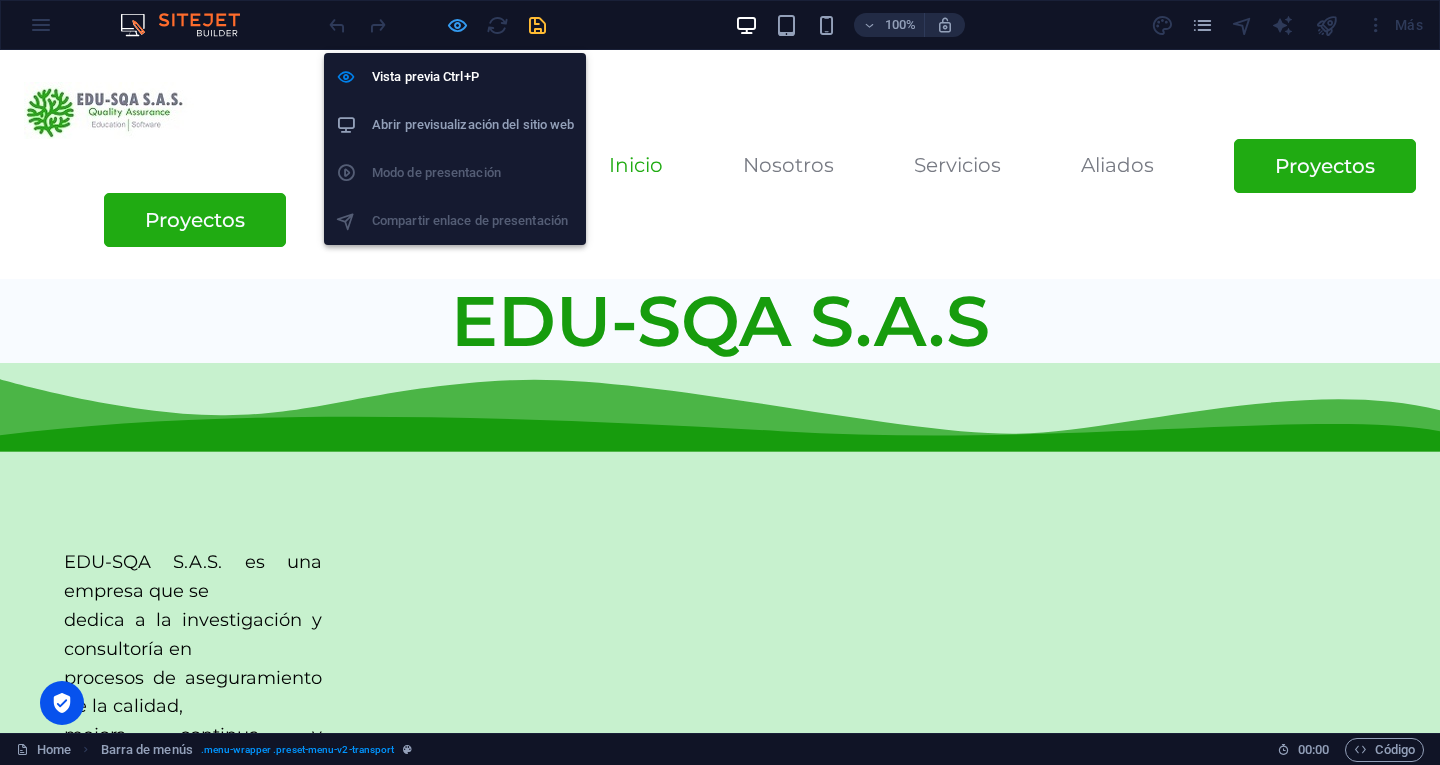 click at bounding box center [457, 25] 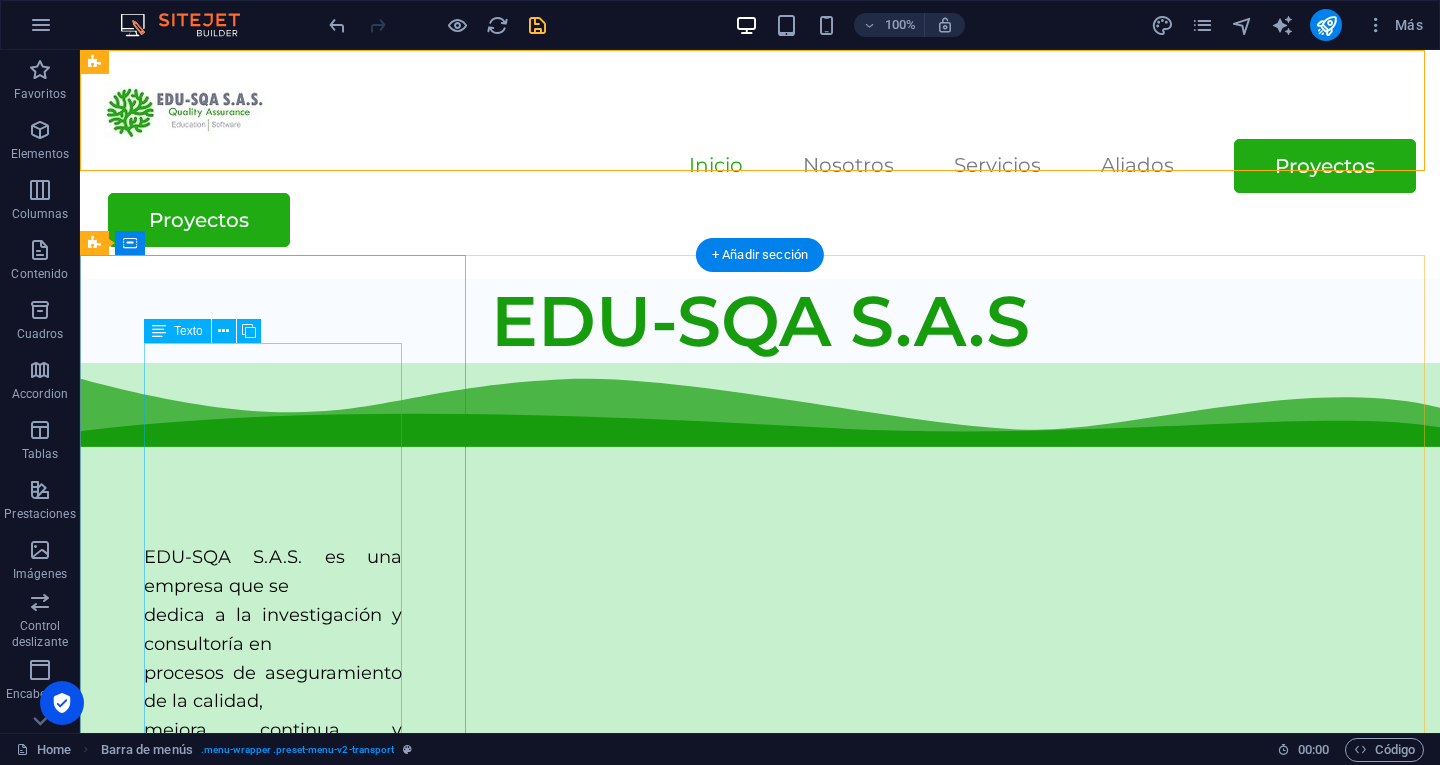click on "EDU-SQA S.A.S. es una empresa que se dedica a la investigación y consultoría en procesos de aseguramiento de la calidad, mejora continua y acreditación nacional e internacional en instituciones educativas y otras organizaciones que se dedican a la formación, la investigación y la certificación." at bounding box center (273, 759) 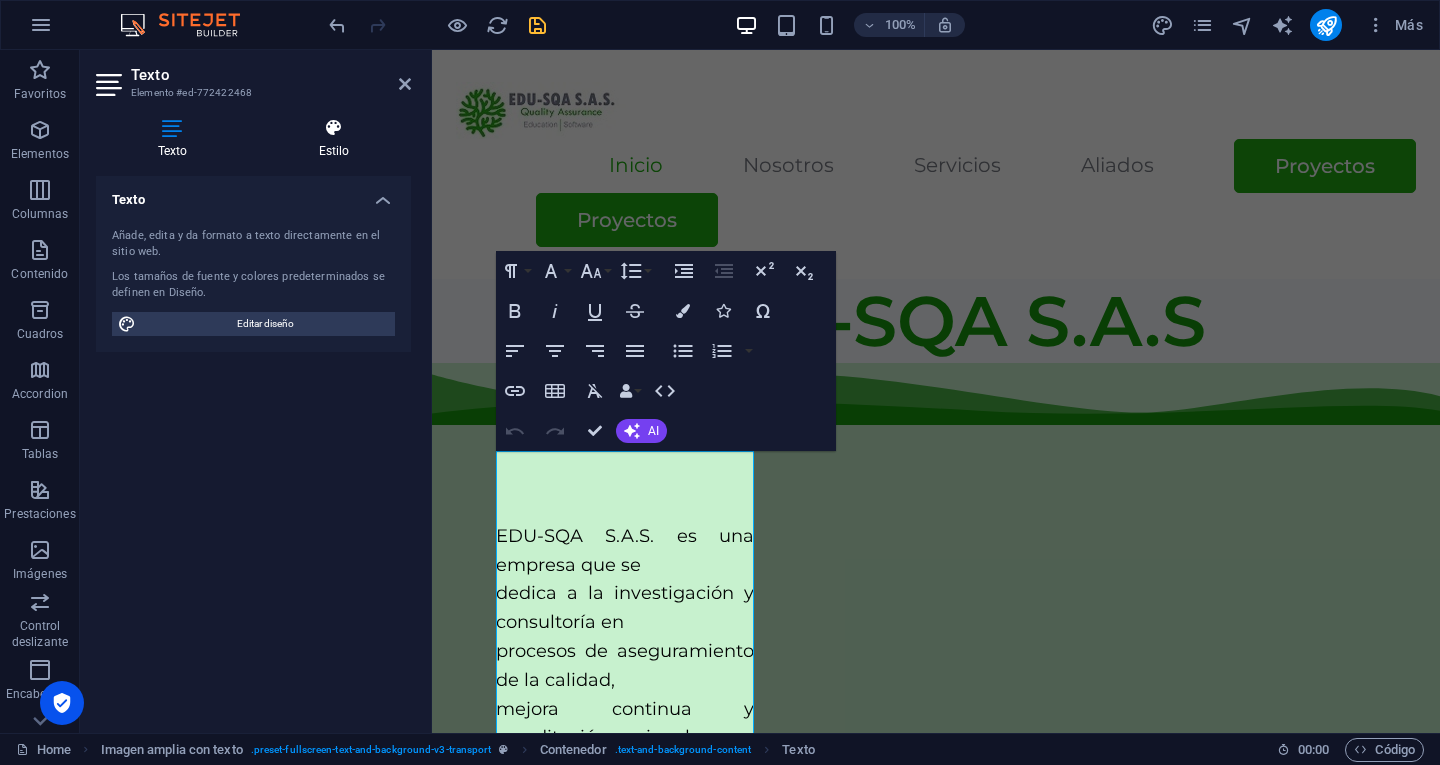 click on "Estilo" at bounding box center [334, 139] 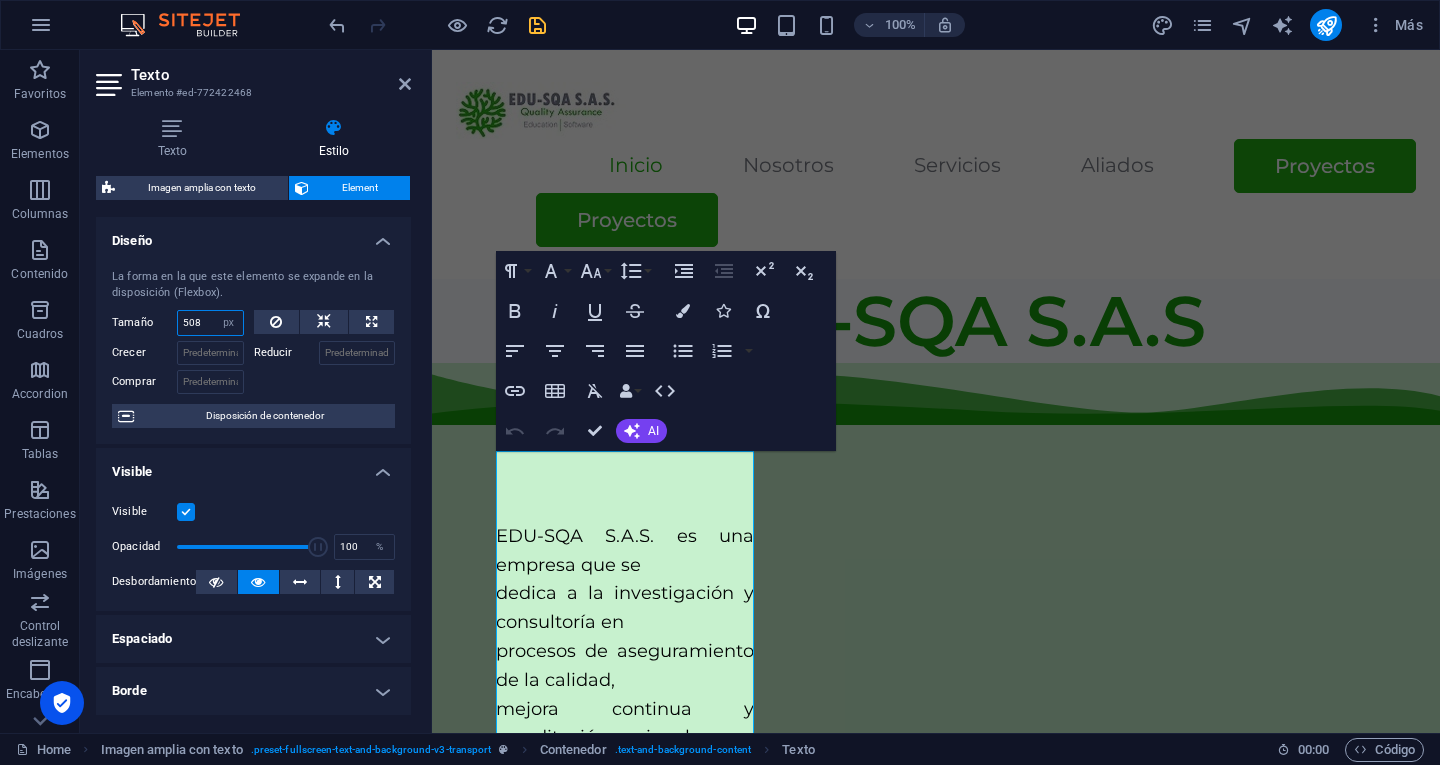 drag, startPoint x: 205, startPoint y: 322, endPoint x: 171, endPoint y: 319, distance: 34.132095 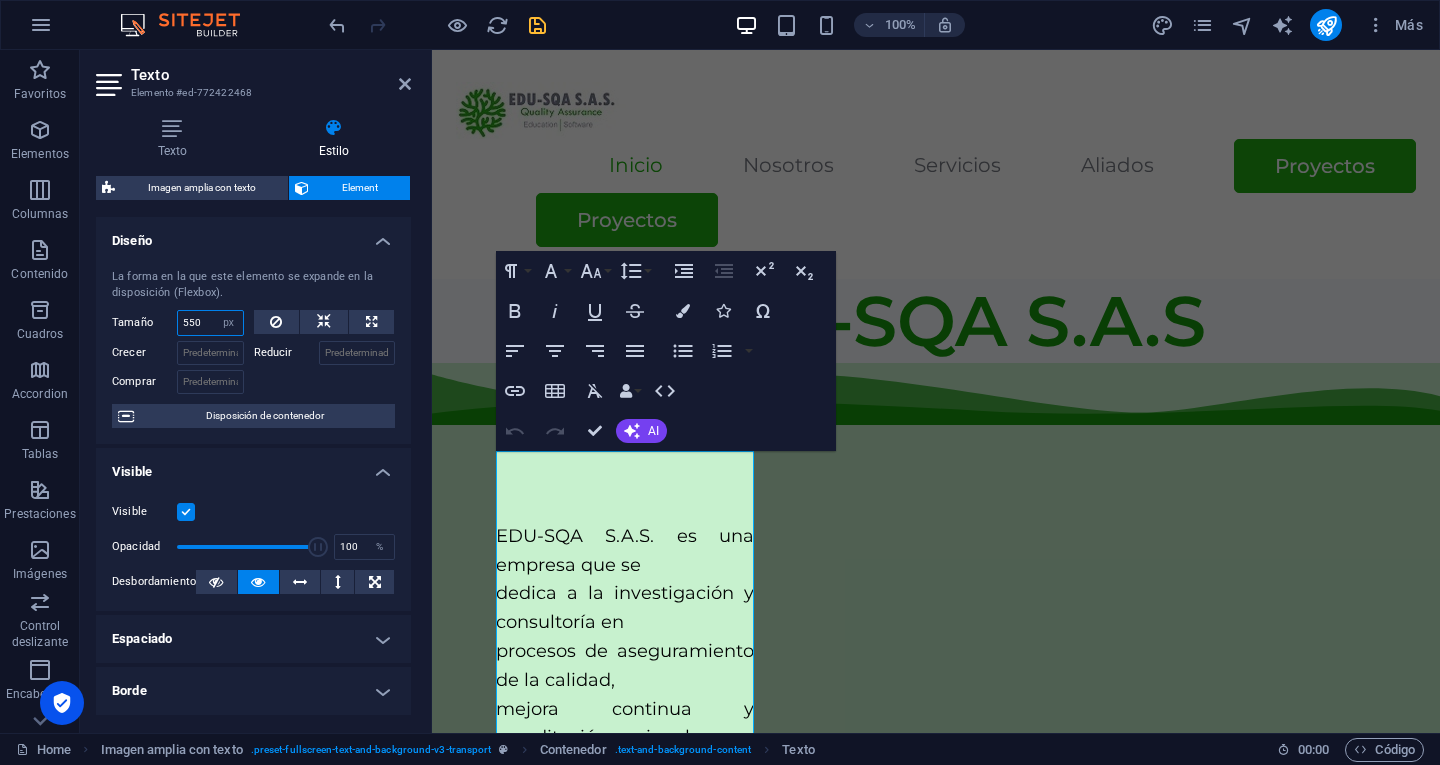 type on "550" 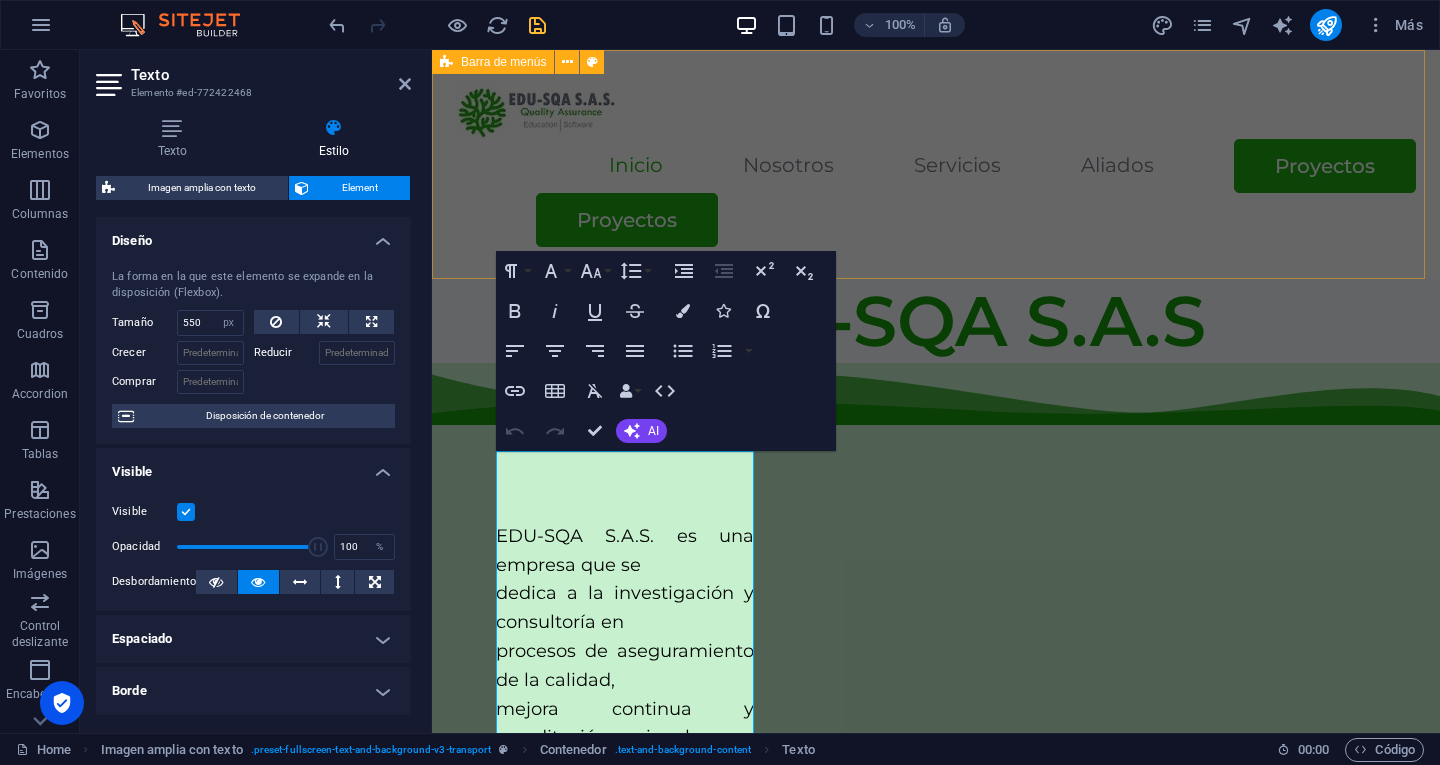 click on "Inicio Nosotros Servicios Aliados Proyectos Proyectos" at bounding box center (936, 164) 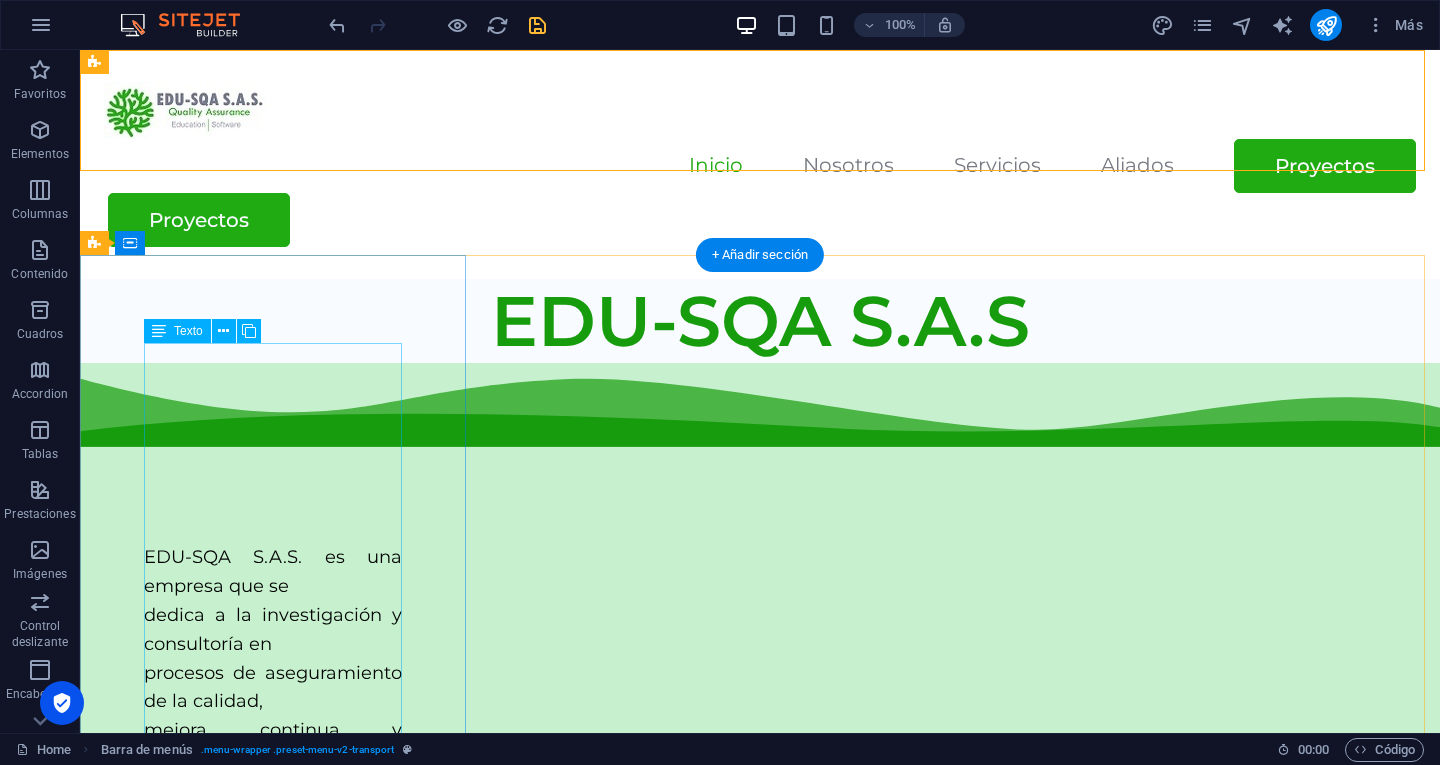 click on "EDU-SQA S.A.S. es una empresa que se dedica a la investigación y consultoría en procesos de aseguramiento de la calidad, mejora continua y acreditación nacional e internacional en instituciones educativas y otras organizaciones que se dedican a la formación, la investigación y la certificación." at bounding box center [273, 759] 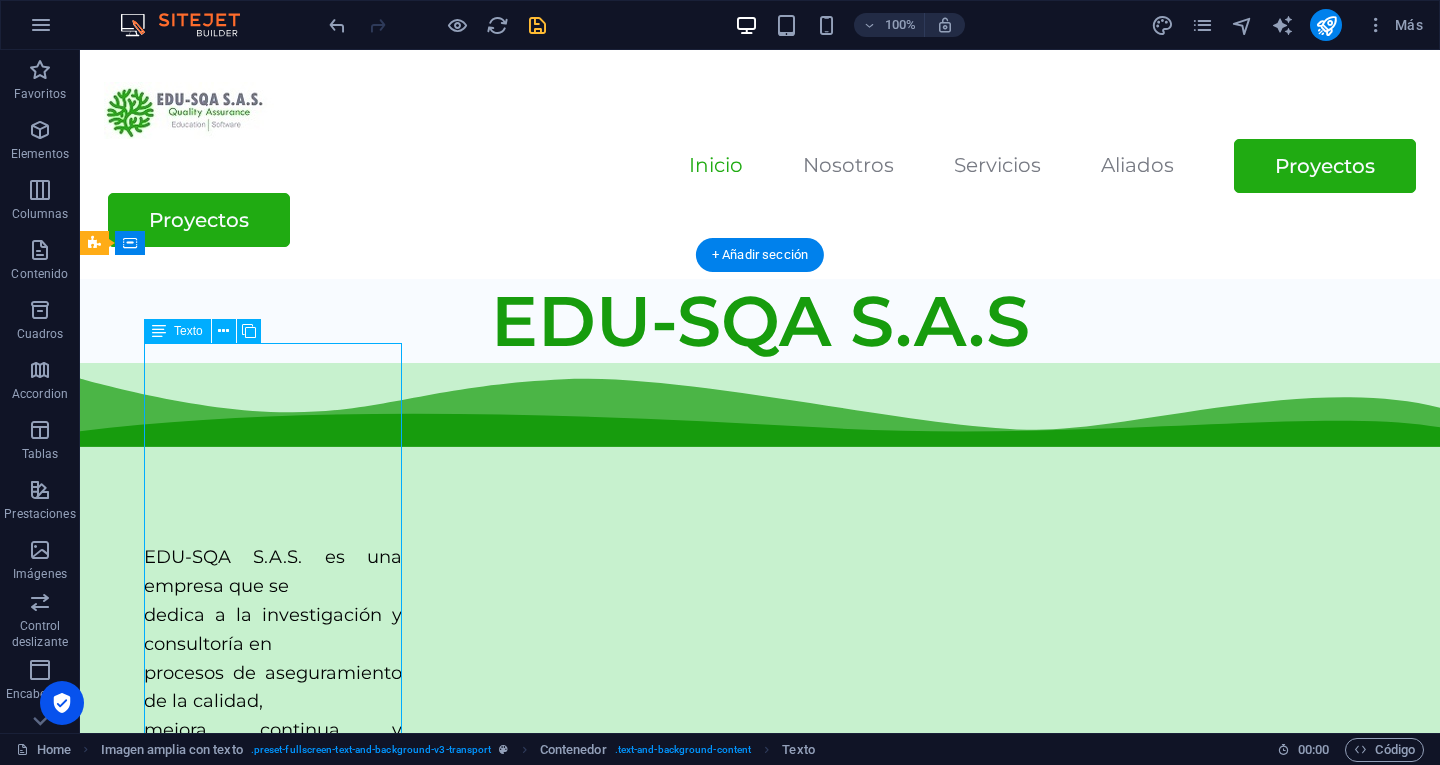 click on "EDU-SQA S.A.S. es una empresa que se dedica a la investigación y consultoría en procesos de aseguramiento de la calidad, mejora continua y acreditación nacional e internacional en instituciones educativas y otras organizaciones que se dedican a la formación, la investigación y la certificación." at bounding box center [273, 759] 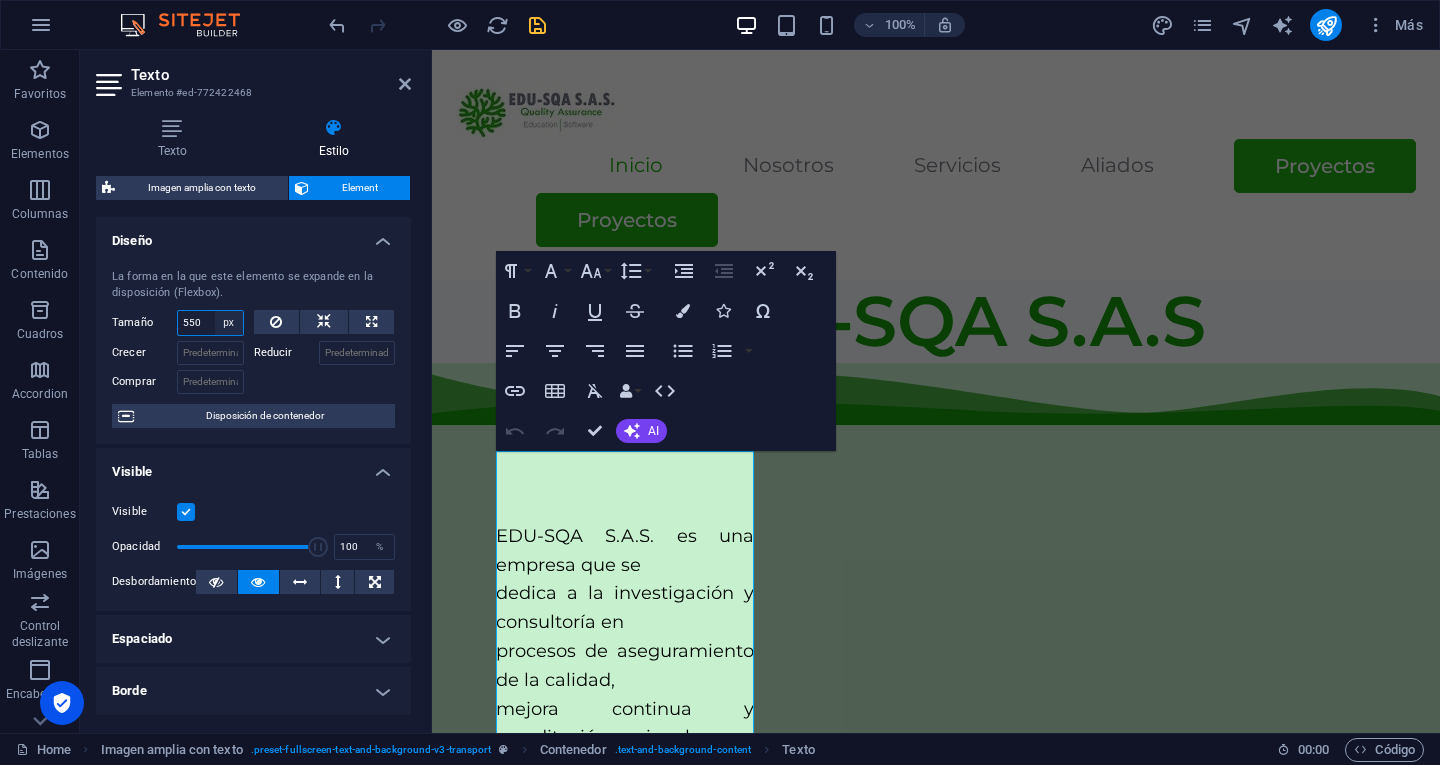 click on "Predeterminado automático px % 1/1 1/2 1/3 1/4 1/5 1/6 1/7 1/8 1/9 1/10" at bounding box center [229, 323] 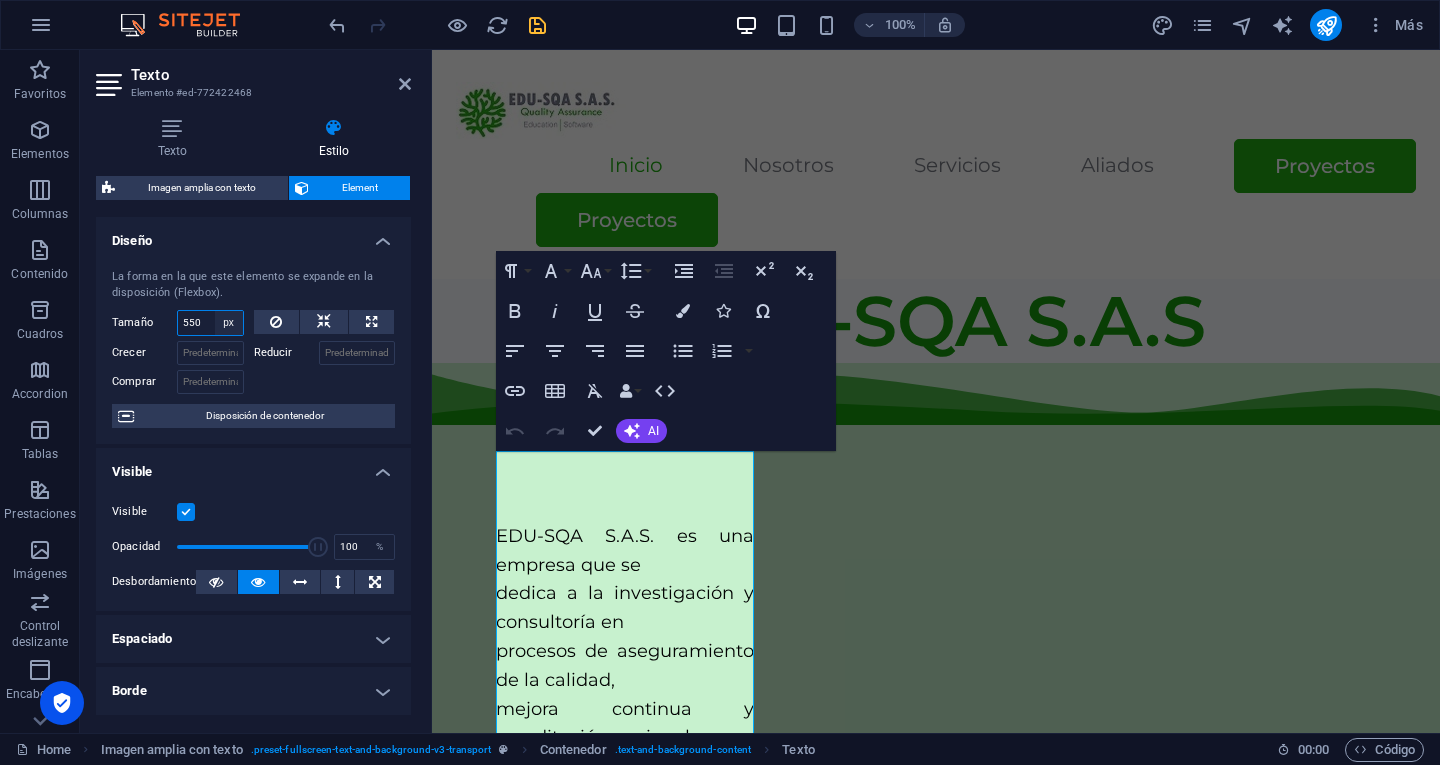 select on "auto" 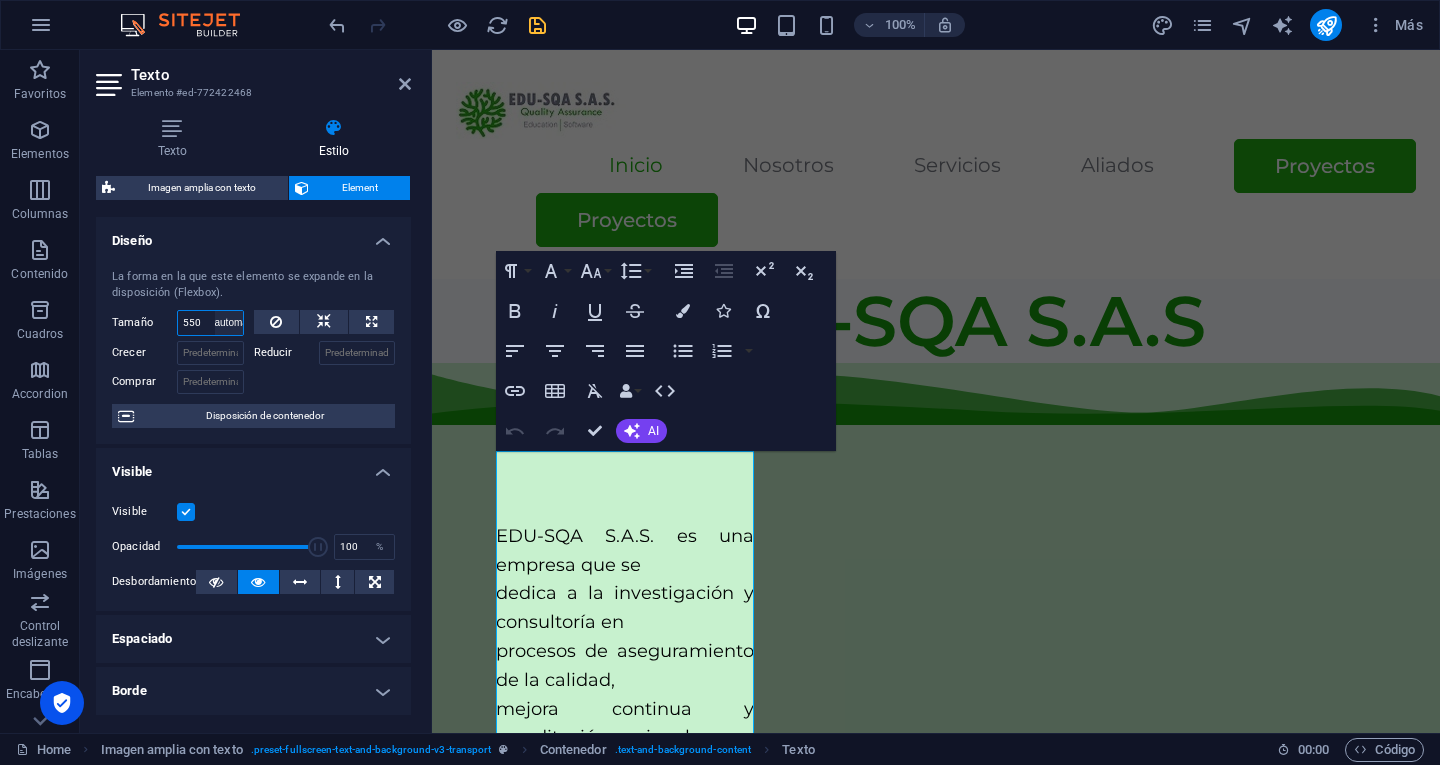 click on "Predeterminado automático px % 1/1 1/2 1/3 1/4 1/5 1/6 1/7 1/8 1/9 1/10" at bounding box center (229, 323) 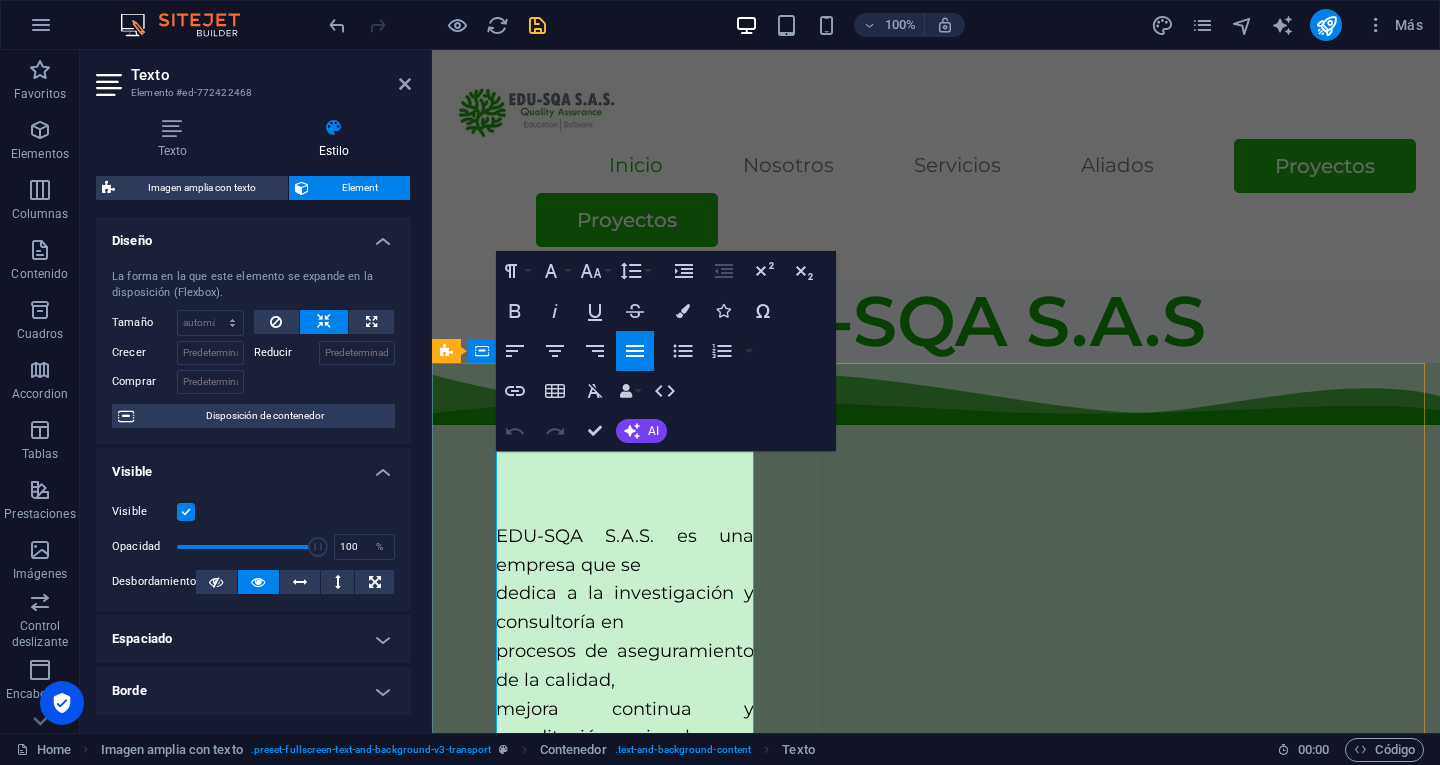 click on "EDU-SQA S.A.S. es una empresa que se" at bounding box center [625, 550] 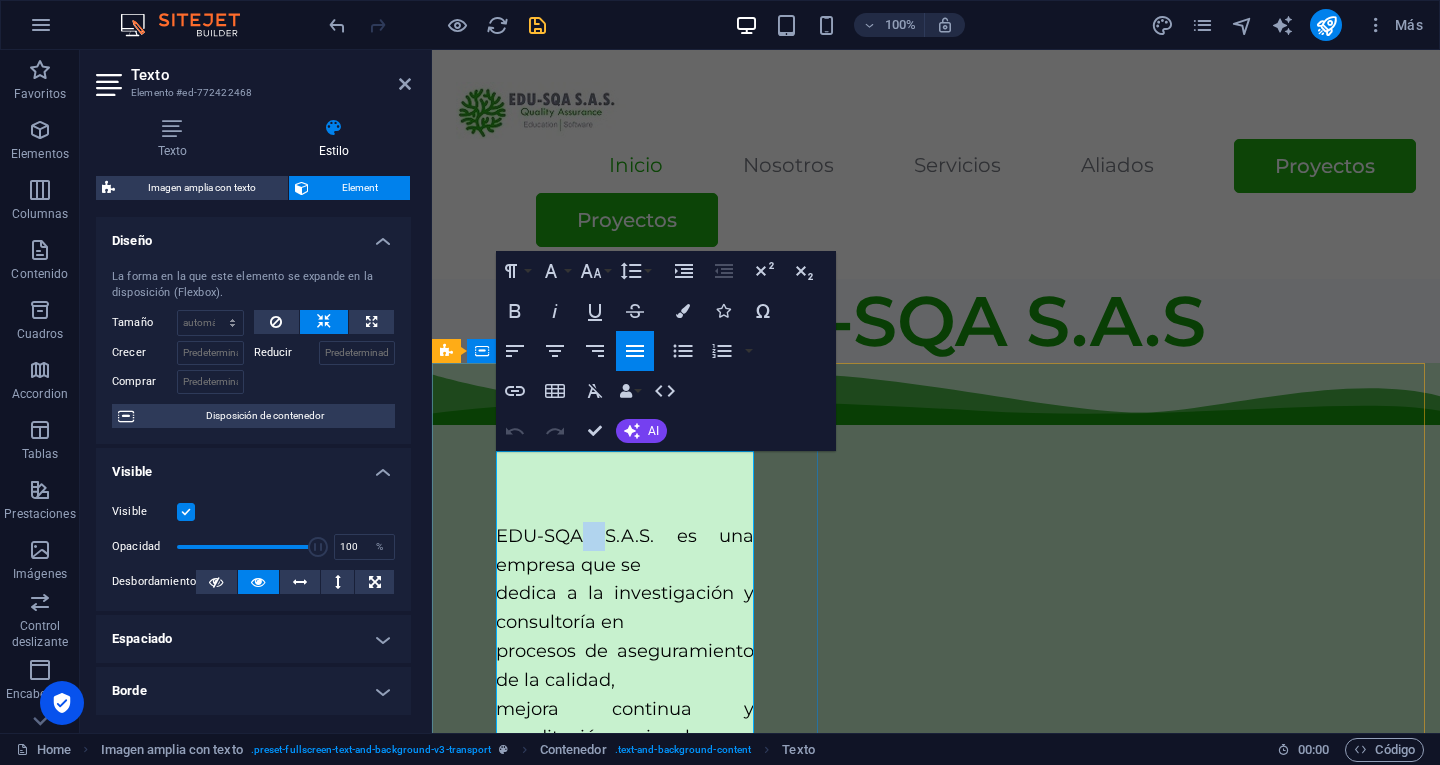 click on "EDU-SQA S.A.S. es una empresa que se" at bounding box center (625, 550) 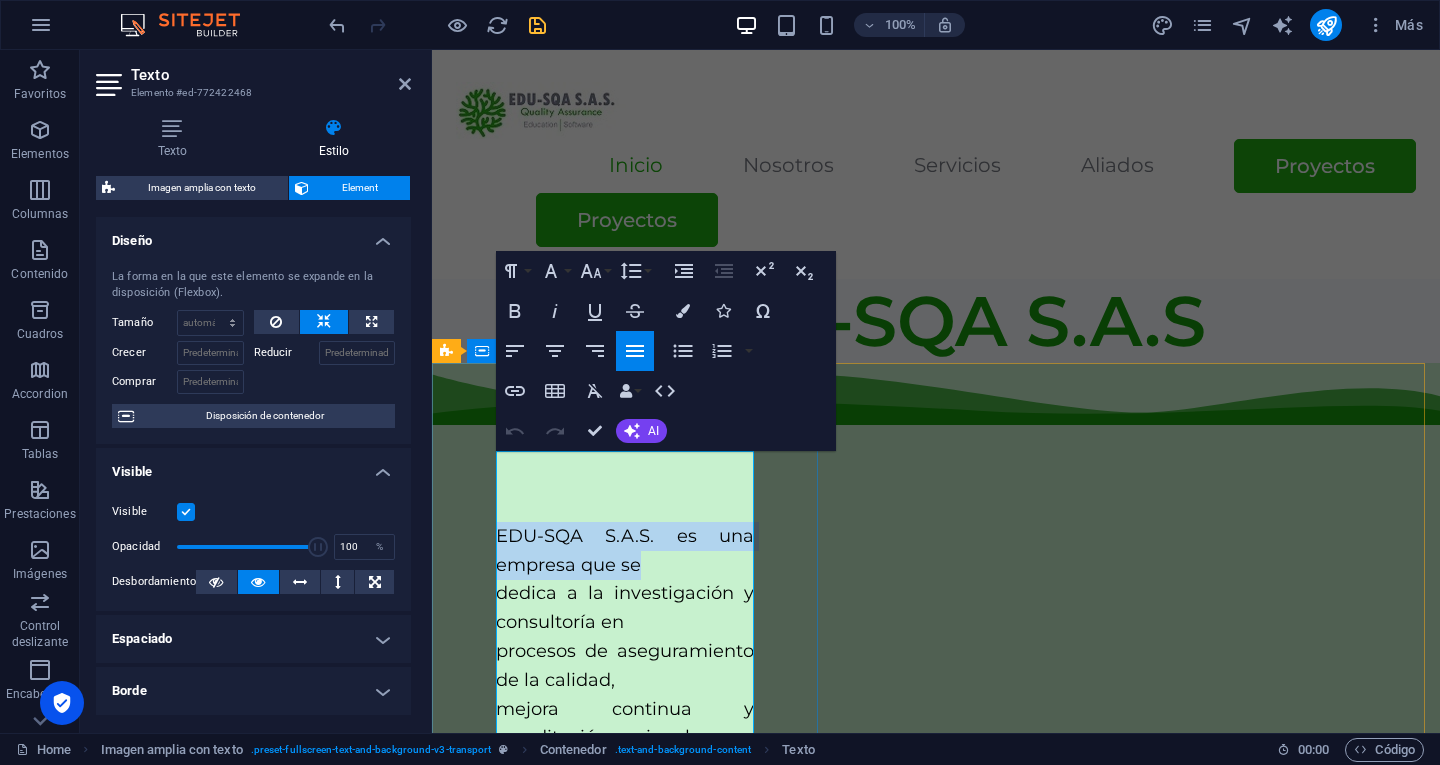 click on "EDU-SQA S.A.S. es una empresa que se" at bounding box center [625, 550] 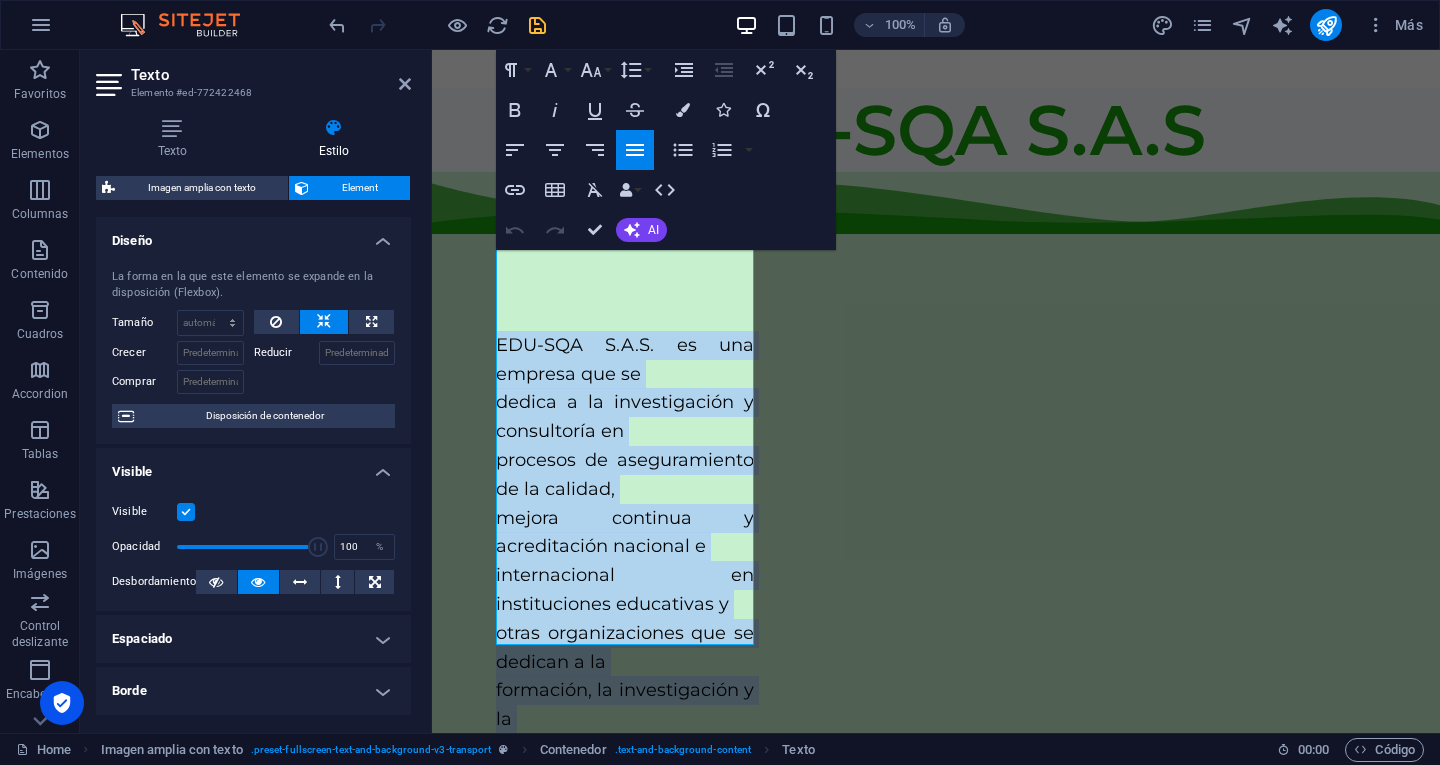 scroll, scrollTop: 342, scrollLeft: 0, axis: vertical 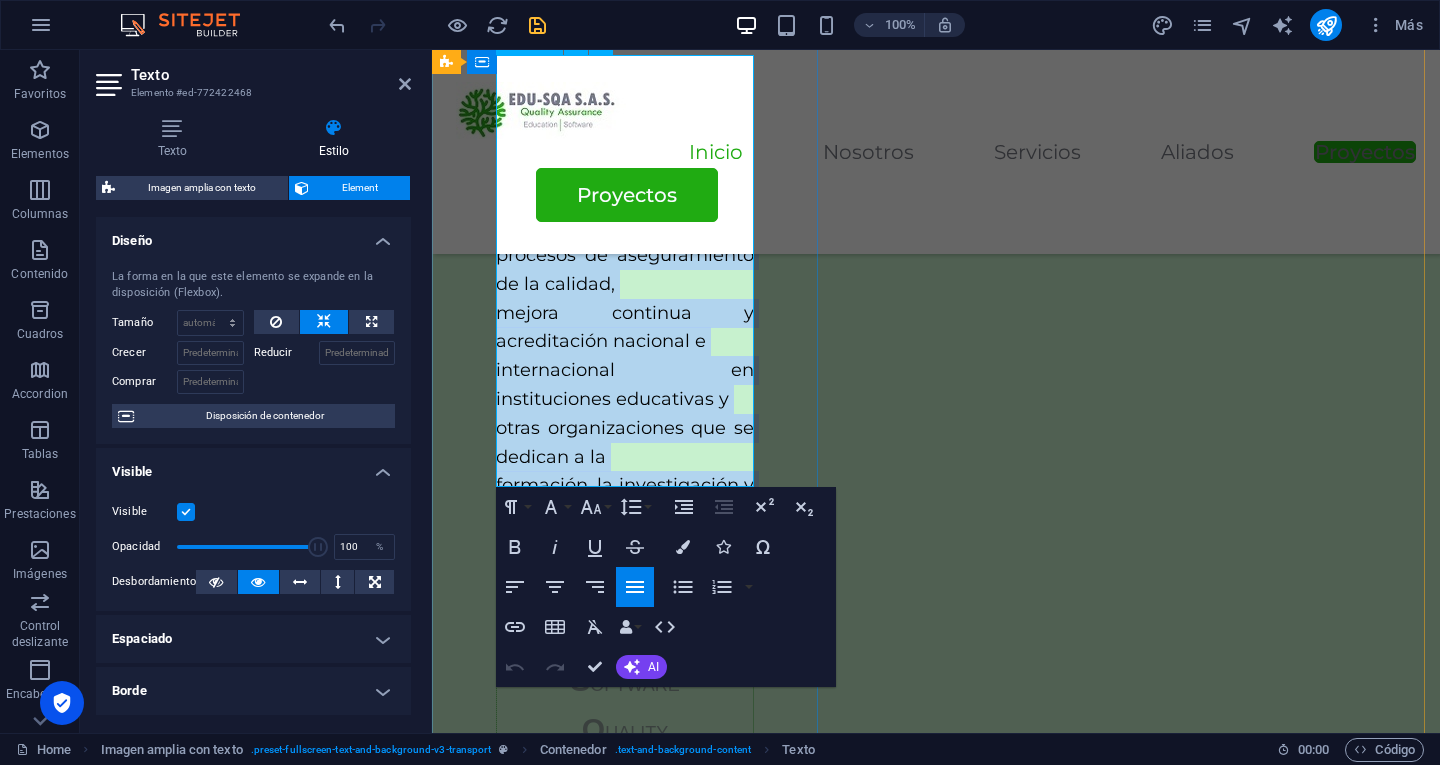 drag, startPoint x: 501, startPoint y: 467, endPoint x: 630, endPoint y: 468, distance: 129.00388 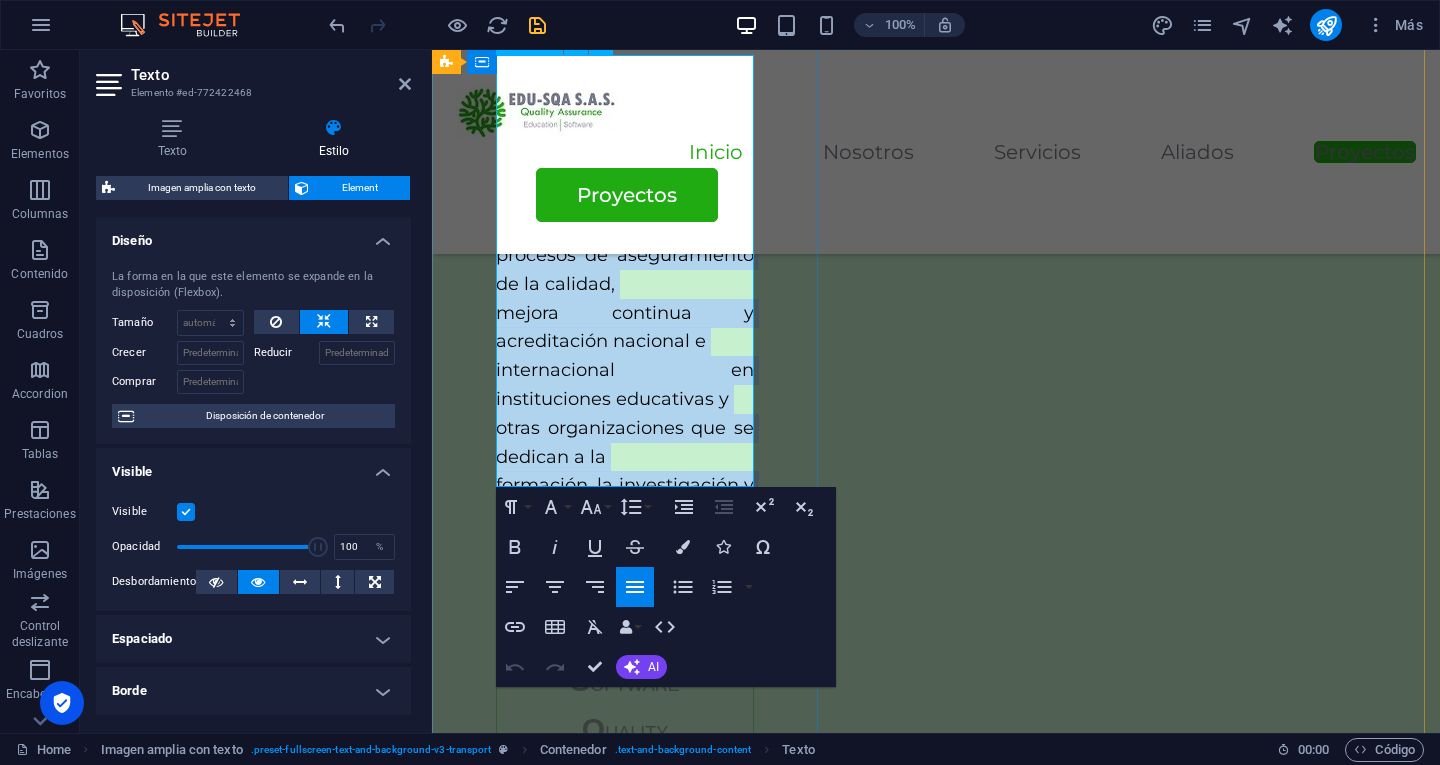 click on "EDU-SQA S.A.S. es una empresa que se dedica a la investigación y consultoría en procesos de aseguramiento de la calidad, mejora continua y acreditación nacional e internacional en instituciones educativas y otras organizaciones que se dedican a la formación, la investigación y la certificación." at bounding box center [625, 342] 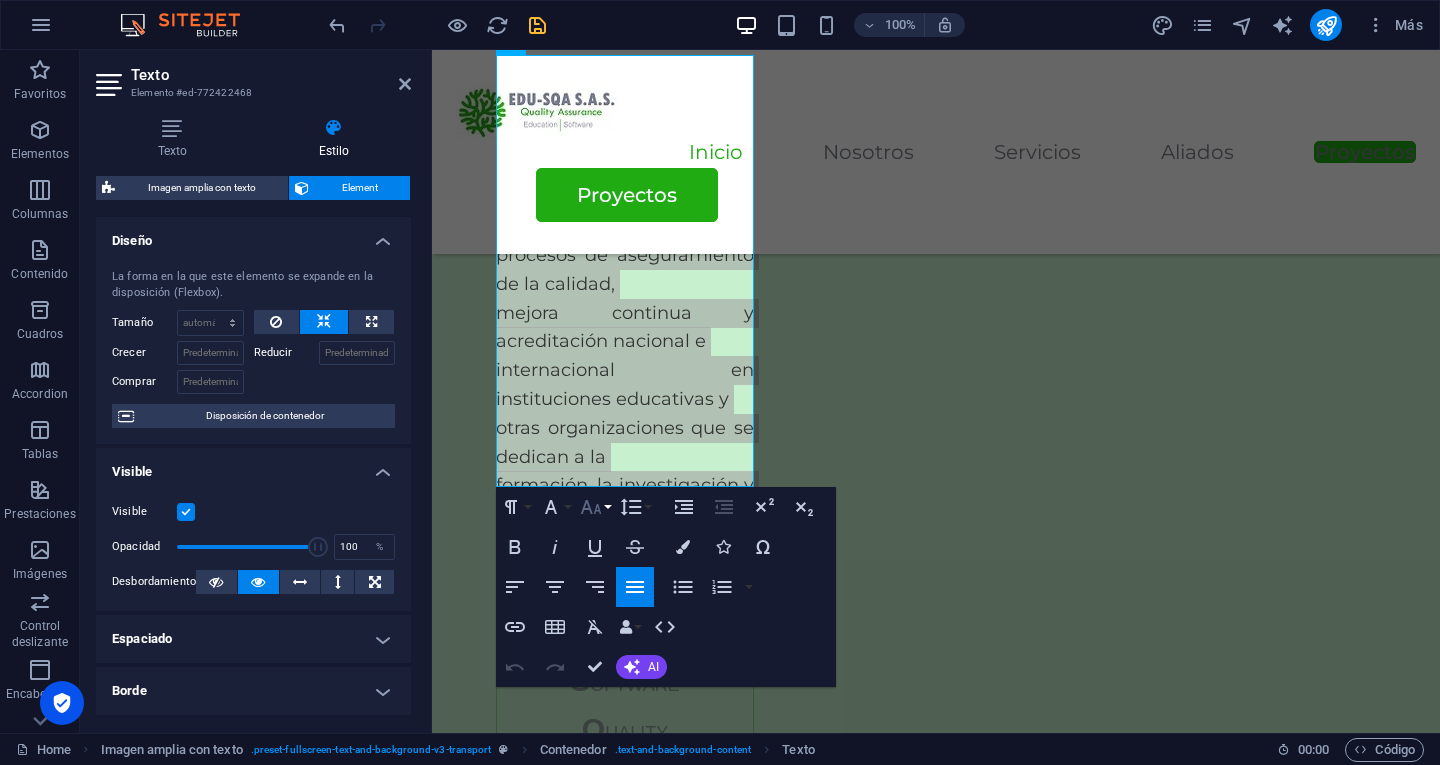 click 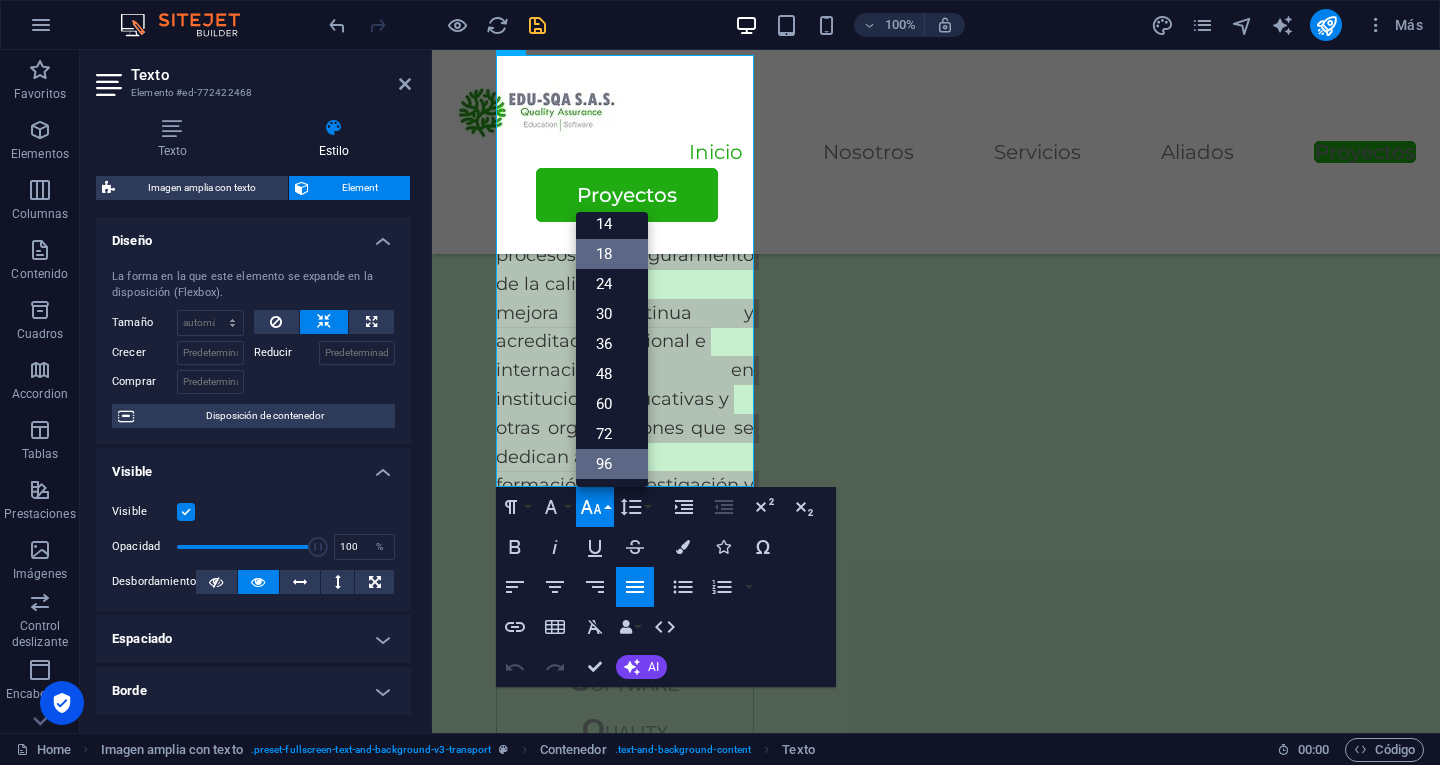 scroll, scrollTop: 161, scrollLeft: 0, axis: vertical 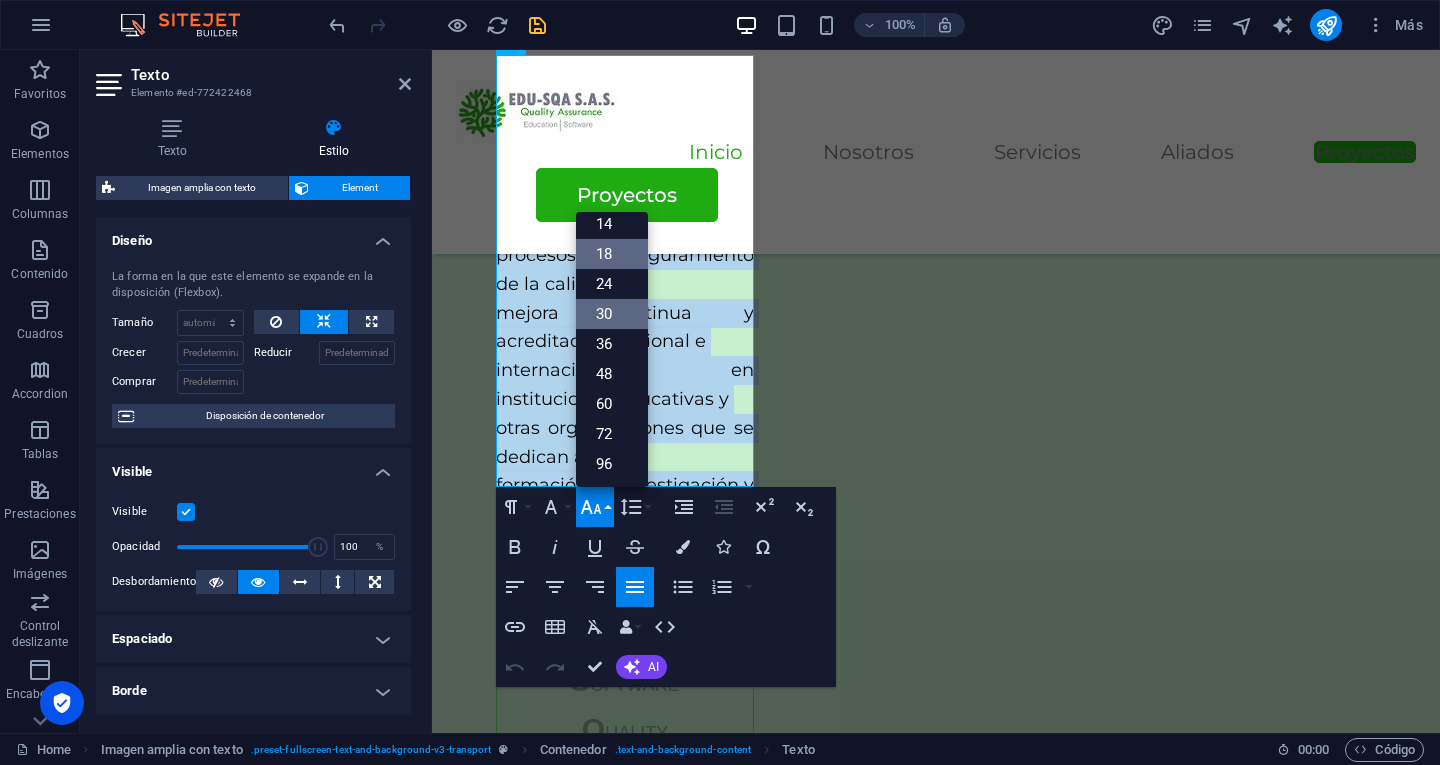 click on "30" at bounding box center [612, 314] 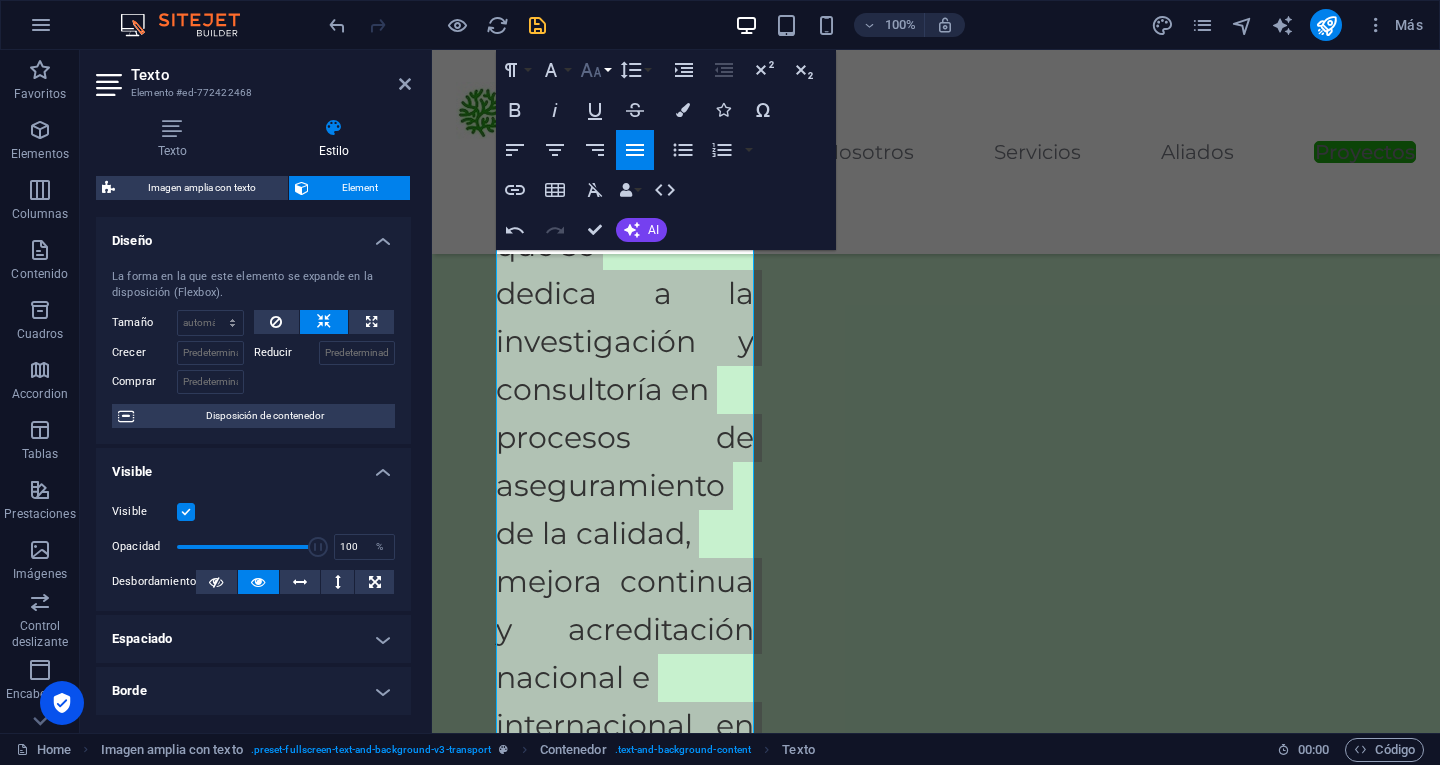 click 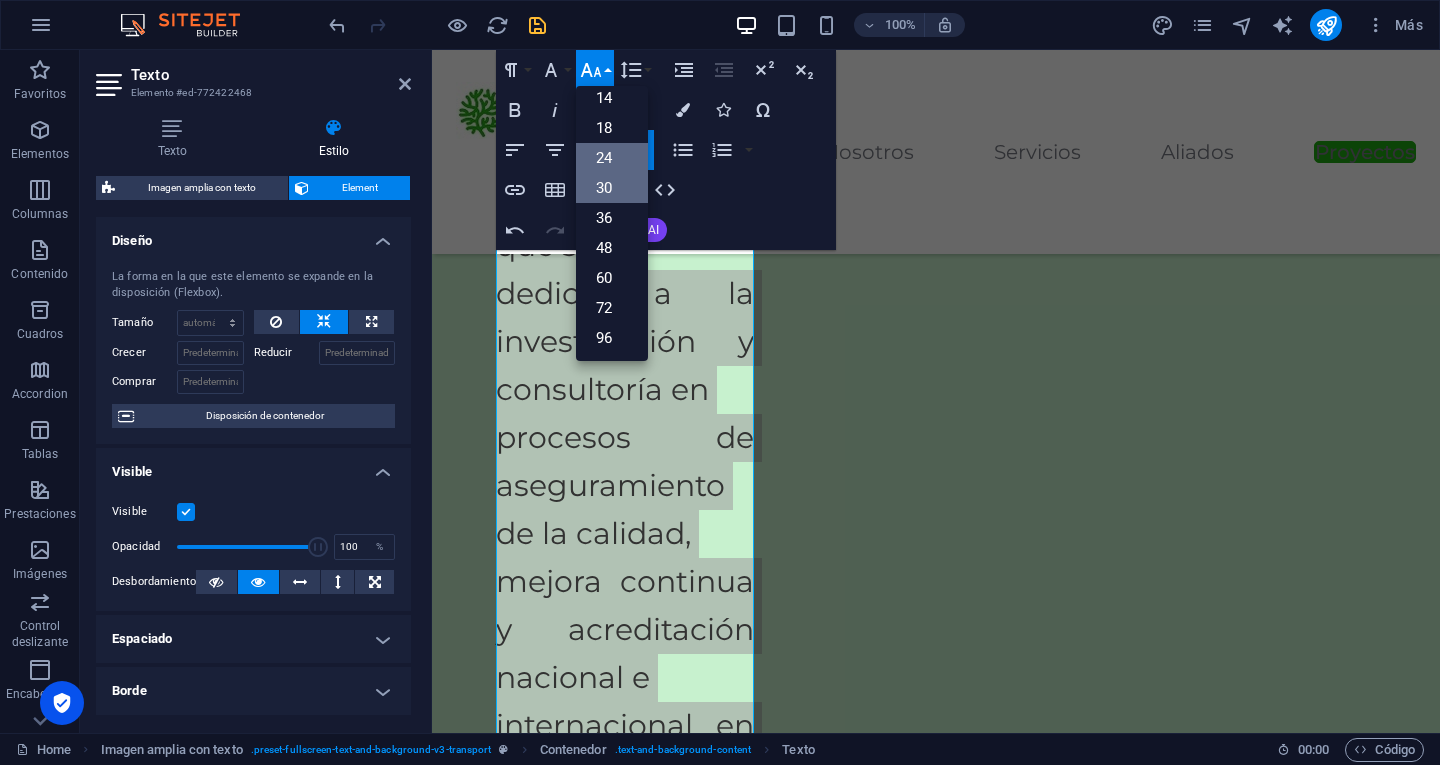 scroll, scrollTop: 161, scrollLeft: 0, axis: vertical 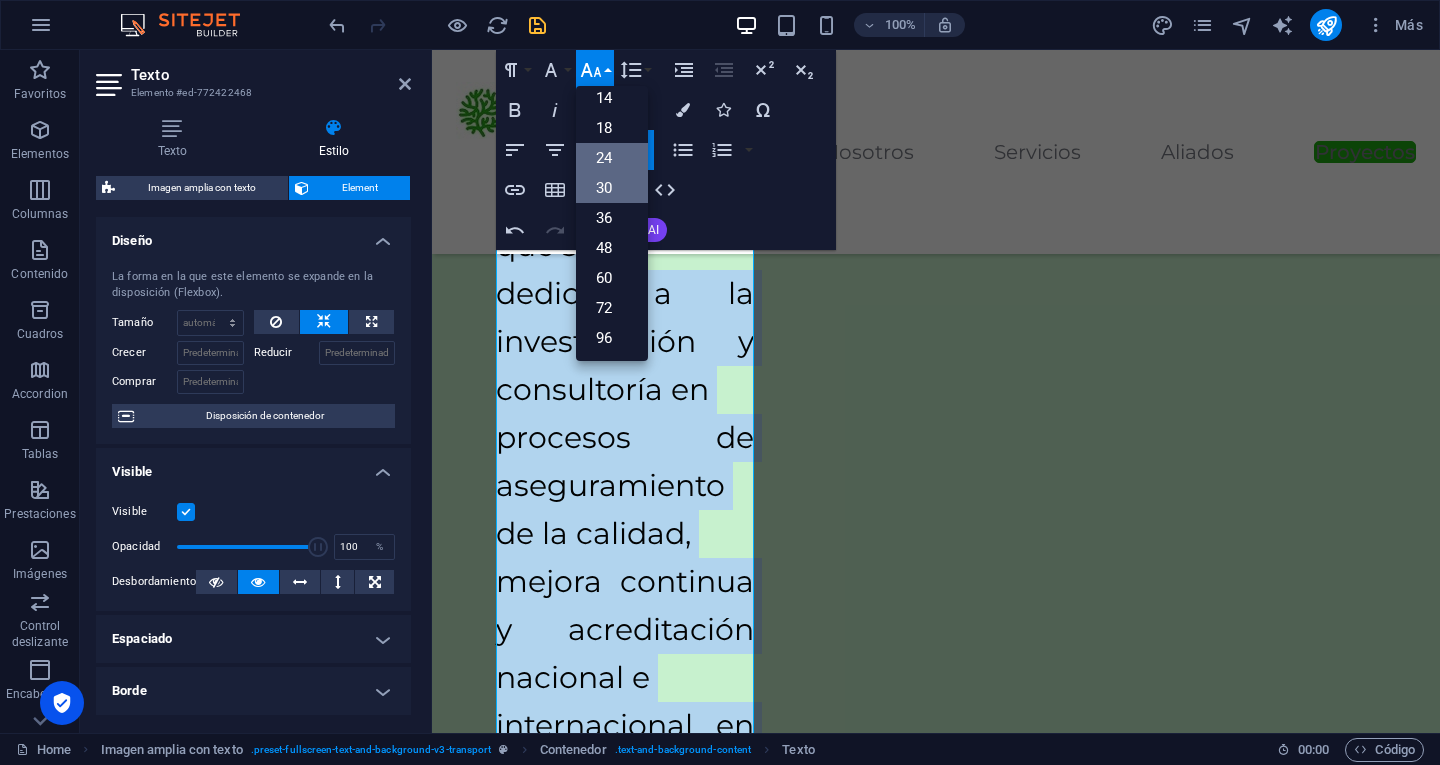 click on "24" at bounding box center [612, 158] 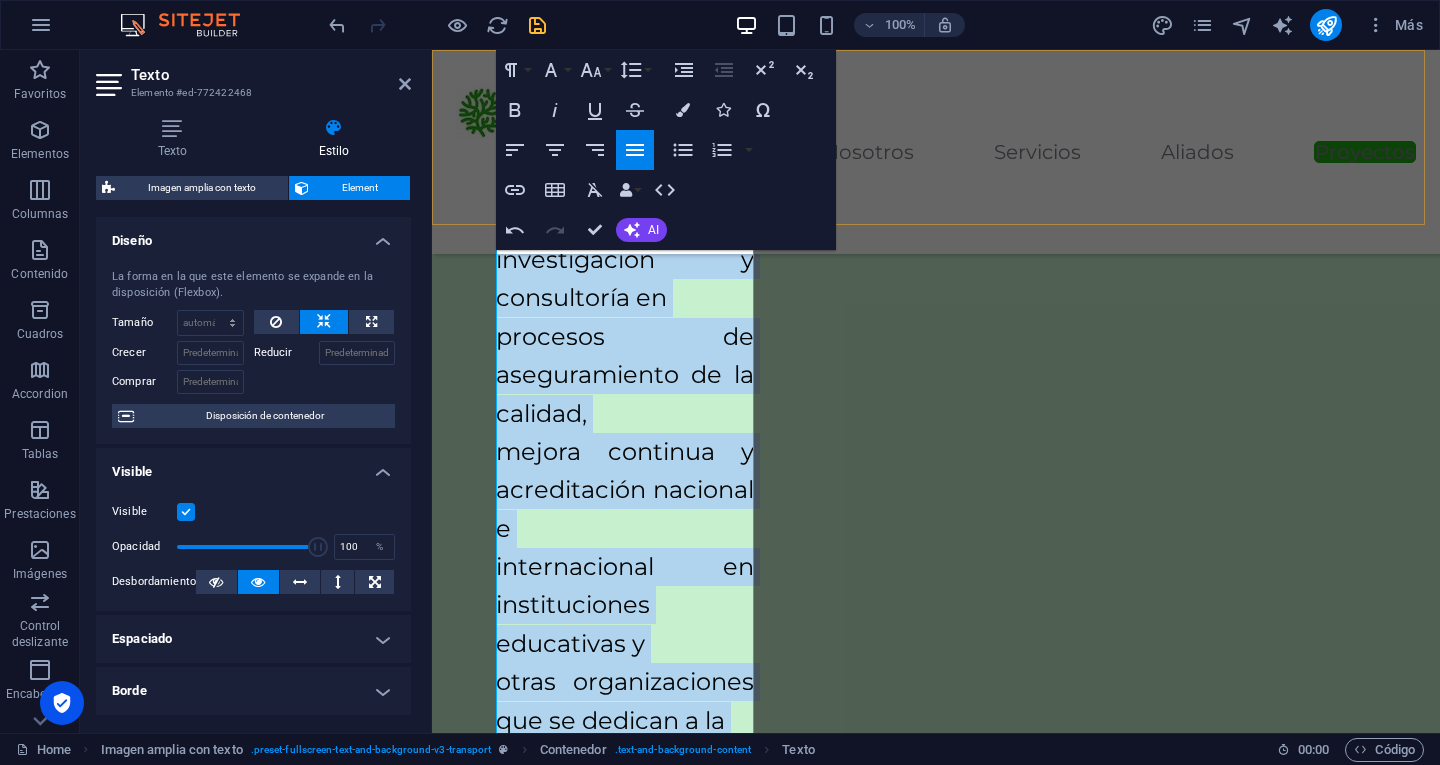 click on "Inicio Nosotros Servicios Aliados Proyectos Proyectos" at bounding box center [936, 152] 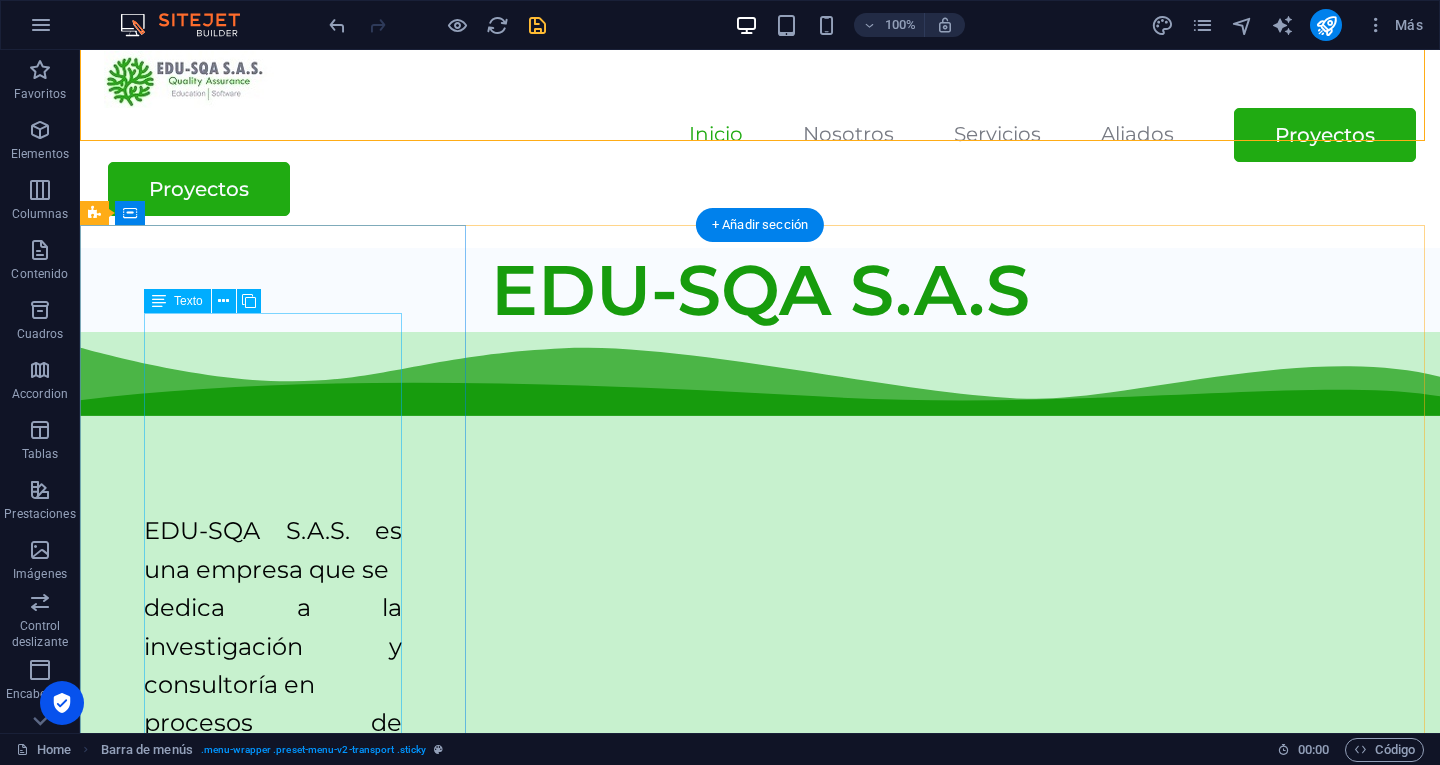 scroll, scrollTop: 30, scrollLeft: 0, axis: vertical 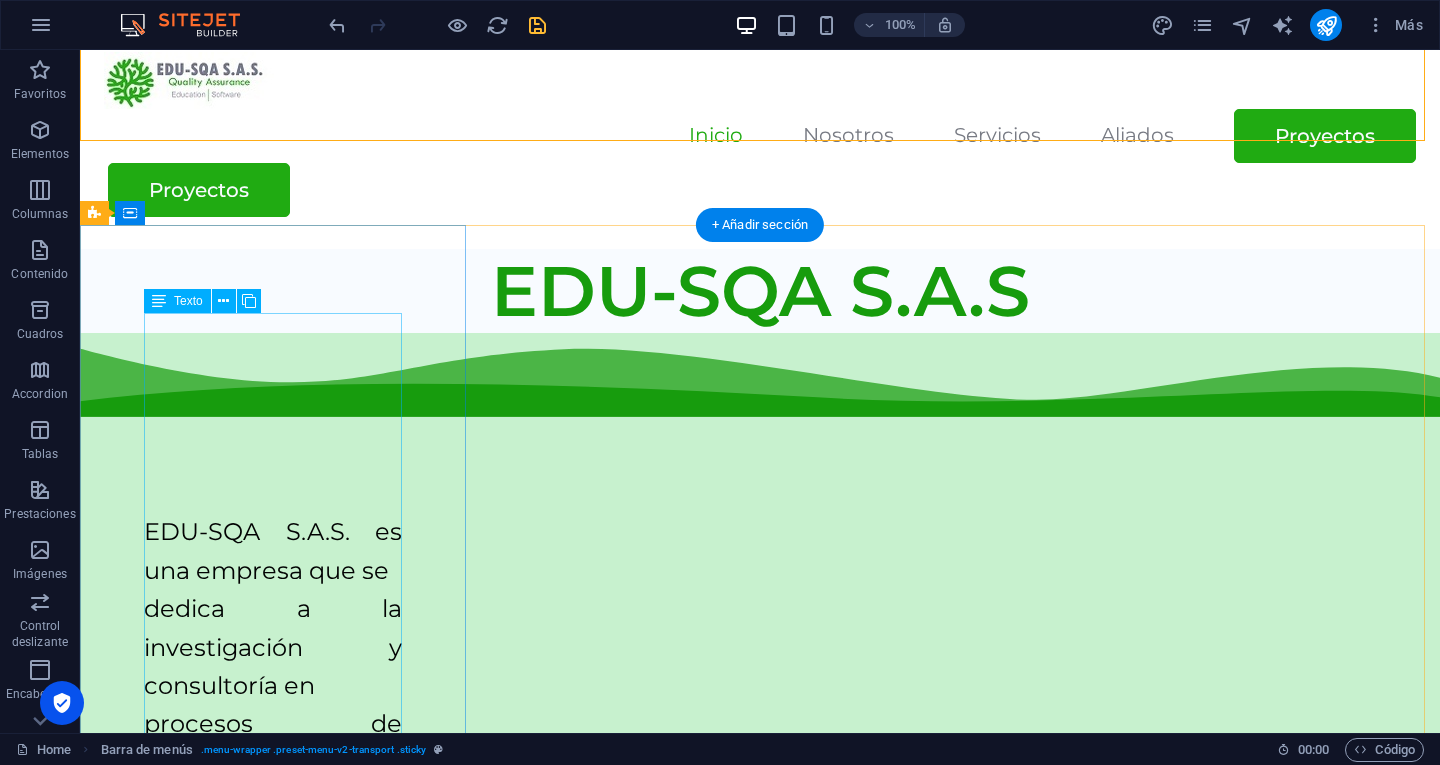 click on "EDU-SQA S.A.S. es una empresa que se dedica a la investigación y consultoría en procesos de aseguramiento de la calidad, mejora continua y acreditación nacional e internacional en instituciones educativas y otras organizaciones que se dedican a la formación, la investigación y la certificación." at bounding box center (273, 877) 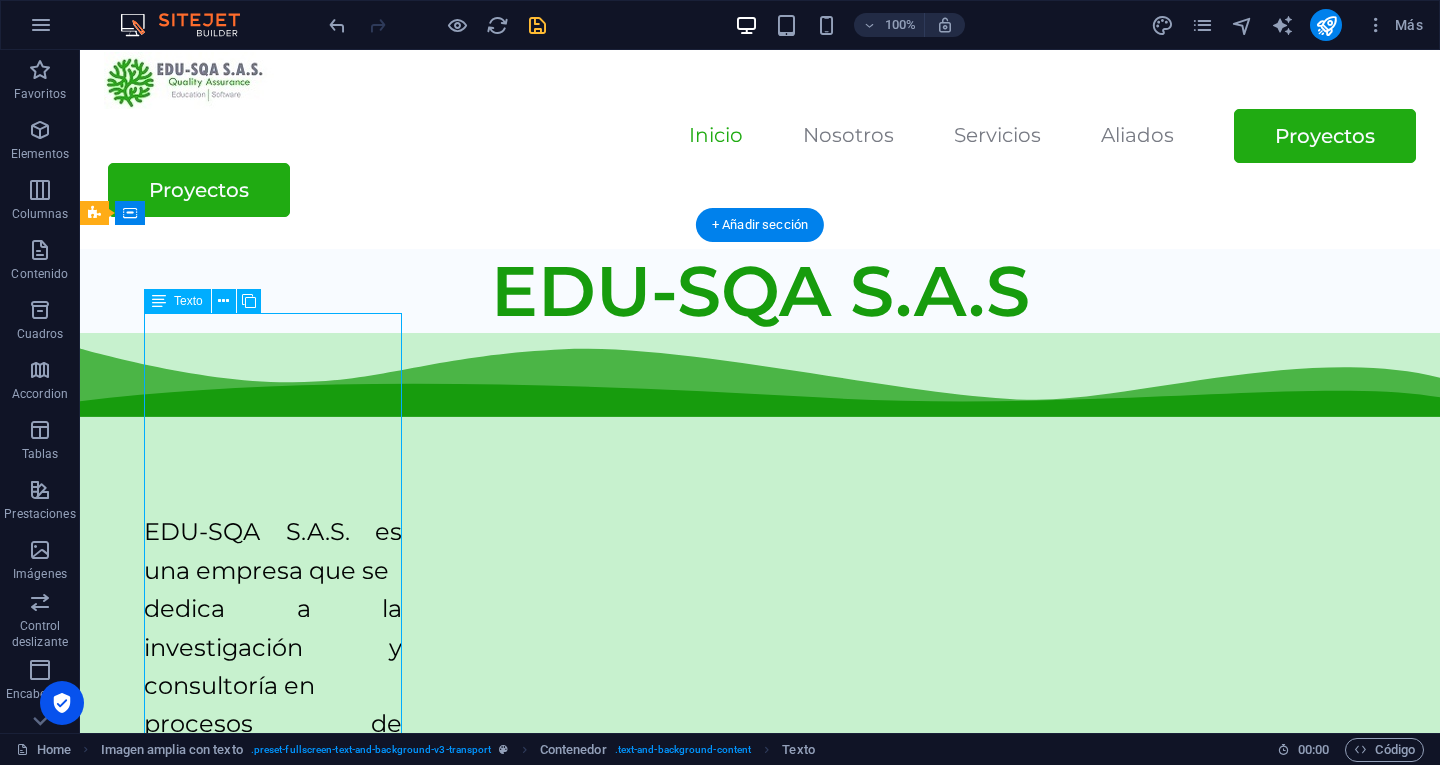 click on "EDU-SQA S.A.S. es una empresa que se dedica a la investigación y consultoría en procesos de aseguramiento de la calidad, mejora continua y acreditación nacional e internacional en instituciones educativas y otras organizaciones que se dedican a la formación, la investigación y la certificación." at bounding box center (273, 877) 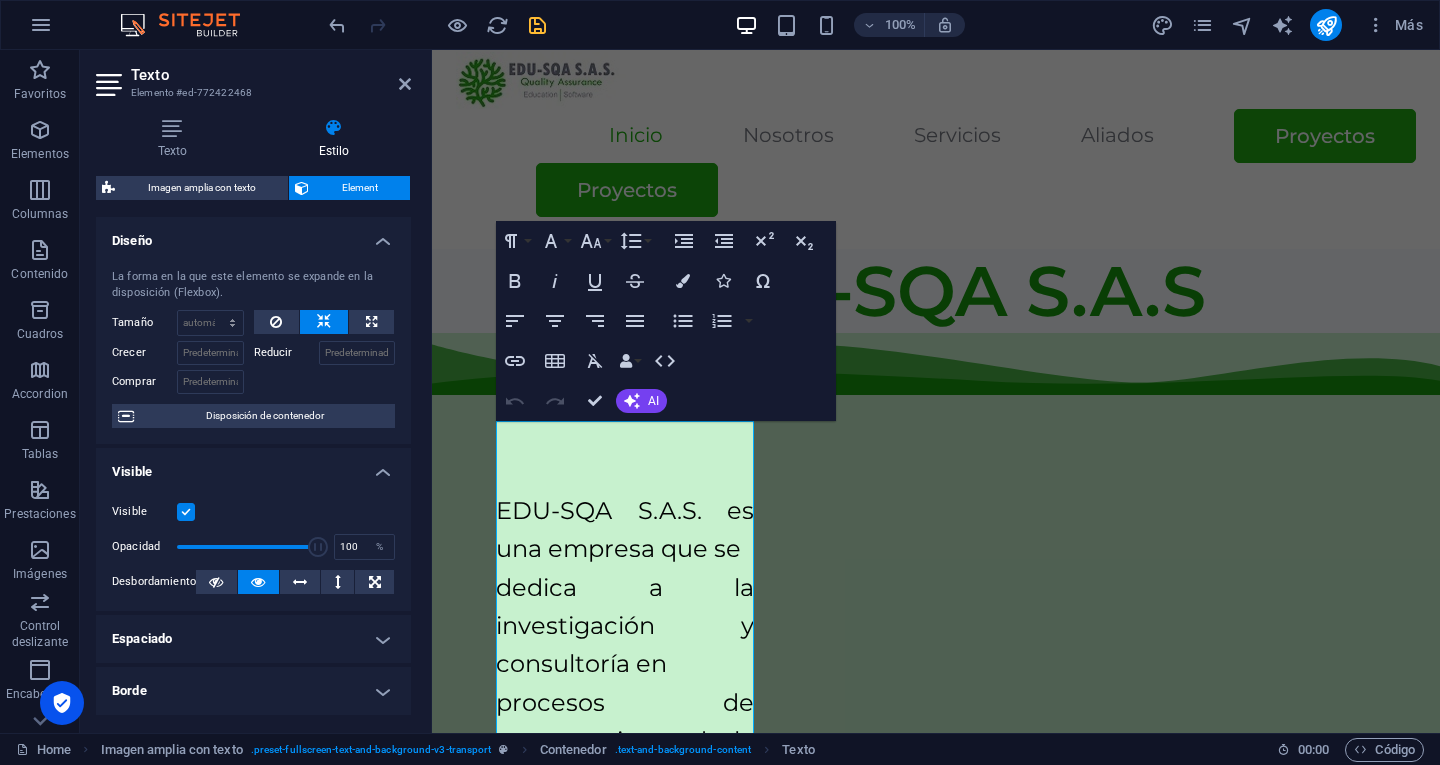 click on "Comprar" at bounding box center (183, 379) 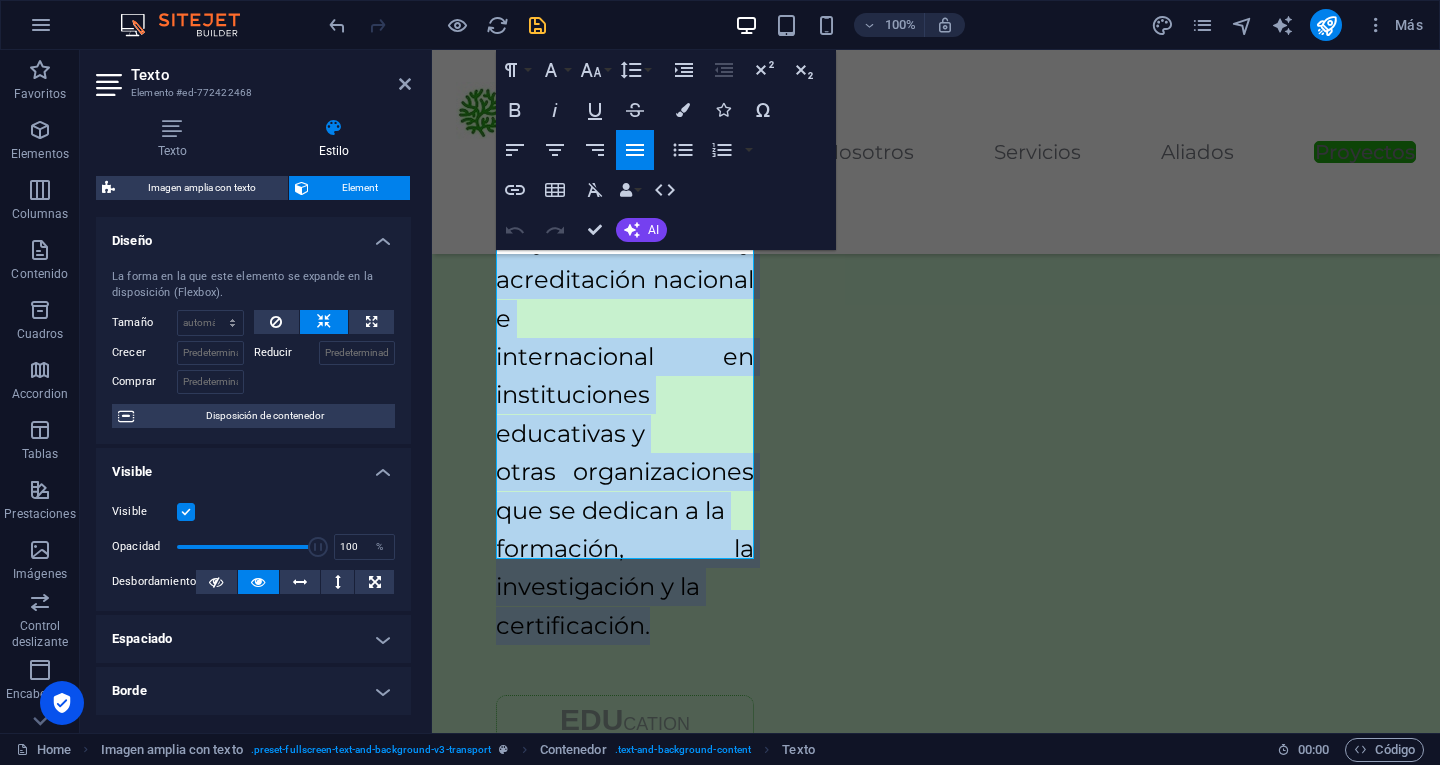 scroll, scrollTop: 568, scrollLeft: 0, axis: vertical 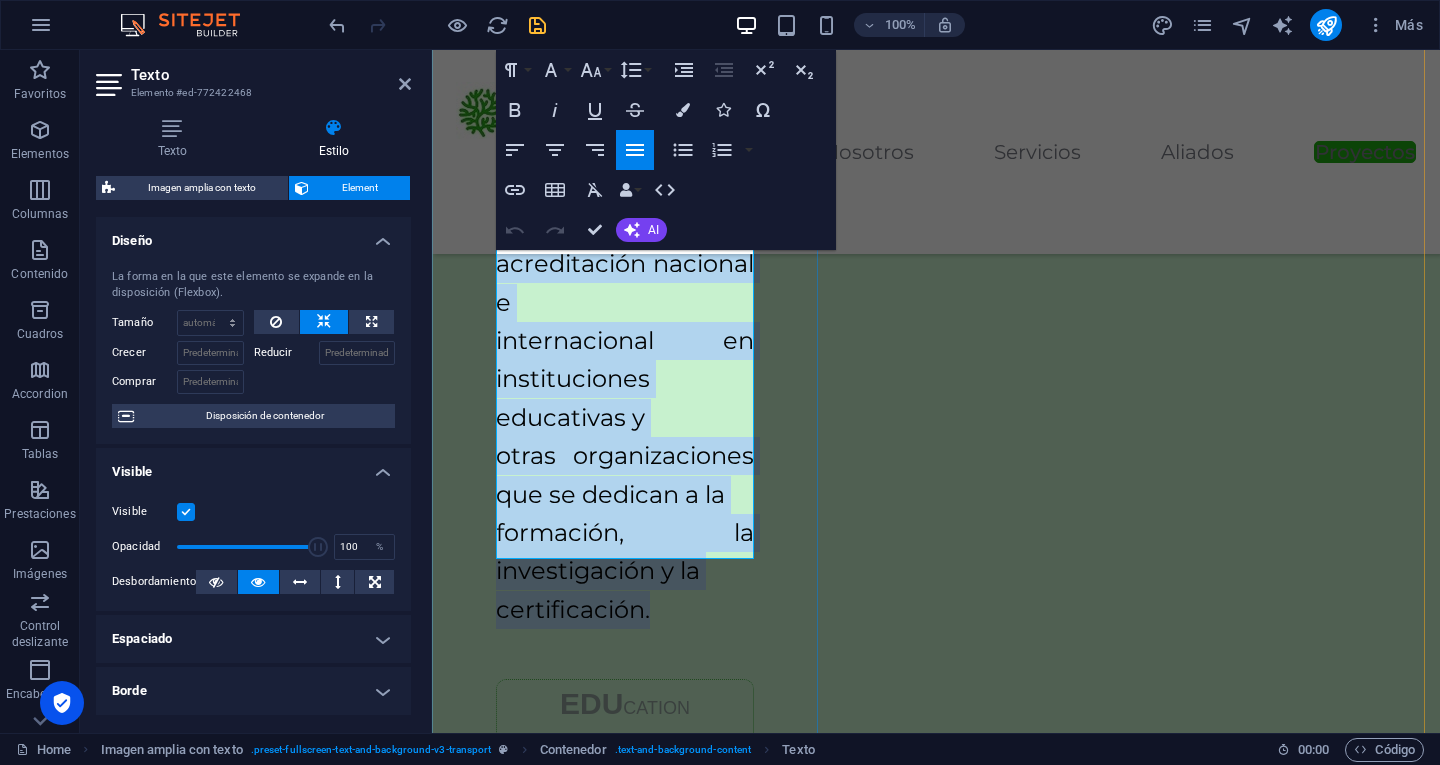 drag, startPoint x: 498, startPoint y: 443, endPoint x: 652, endPoint y: 544, distance: 184.16568 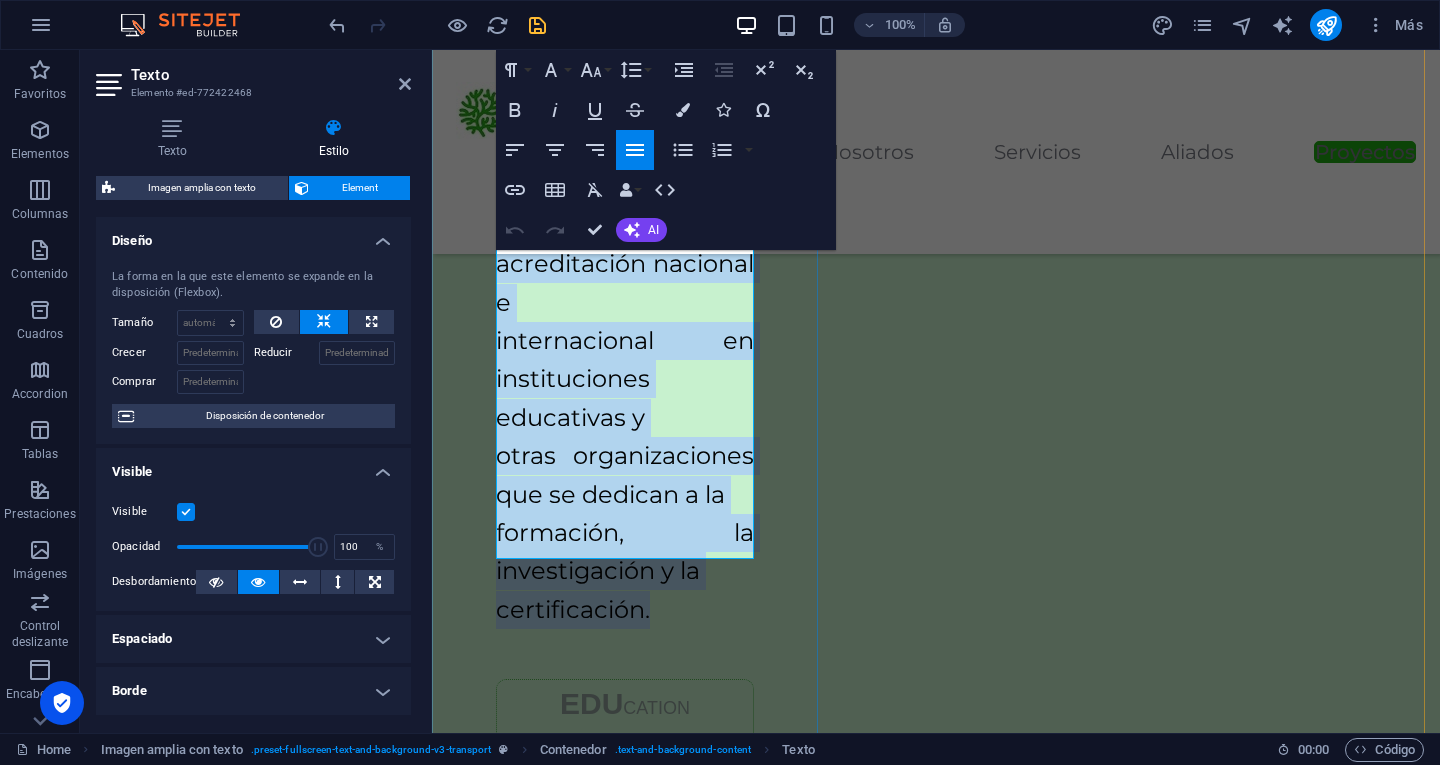 click on "EDU-SQA S.A.S. es una empresa que se dedica a la investigación y consultoría en procesos de aseguramiento de la calidad, mejora continua y acreditación nacional e internacional en instituciones educativas y otras organizaciones que se dedican a la formación, la investigación y la certificación." at bounding box center [625, 264] 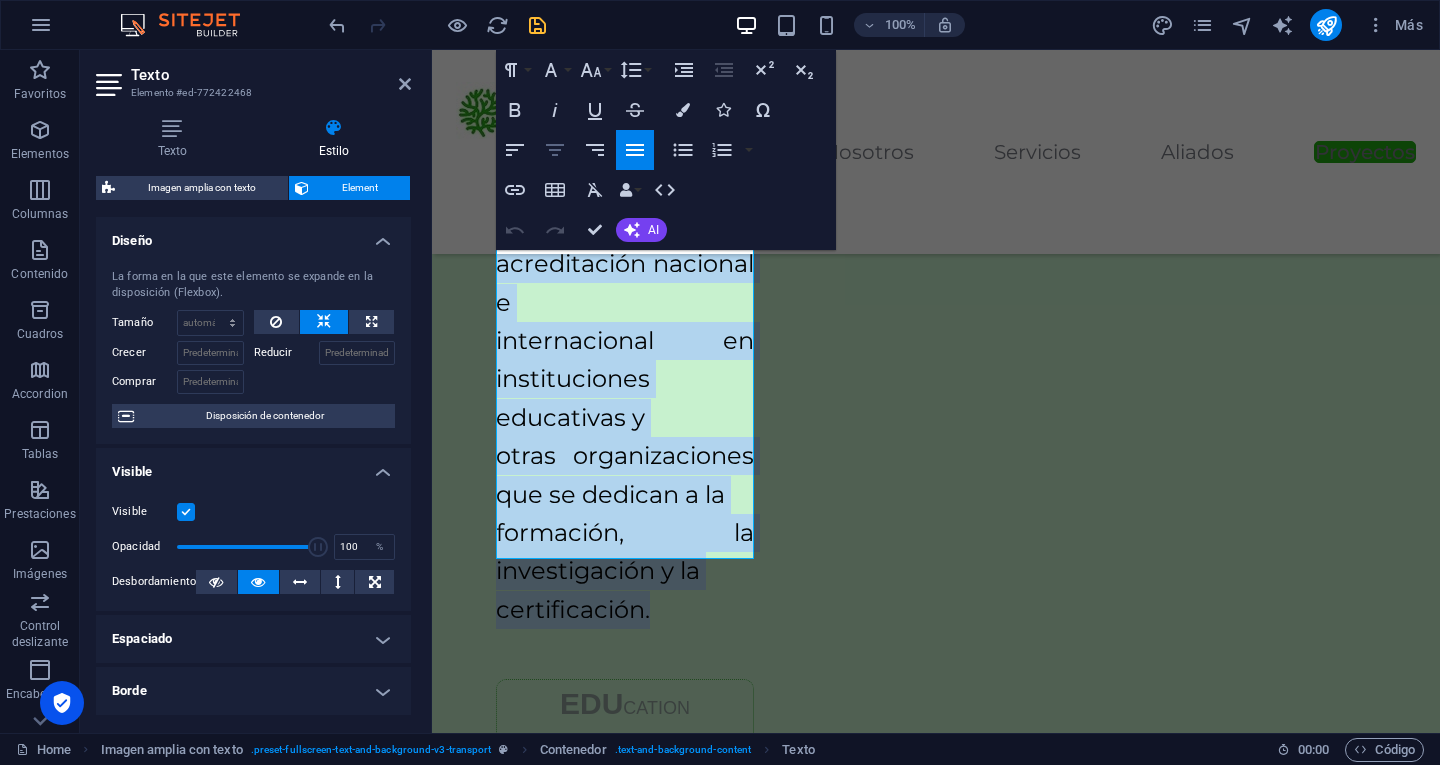 click 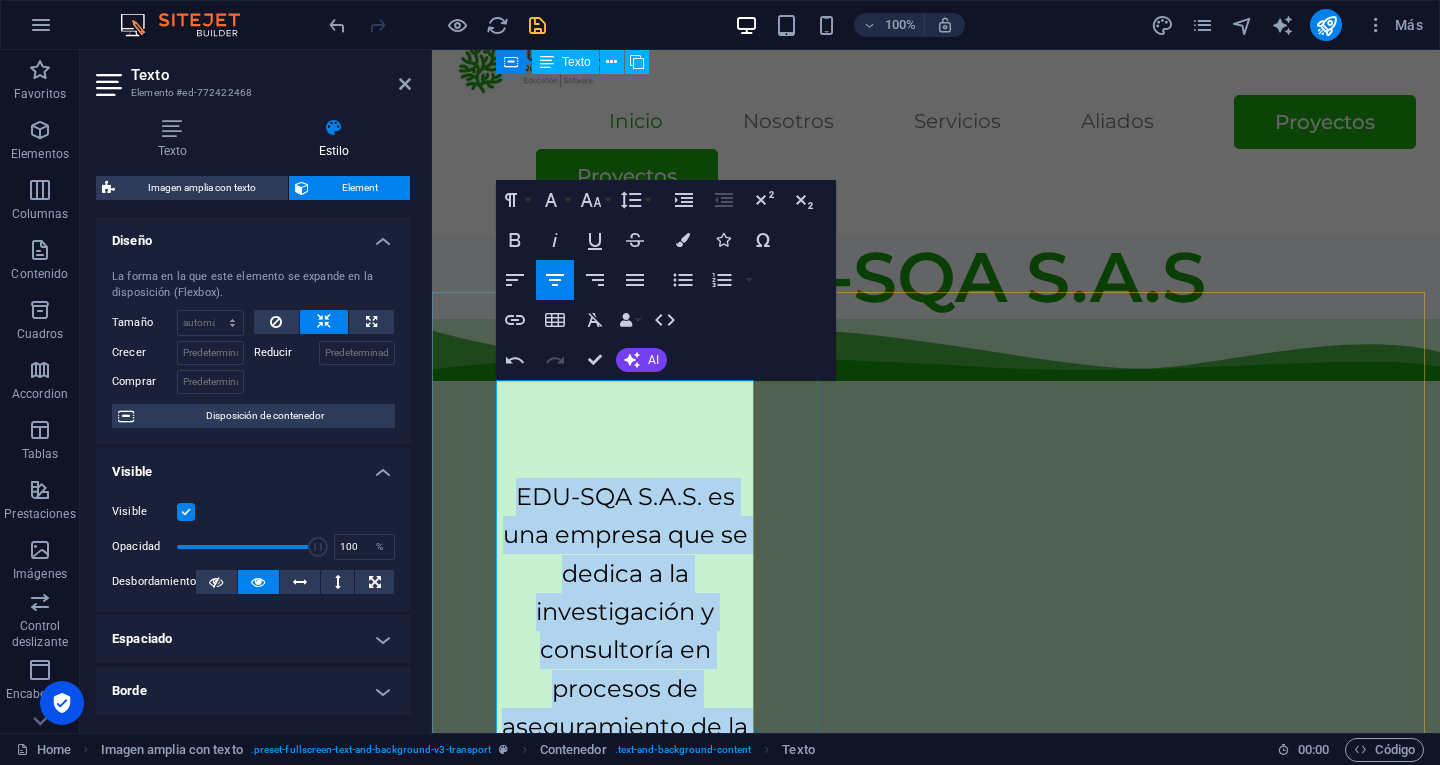scroll, scrollTop: 0, scrollLeft: 0, axis: both 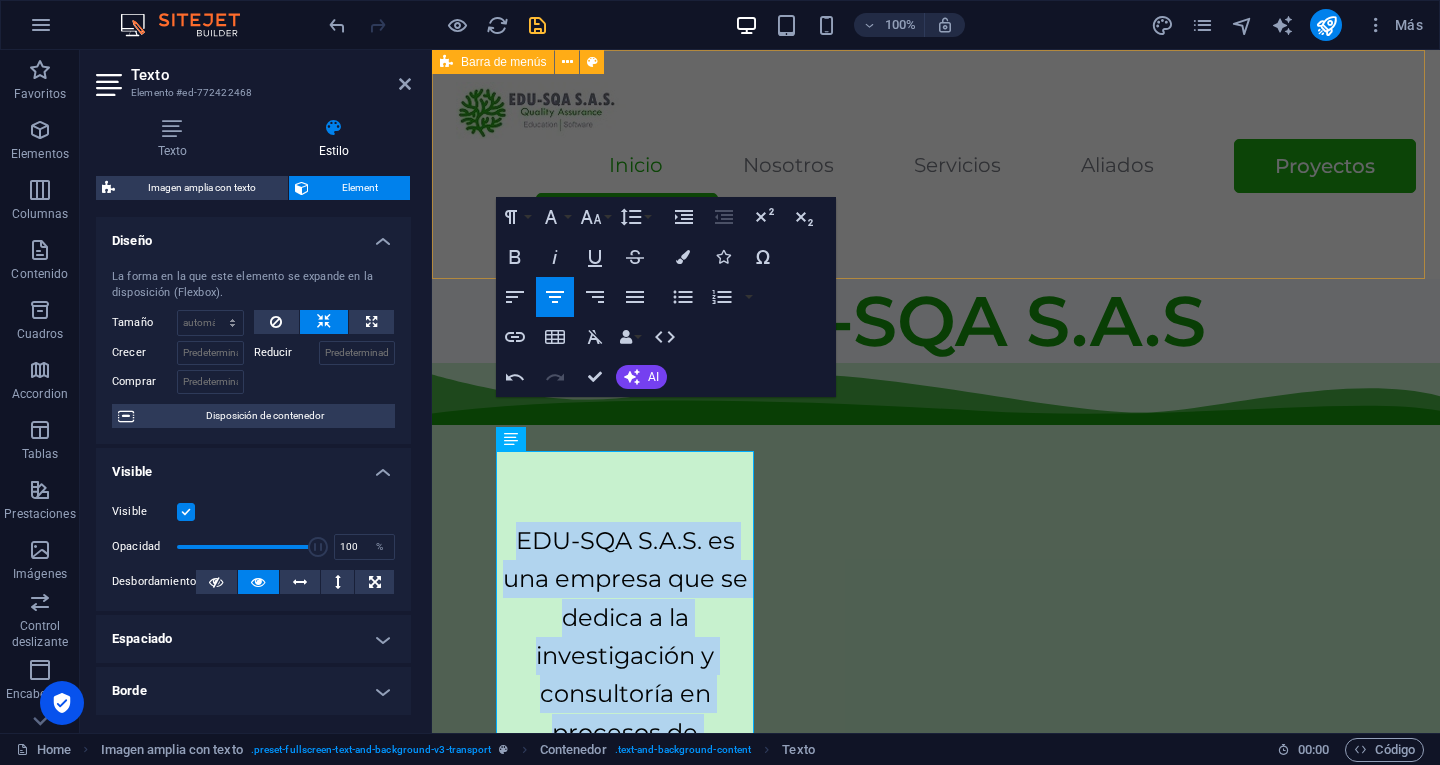 click on "Inicio Nosotros Servicios Aliados Proyectos Proyectos" at bounding box center [936, 164] 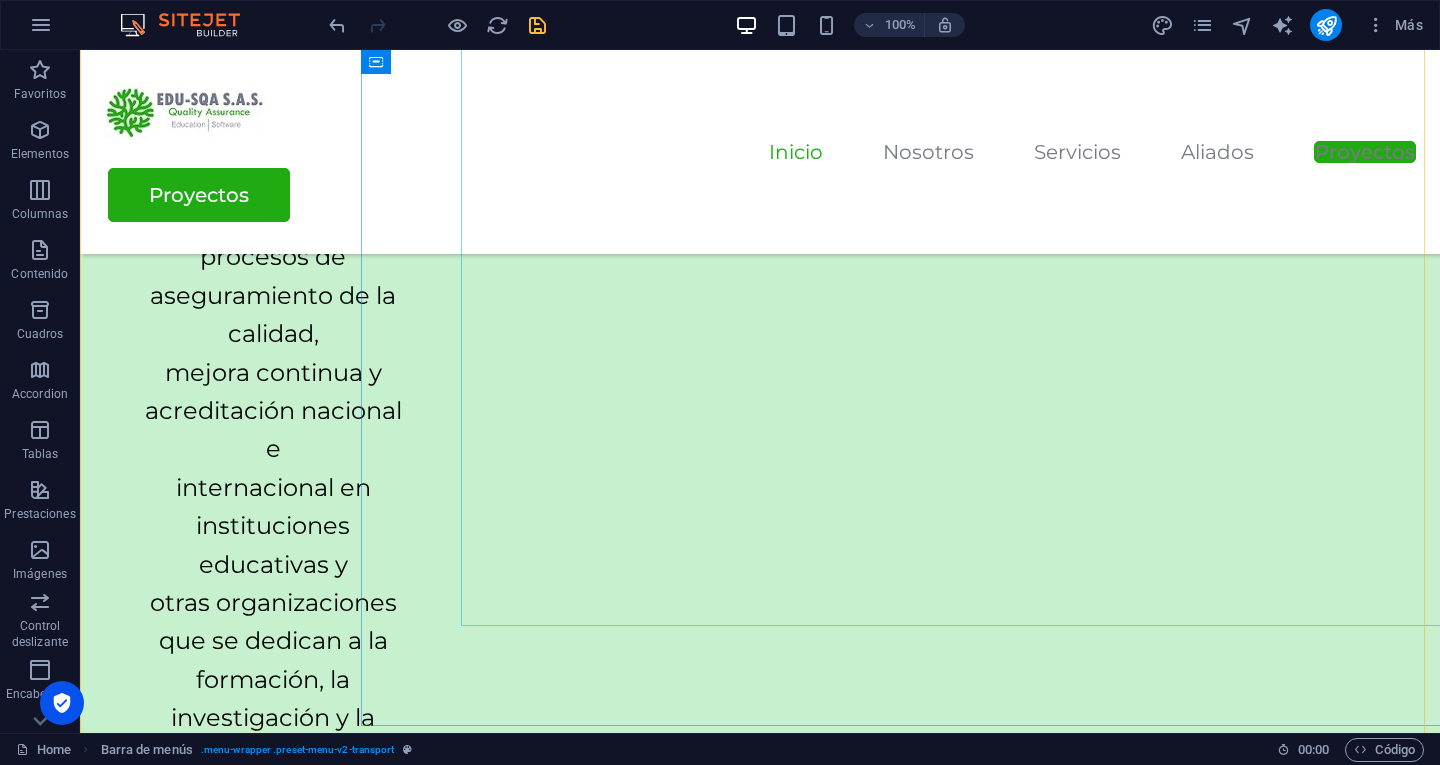 scroll, scrollTop: 407, scrollLeft: 0, axis: vertical 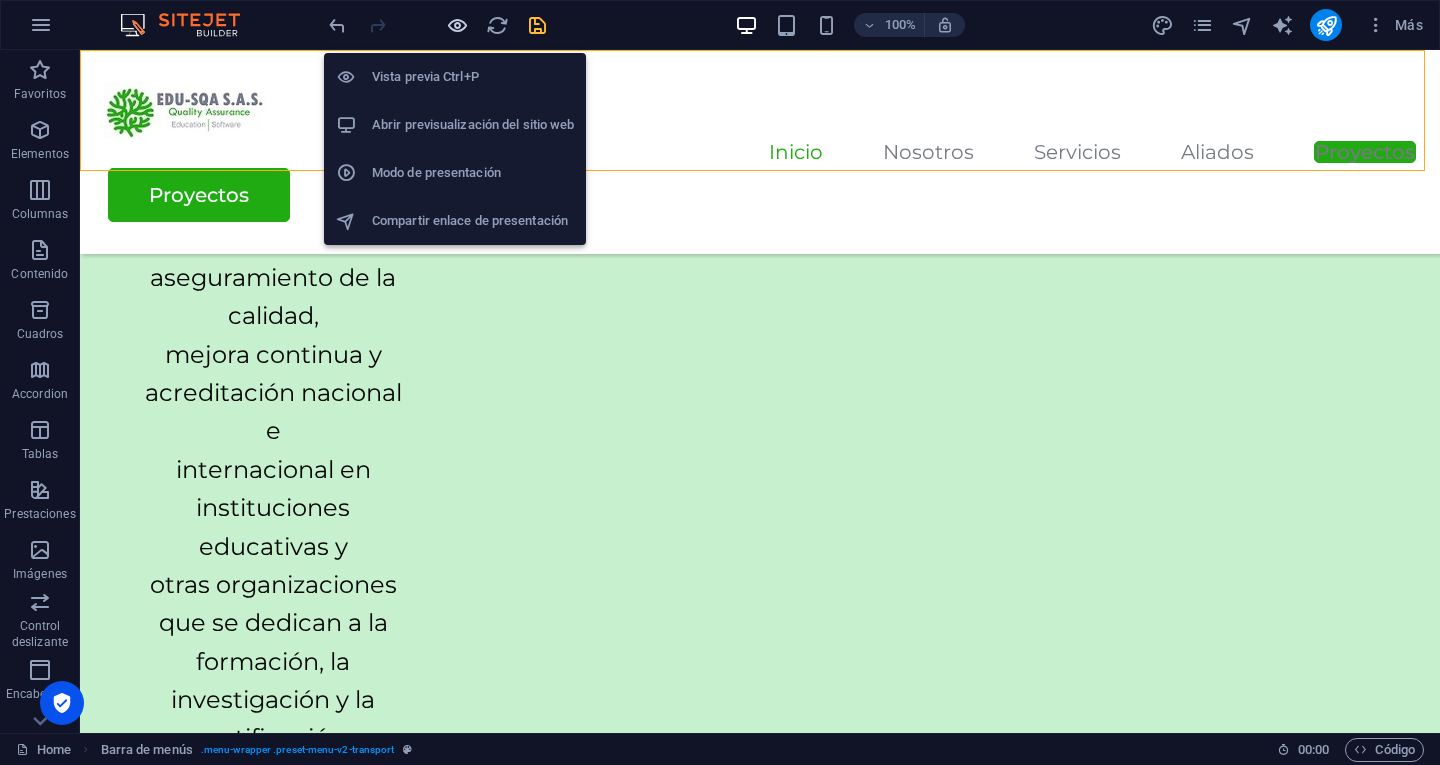 click at bounding box center (457, 25) 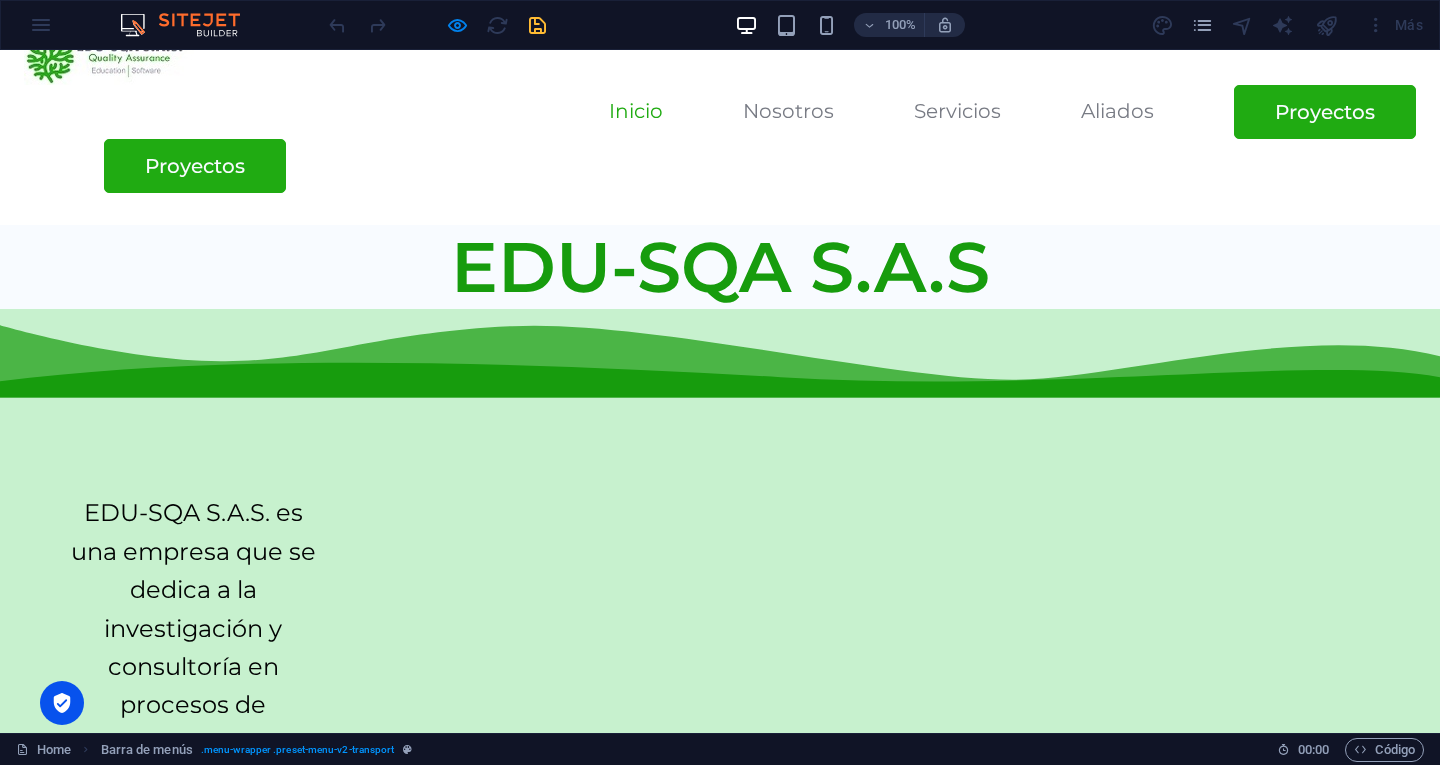 scroll, scrollTop: 60, scrollLeft: 0, axis: vertical 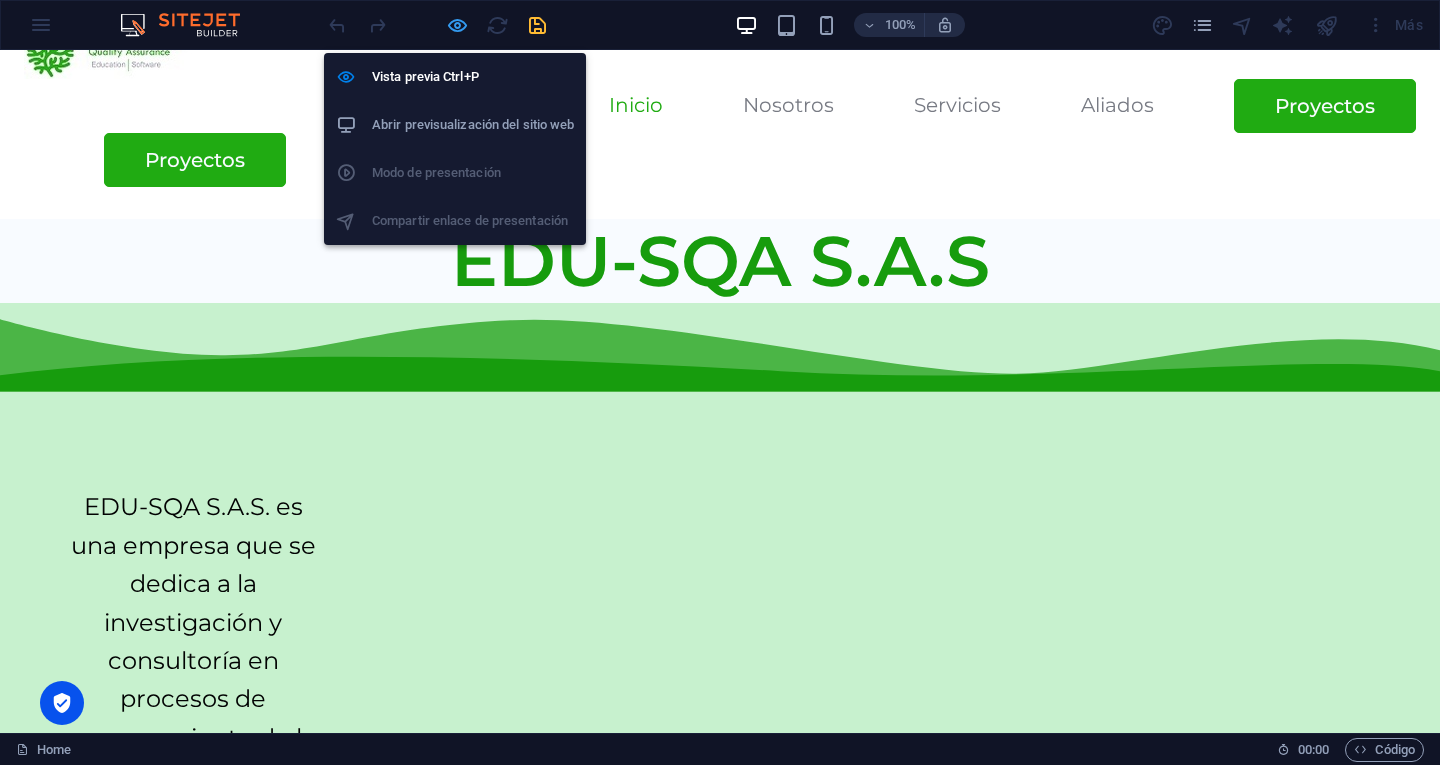 click at bounding box center [457, 25] 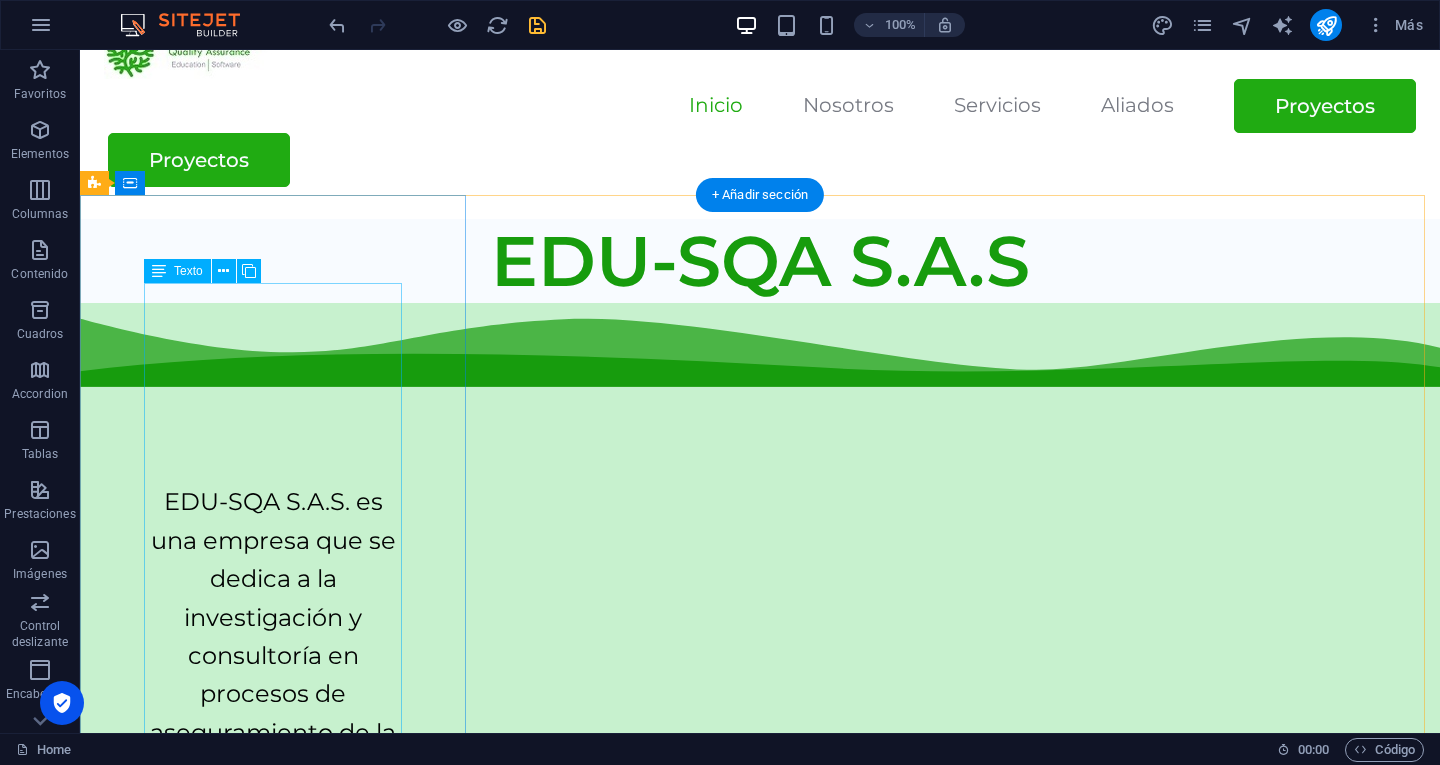 click on "EDU-SQA S.A.S. es una empresa que se dedica a la investigación y consultoría en procesos de aseguramiento de la calidad, mejora continua y acreditación nacional e internacional en instituciones educativas y otras organizaciones que se dedican a la formación, la investigación y la certificación." at bounding box center (273, 847) 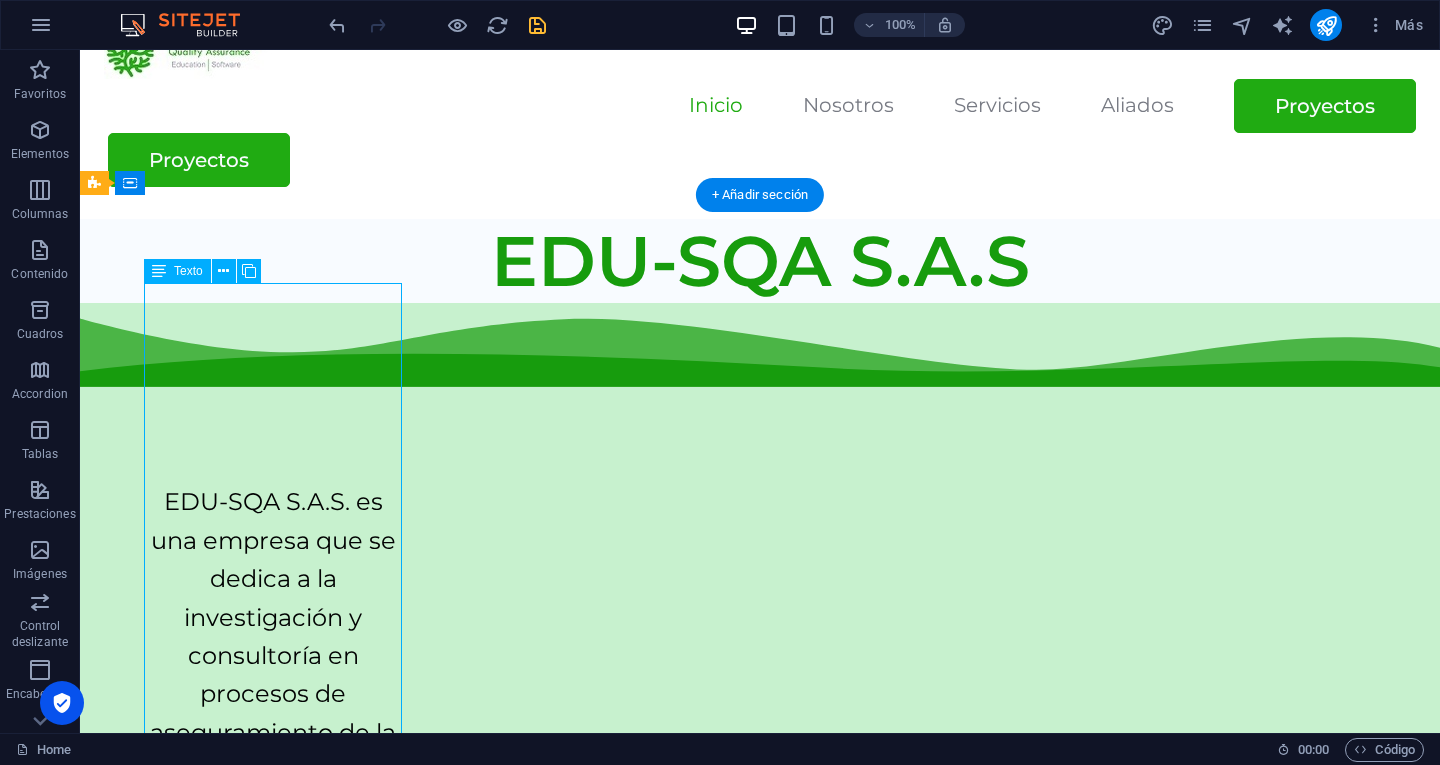 click on "EDU-SQA S.A.S. es una empresa que se dedica a la investigación y consultoría en procesos de aseguramiento de la calidad, mejora continua y acreditación nacional e internacional en instituciones educativas y otras organizaciones que se dedican a la formación, la investigación y la certificación." at bounding box center [273, 847] 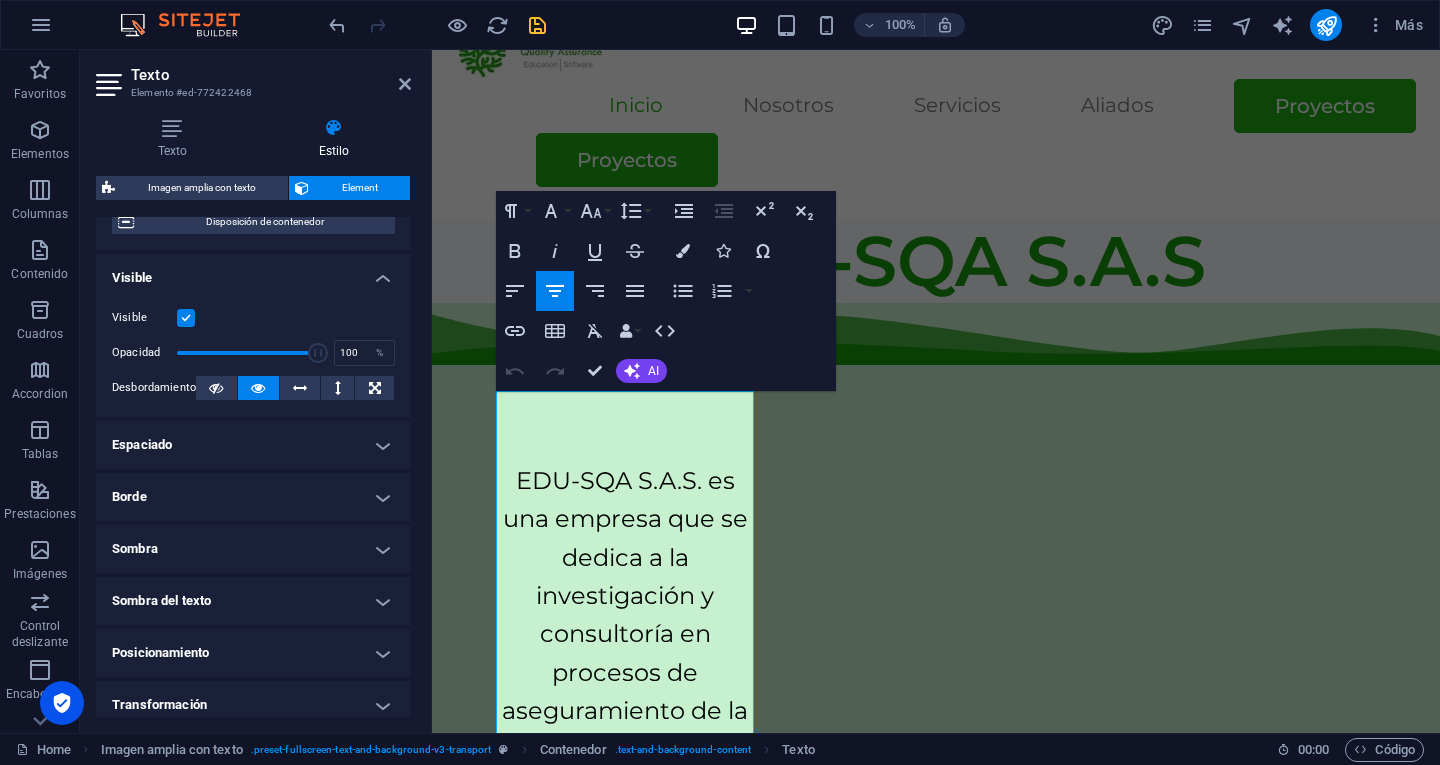 scroll, scrollTop: 0, scrollLeft: 0, axis: both 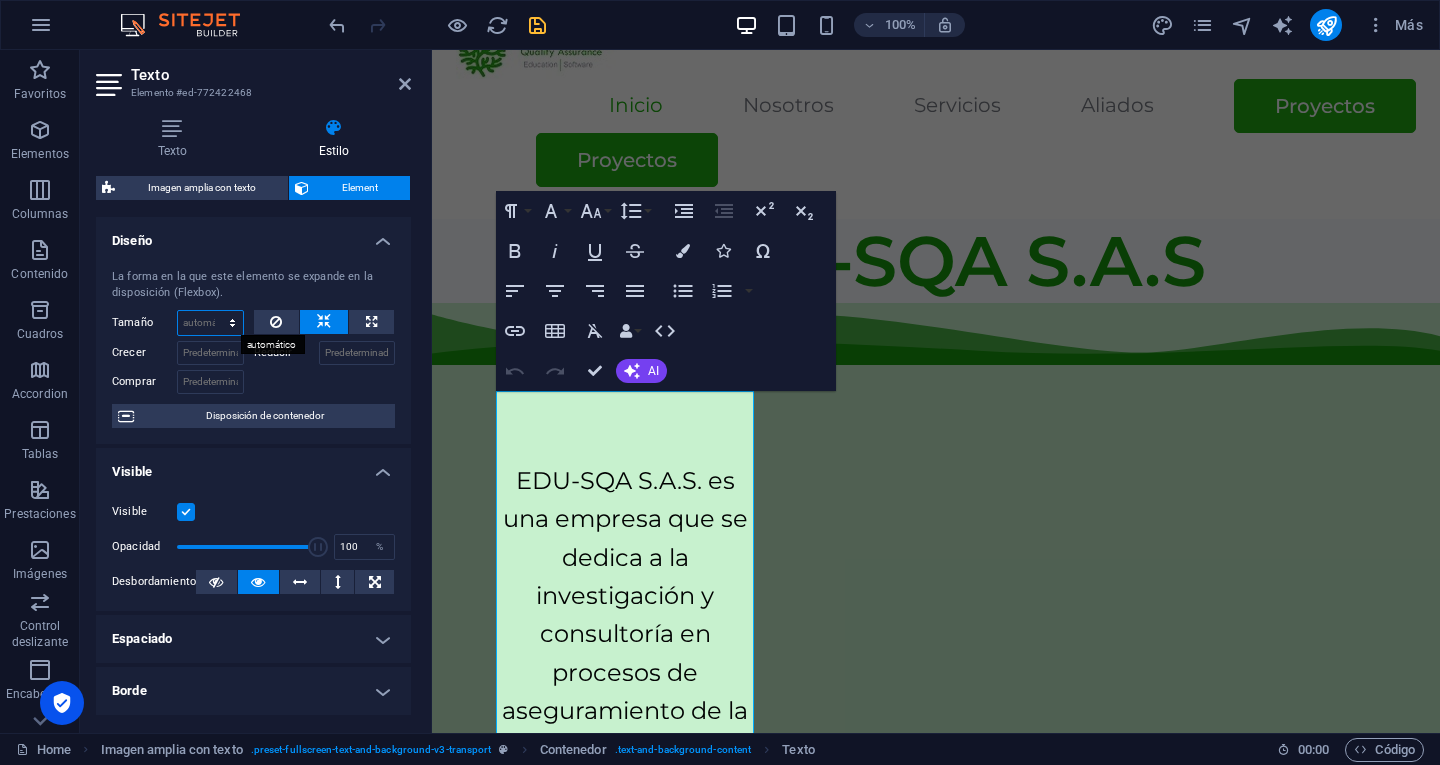 click on "Predeterminado automático px % 1/1 1/2 1/3 1/4 1/5 1/6 1/7 1/8 1/9 1/10" at bounding box center [210, 323] 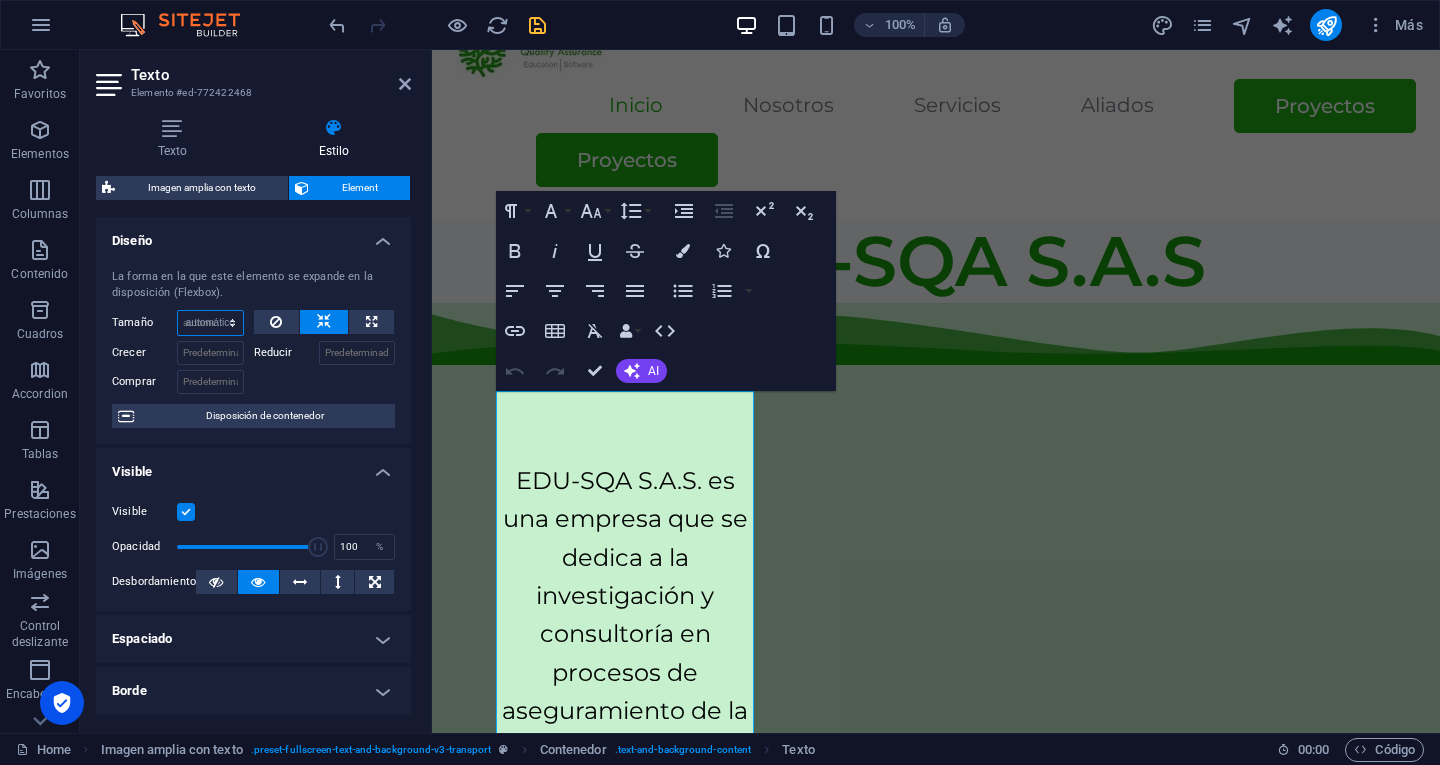 click on "Predeterminado automático px % 1/1 1/2 1/3 1/4 1/5 1/6 1/7 1/8 1/9 1/10" at bounding box center (210, 323) 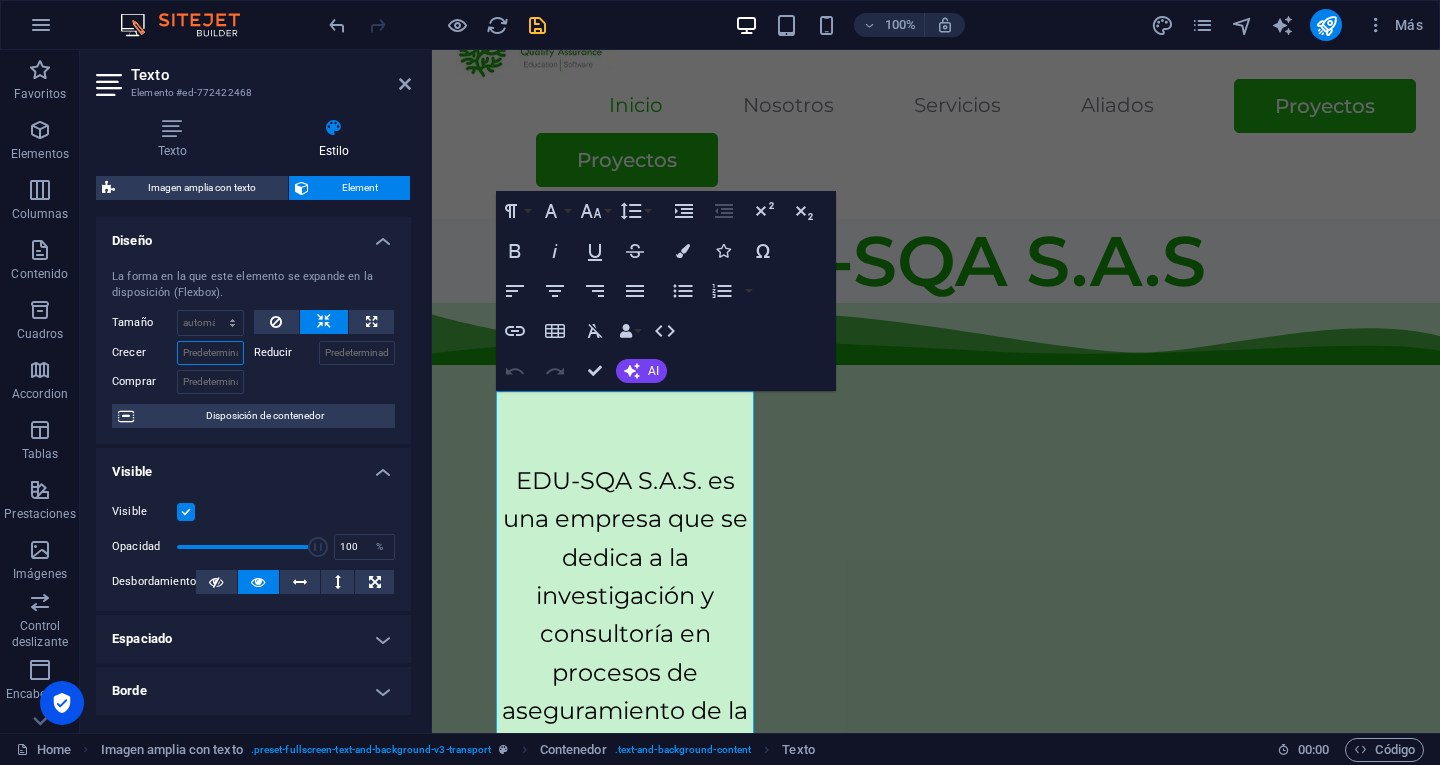 click on "Crecer" at bounding box center (210, 353) 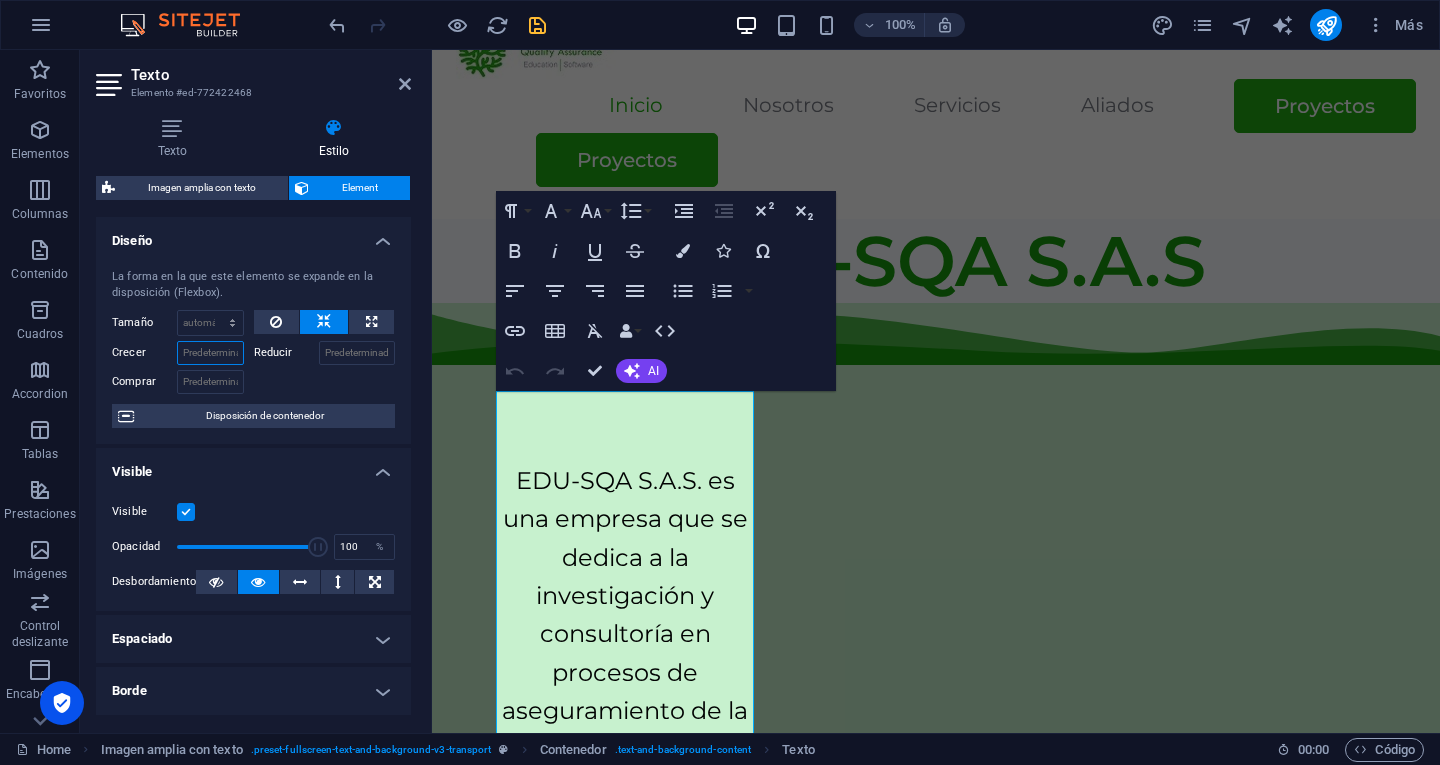 click on "Crecer" at bounding box center [210, 353] 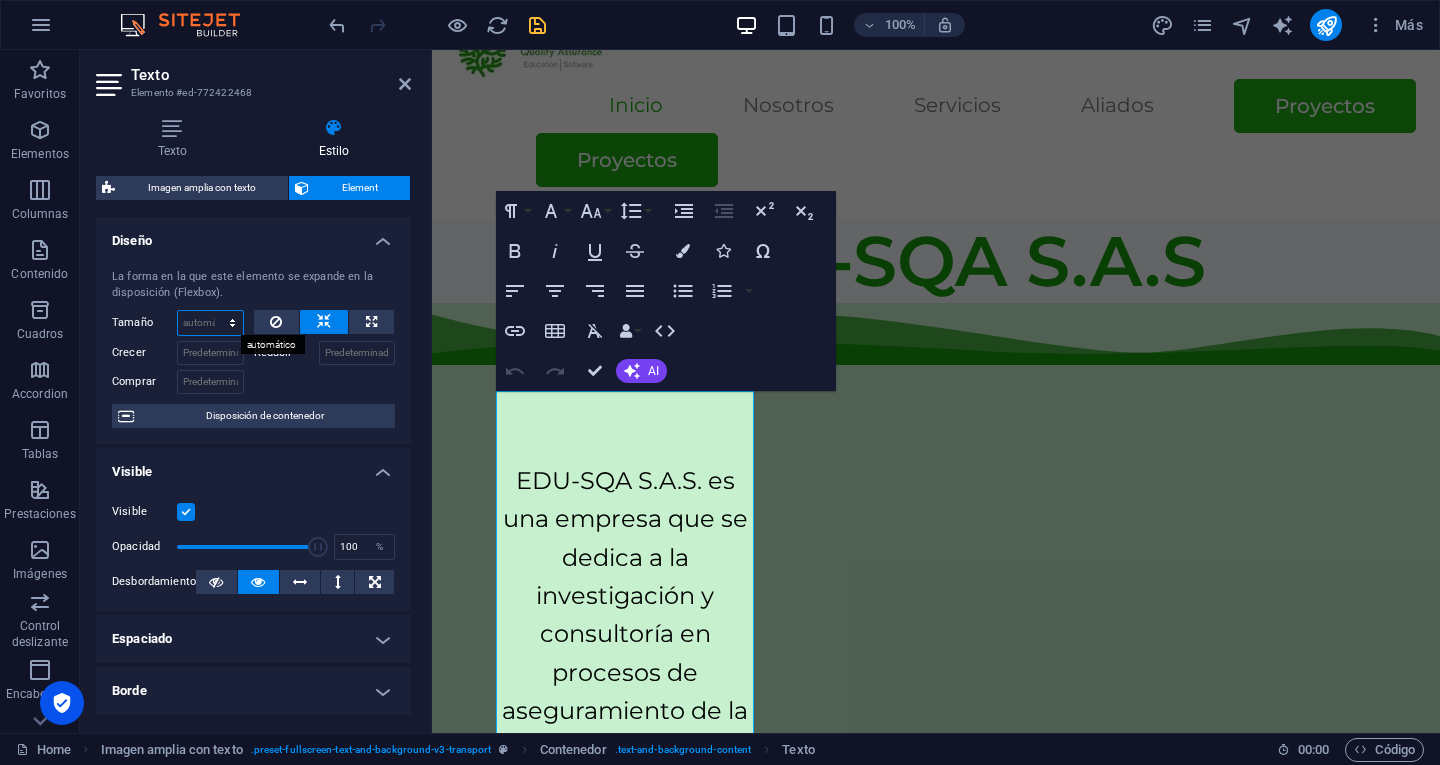 click on "Predeterminado automático px % 1/1 1/2 1/3 1/4 1/5 1/6 1/7 1/8 1/9 1/10" at bounding box center (210, 323) 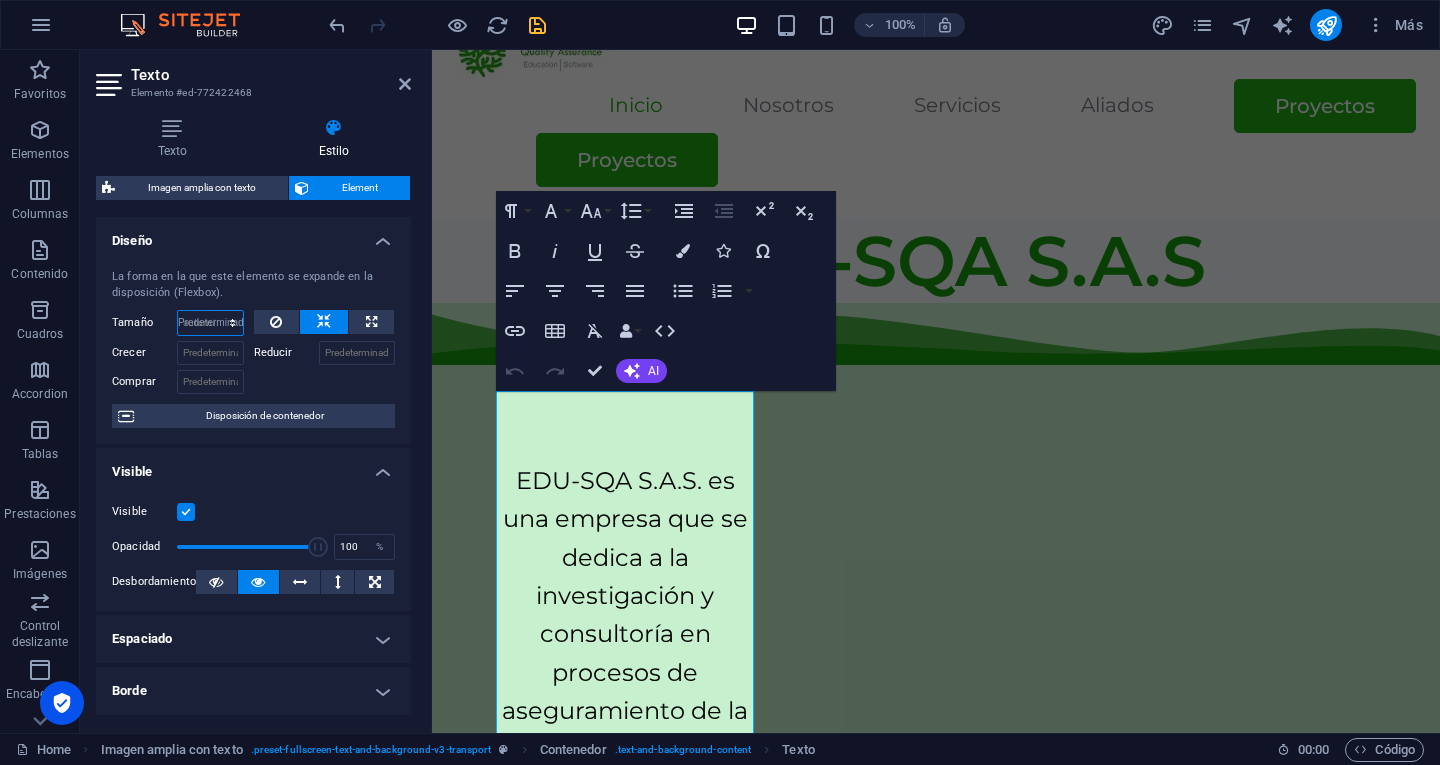 click on "Predeterminado automático px % 1/1 1/2 1/3 1/4 1/5 1/6 1/7 1/8 1/9 1/10" at bounding box center [210, 323] 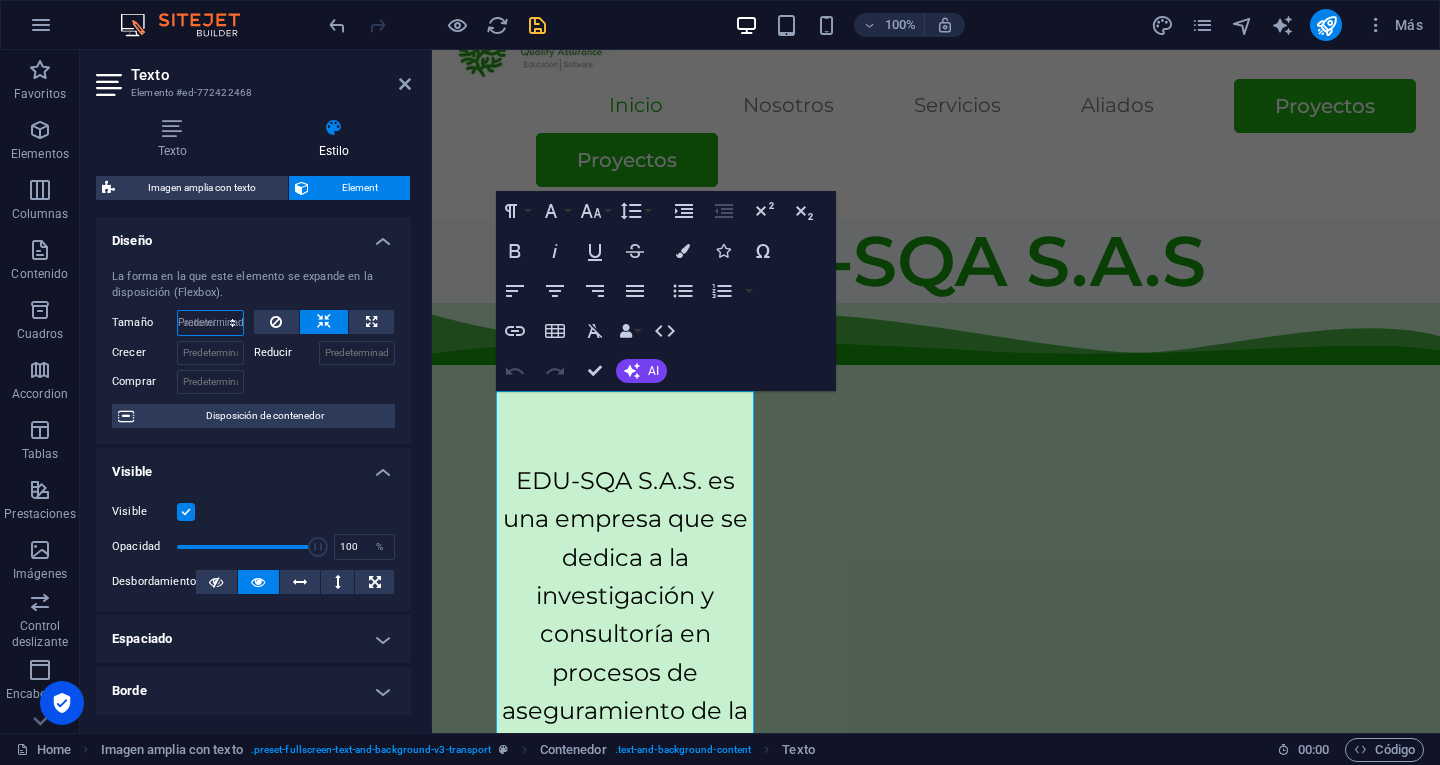 select on "DISABLED_OPTION_VALUE" 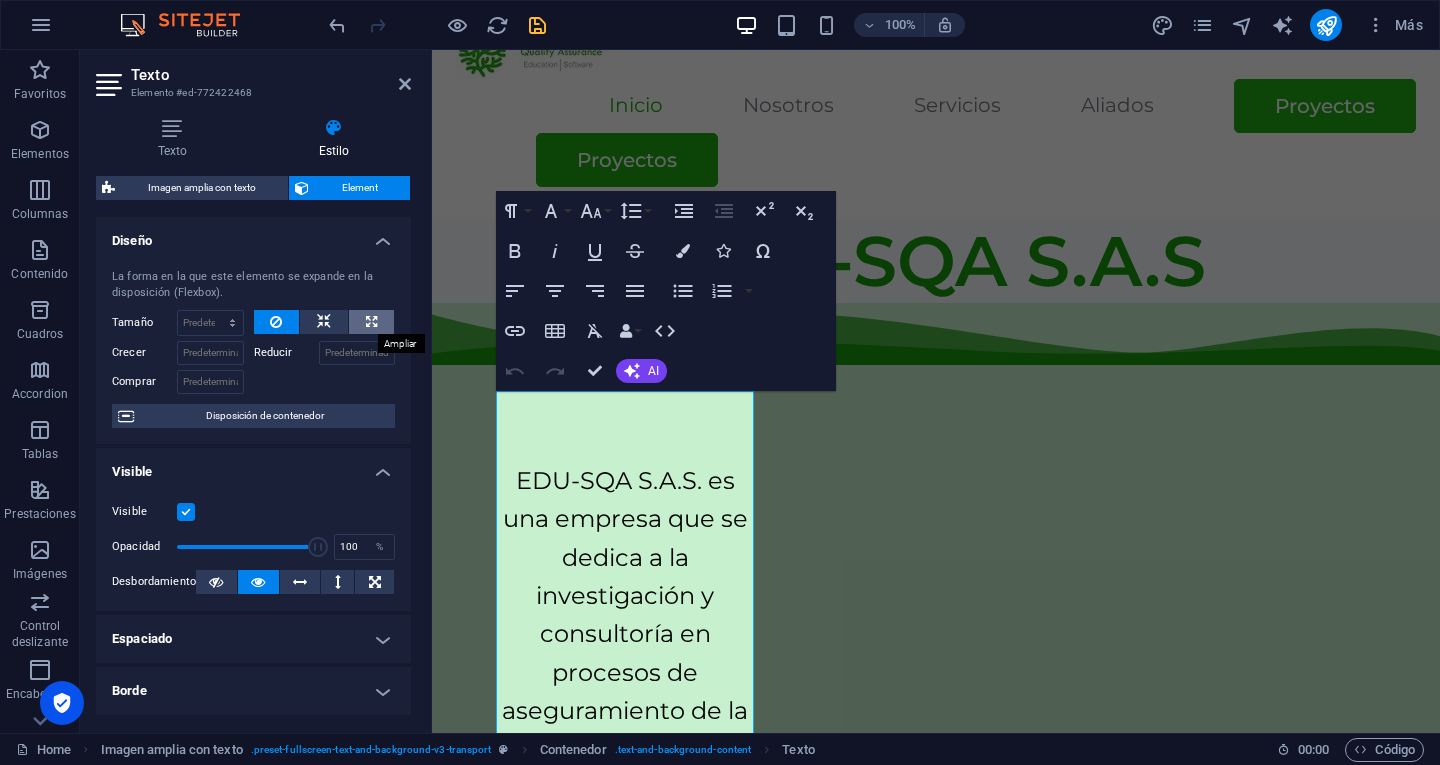 click at bounding box center [371, 322] 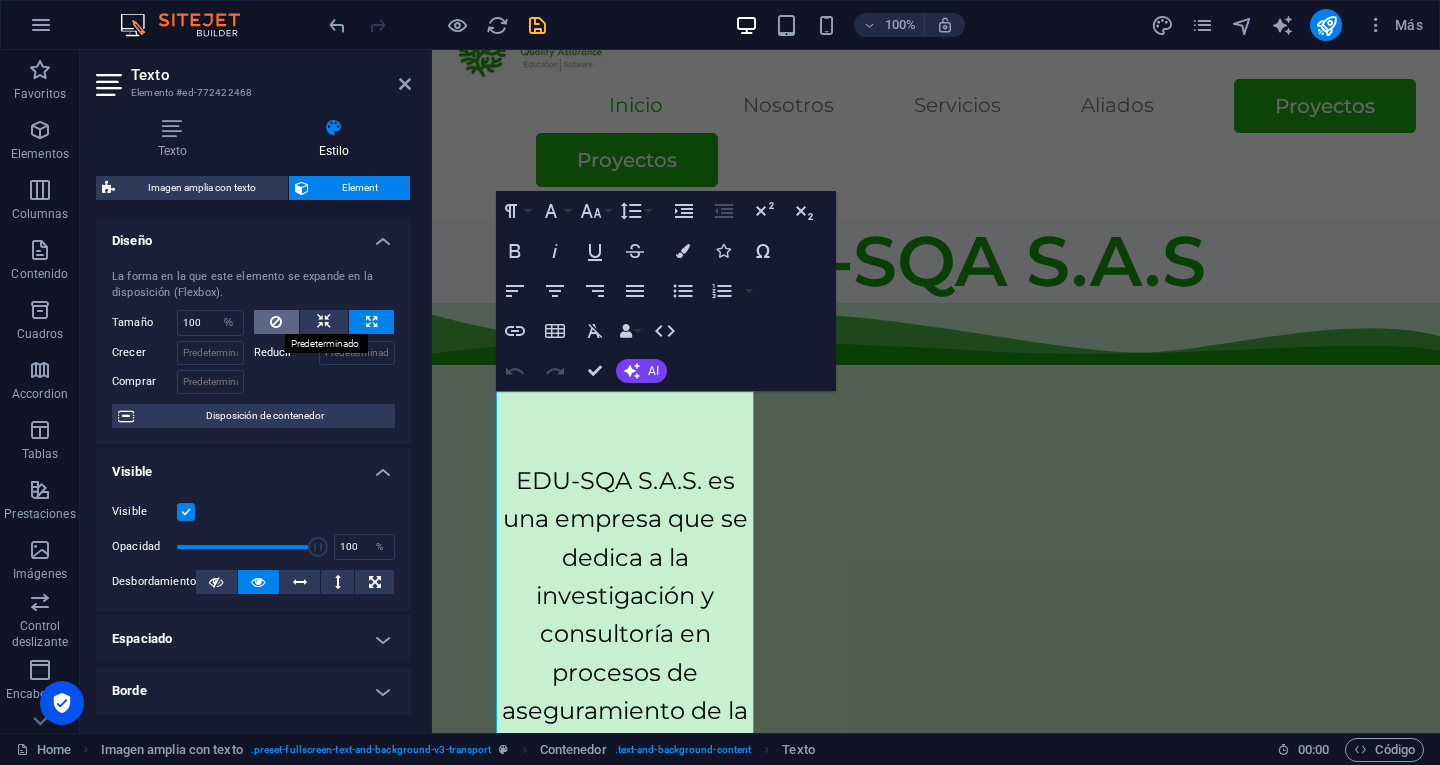 click at bounding box center [277, 322] 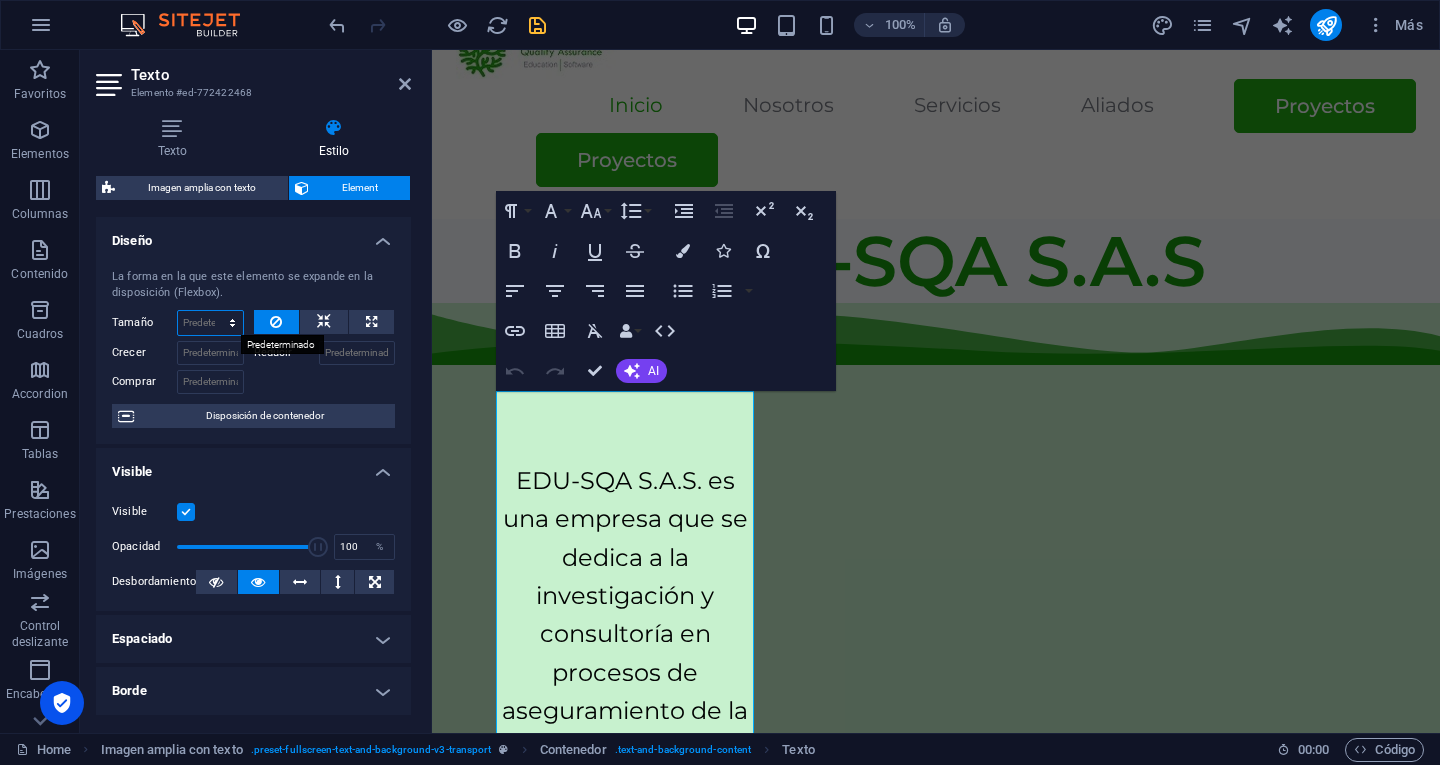 click on "Predeterminado automático px % 1/1 1/2 1/3 1/4 1/5 1/6 1/7 1/8 1/9 1/10" at bounding box center [210, 323] 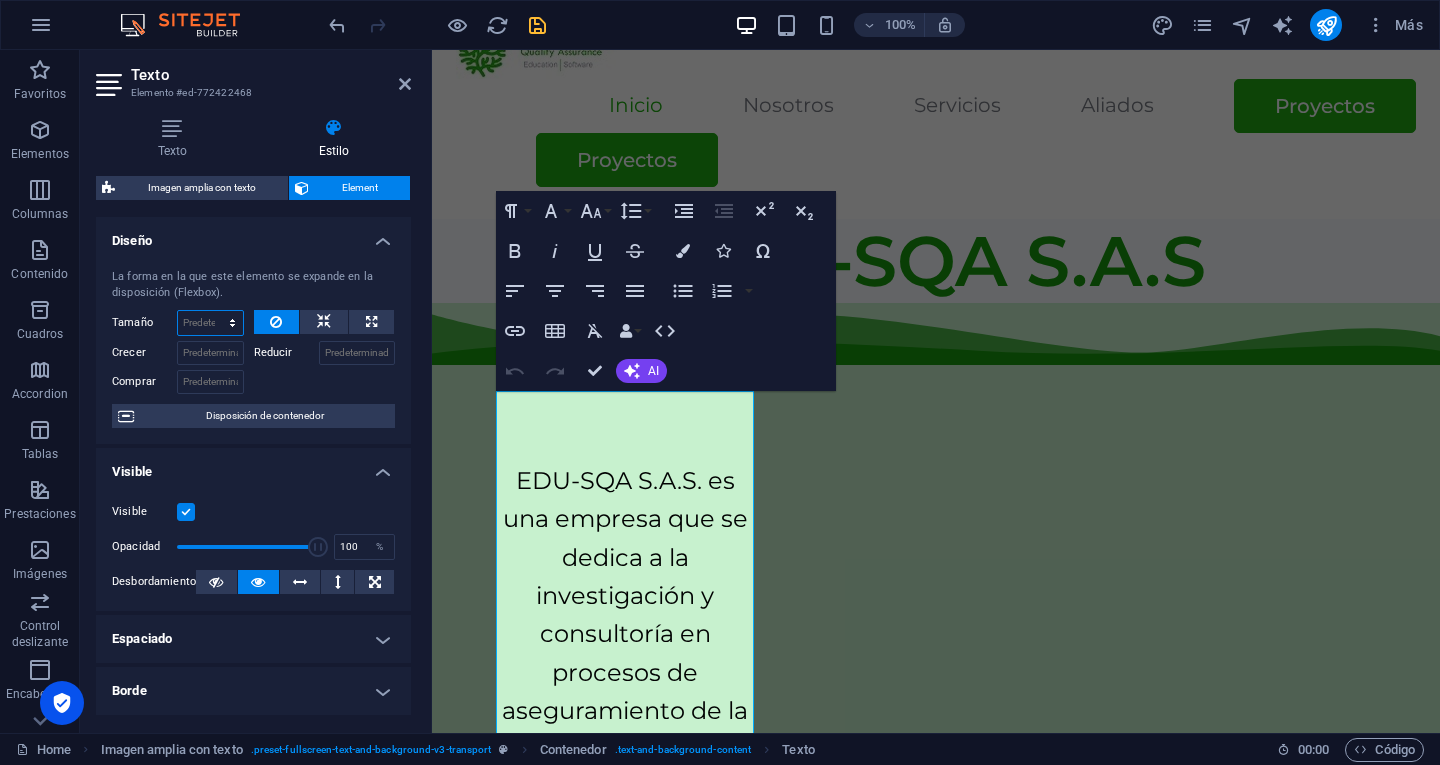 select on "px" 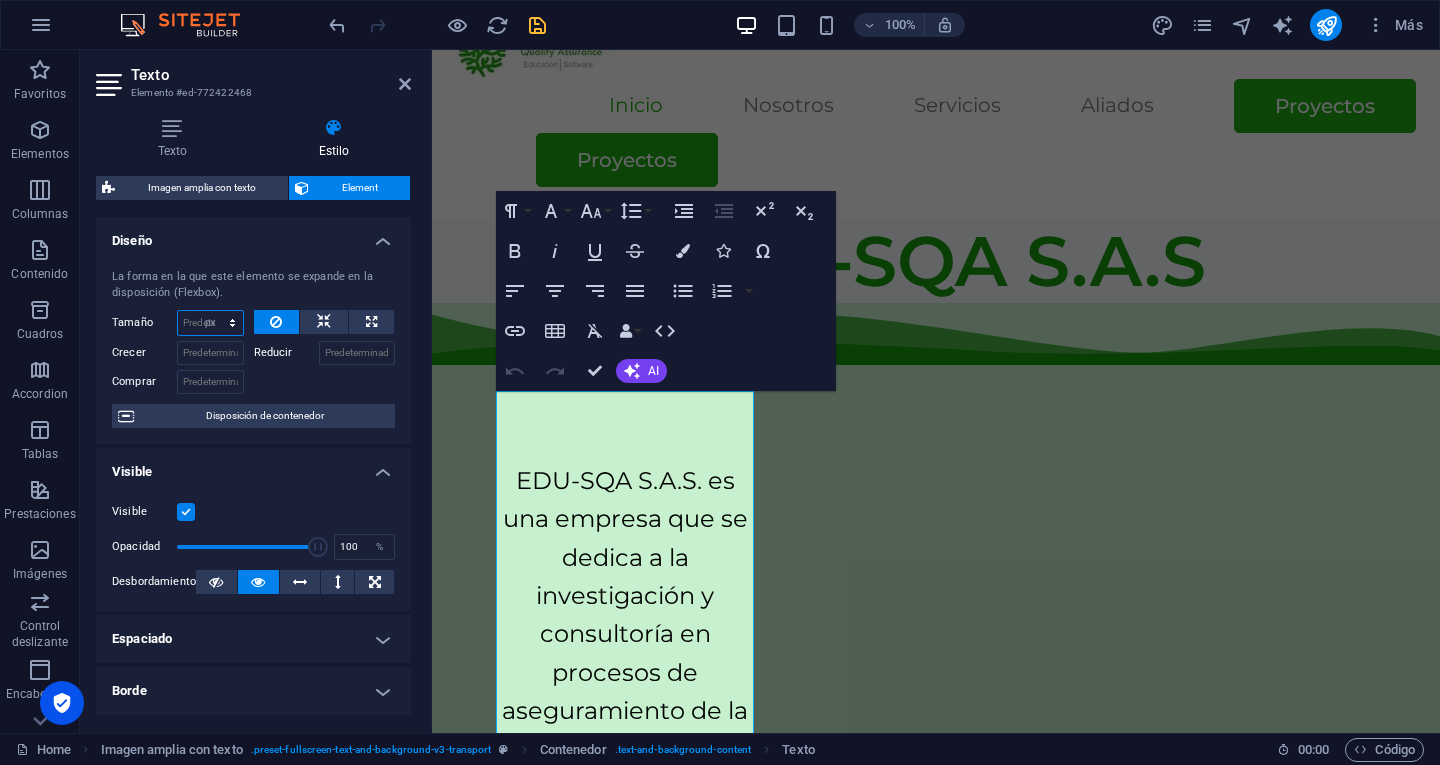 click on "Predeterminado automático px % 1/1 1/2 1/3 1/4 1/5 1/6 1/7 1/8 1/9 1/10" at bounding box center (210, 323) 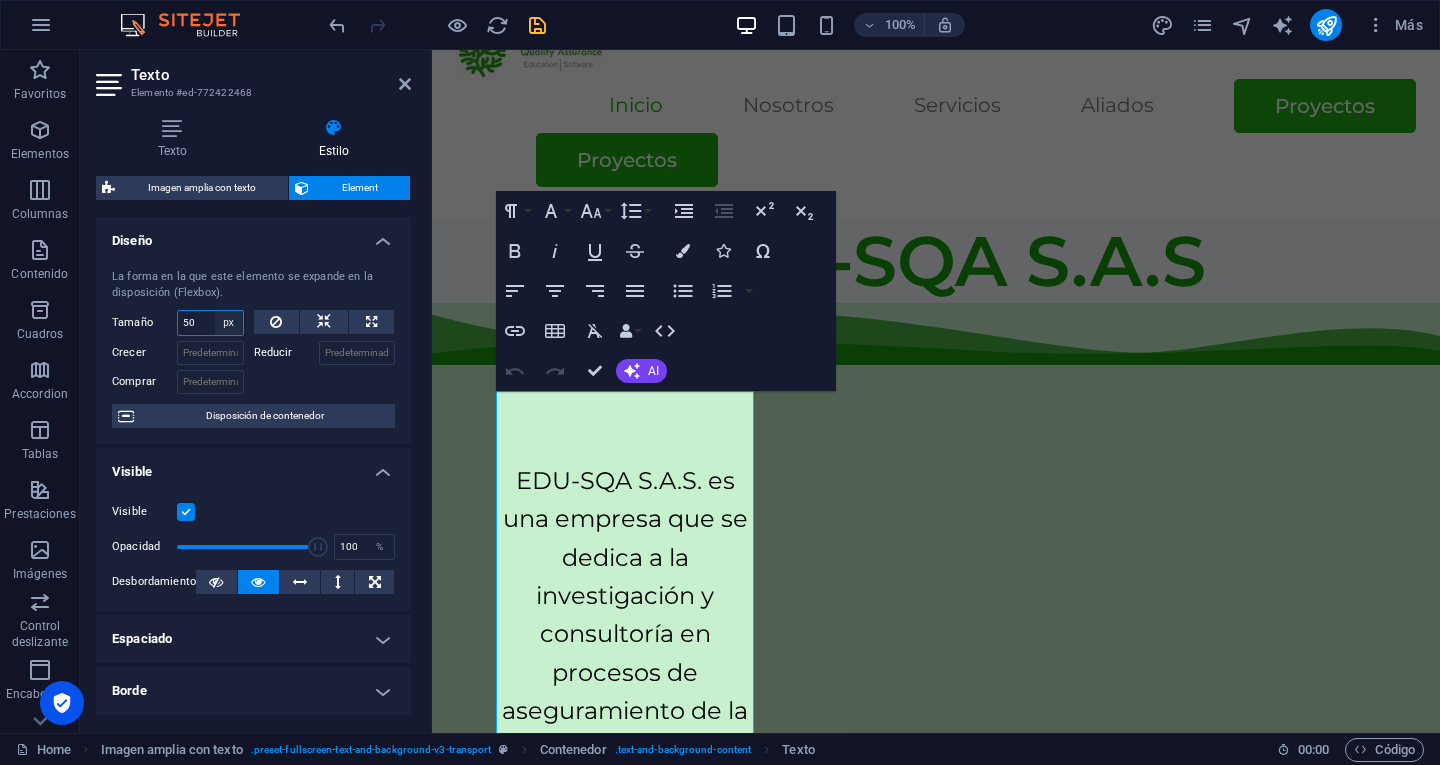 type on "5" 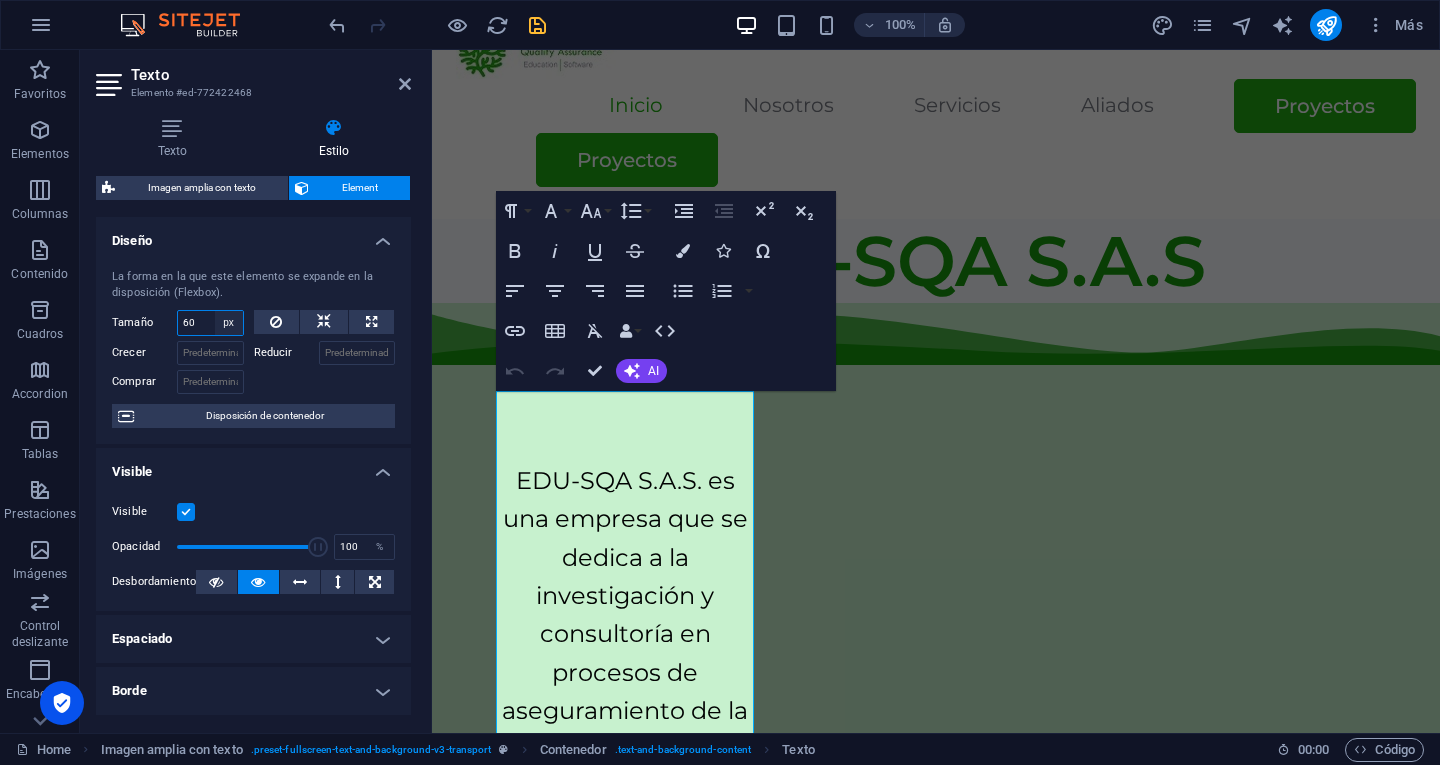 type on "6" 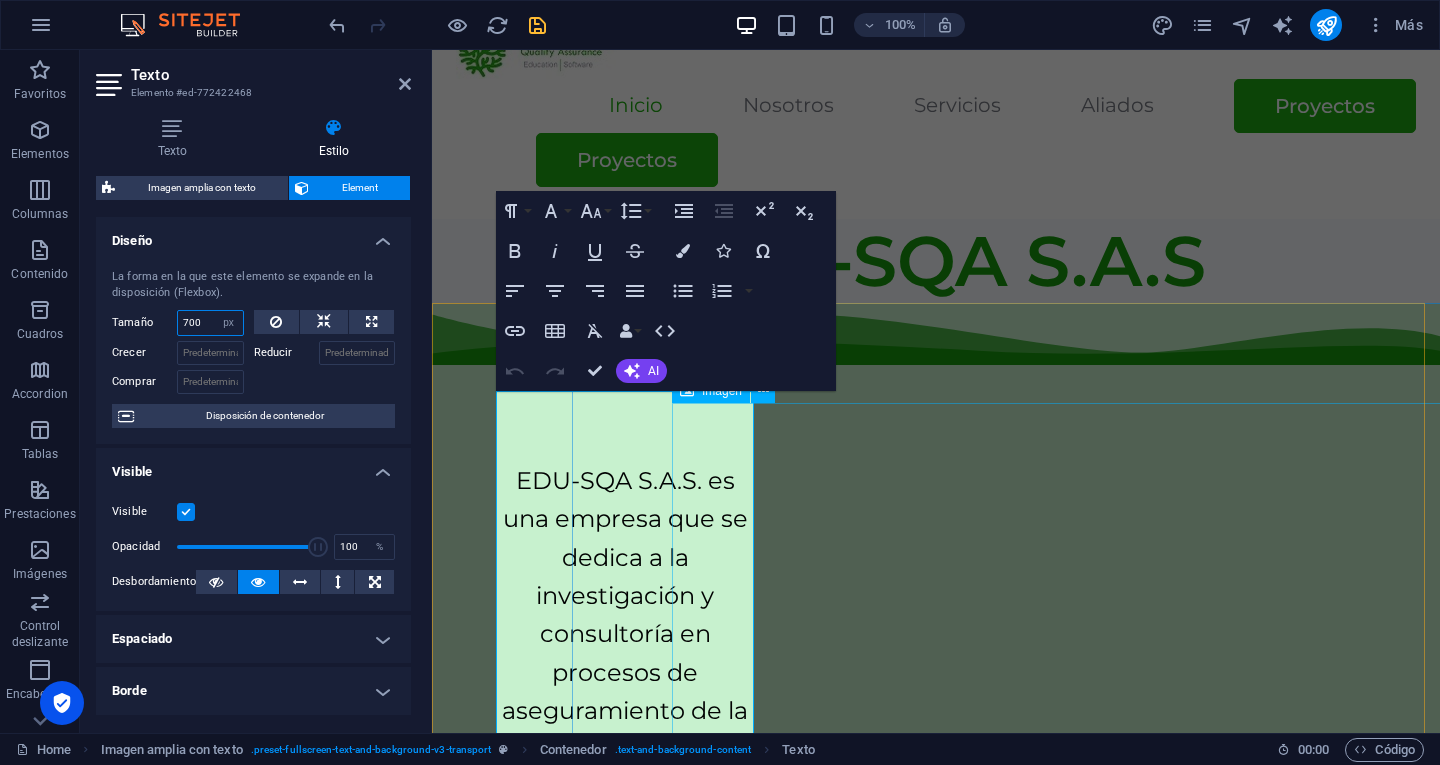 type on "700" 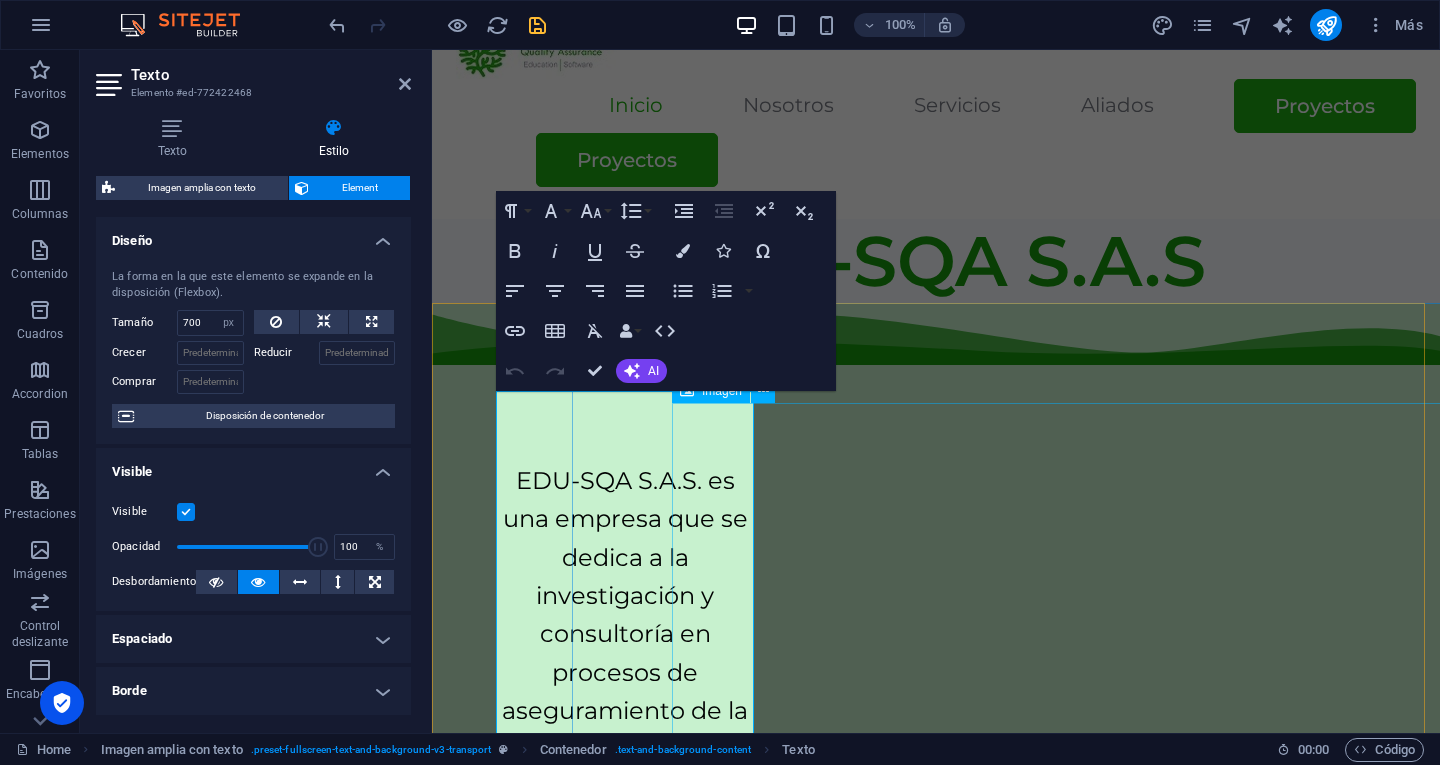 click at bounding box center (1076, 2432) 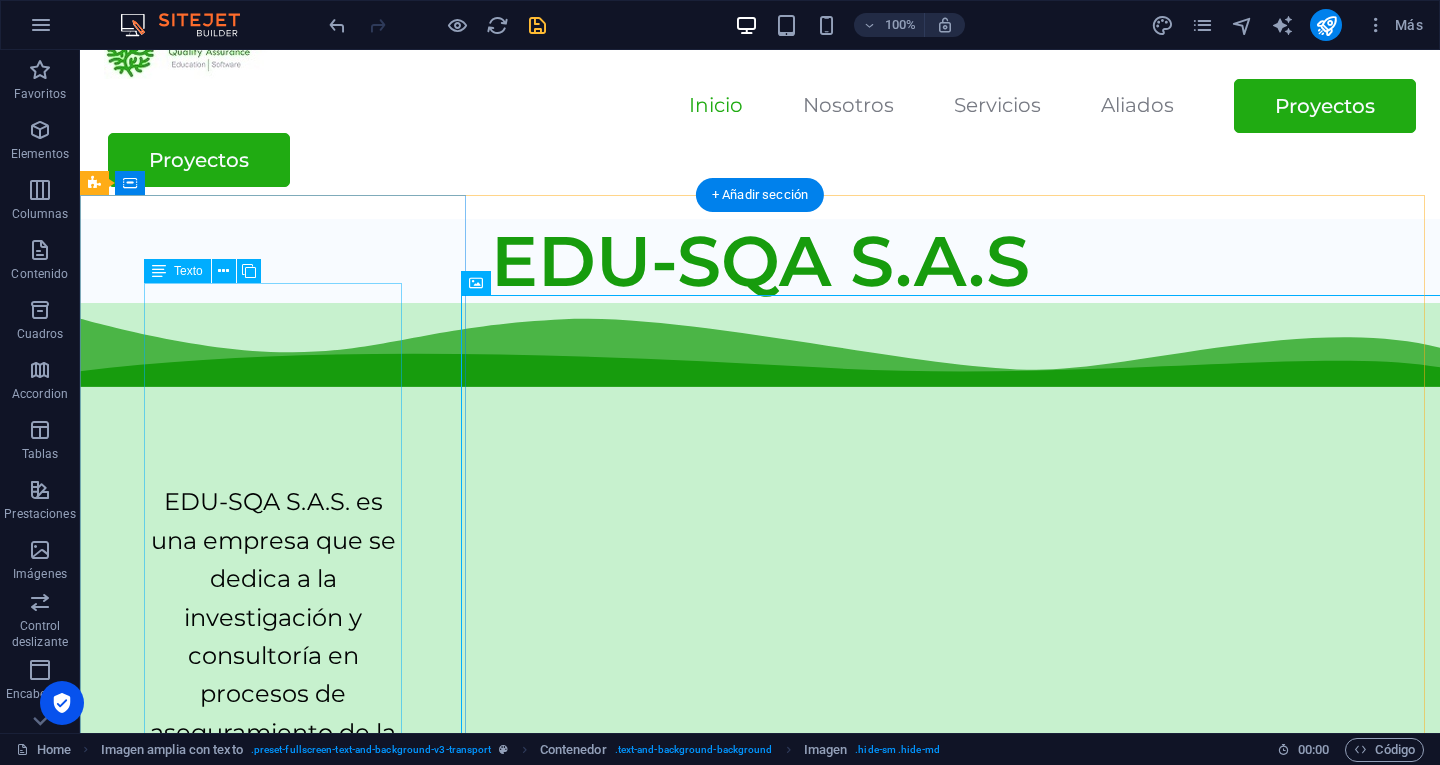 click on "EDU-SQA S.A.S. es una empresa que se dedica a la investigación y consultoría en procesos de aseguramiento de la calidad, mejora continua y acreditación nacional e internacional en instituciones educativas y otras organizaciones que se dedican a la formación, la investigación y la certificación." at bounding box center [273, 847] 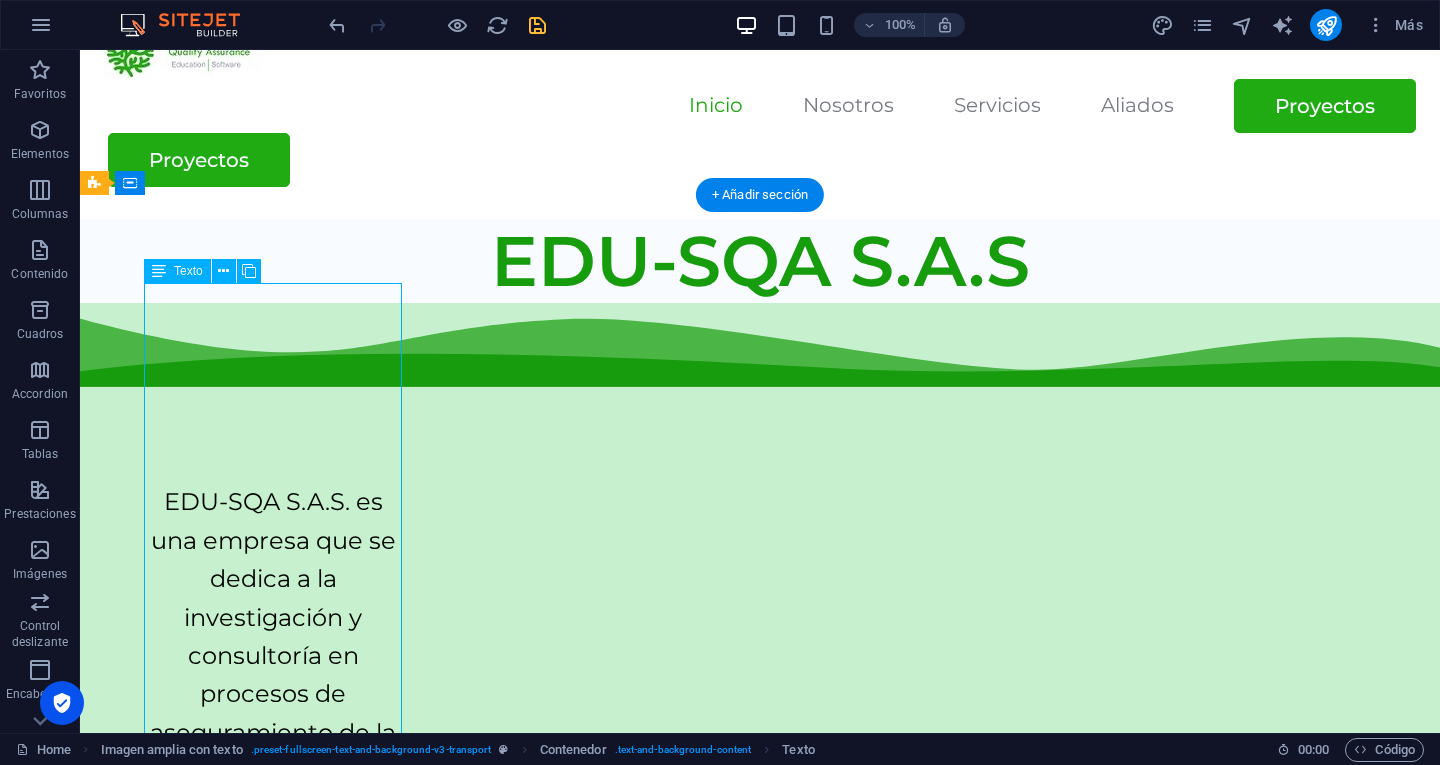 click on "EDU-SQA S.A.S. es una empresa que se dedica a la investigación y consultoría en procesos de aseguramiento de la calidad, mejora continua y acreditación nacional e internacional en instituciones educativas y otras organizaciones que se dedican a la formación, la investigación y la certificación." at bounding box center [273, 847] 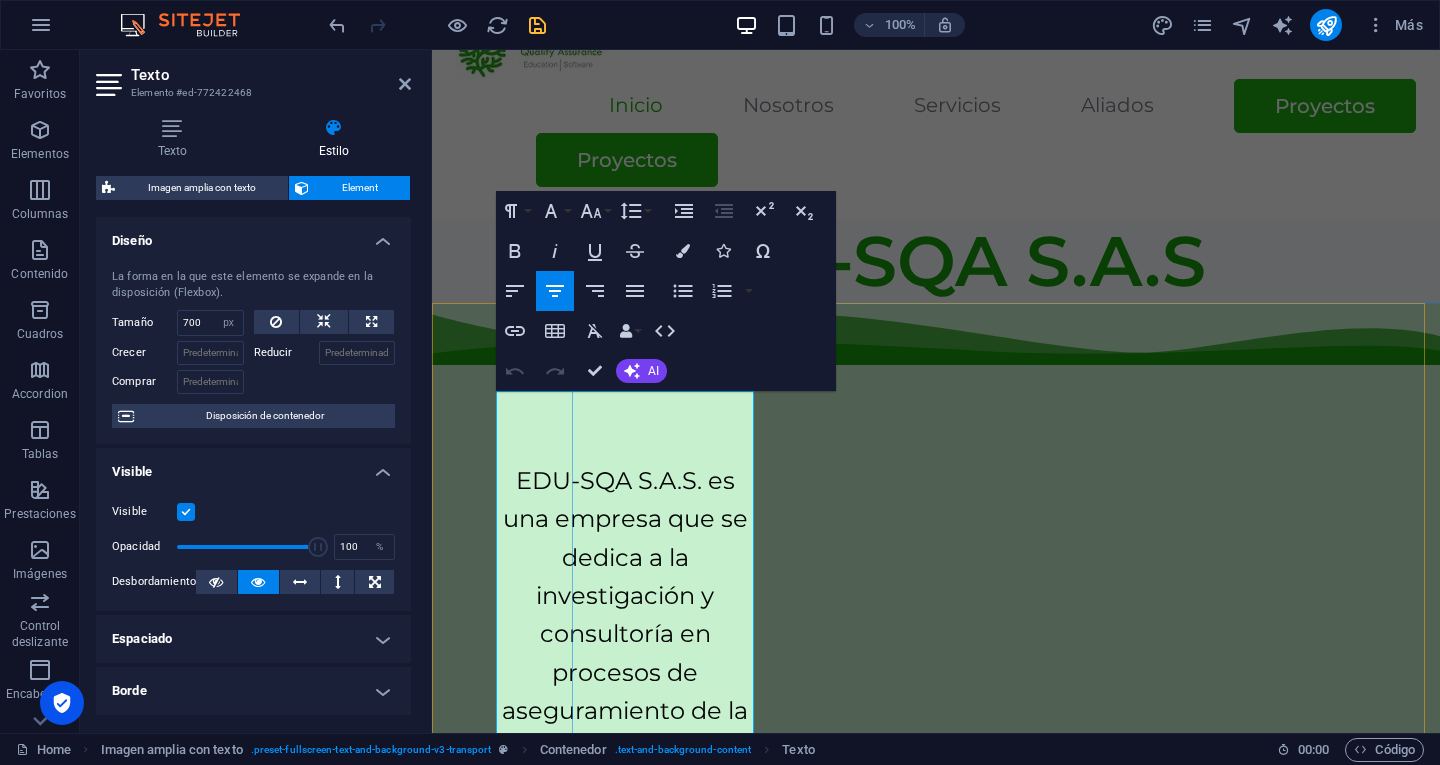 click at bounding box center [1076, 2432] 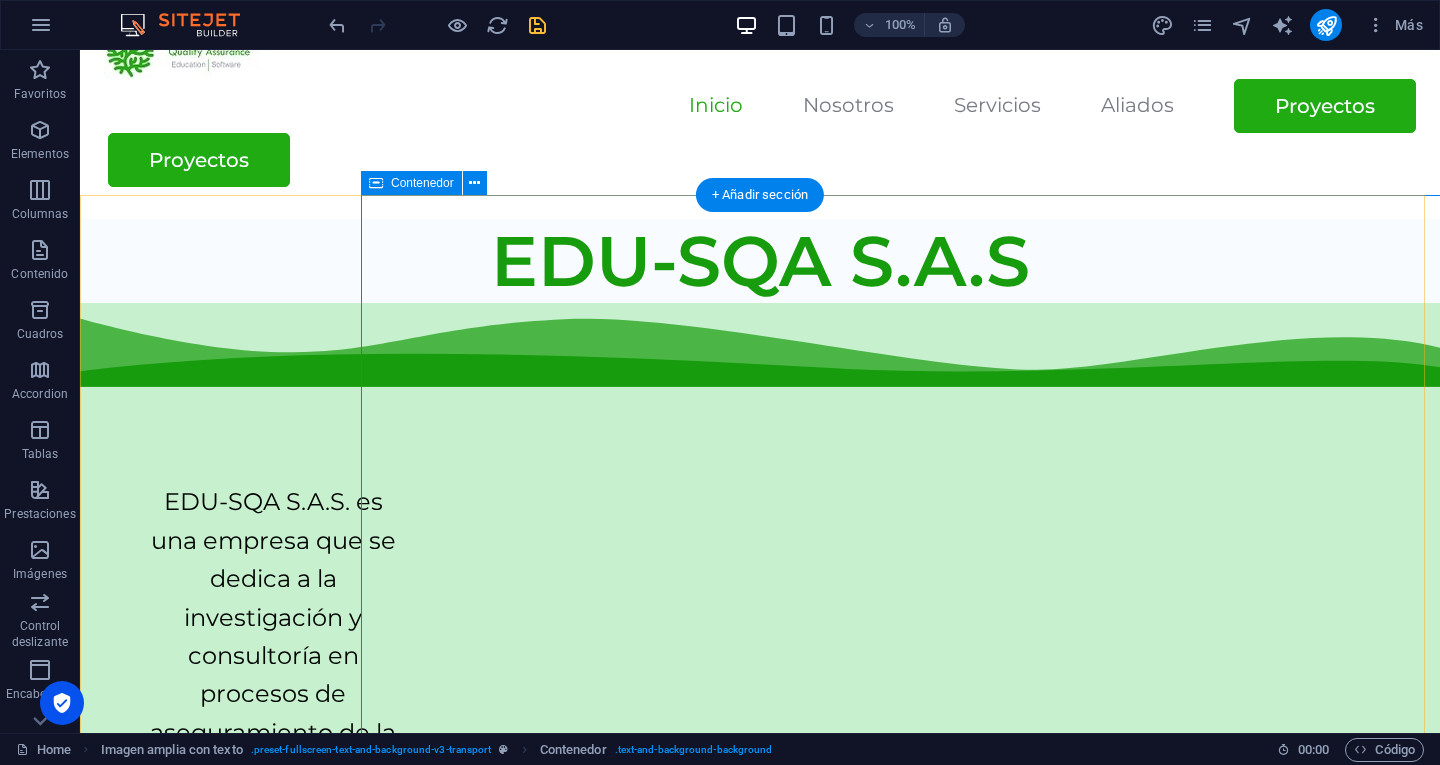 click at bounding box center (978, 2454) 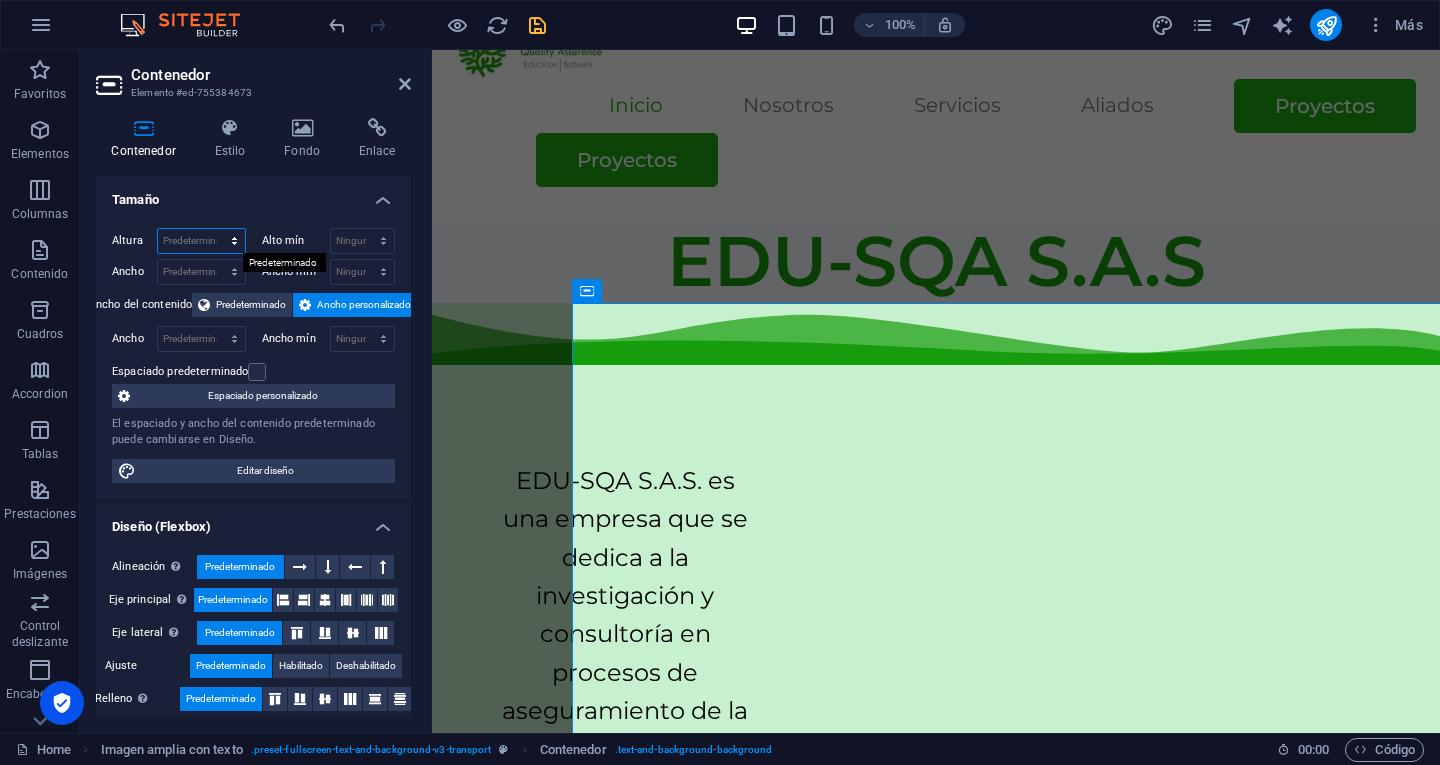 click on "Predeterminado px rem % vh vw" at bounding box center [201, 241] 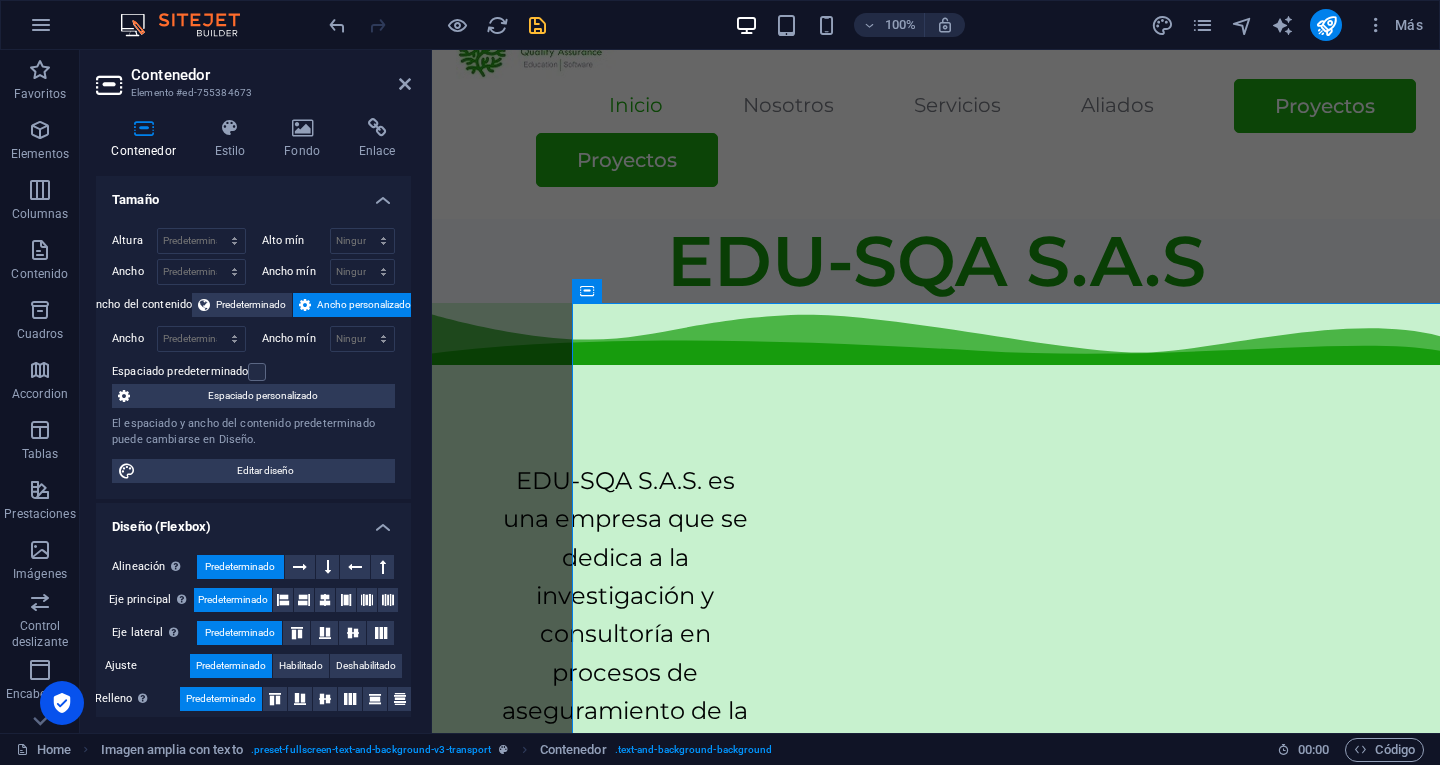 click on "Tamaño" at bounding box center [253, 194] 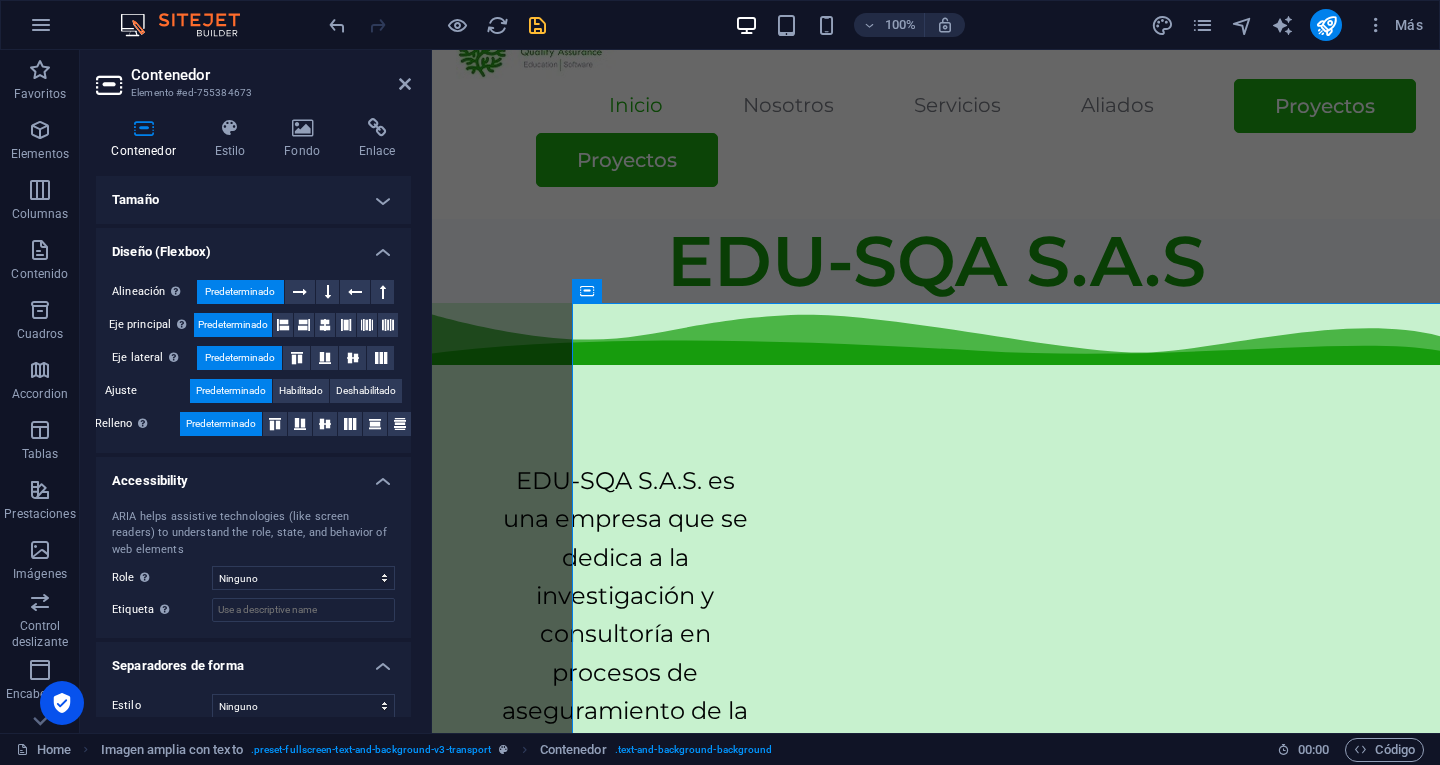 click on "Tamaño" at bounding box center [253, 200] 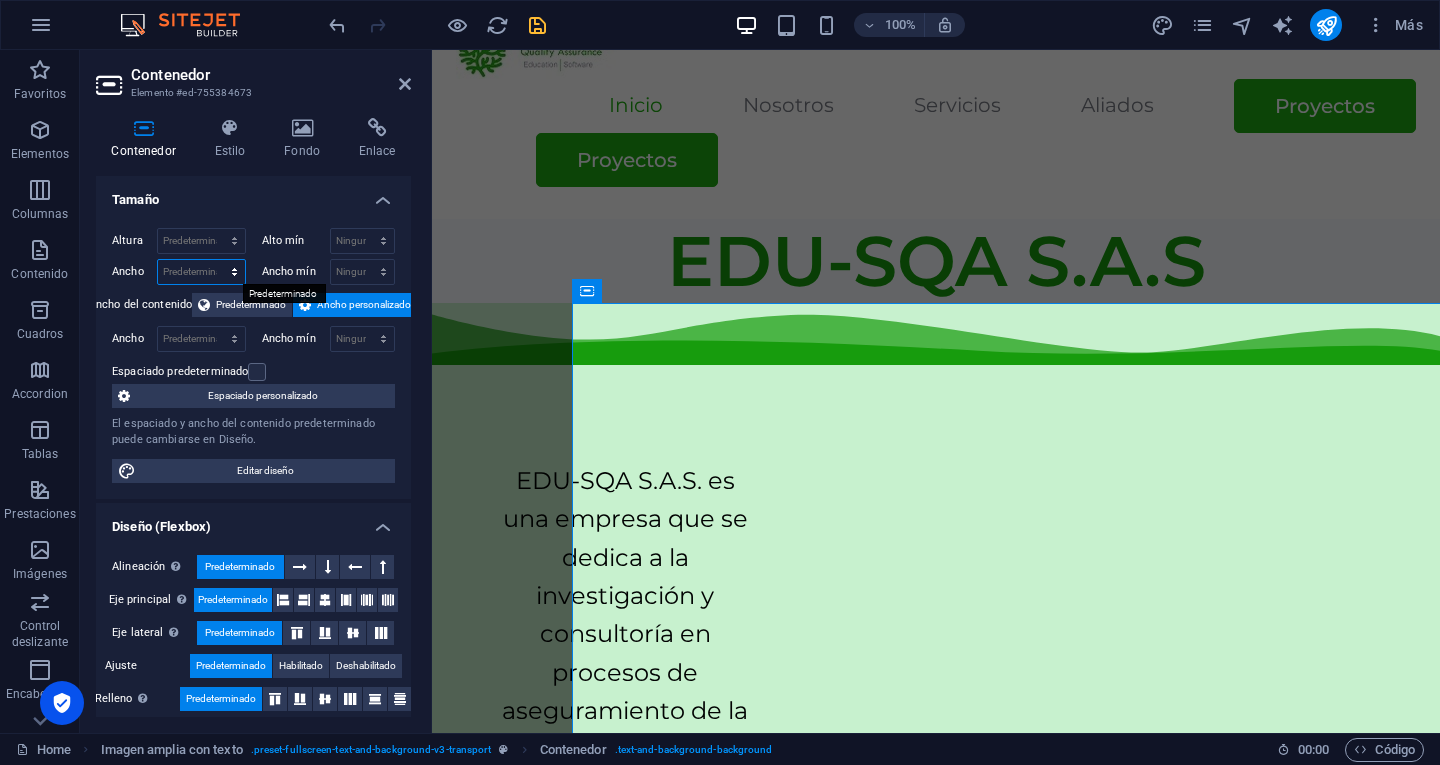 click on "Predeterminado px rem % em vh vw" at bounding box center (201, 272) 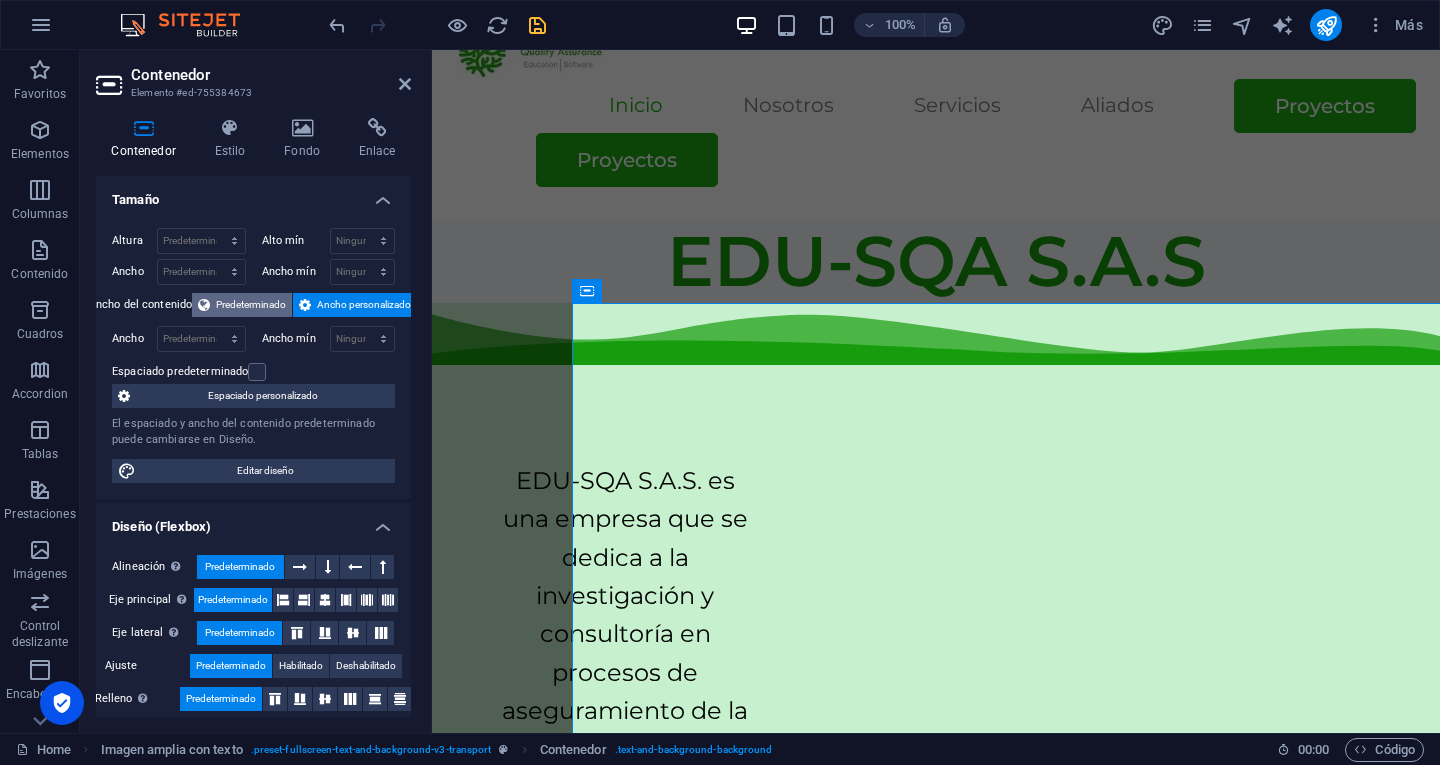 click on "Predeterminado" at bounding box center [251, 305] 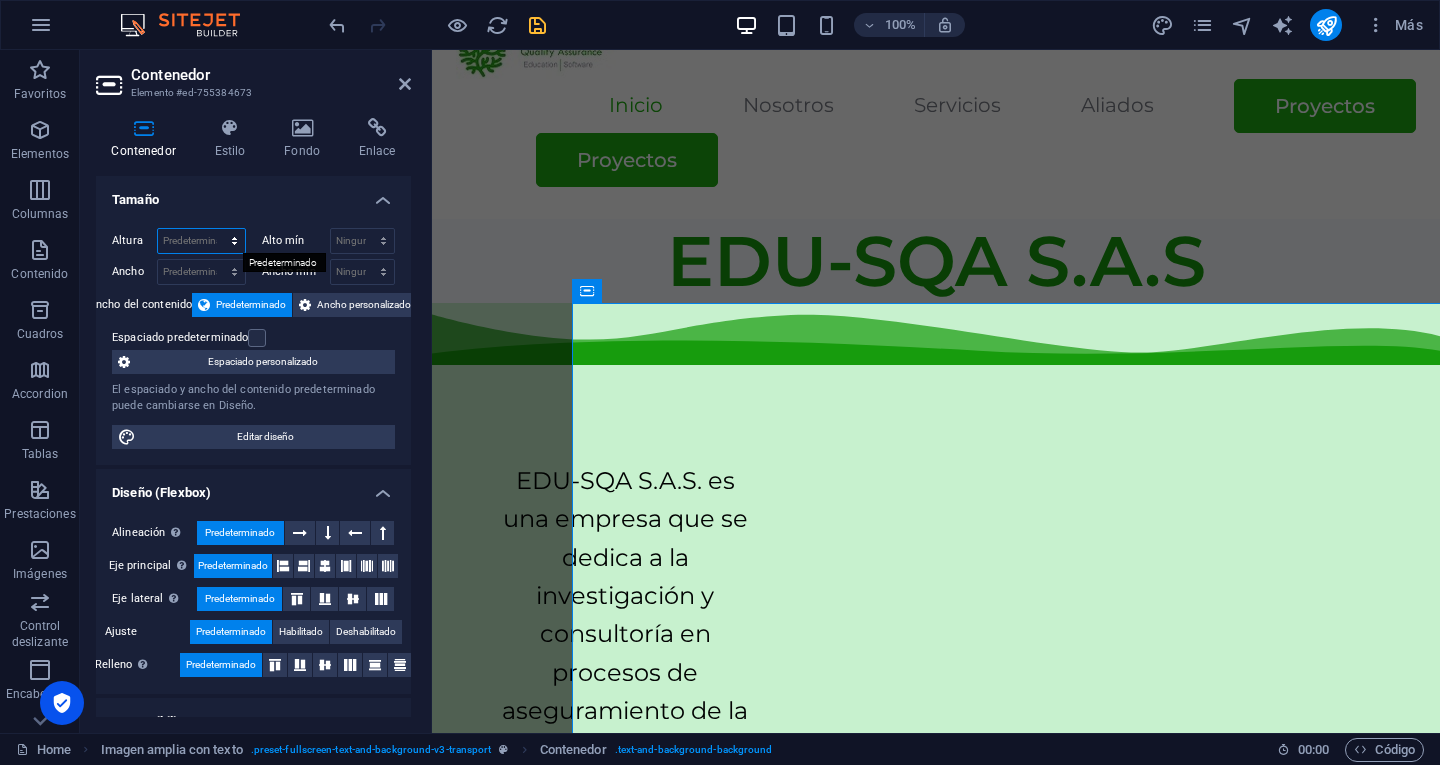 click on "Predeterminado px rem % vh vw" at bounding box center [201, 241] 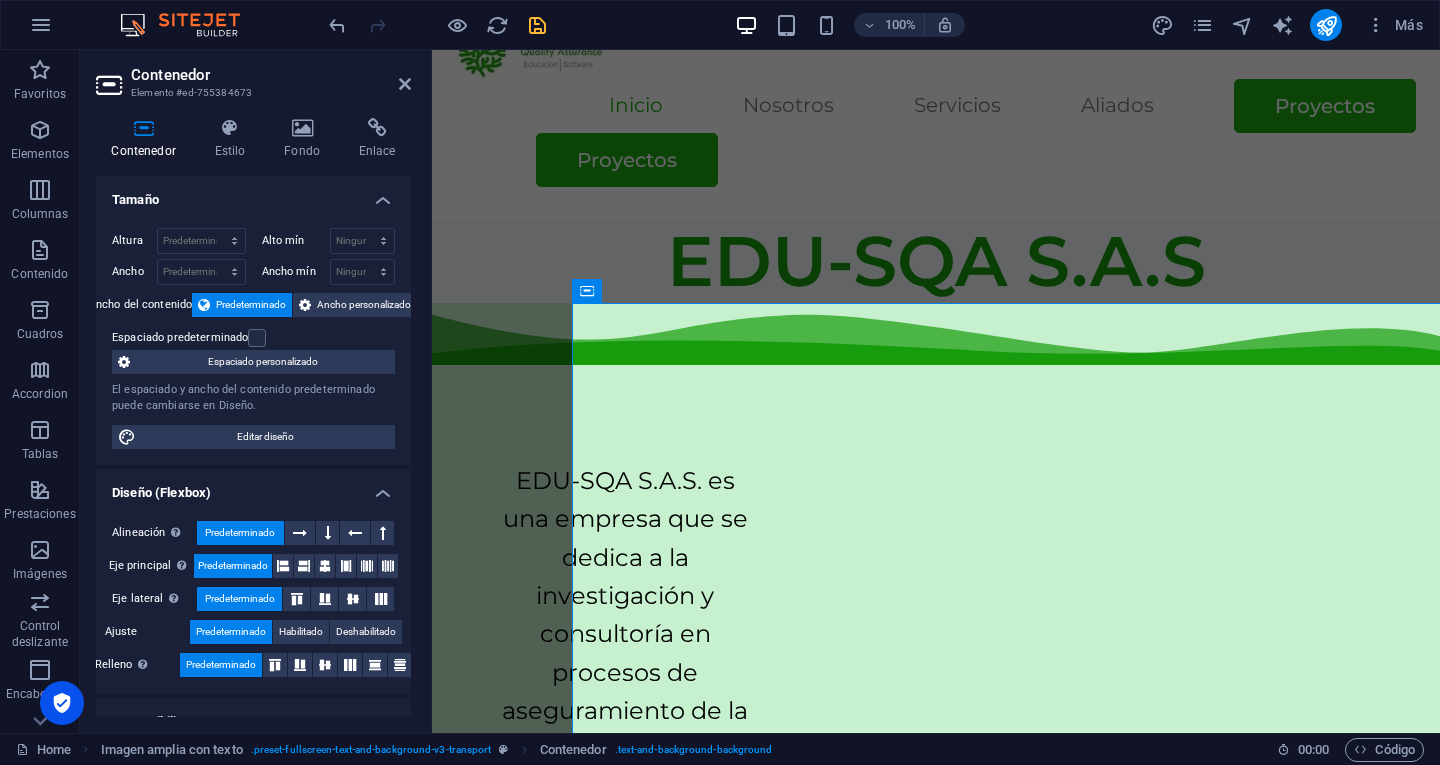 click on "Tamaño" at bounding box center [253, 194] 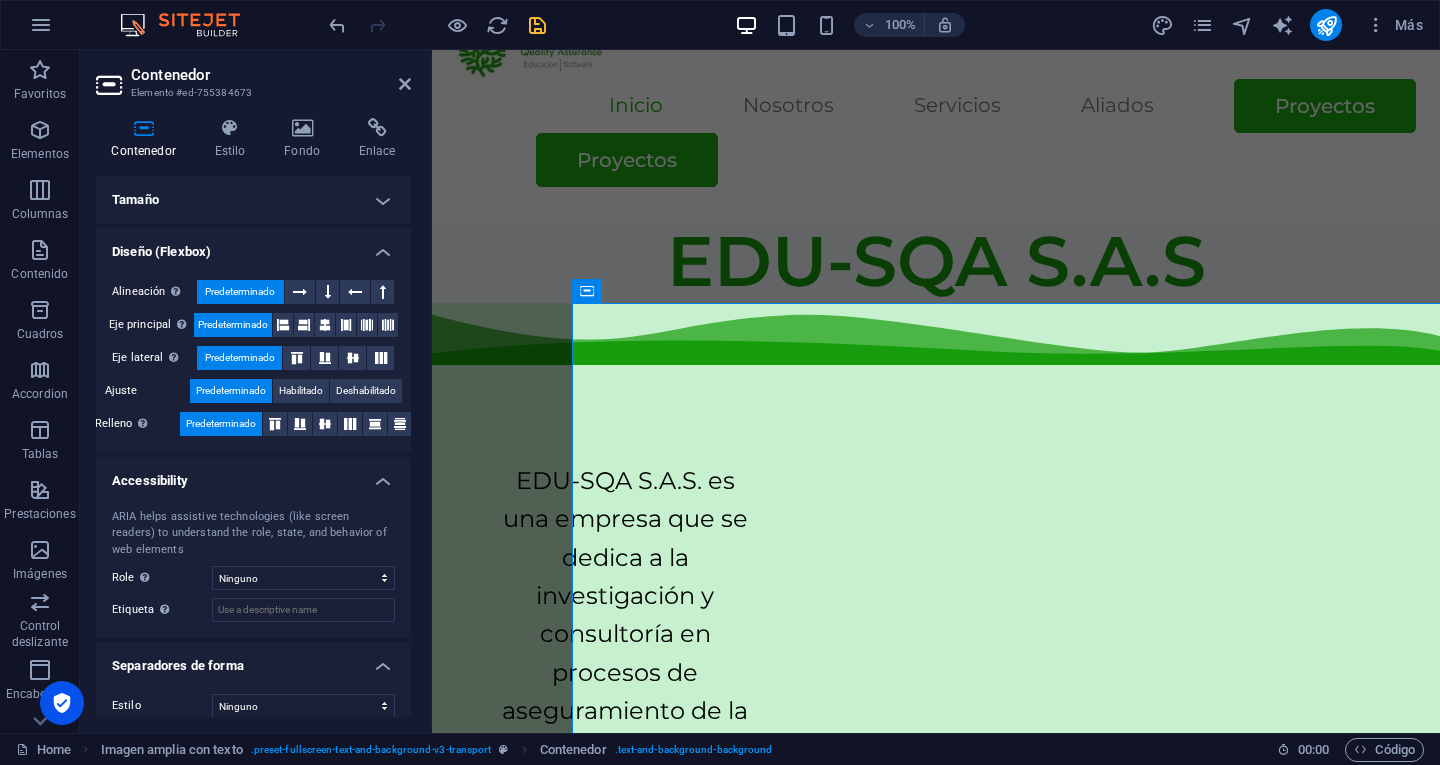 click on "Tamaño" at bounding box center [253, 200] 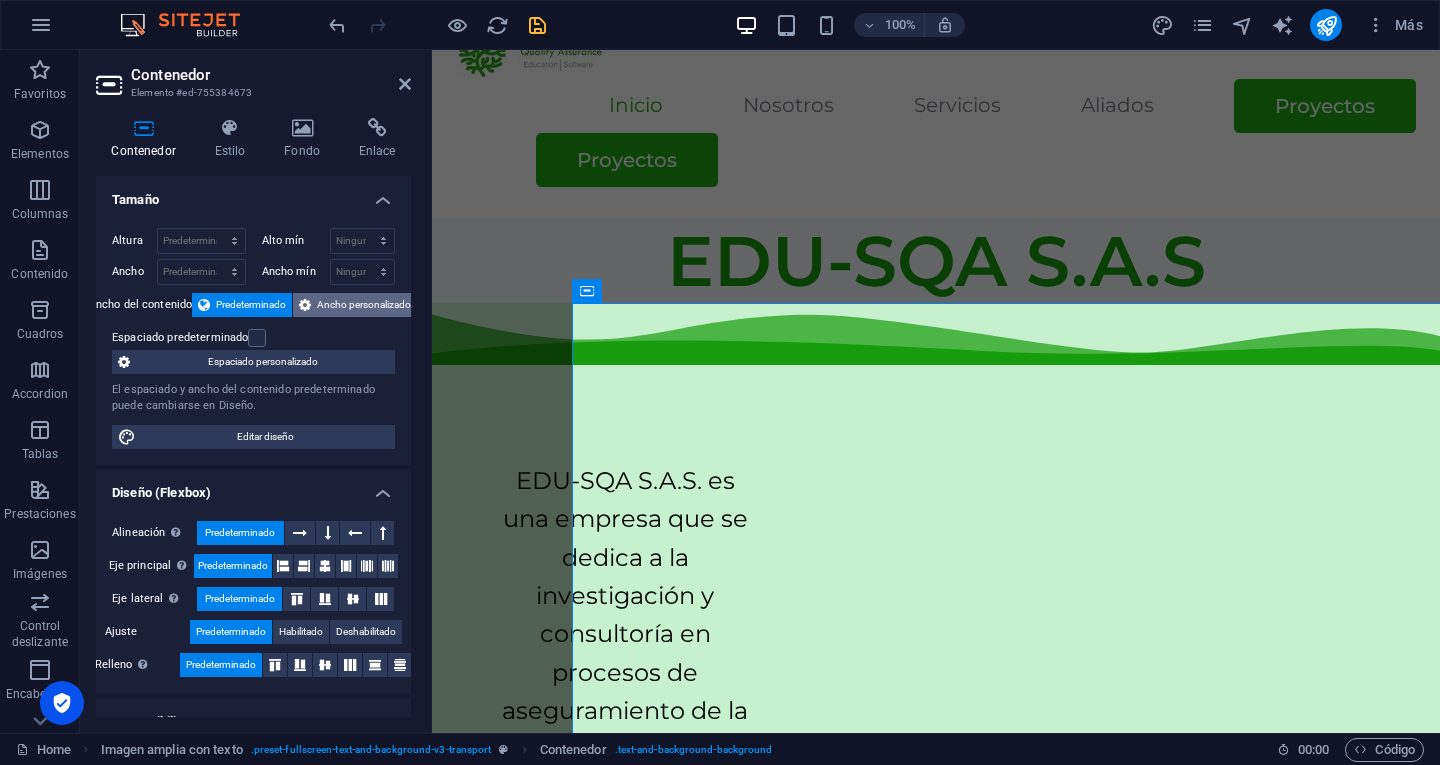click on "Ancho personalizado" at bounding box center [364, 305] 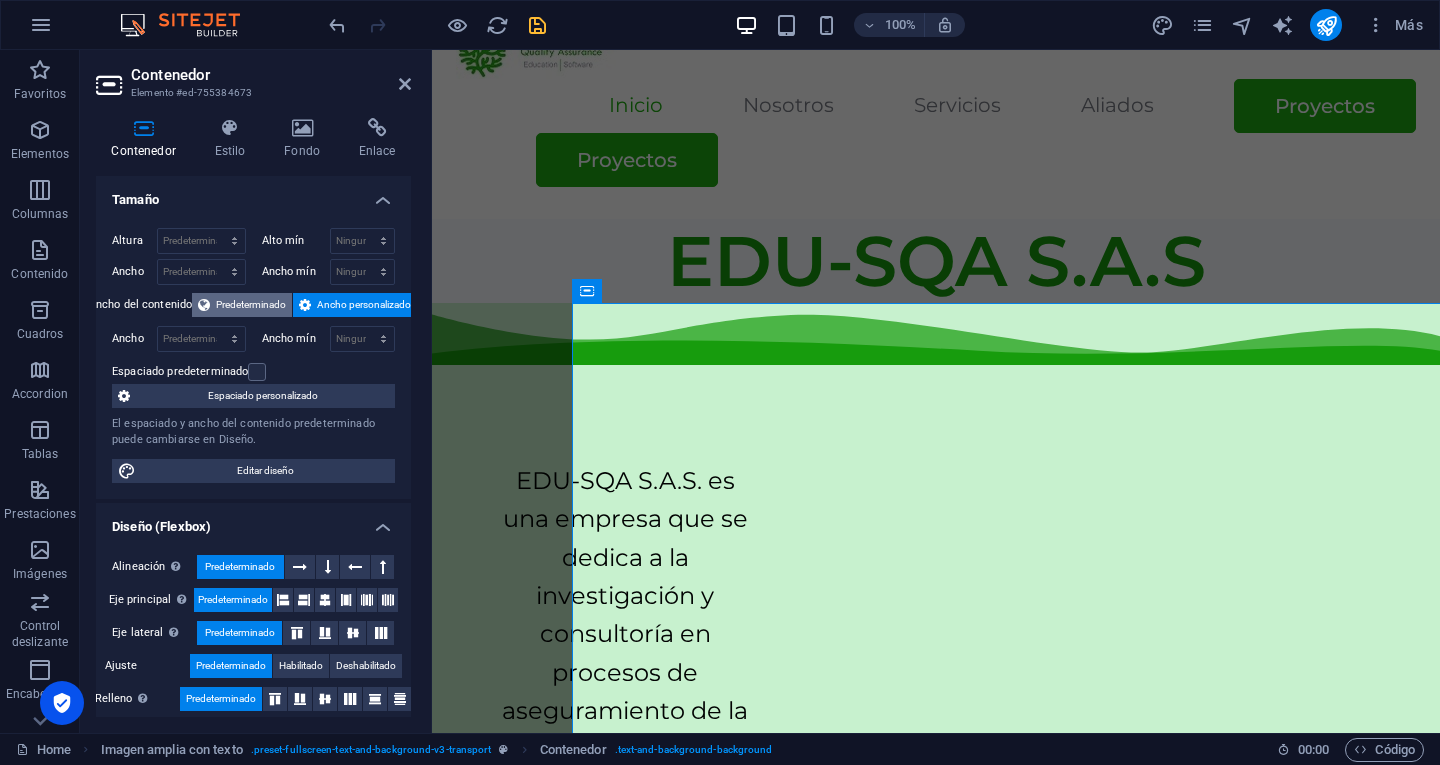 click on "Predeterminado" at bounding box center (251, 305) 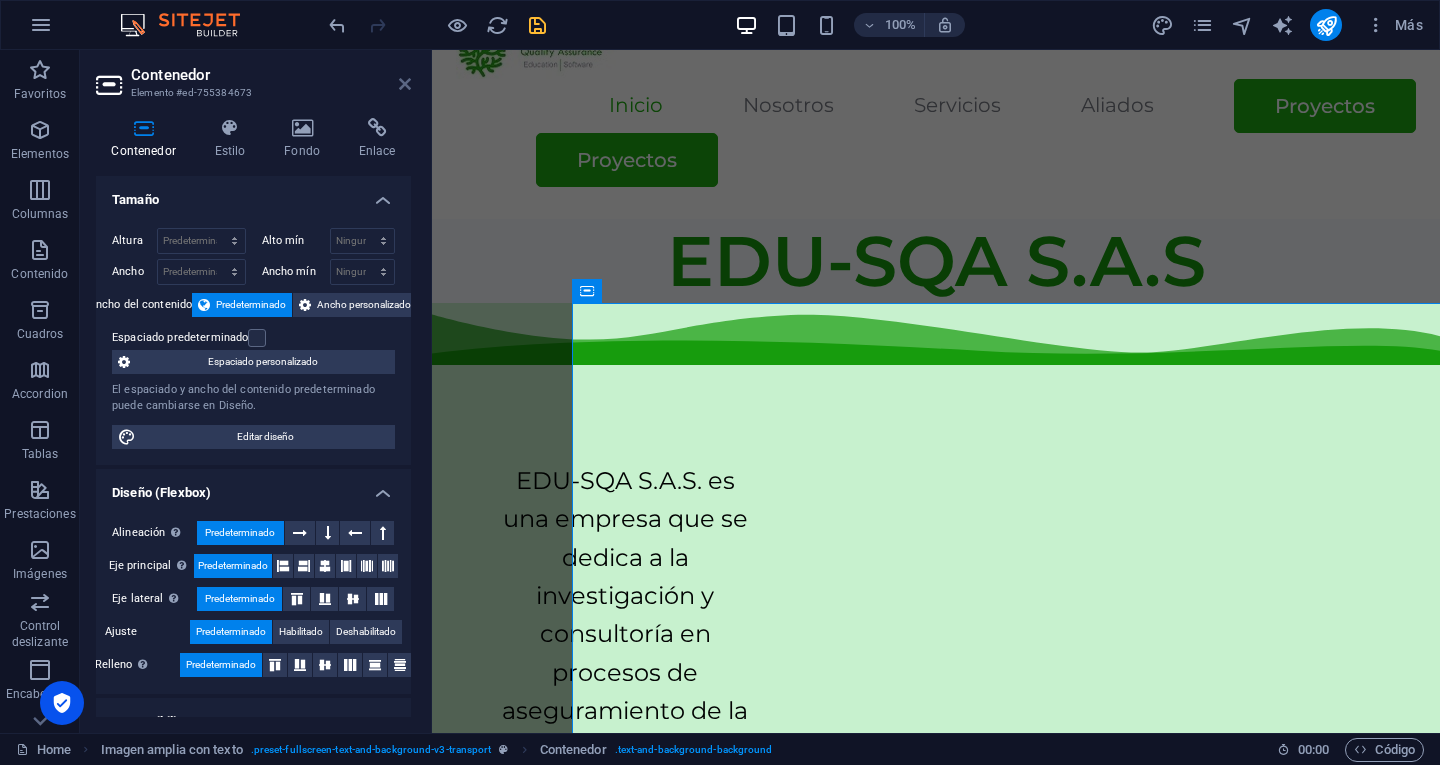 click at bounding box center [405, 84] 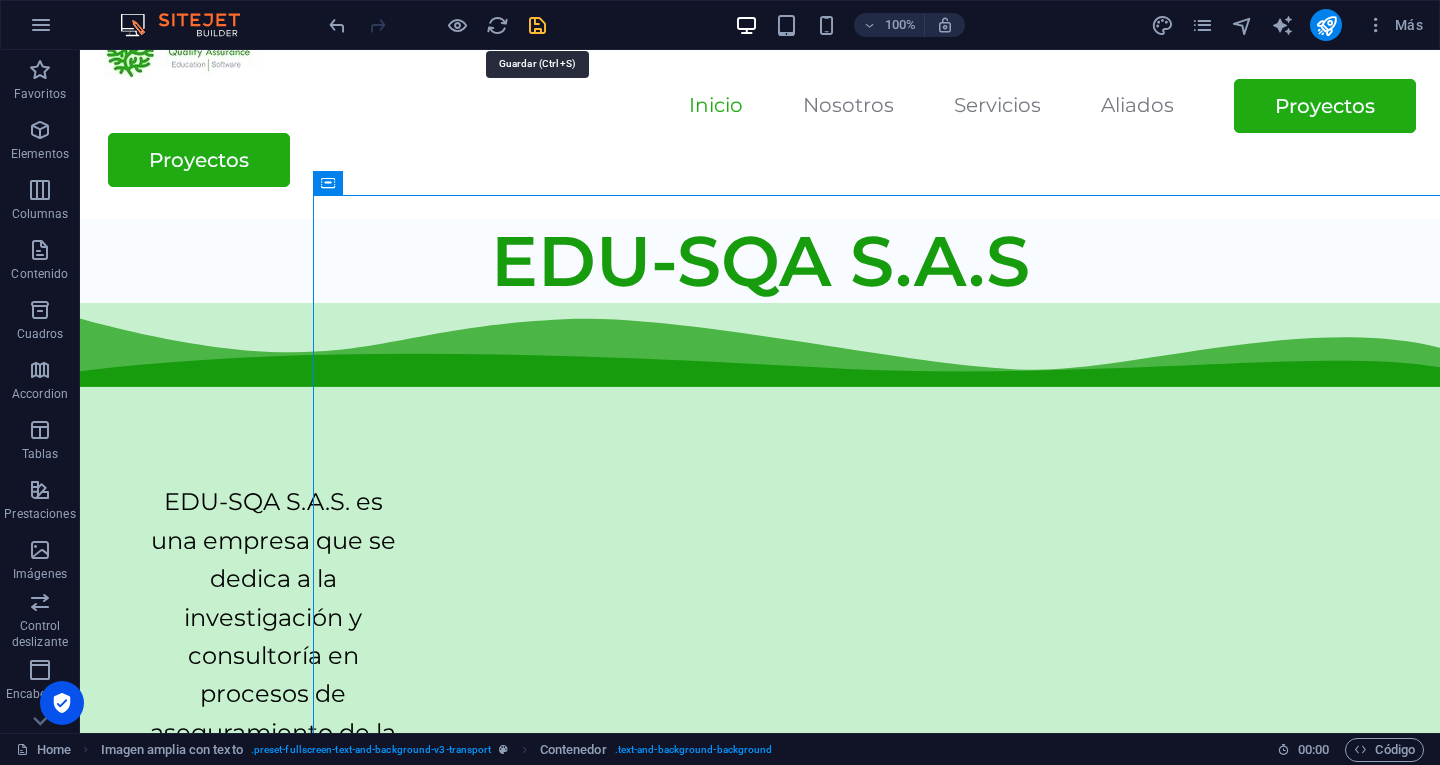 click at bounding box center [537, 25] 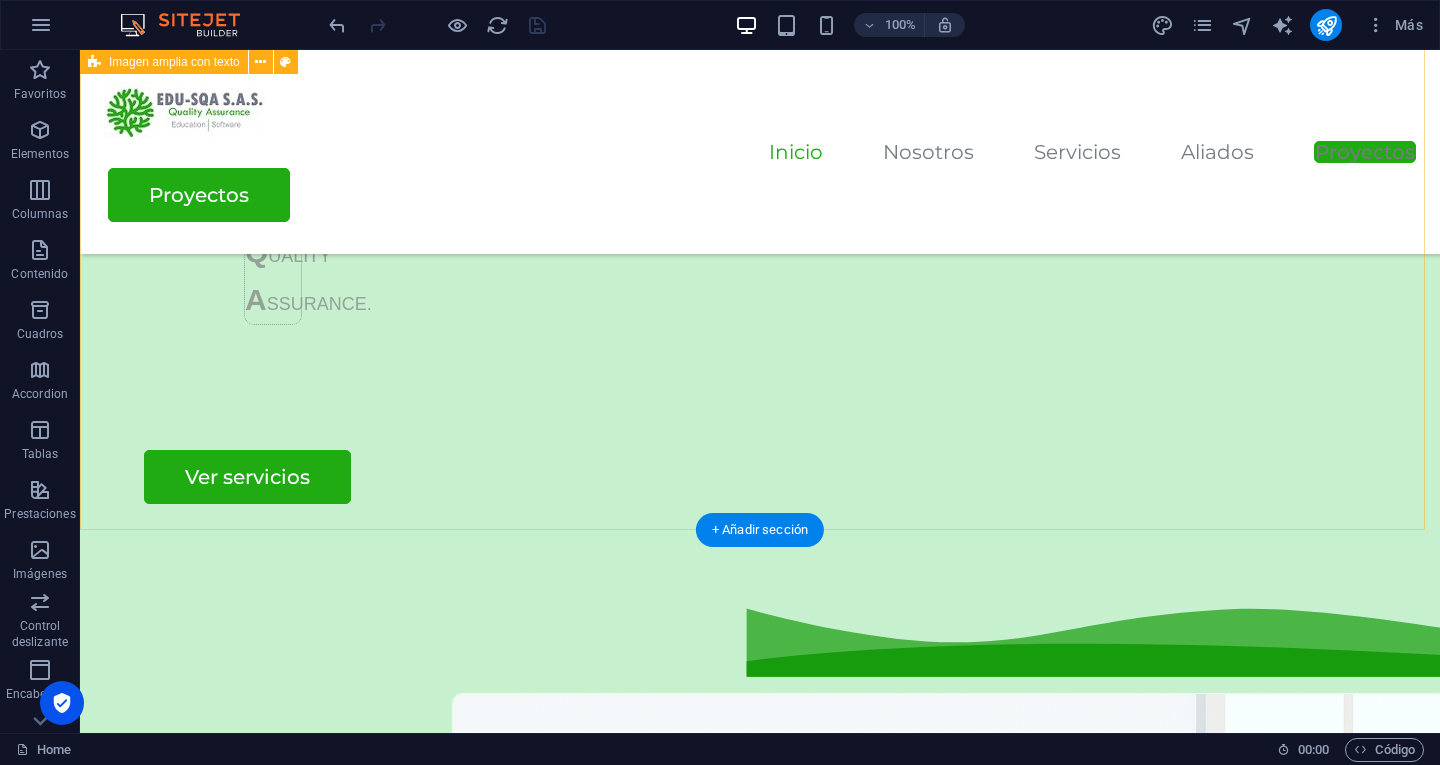 scroll, scrollTop: 1379, scrollLeft: 0, axis: vertical 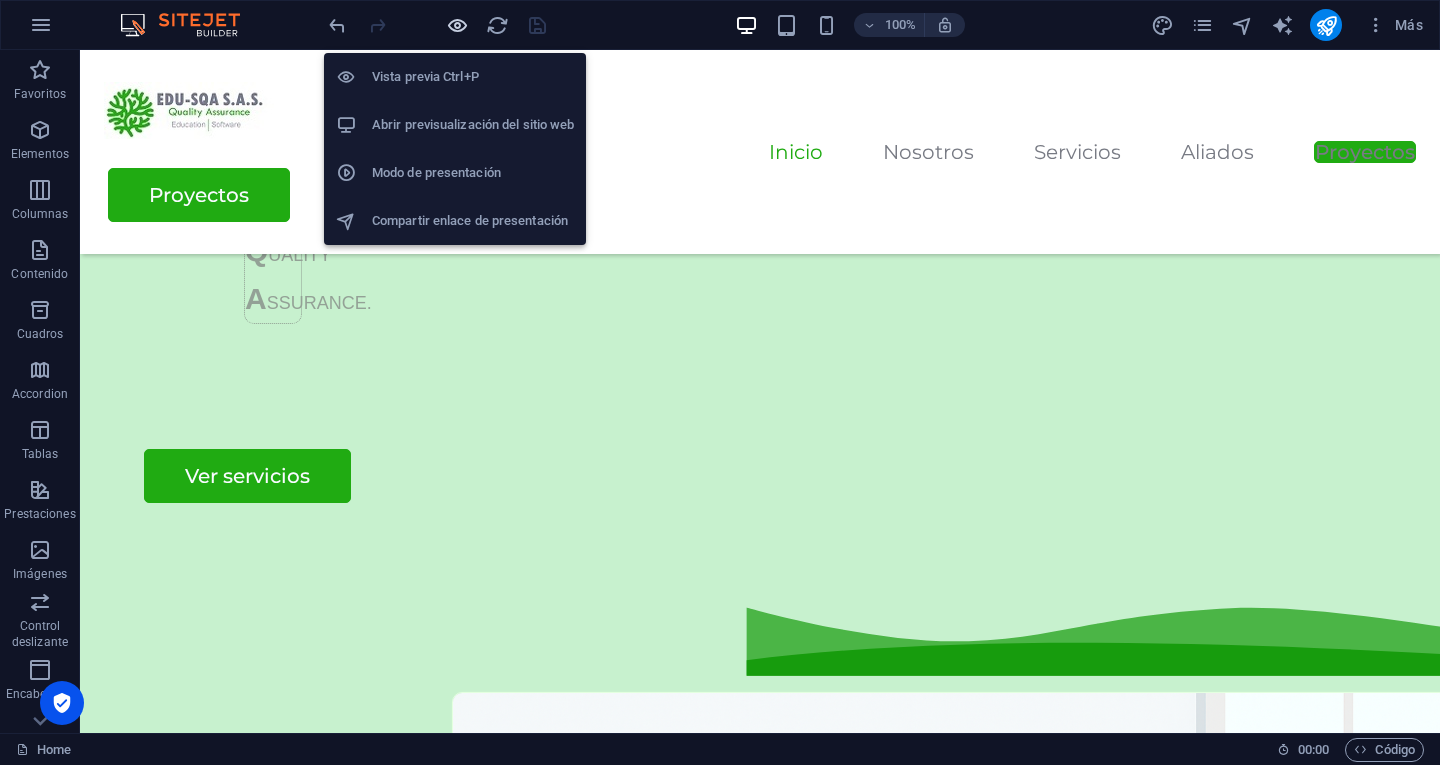 click at bounding box center [457, 25] 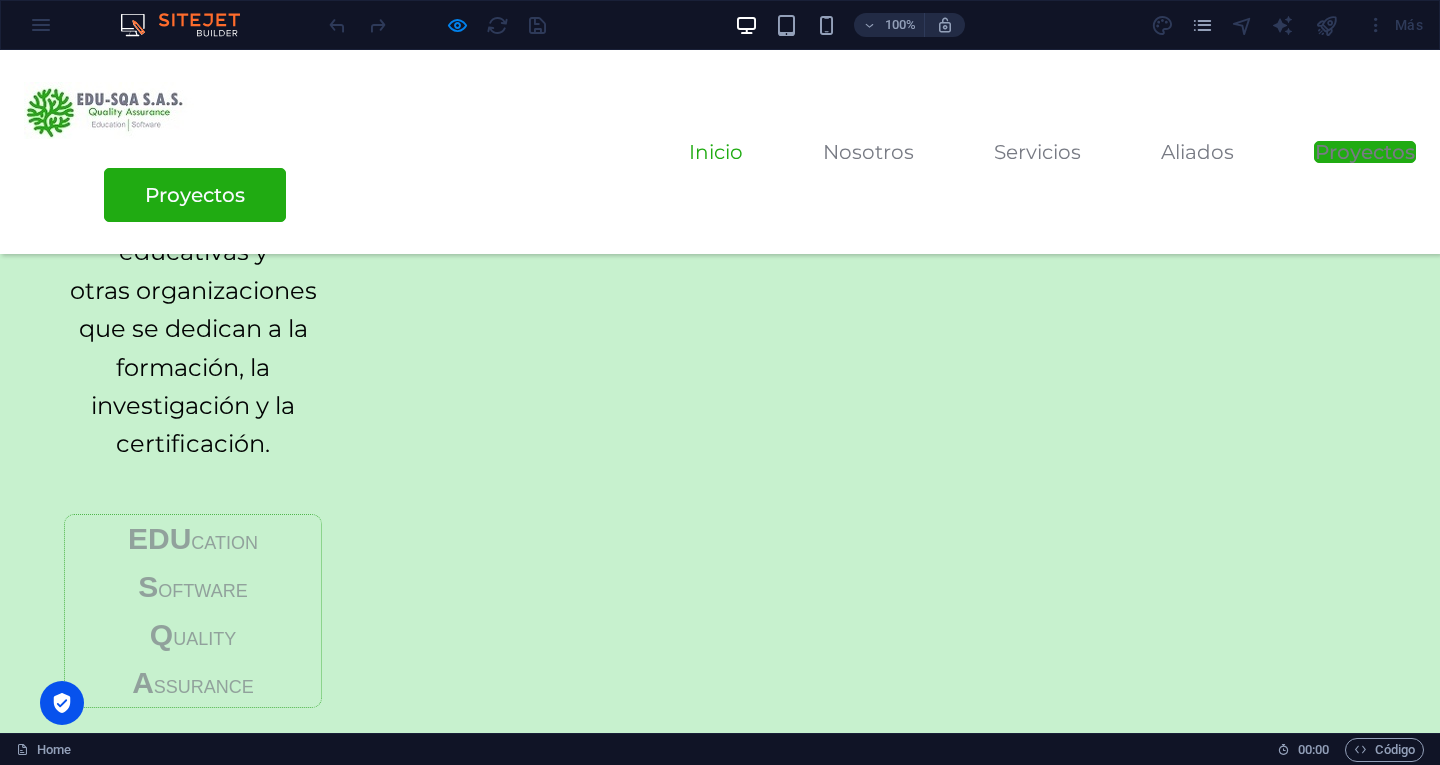 scroll, scrollTop: 705, scrollLeft: 0, axis: vertical 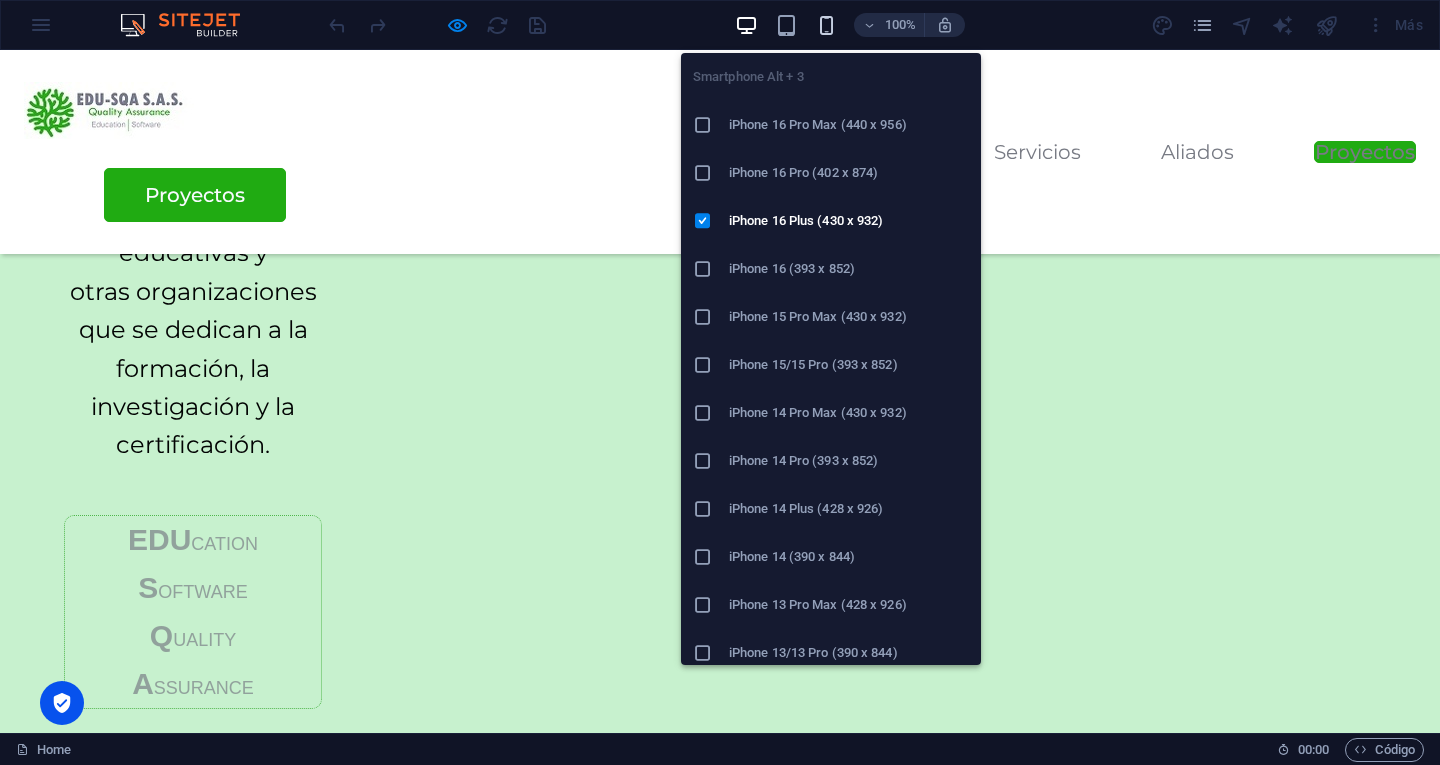 click at bounding box center [826, 25] 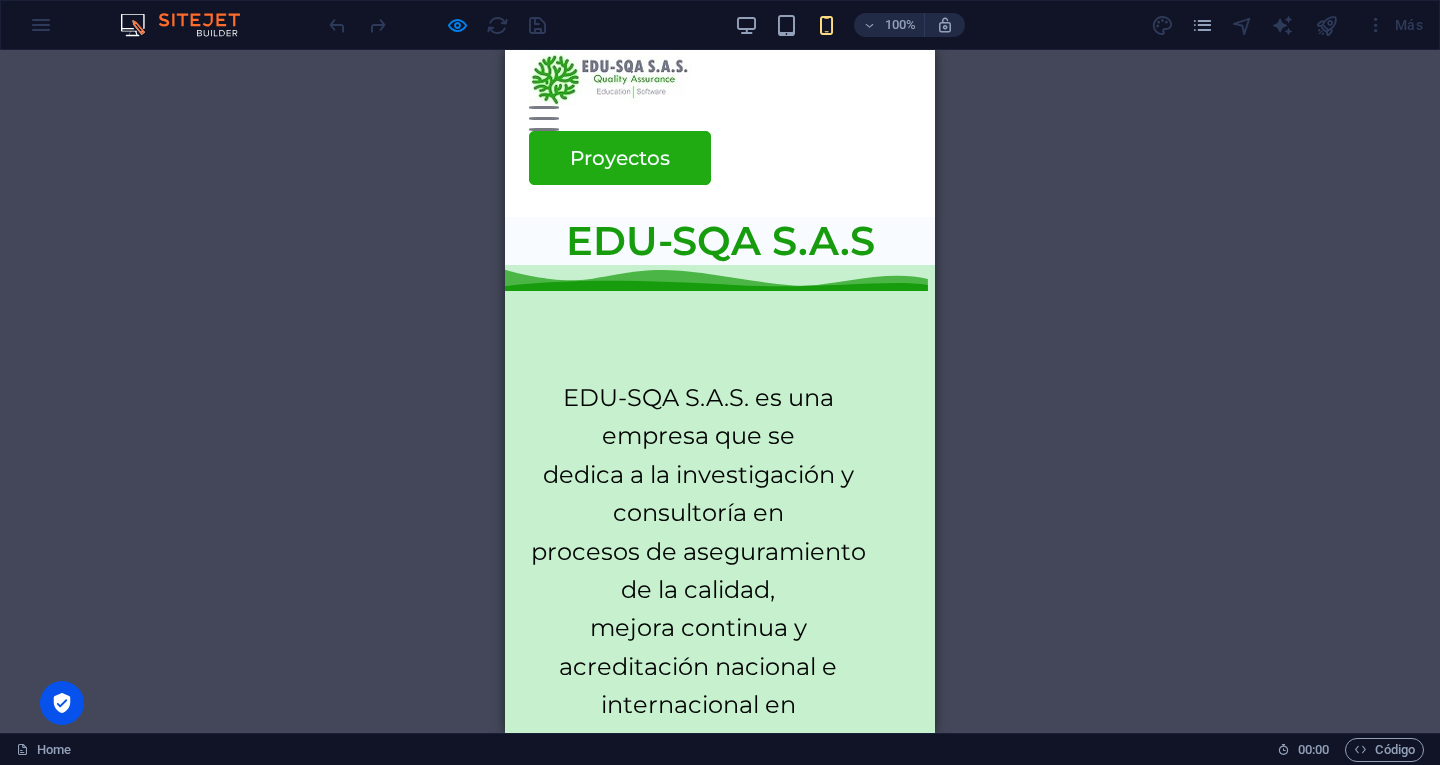 scroll, scrollTop: 0, scrollLeft: 0, axis: both 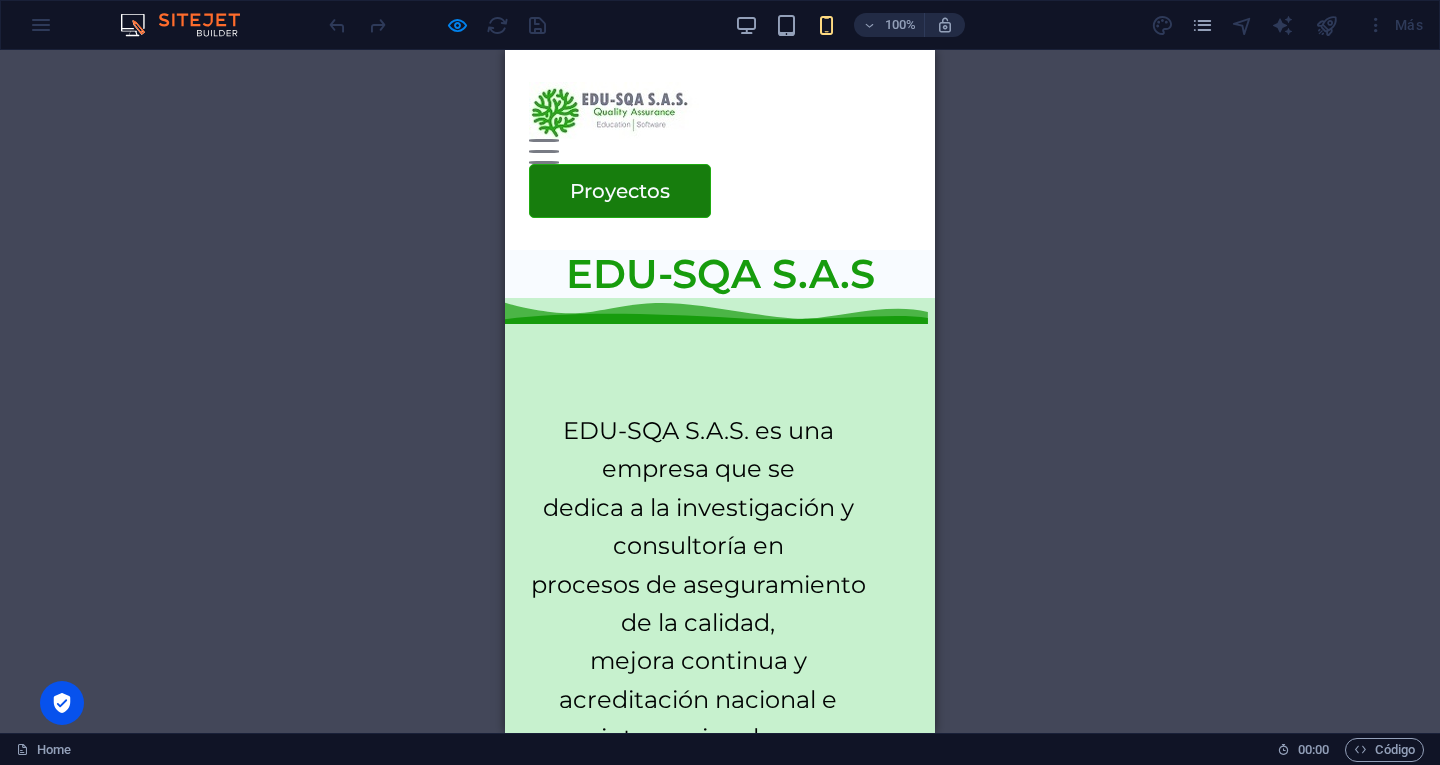 click on "Proyectos" at bounding box center [620, 191] 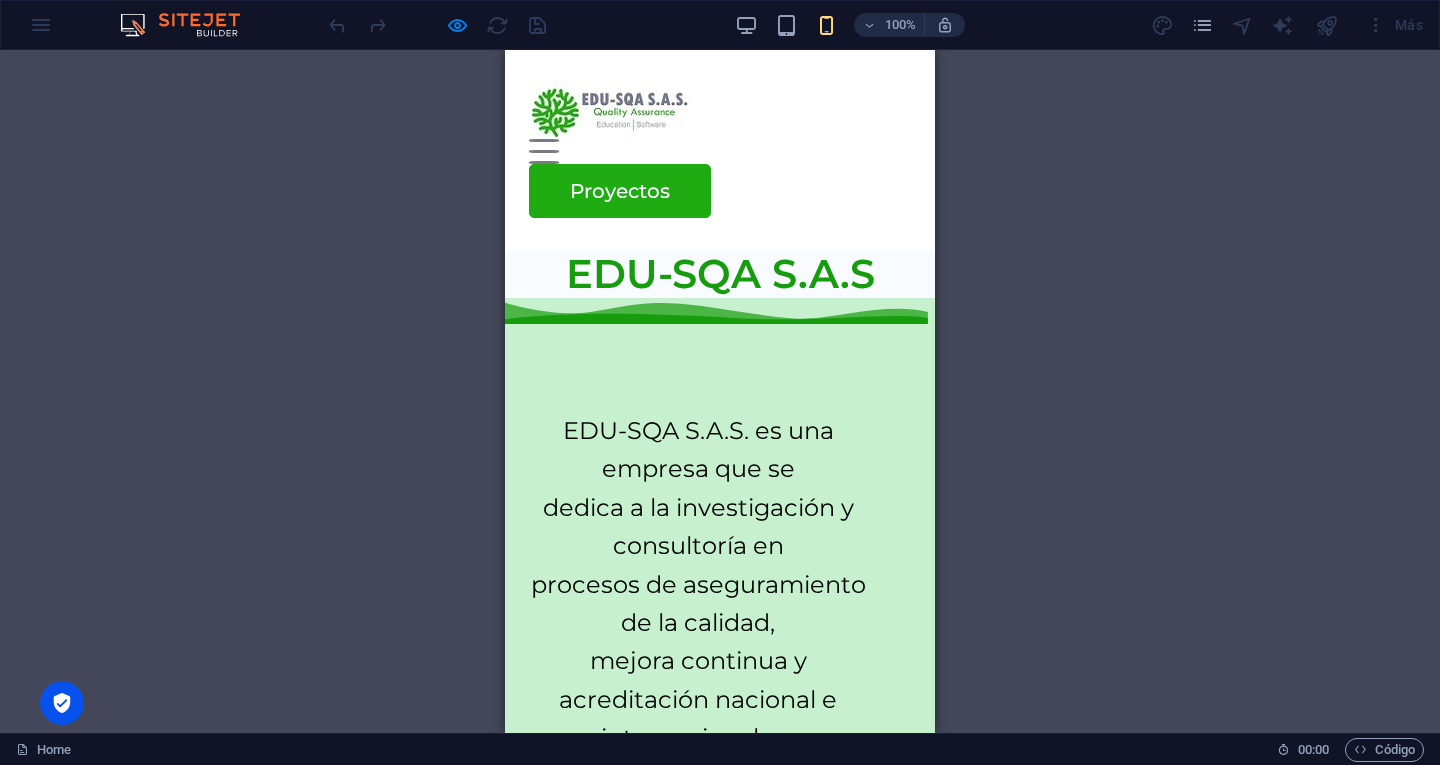 scroll, scrollTop: 9, scrollLeft: 0, axis: vertical 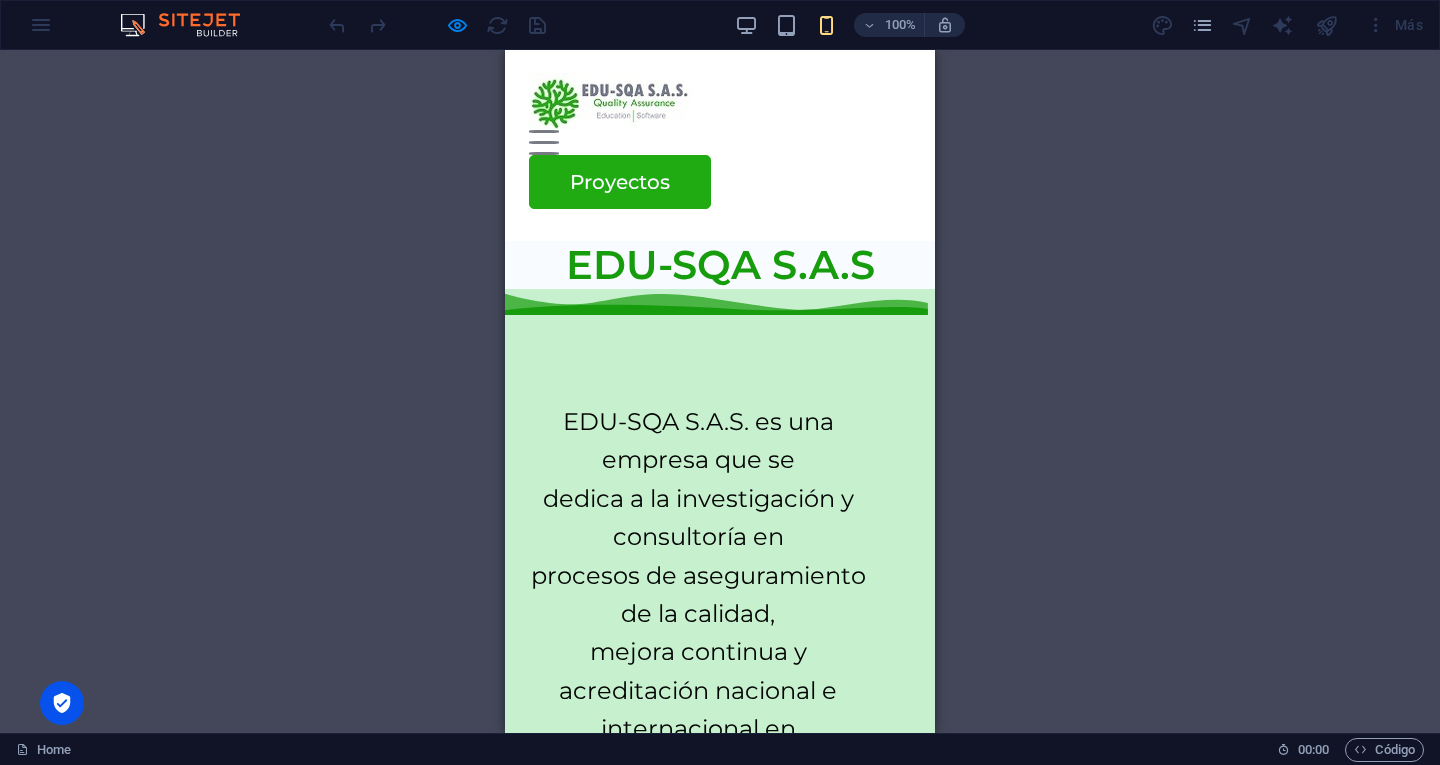 click at bounding box center (544, 142) 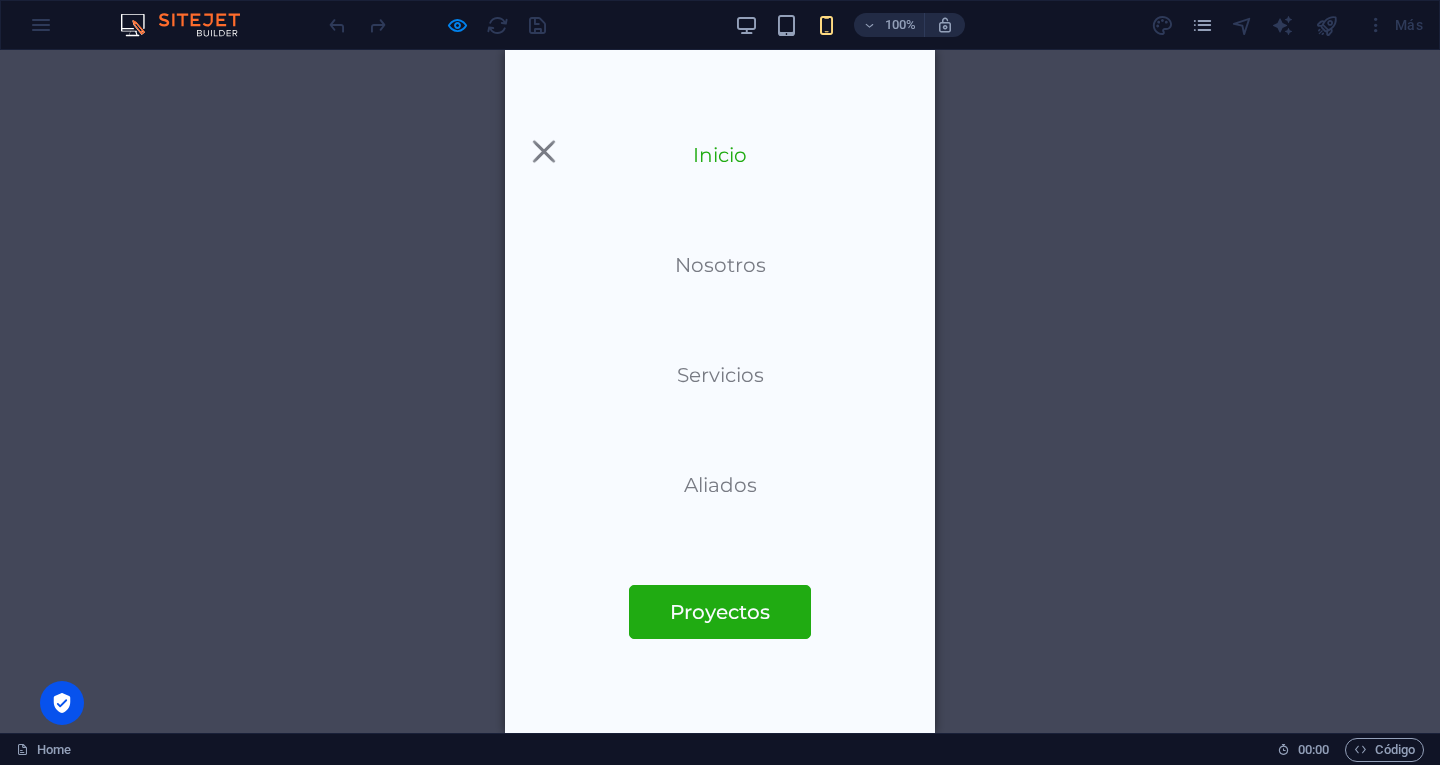 click at bounding box center (543, 151) 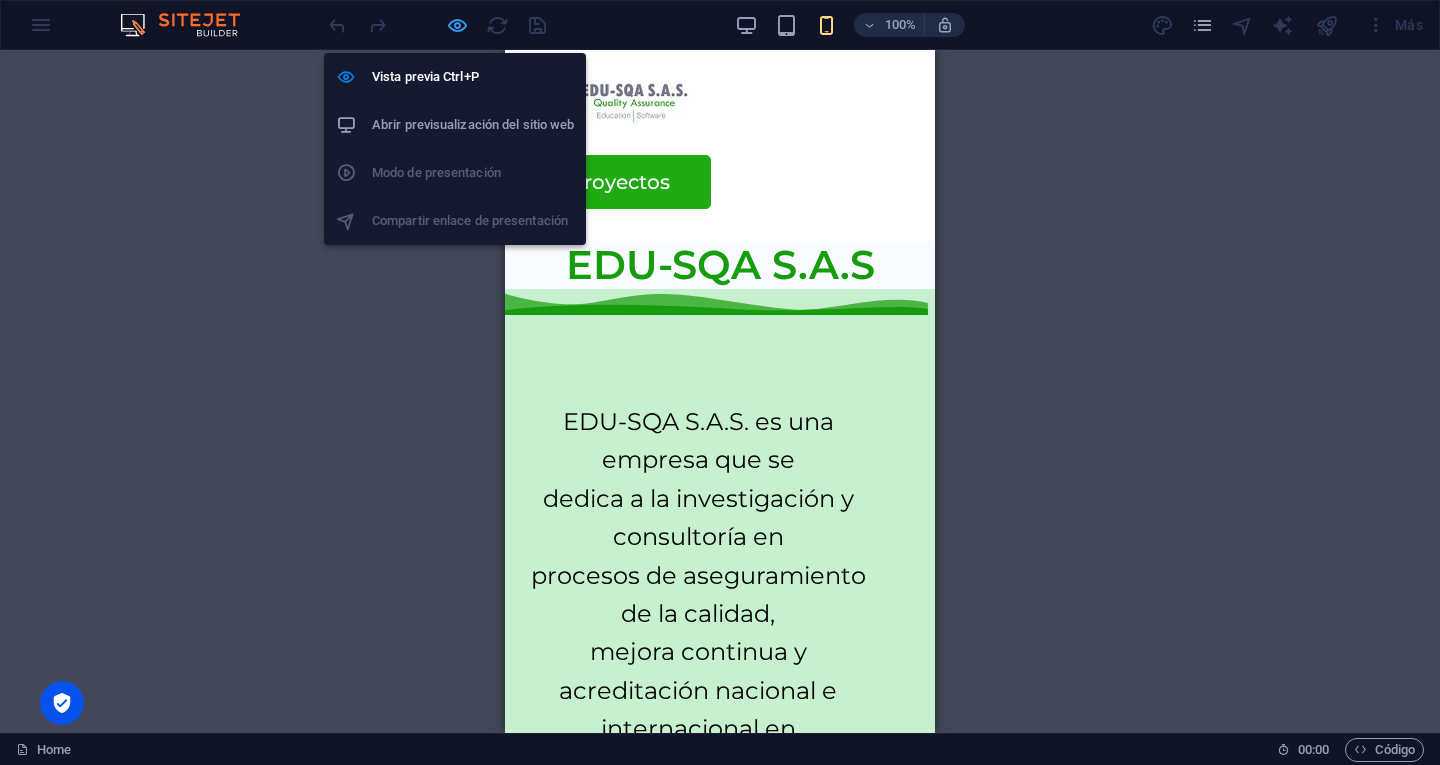 click at bounding box center [457, 25] 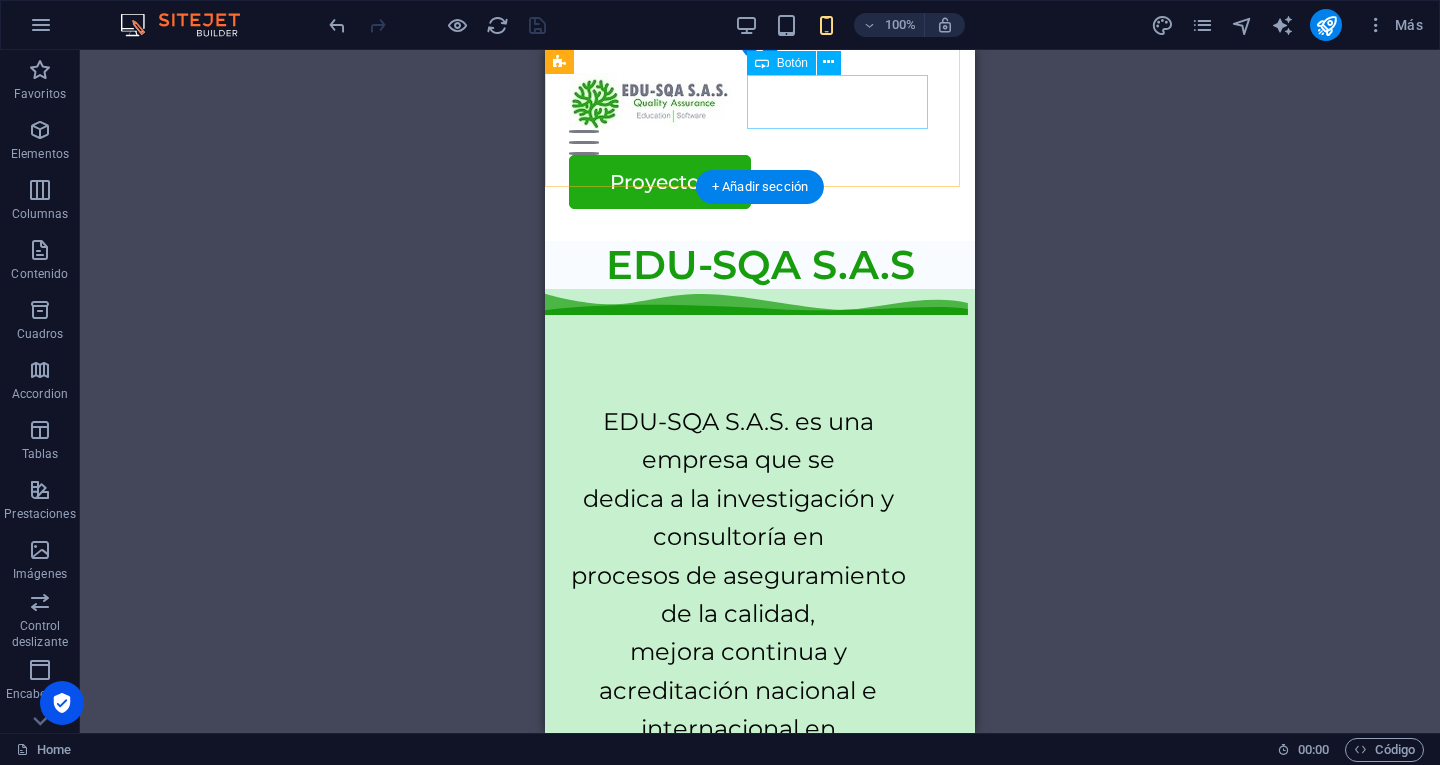 click on "Proyectos" at bounding box center [760, 182] 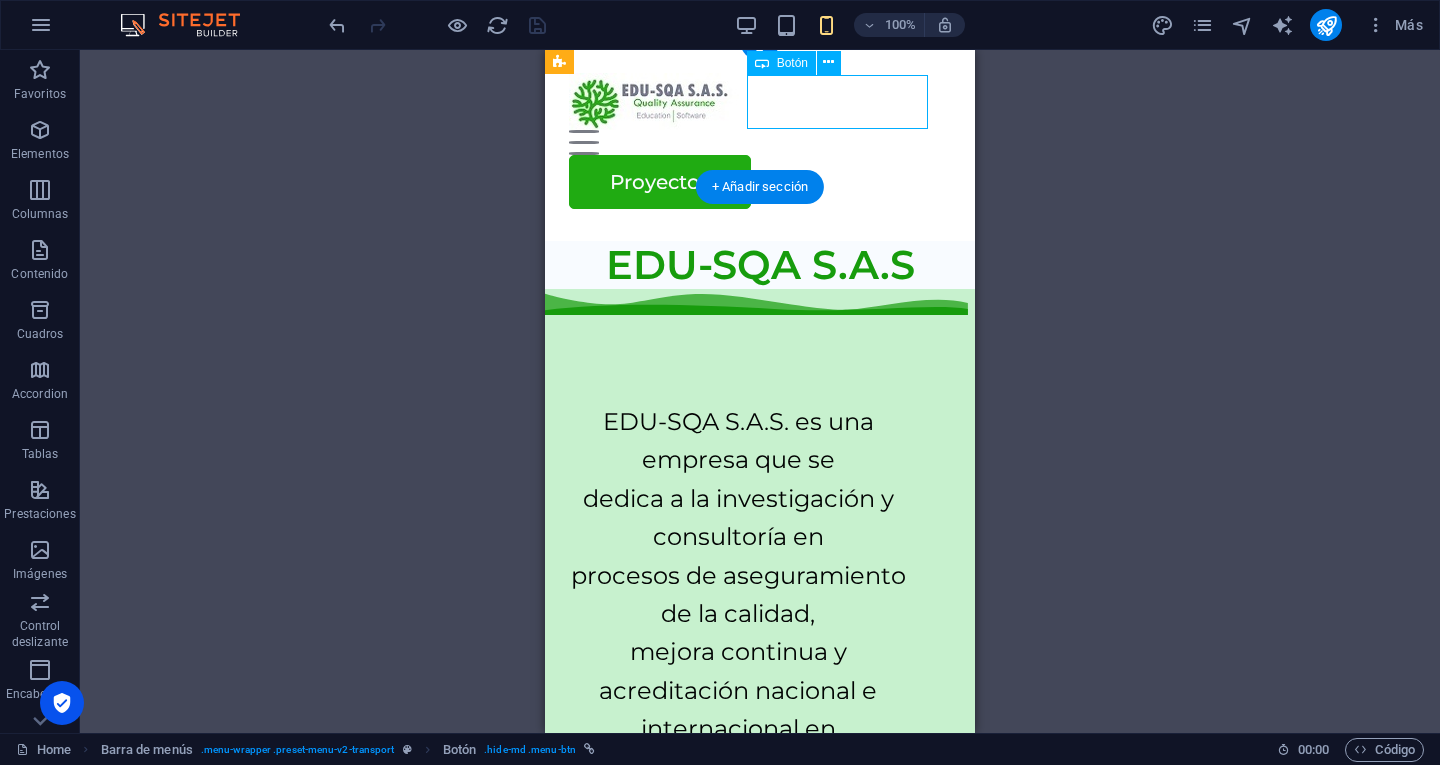 click on "Proyectos" at bounding box center (760, 182) 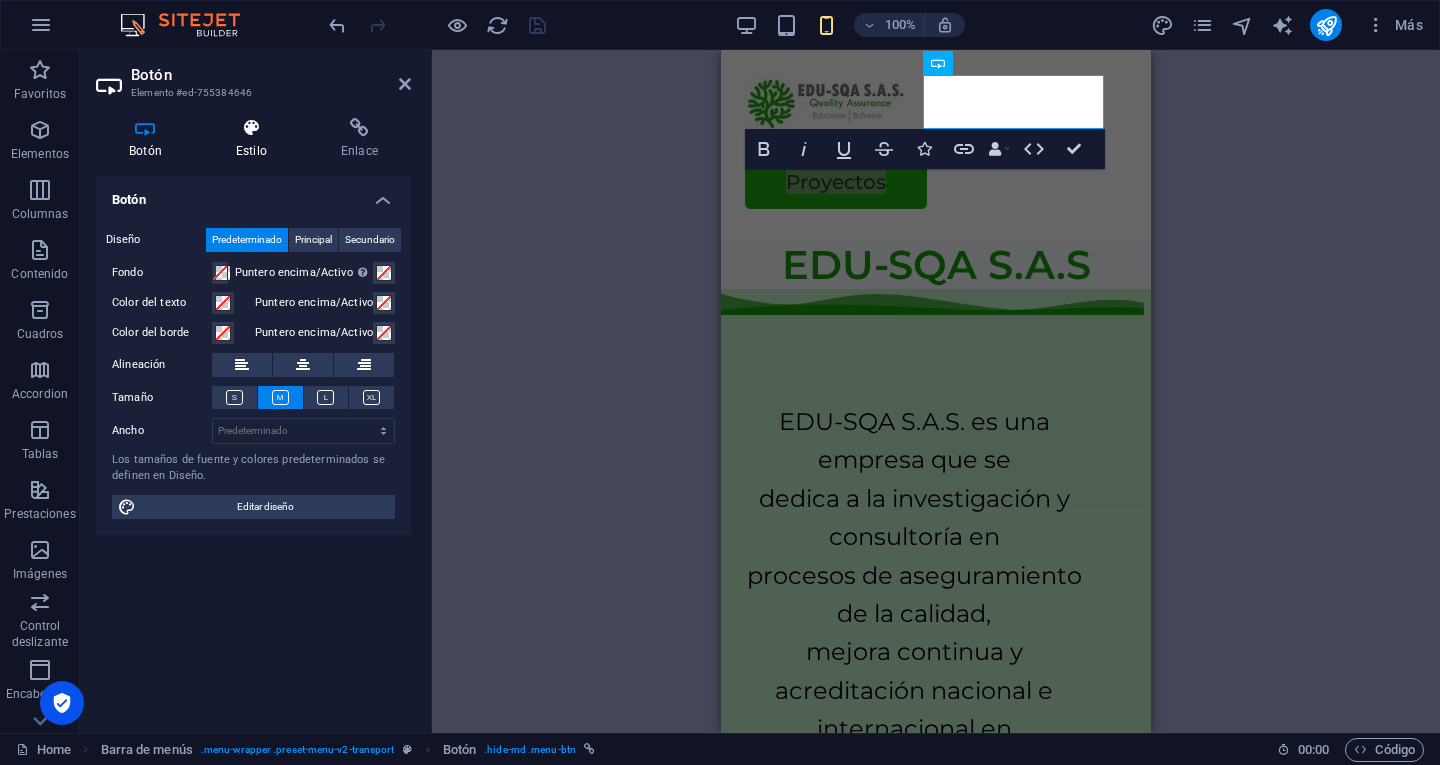 click on "Estilo" at bounding box center (255, 139) 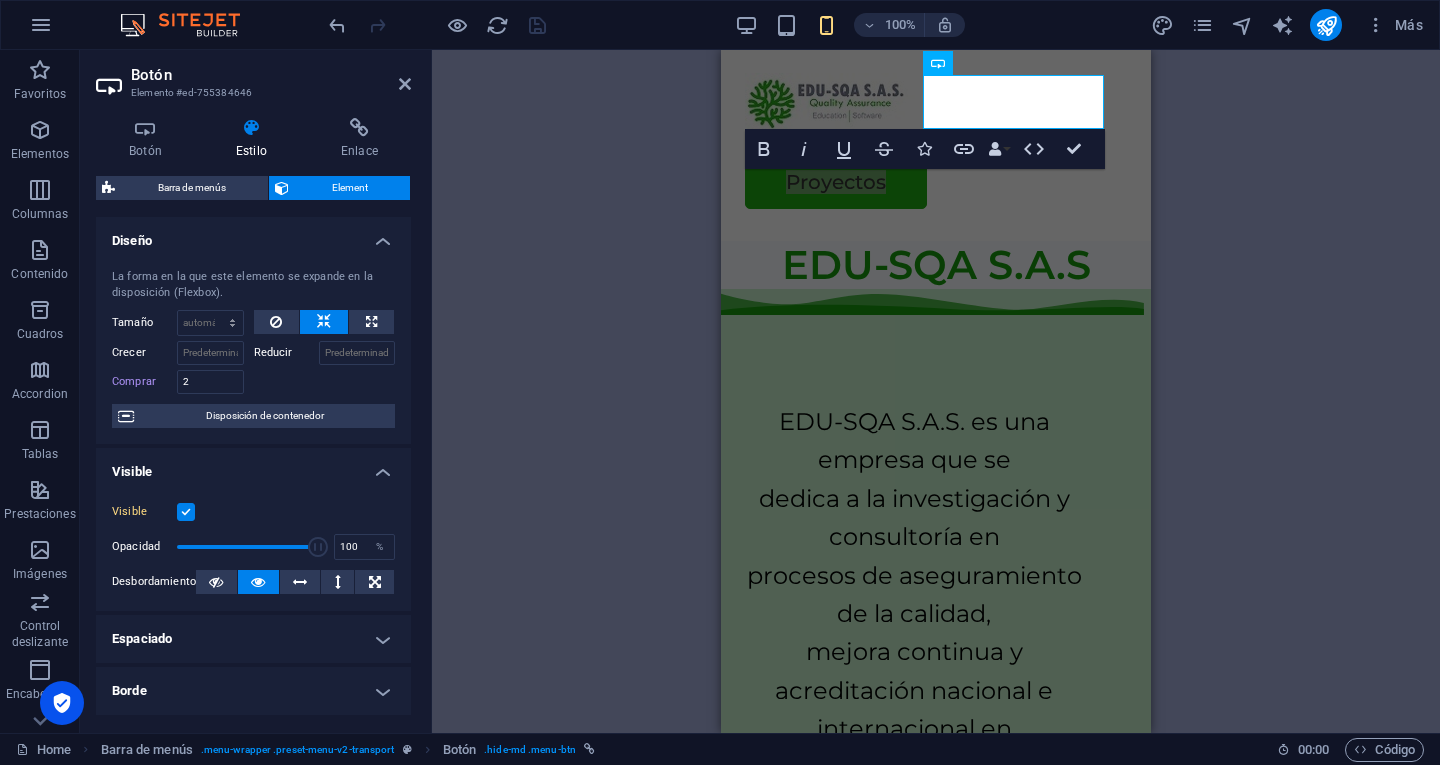 click at bounding box center (186, 512) 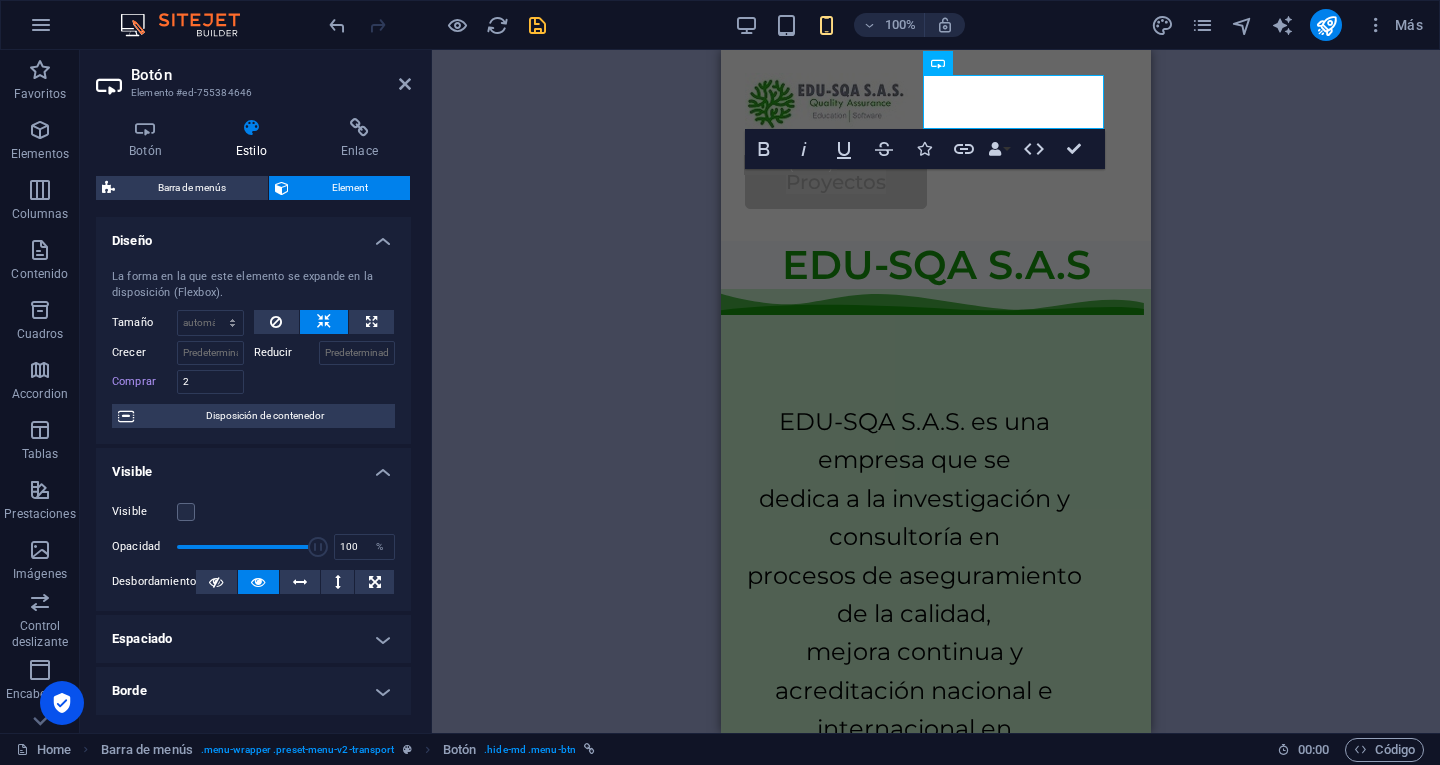 click on "100%" at bounding box center [849, 25] 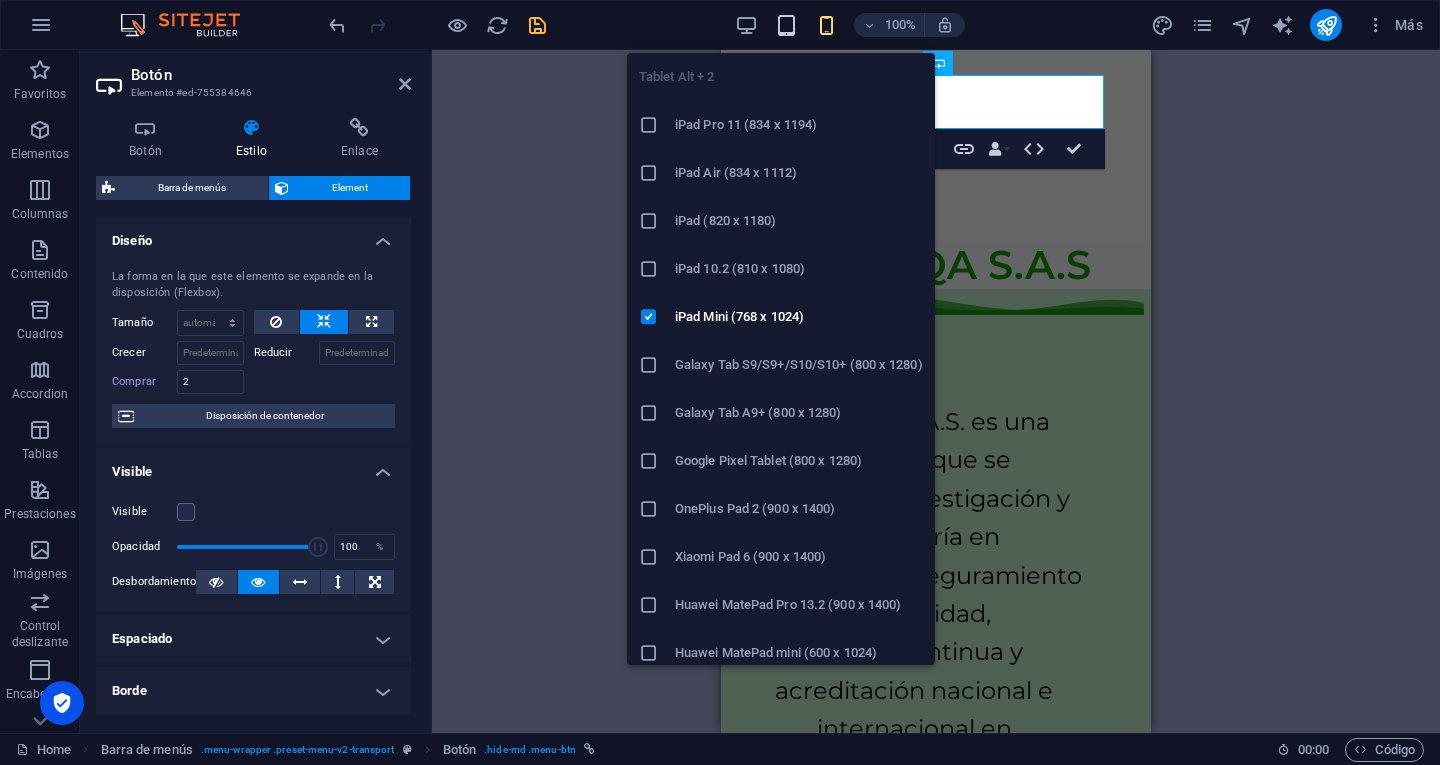 click at bounding box center (786, 25) 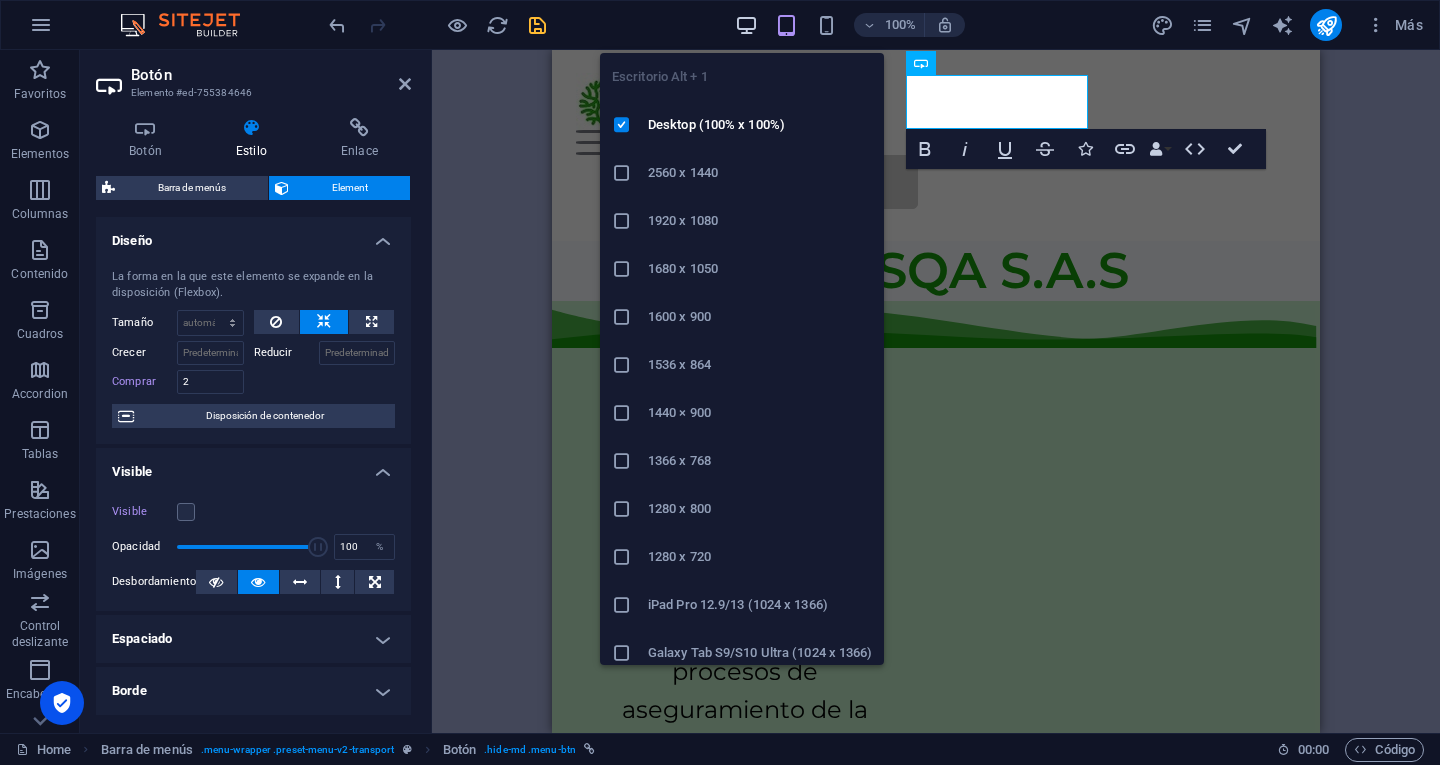 click at bounding box center [746, 25] 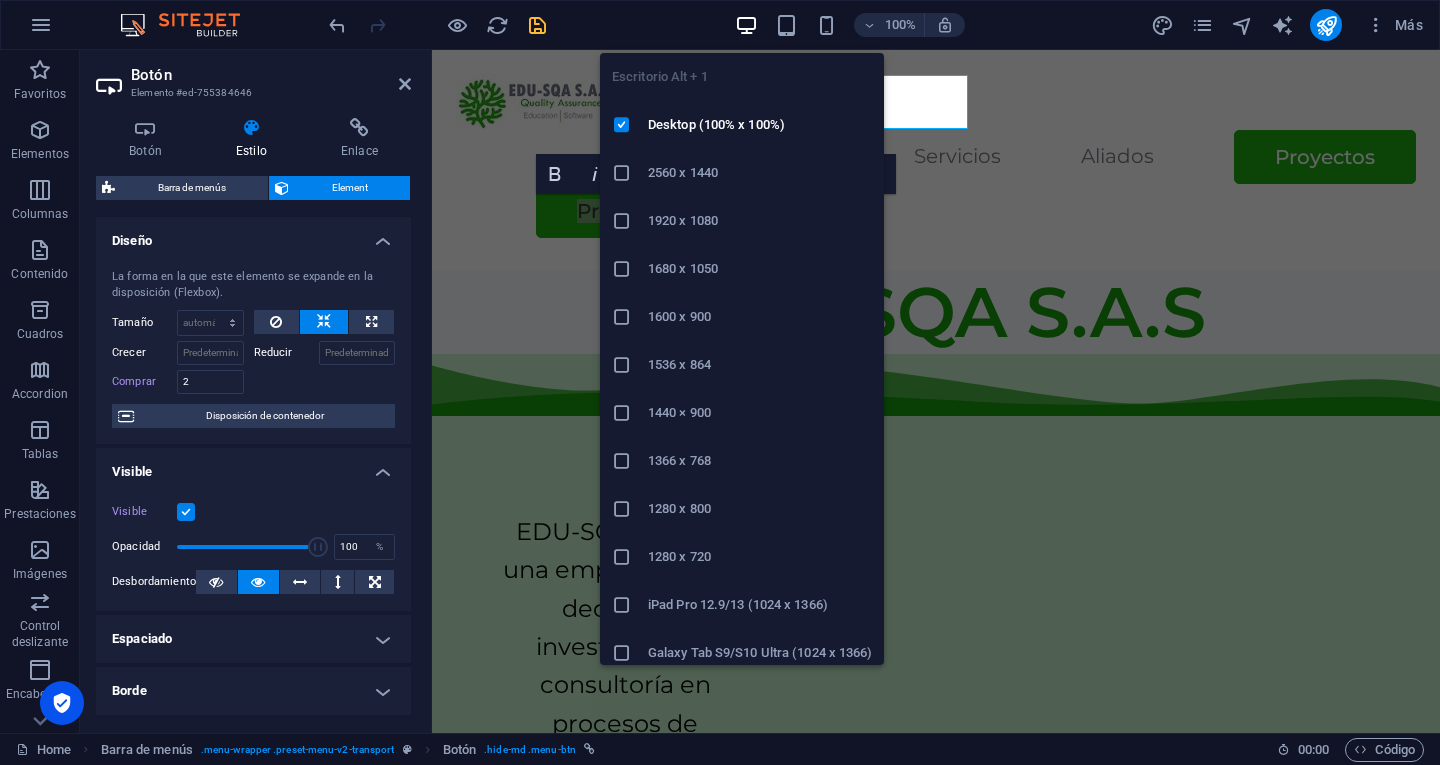 type on "3" 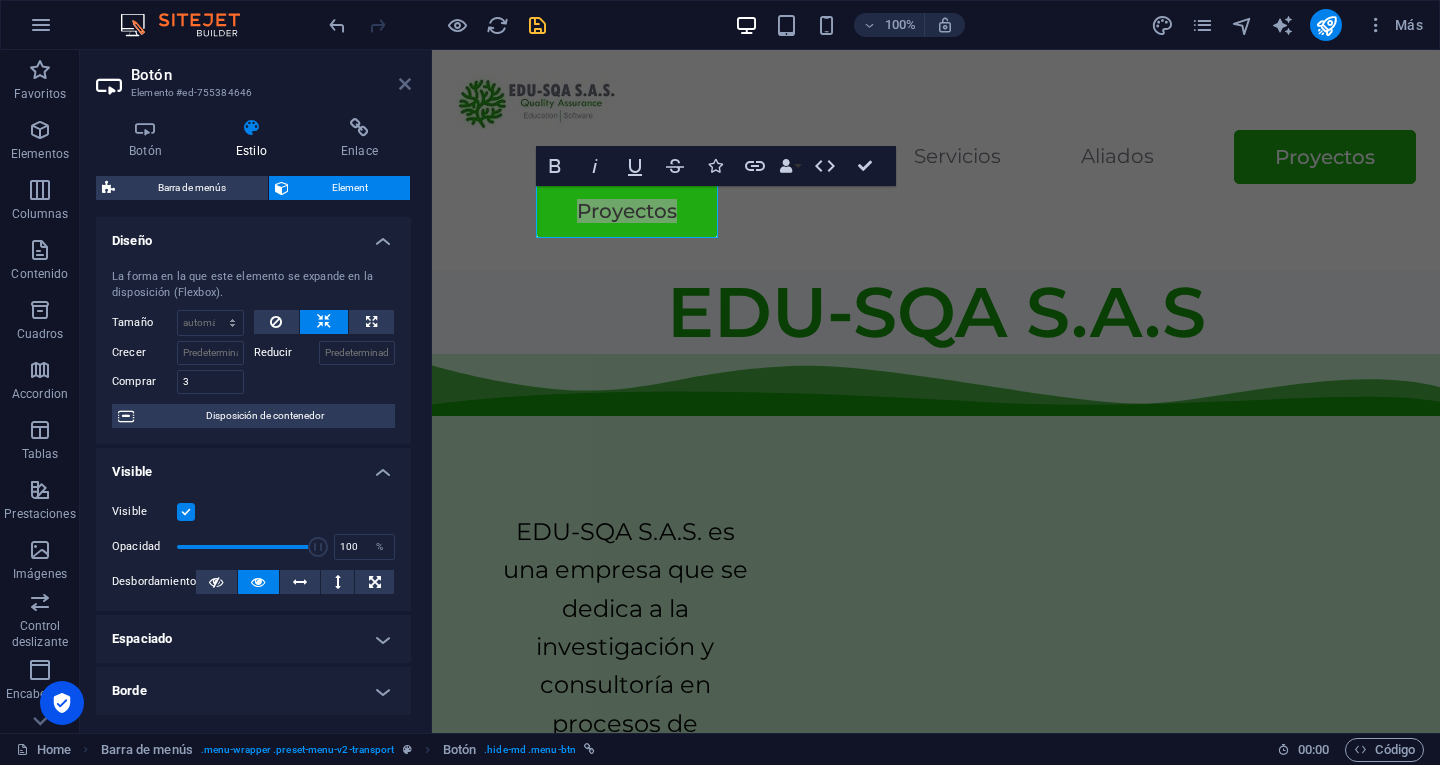 click at bounding box center (405, 84) 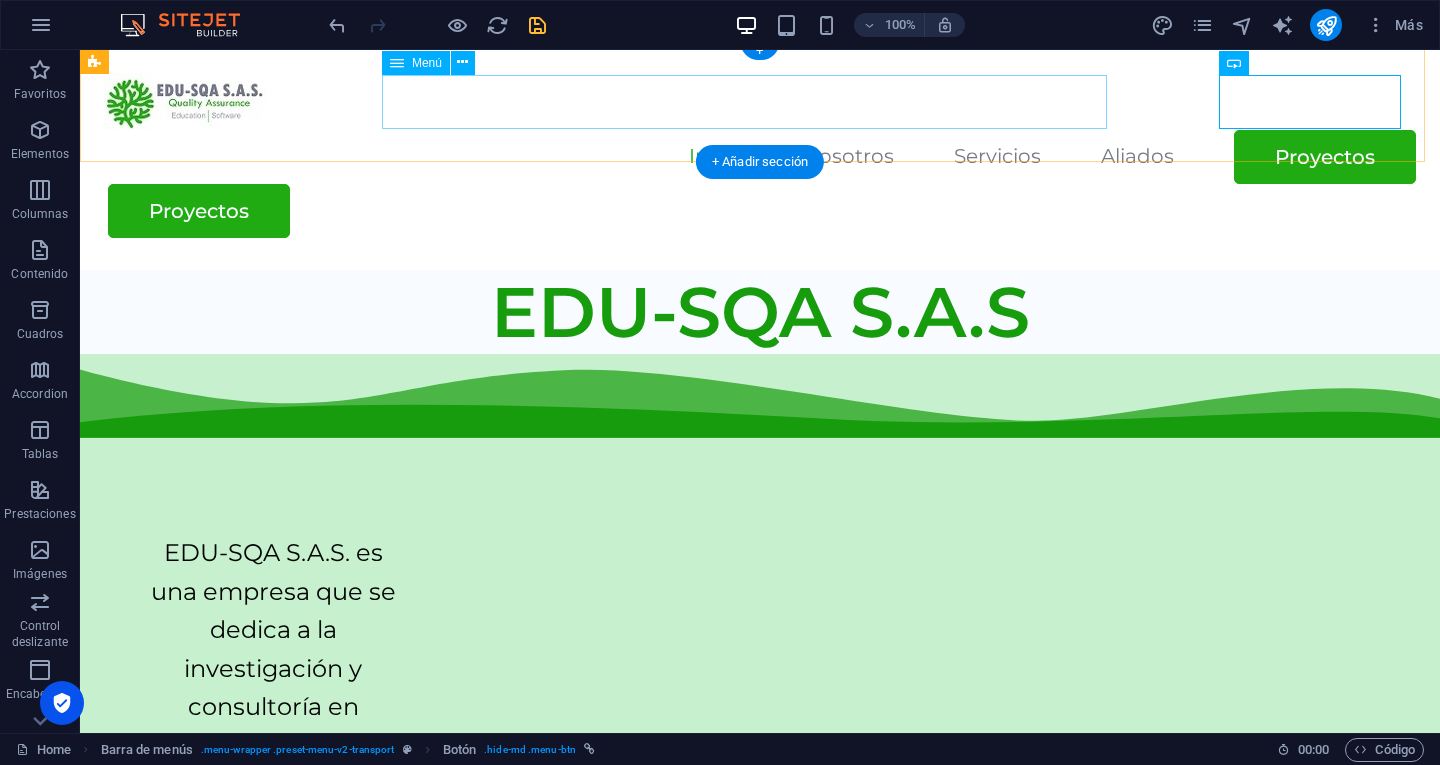 click on "Inicio Nosotros Servicios Aliados Proyectos" at bounding box center [760, 157] 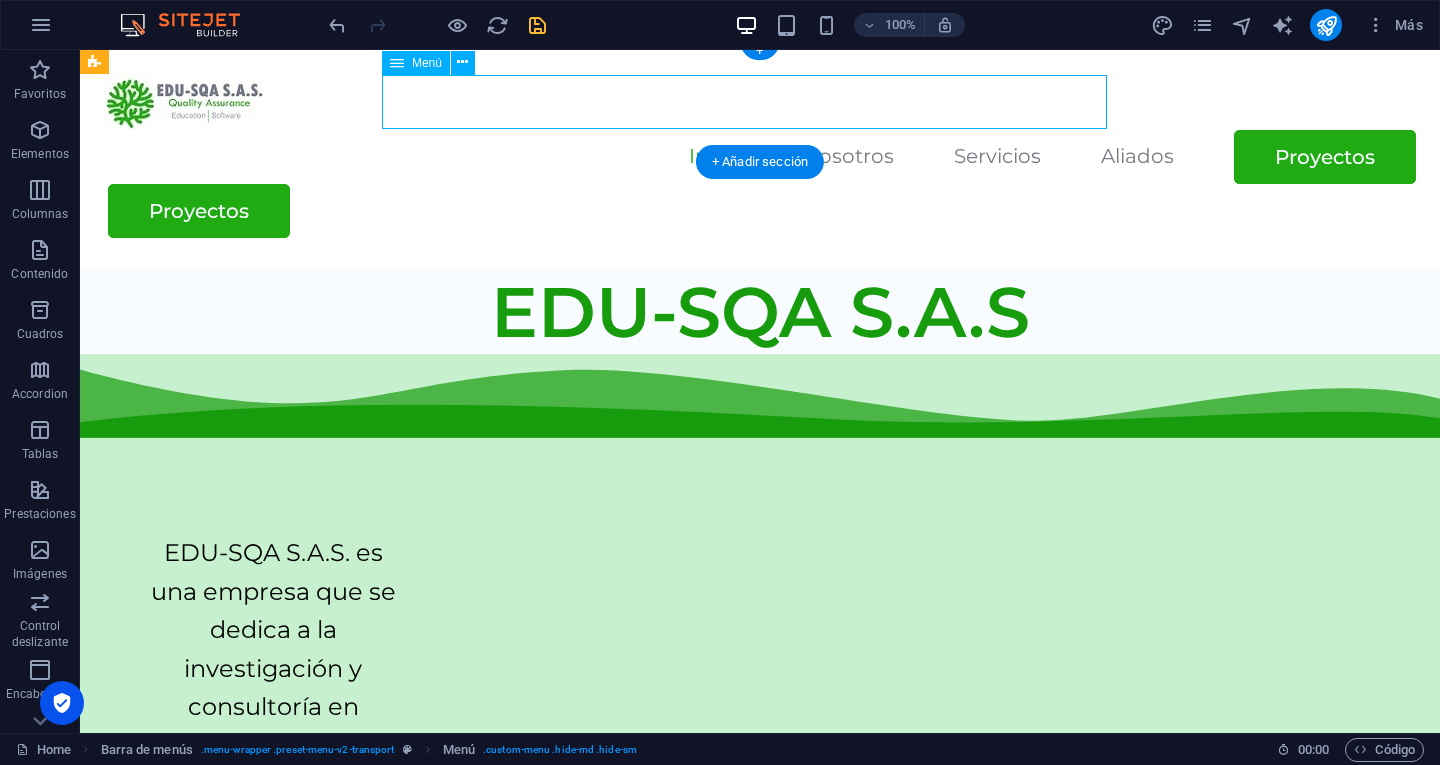 click on "Inicio Nosotros Servicios Aliados Proyectos" at bounding box center (760, 157) 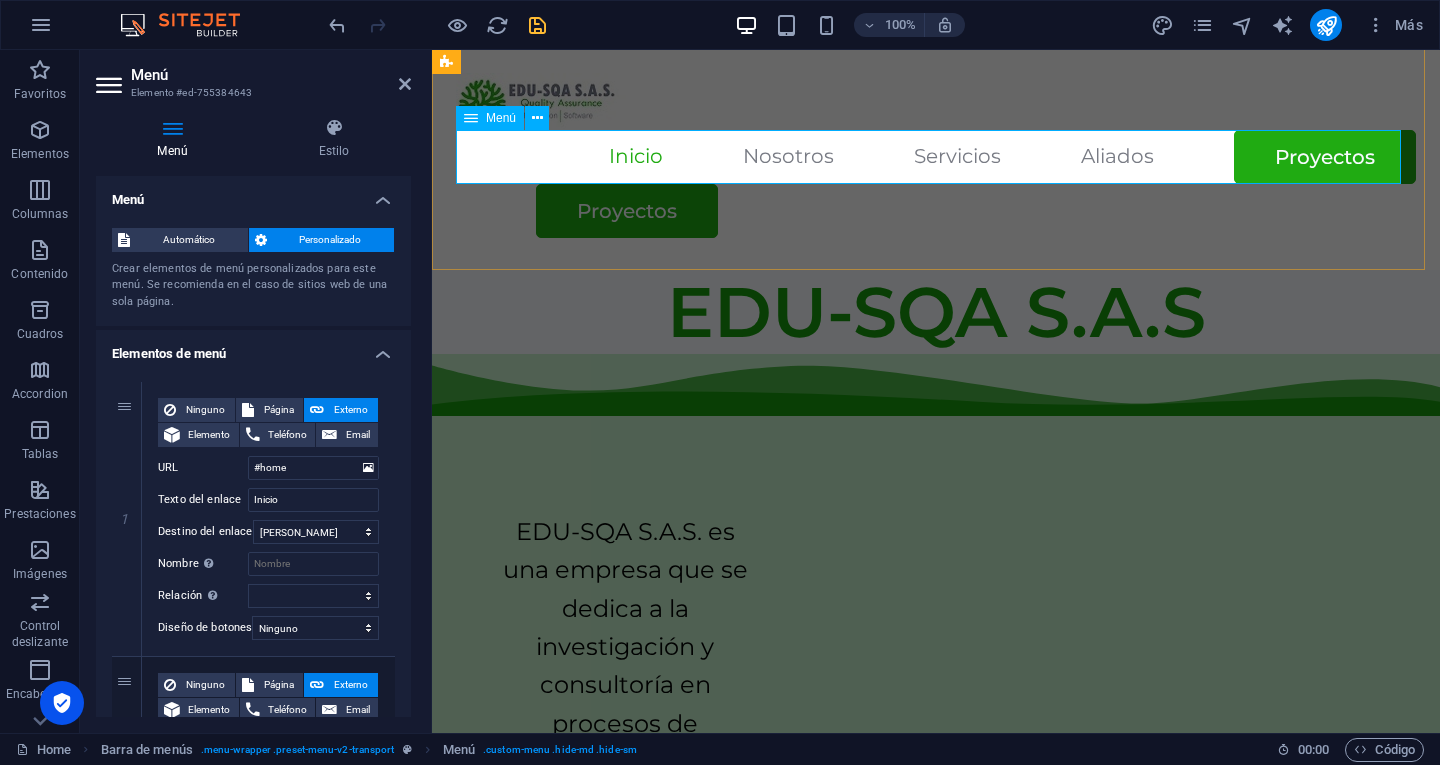 click on "Inicio Nosotros Servicios Aliados Proyectos" at bounding box center [936, 157] 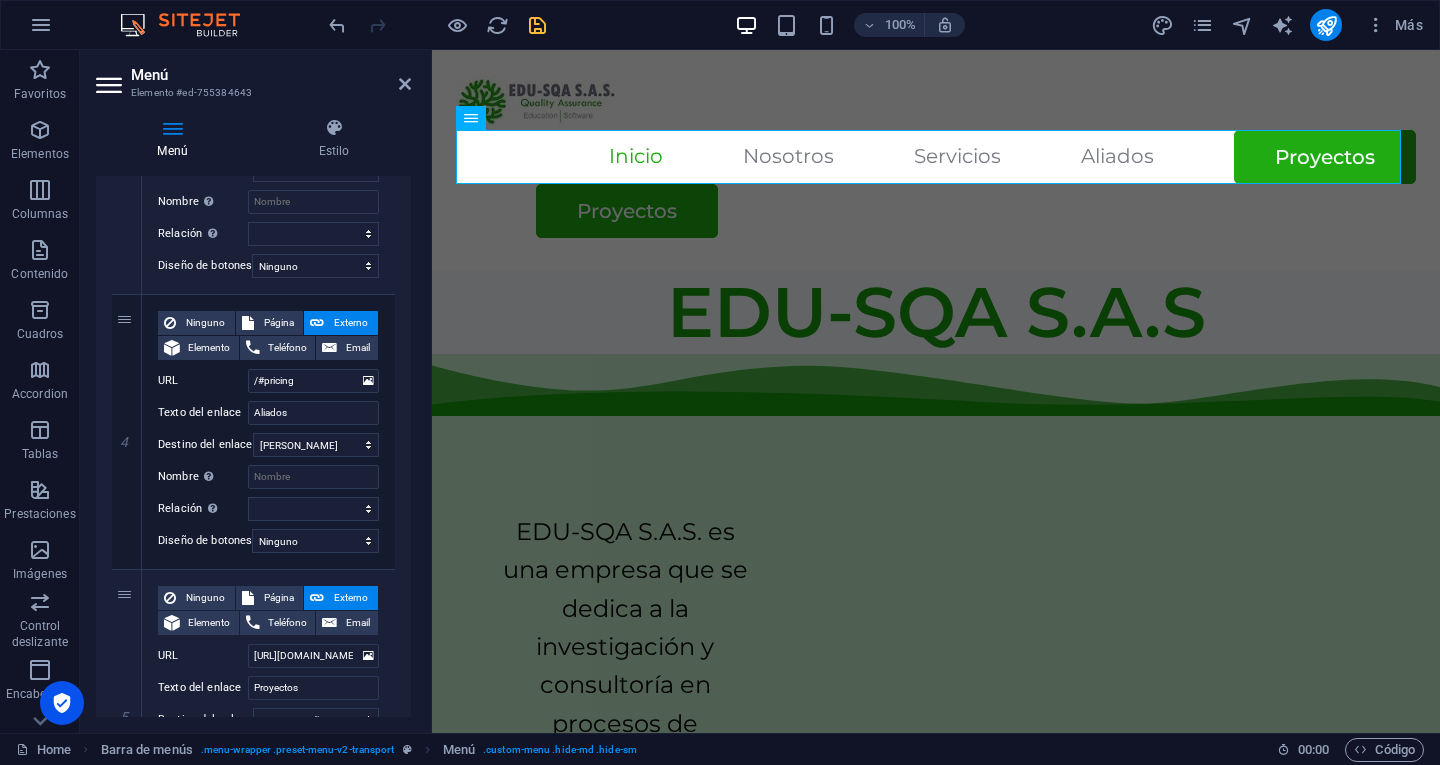 scroll, scrollTop: 1109, scrollLeft: 0, axis: vertical 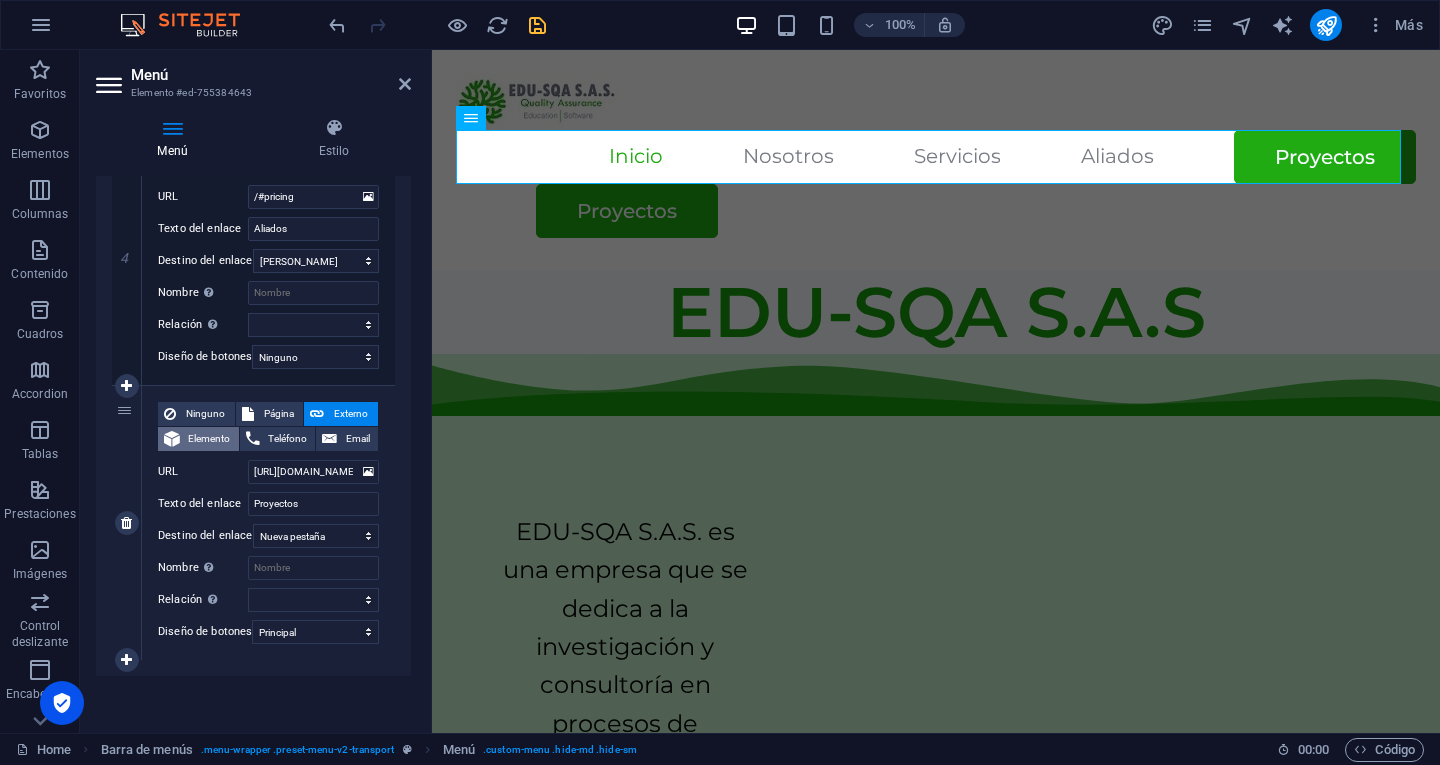 click on "Elemento" at bounding box center (209, 439) 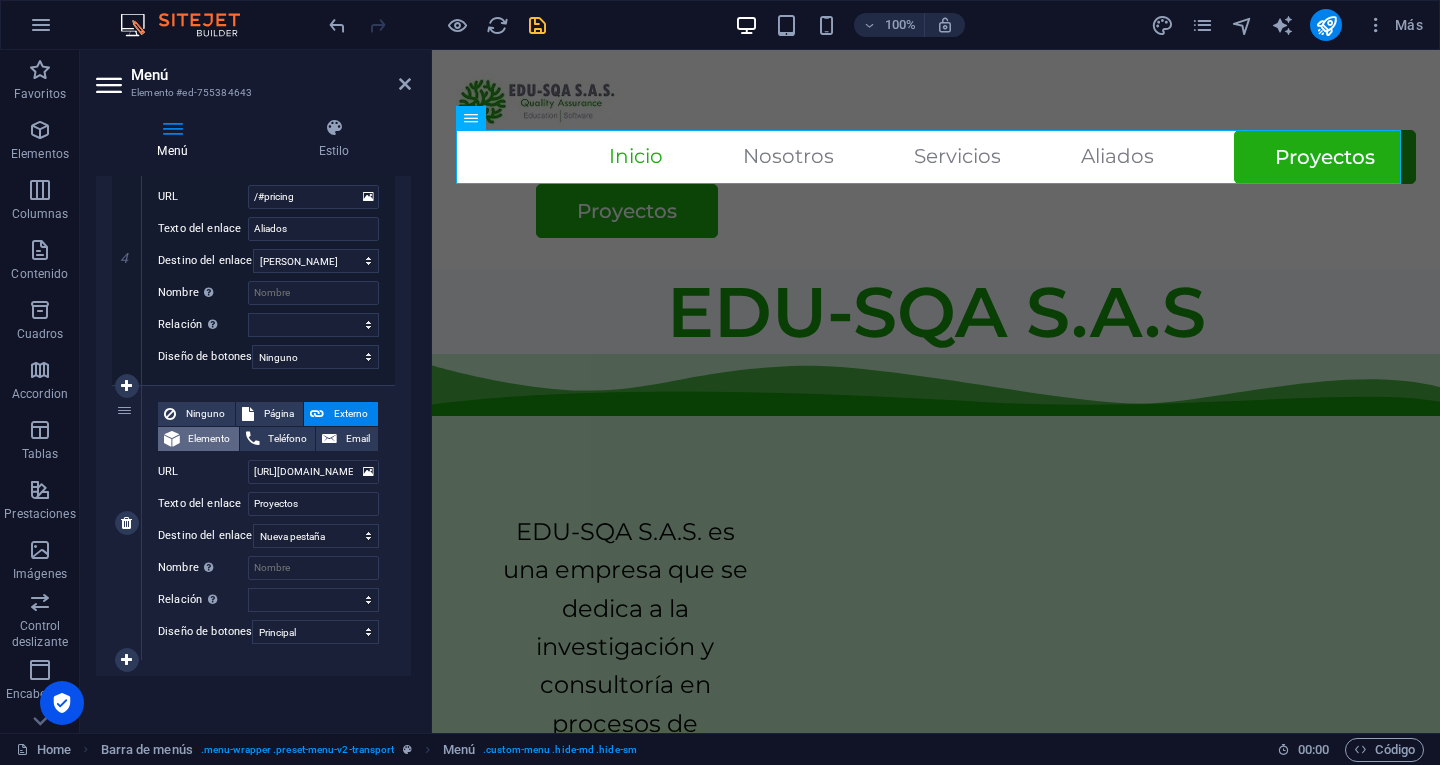 select 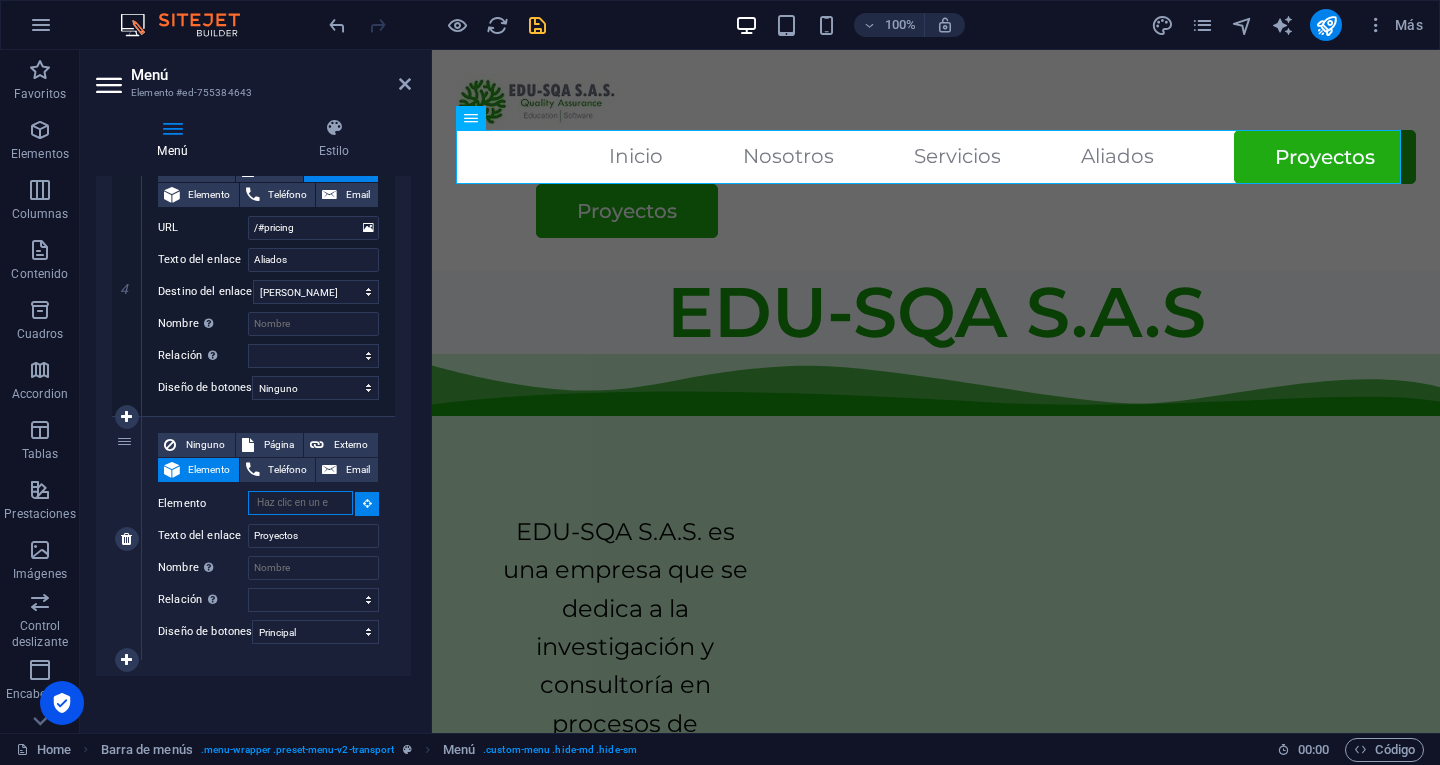 scroll, scrollTop: 1078, scrollLeft: 0, axis: vertical 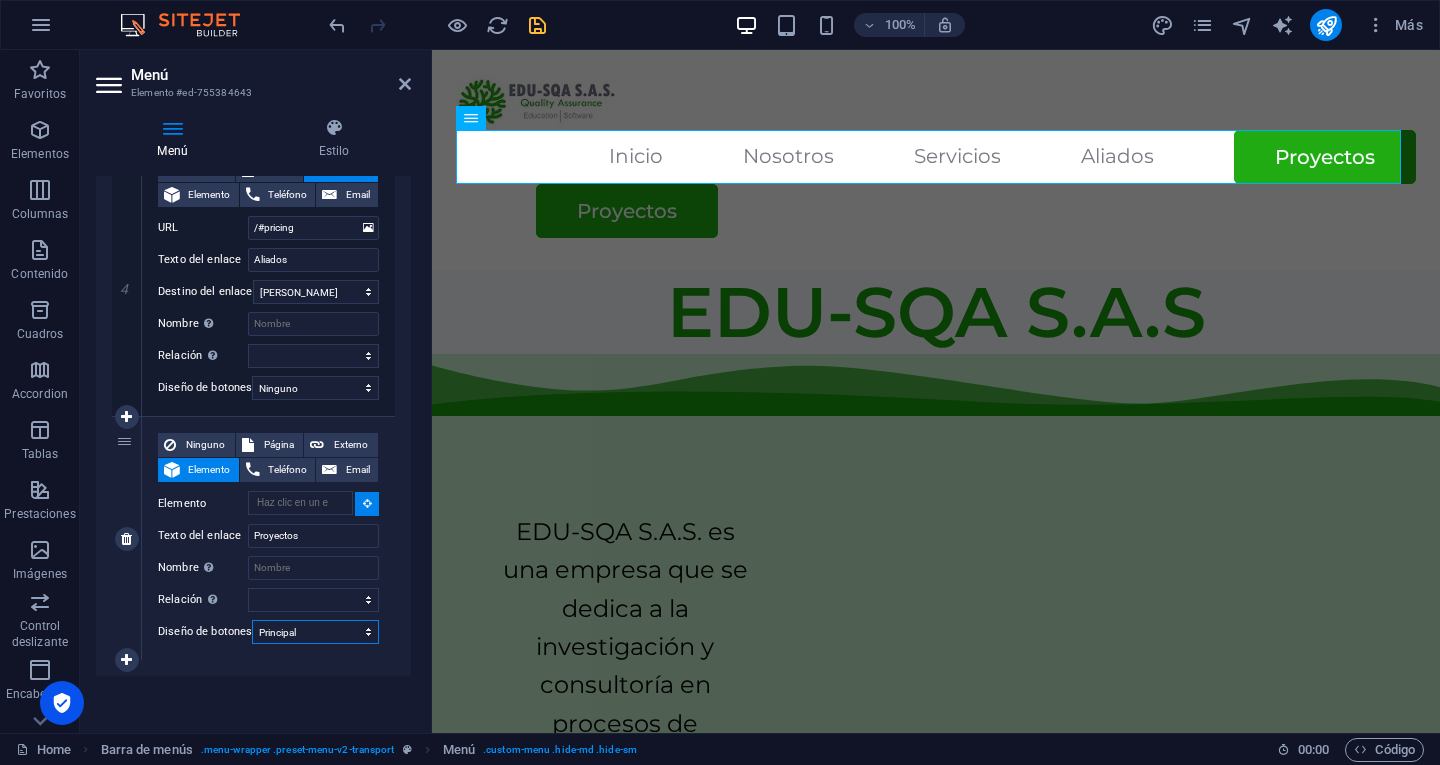 click on "Ninguno Predeterminado Principal Secundario" at bounding box center (315, 632) 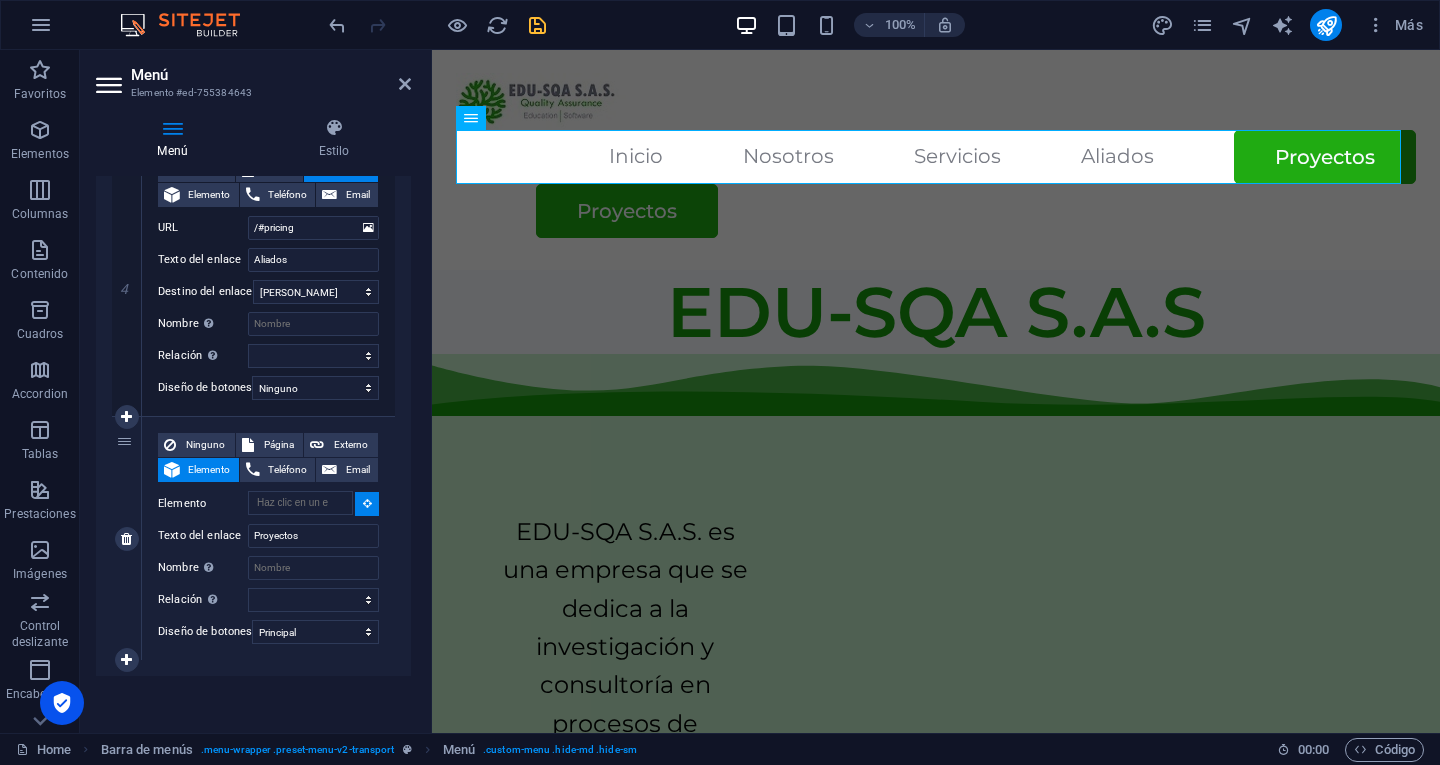 click on "5" at bounding box center (127, 538) 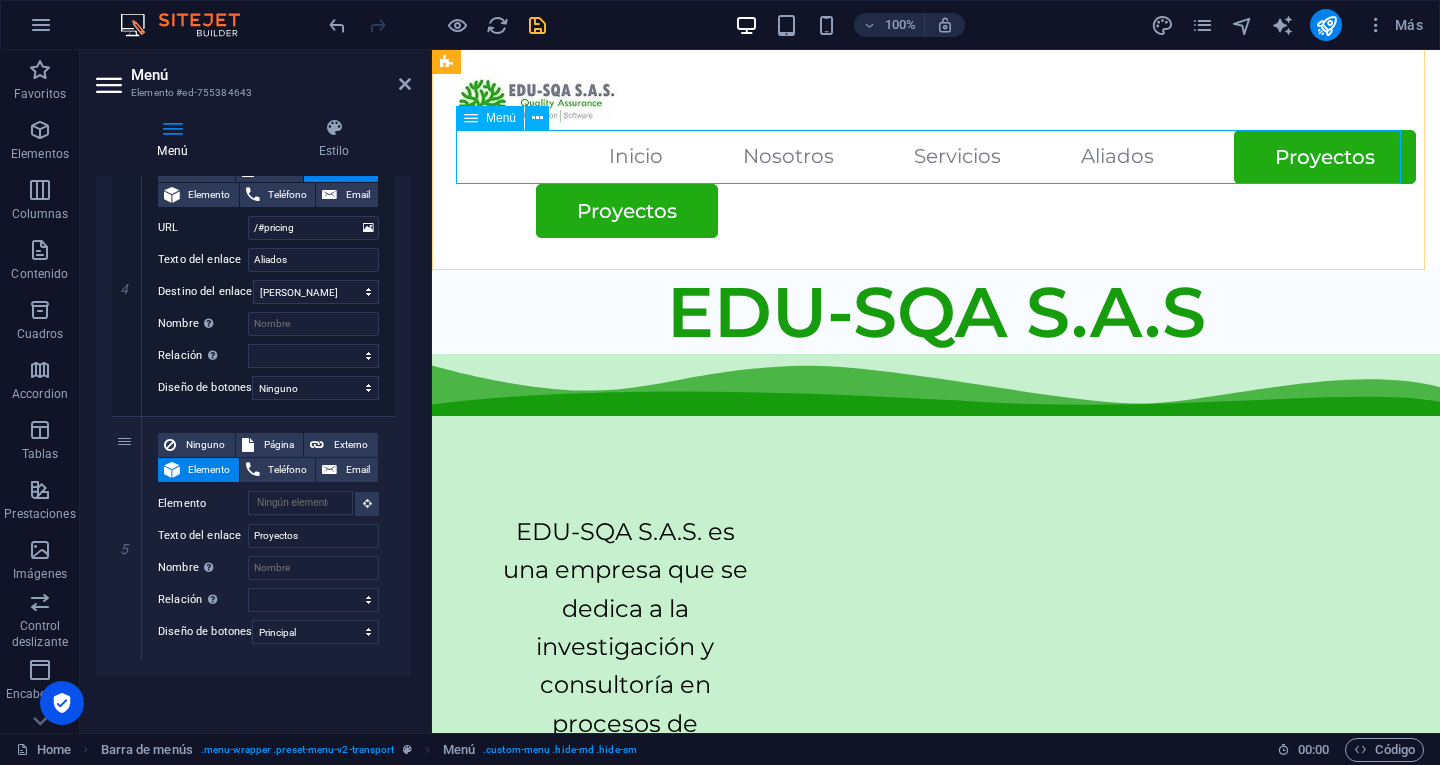 click on "Inicio Nosotros Servicios Aliados Proyectos" at bounding box center [936, 157] 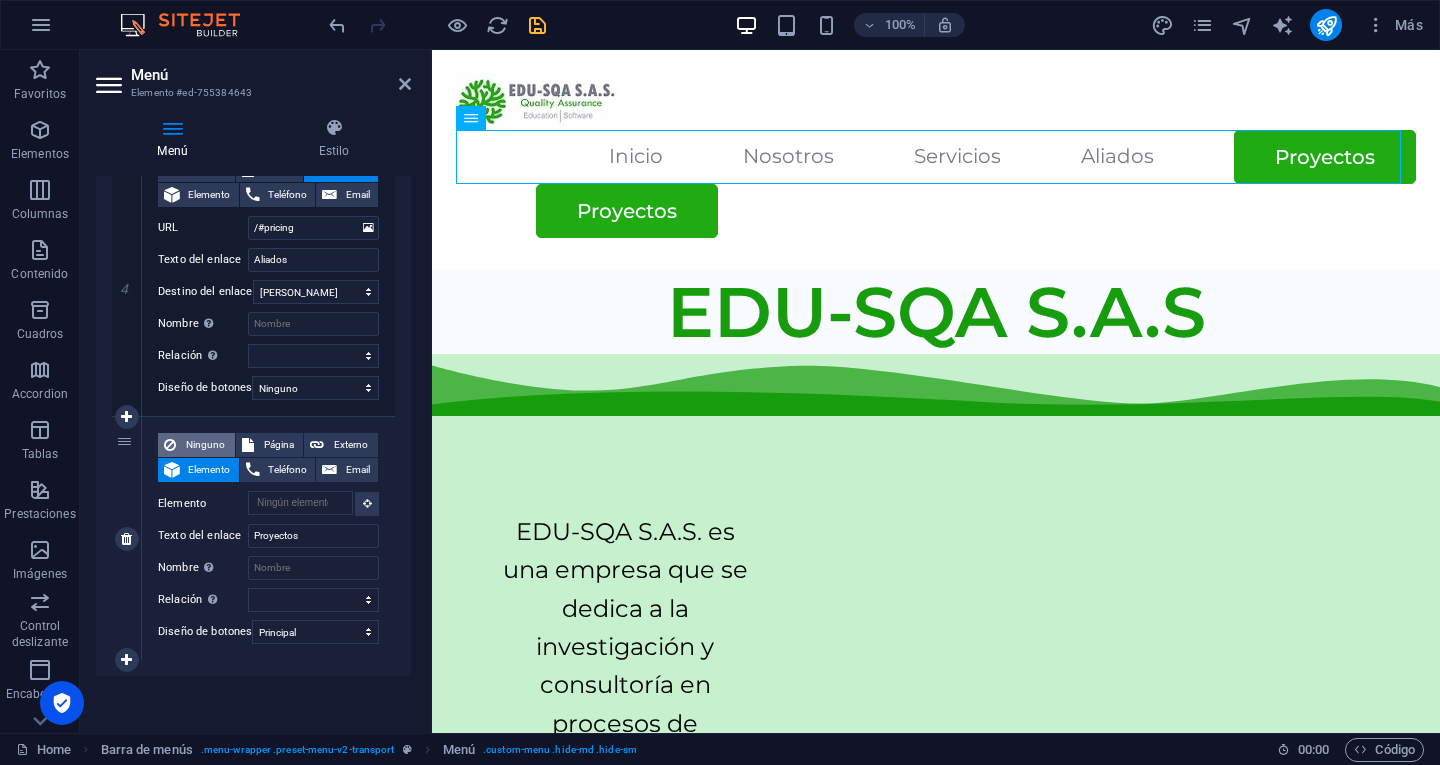 click on "Ninguno" at bounding box center [205, 445] 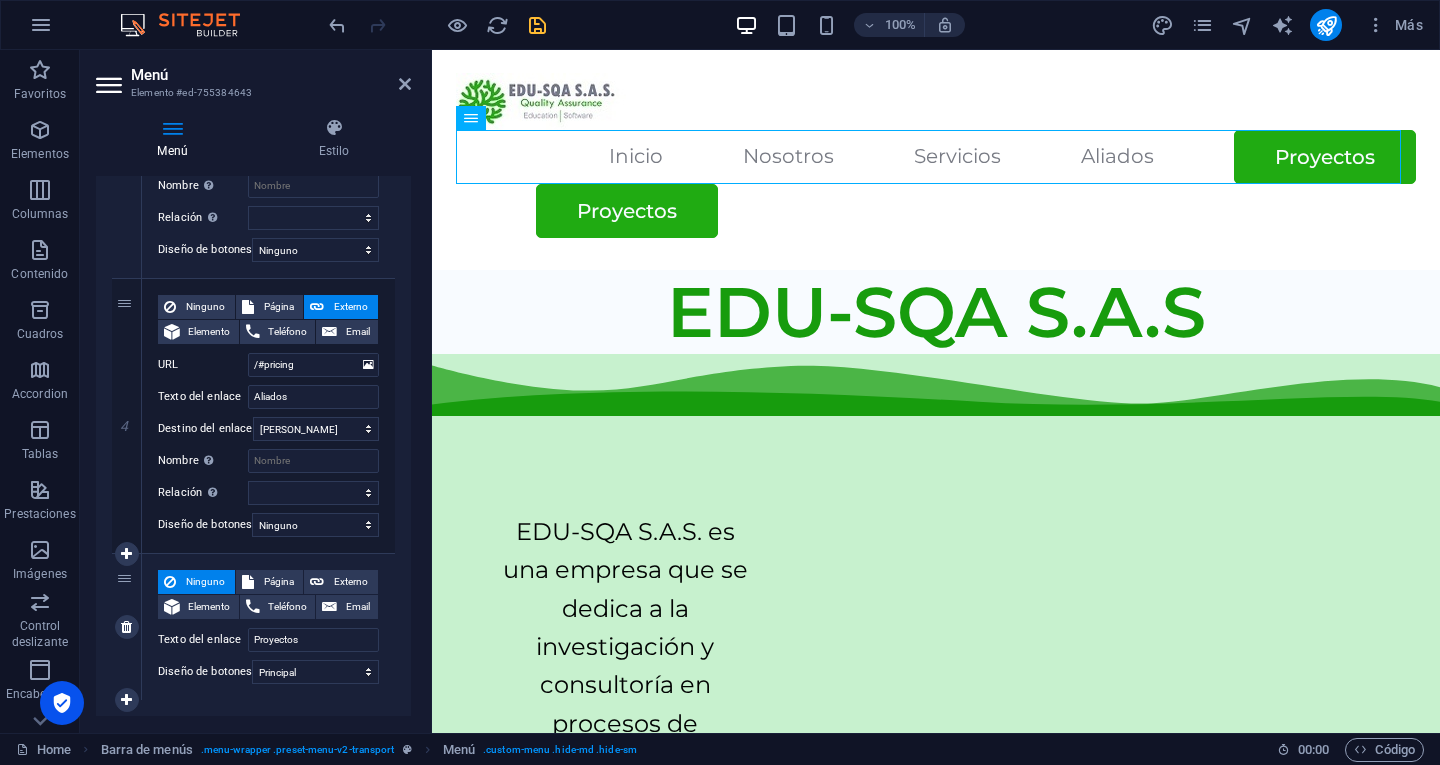 scroll, scrollTop: 927, scrollLeft: 0, axis: vertical 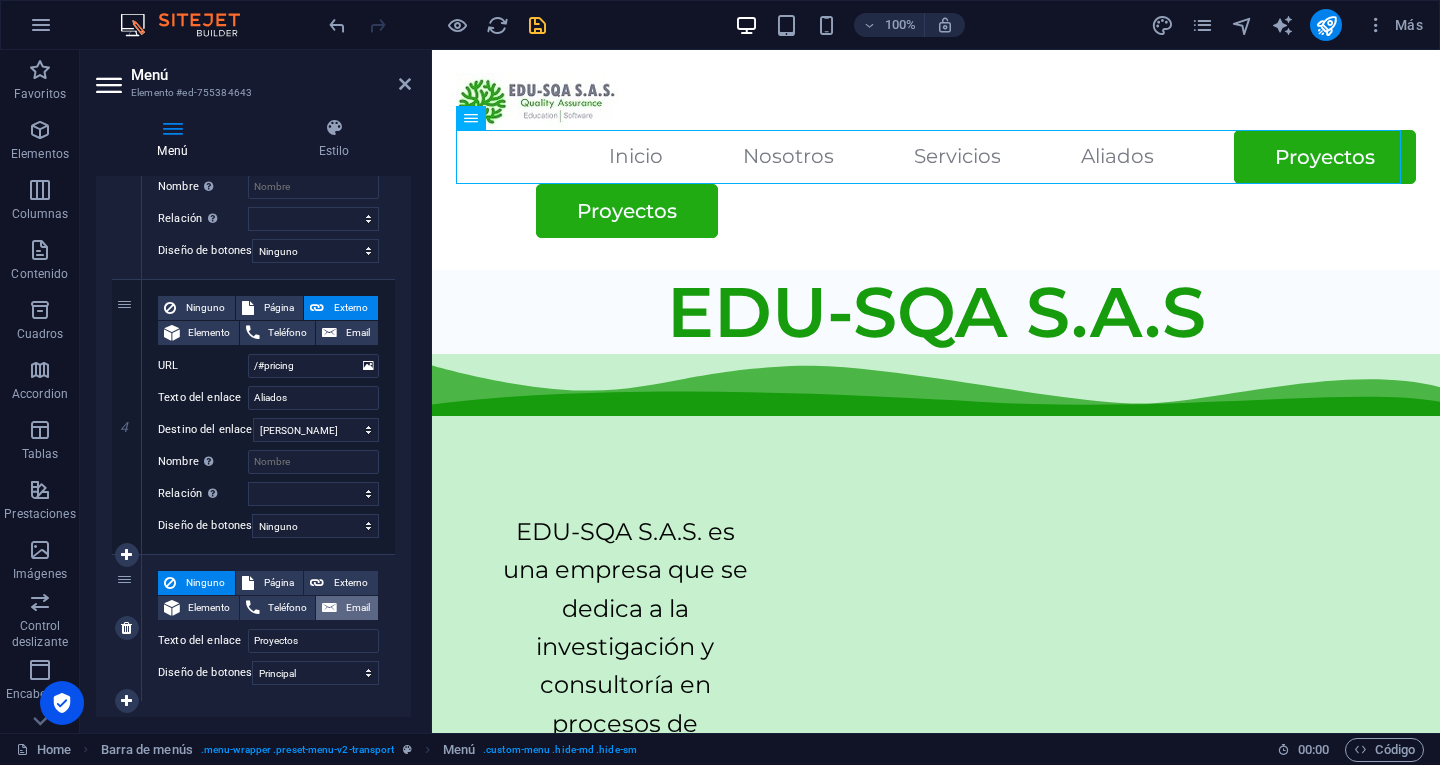 click on "Email" at bounding box center (357, 608) 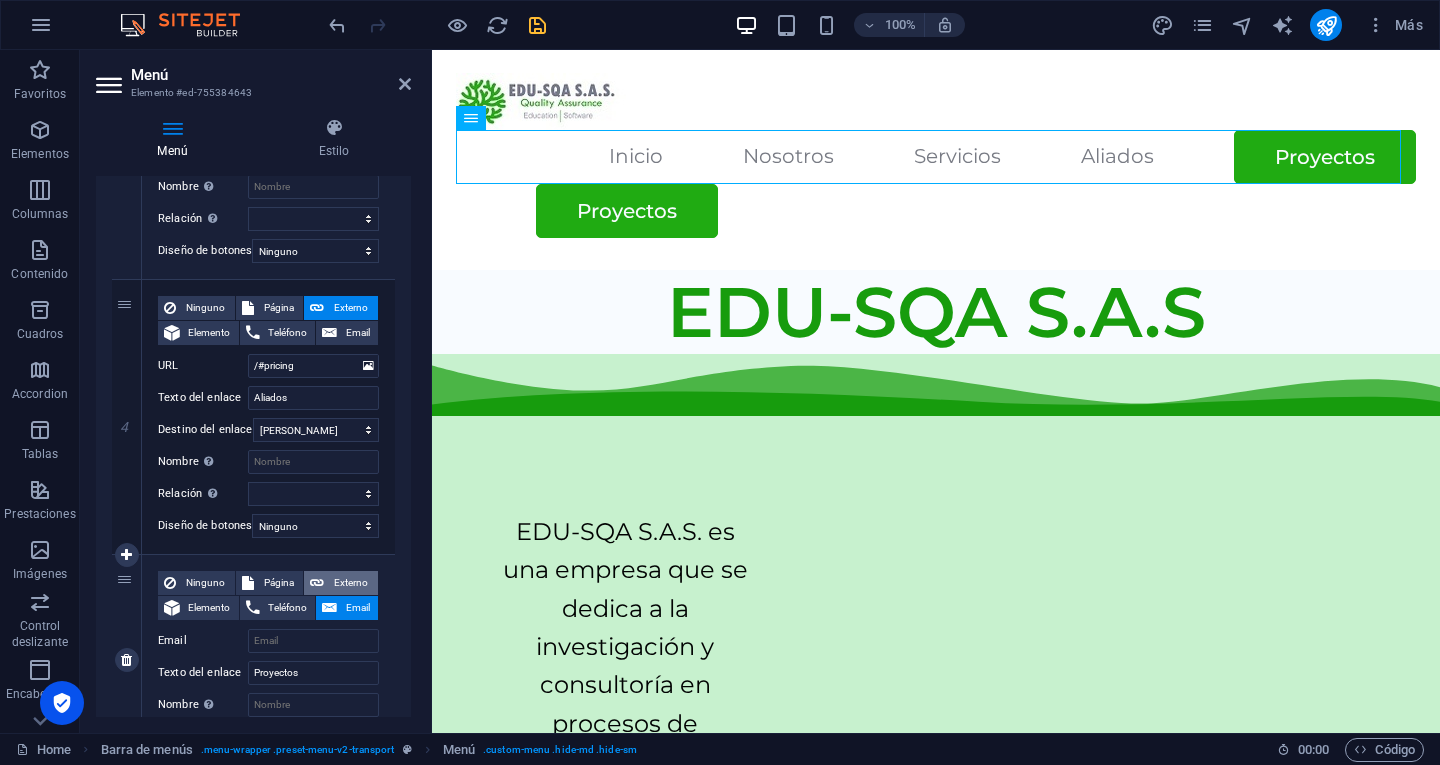 click on "Externo" at bounding box center [351, 583] 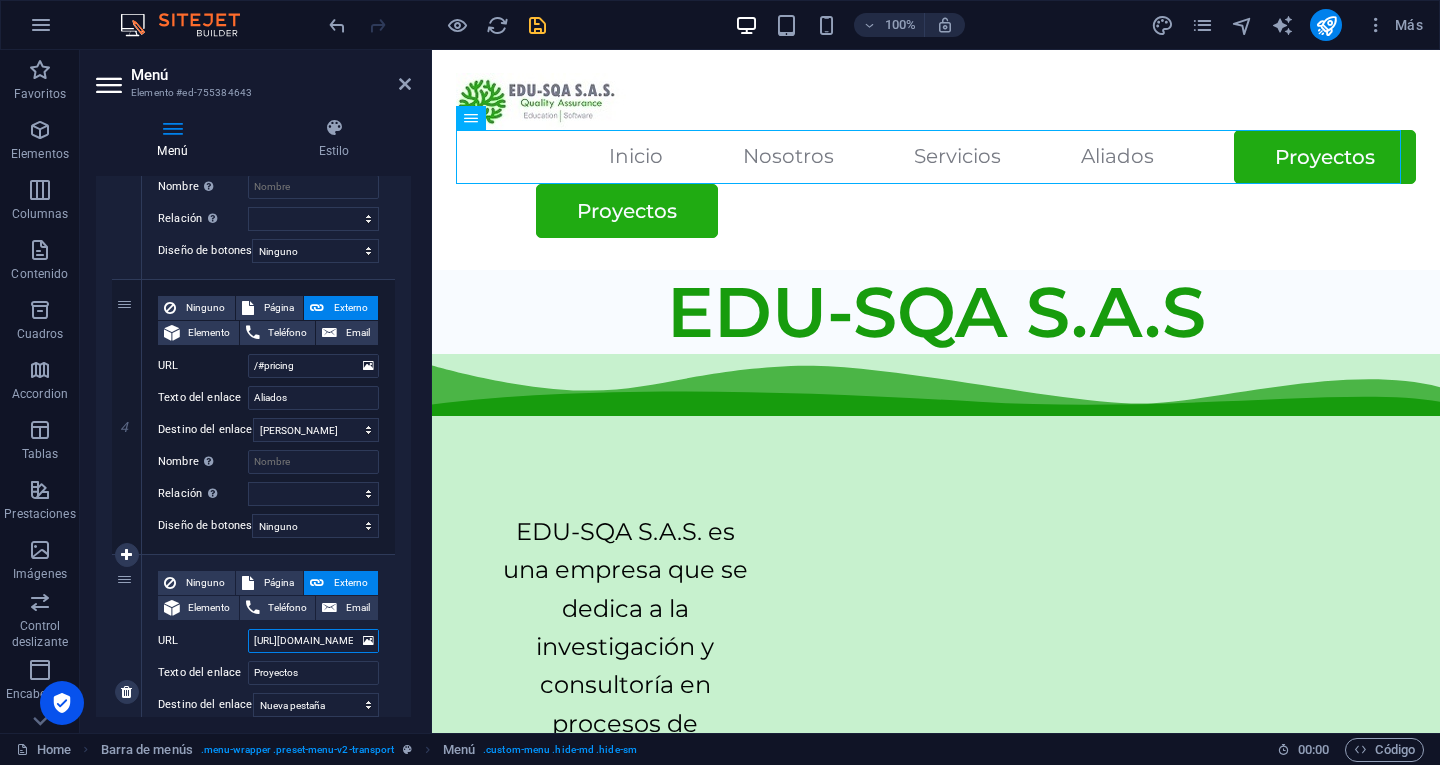 scroll, scrollTop: 0, scrollLeft: 64, axis: horizontal 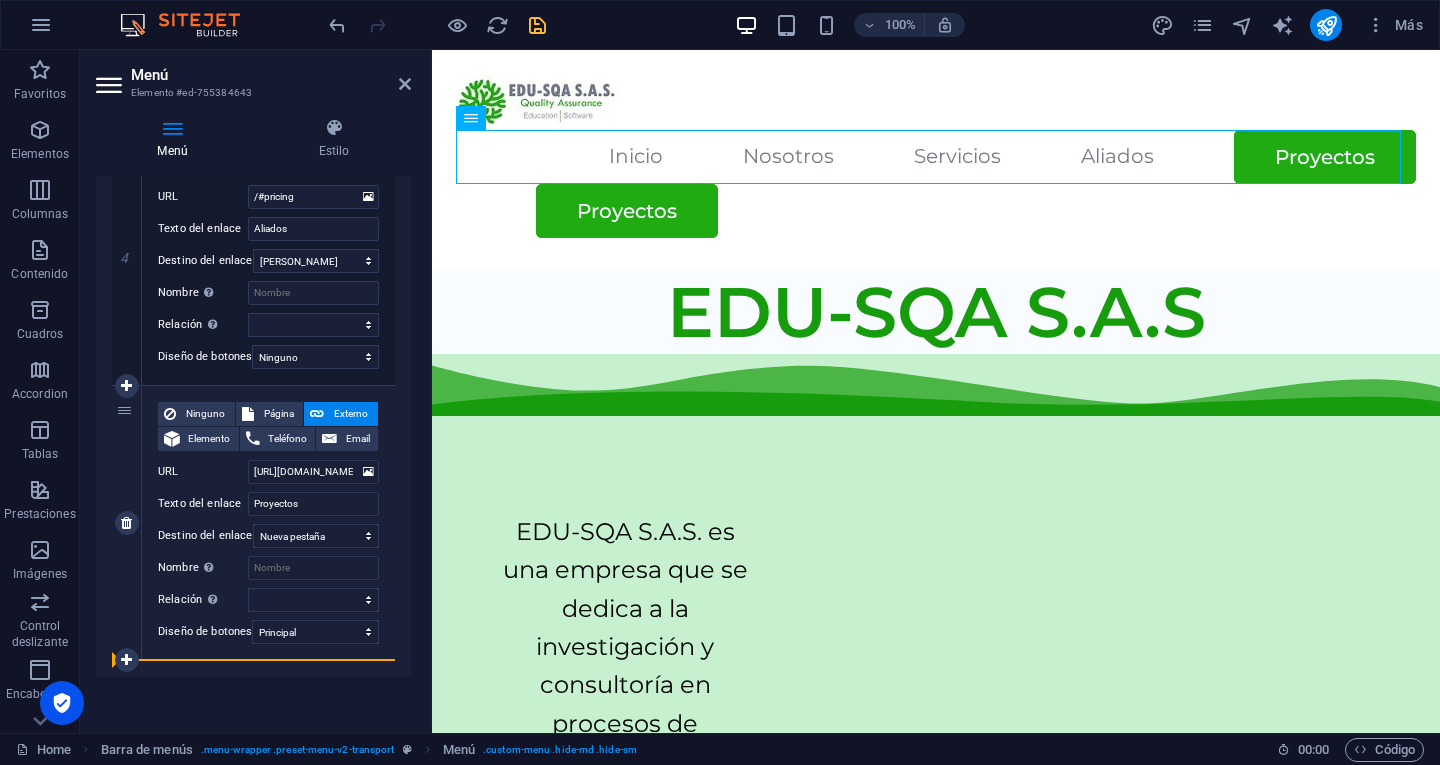 drag, startPoint x: 131, startPoint y: 519, endPoint x: 118, endPoint y: 547, distance: 30.870699 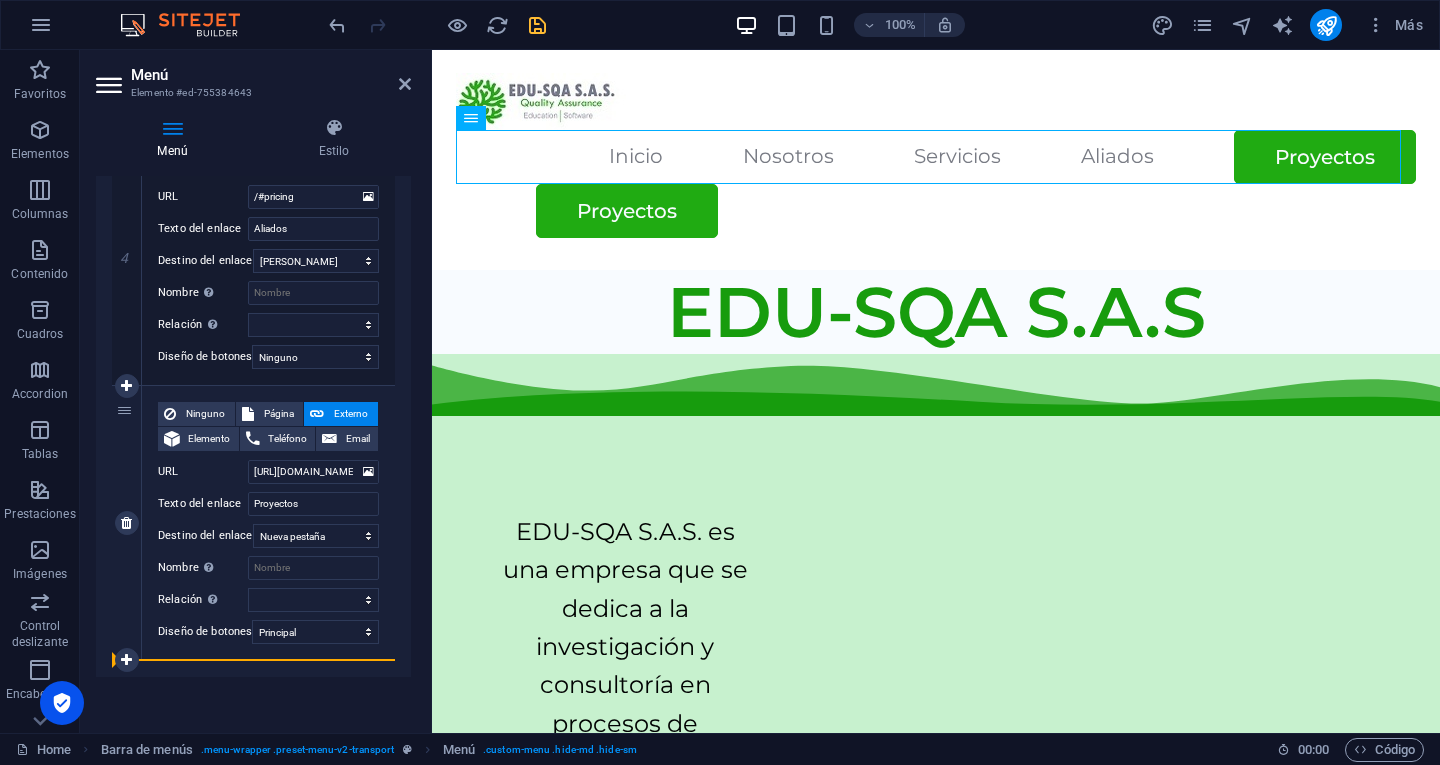 select 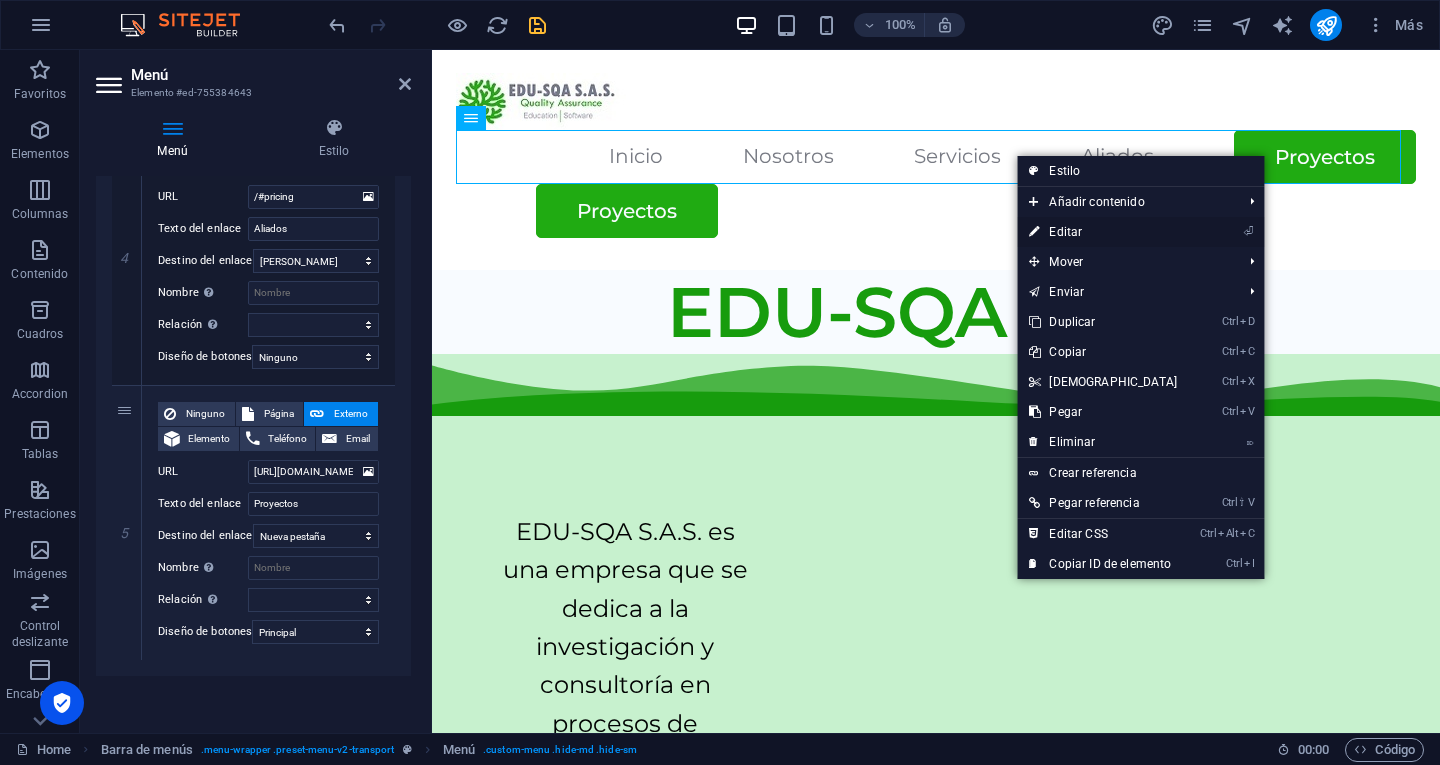 click on "⏎  Editar" at bounding box center (1103, 232) 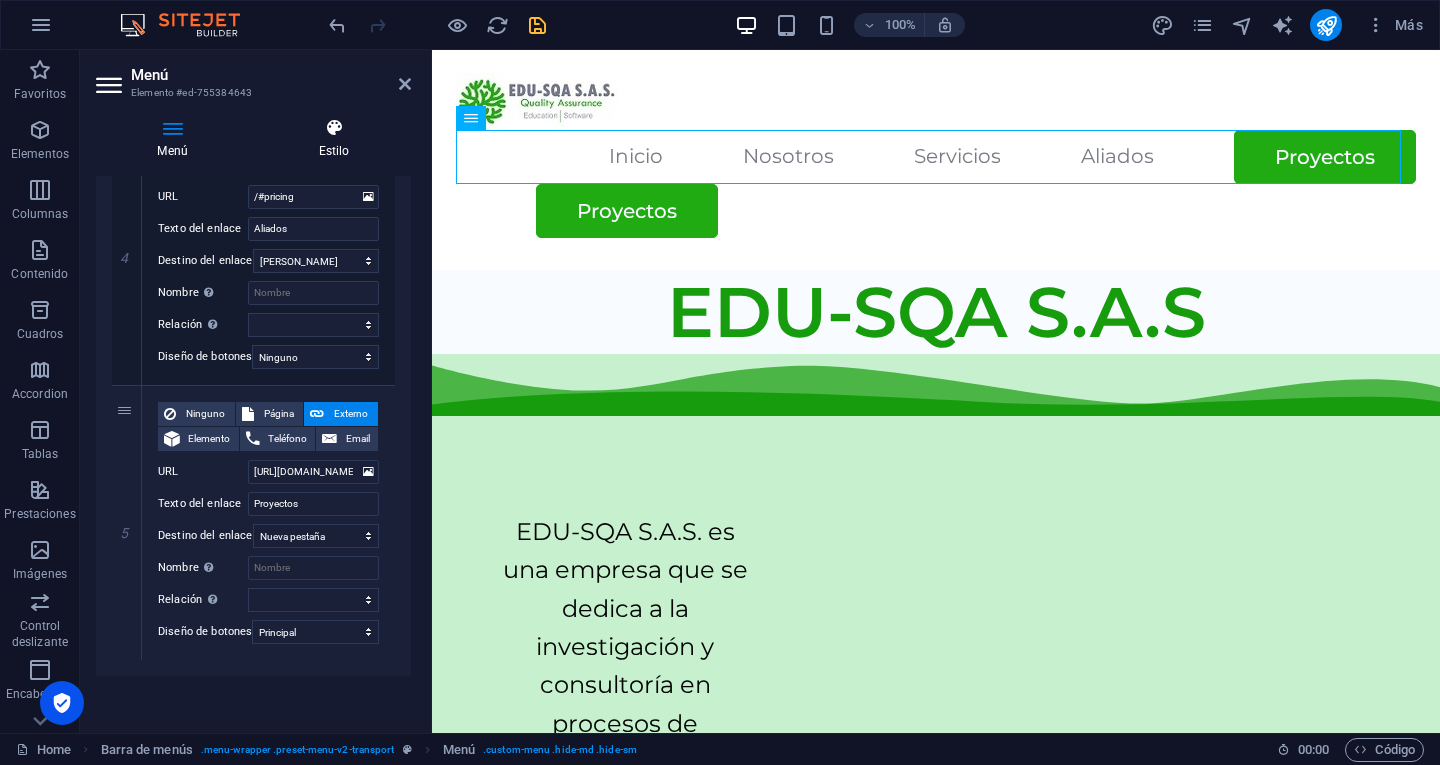 click on "Estilo" at bounding box center [334, 139] 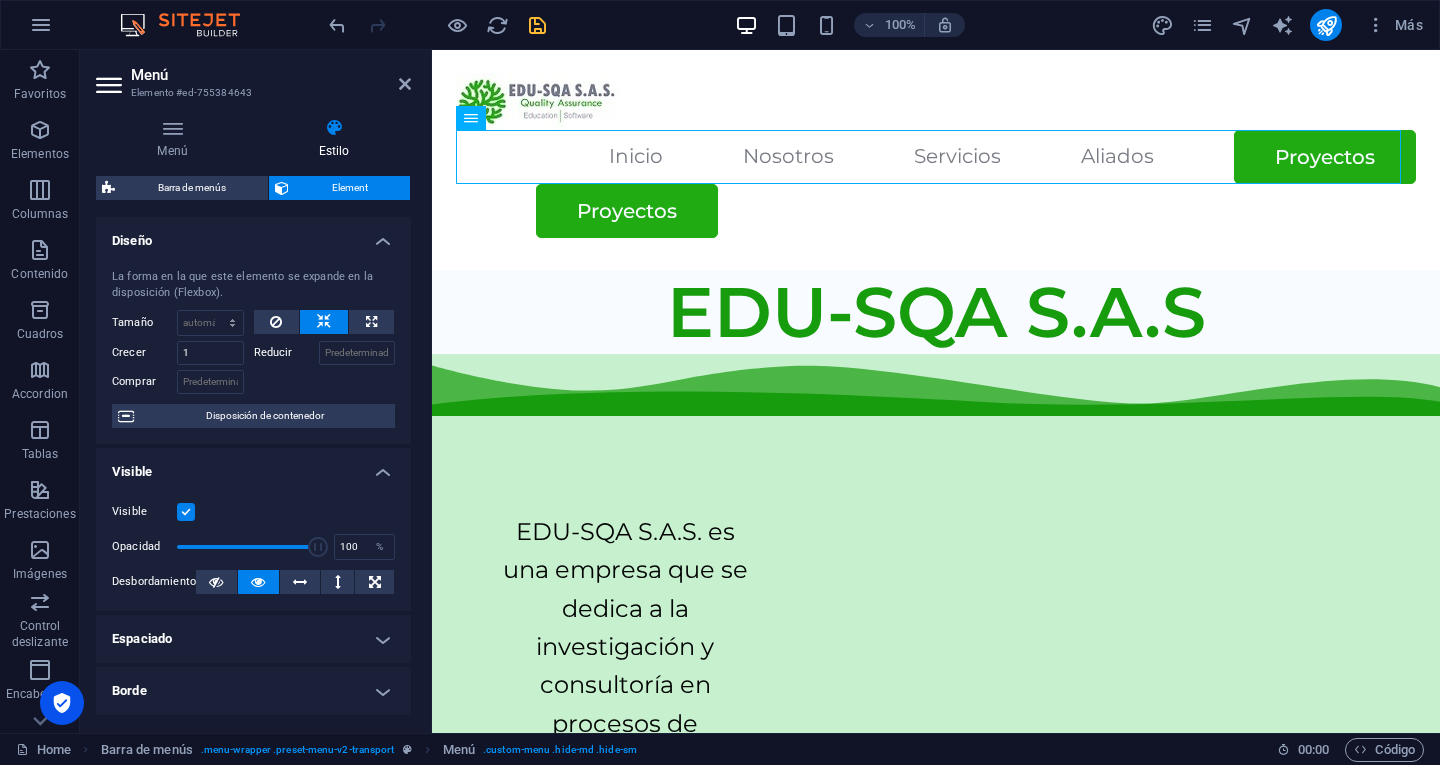 click at bounding box center [186, 512] 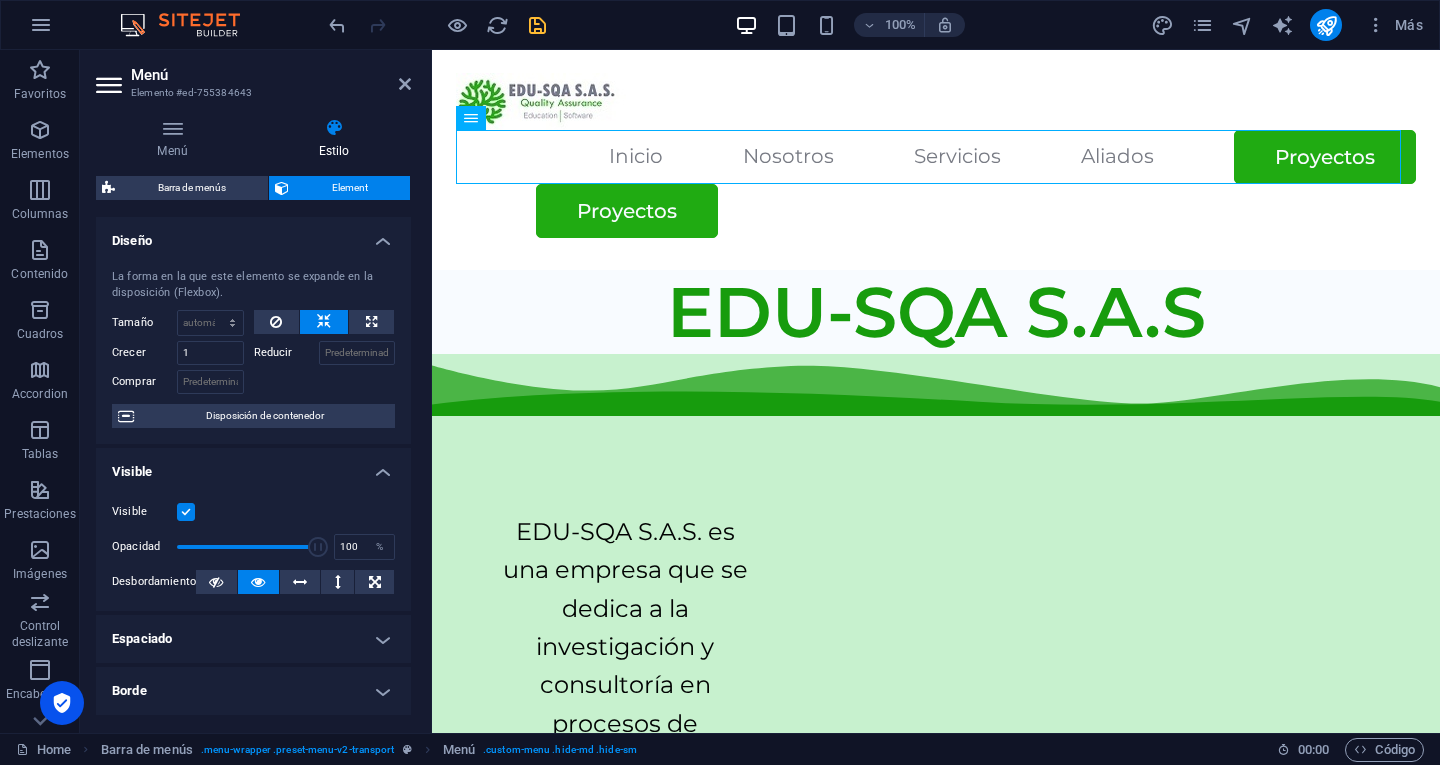 click on "Visible" at bounding box center [0, 0] 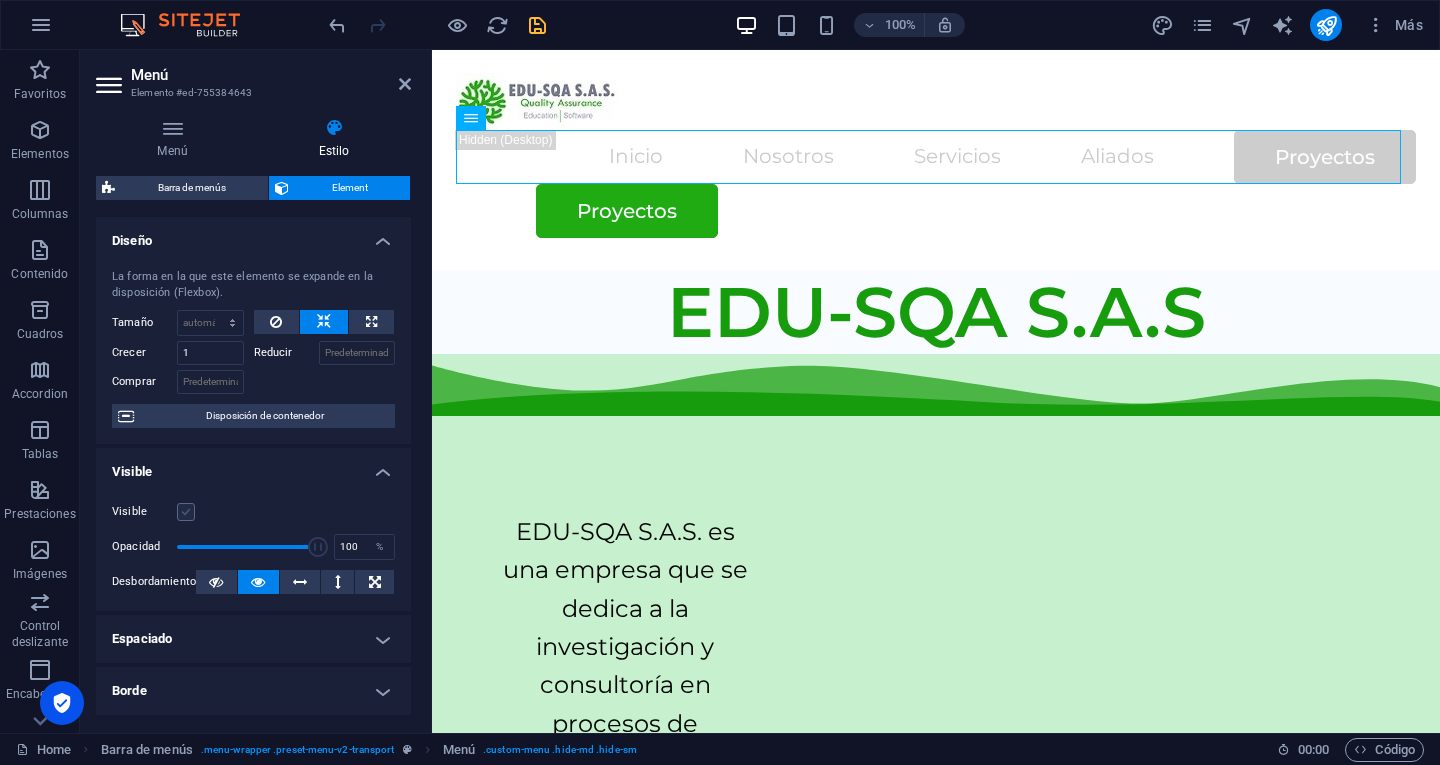 click at bounding box center [186, 512] 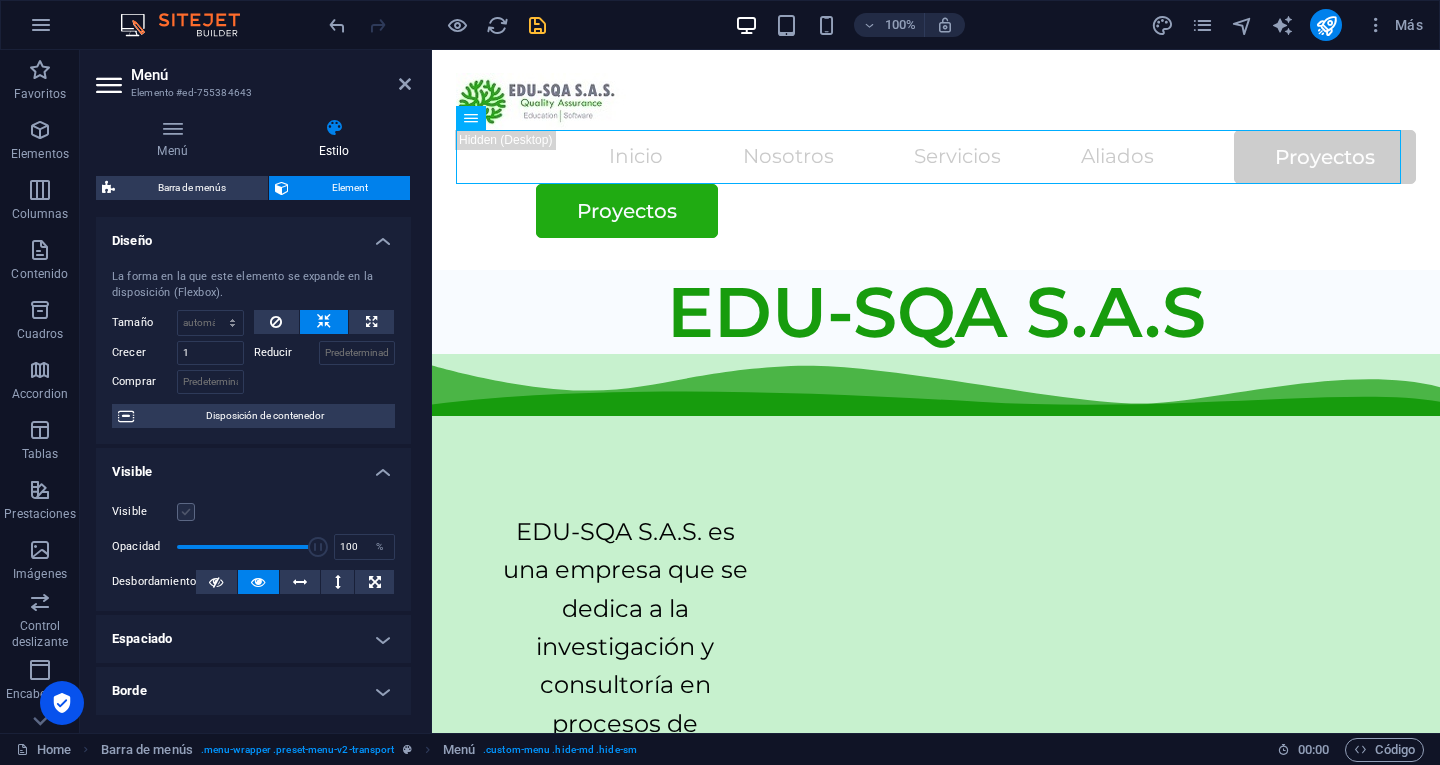 click on "Visible" at bounding box center (0, 0) 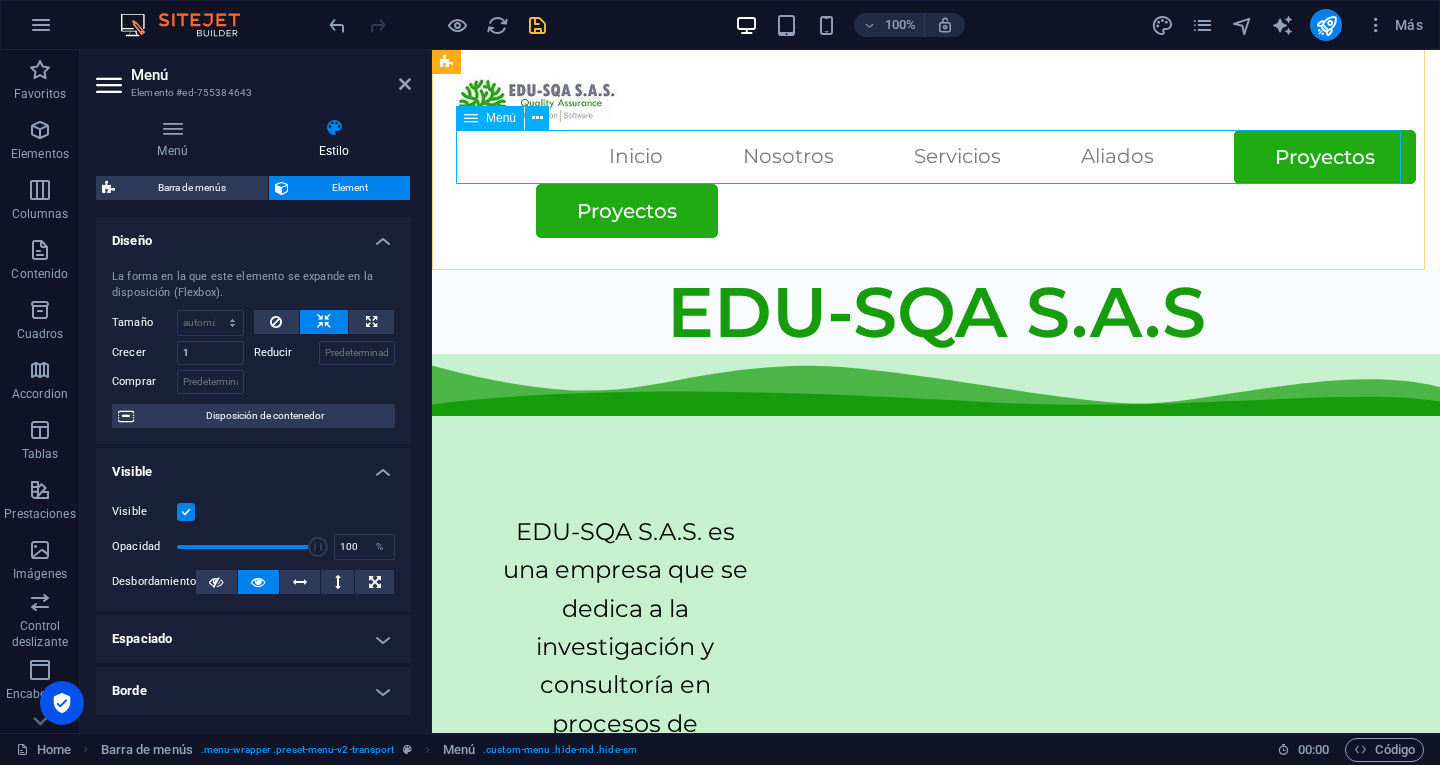 click on "Inicio Nosotros Servicios Aliados Proyectos" at bounding box center (936, 157) 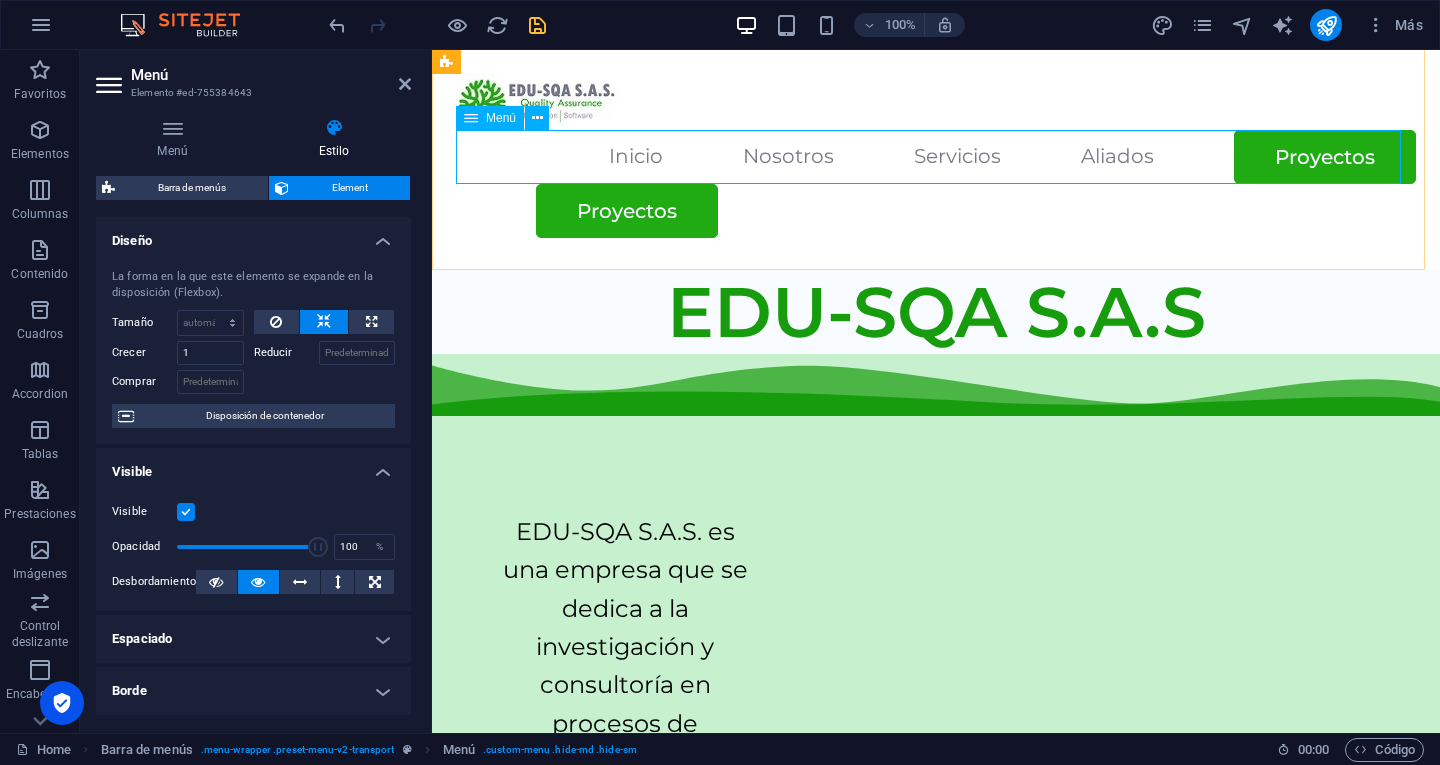 click on "Inicio Nosotros Servicios Aliados Proyectos" at bounding box center (936, 157) 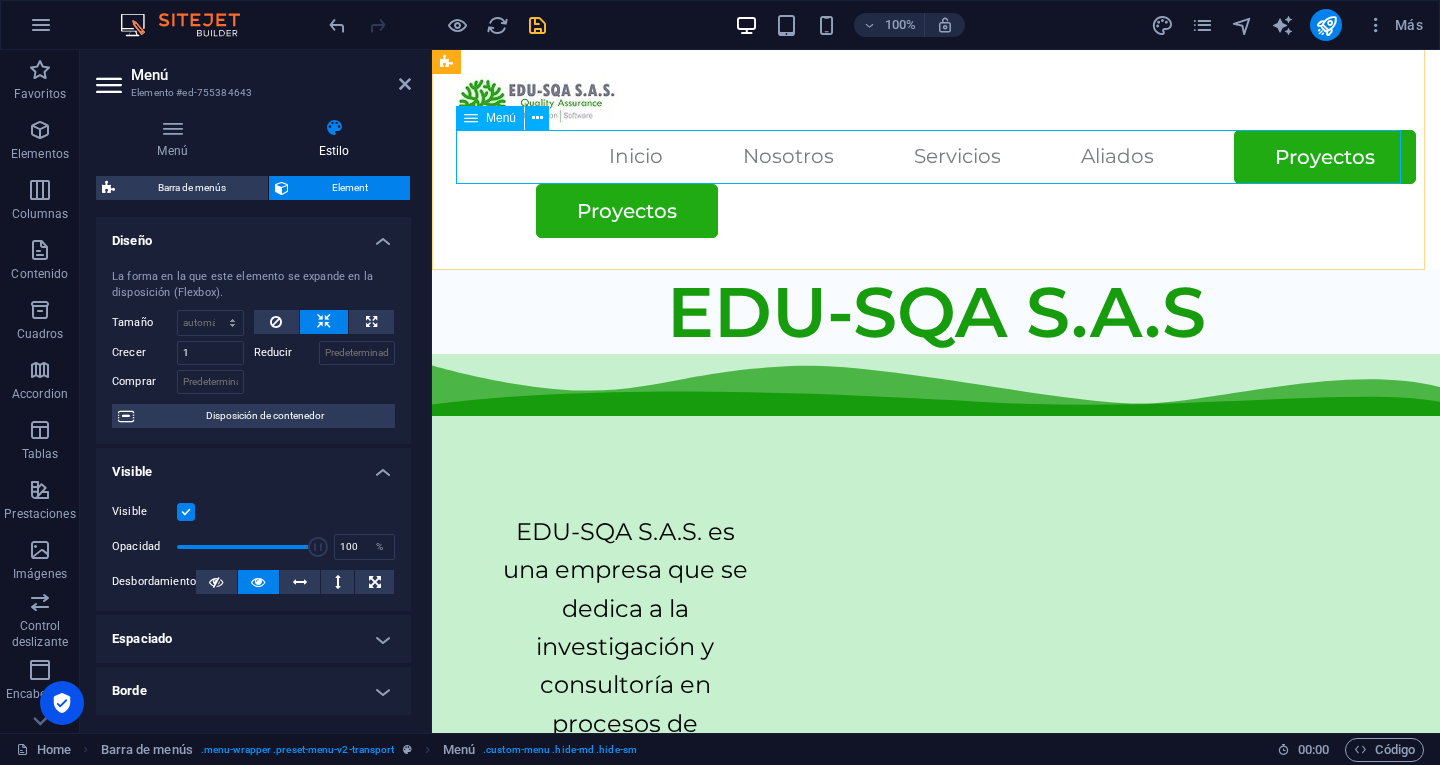 click on "Inicio Nosotros Servicios Aliados Proyectos" at bounding box center (936, 157) 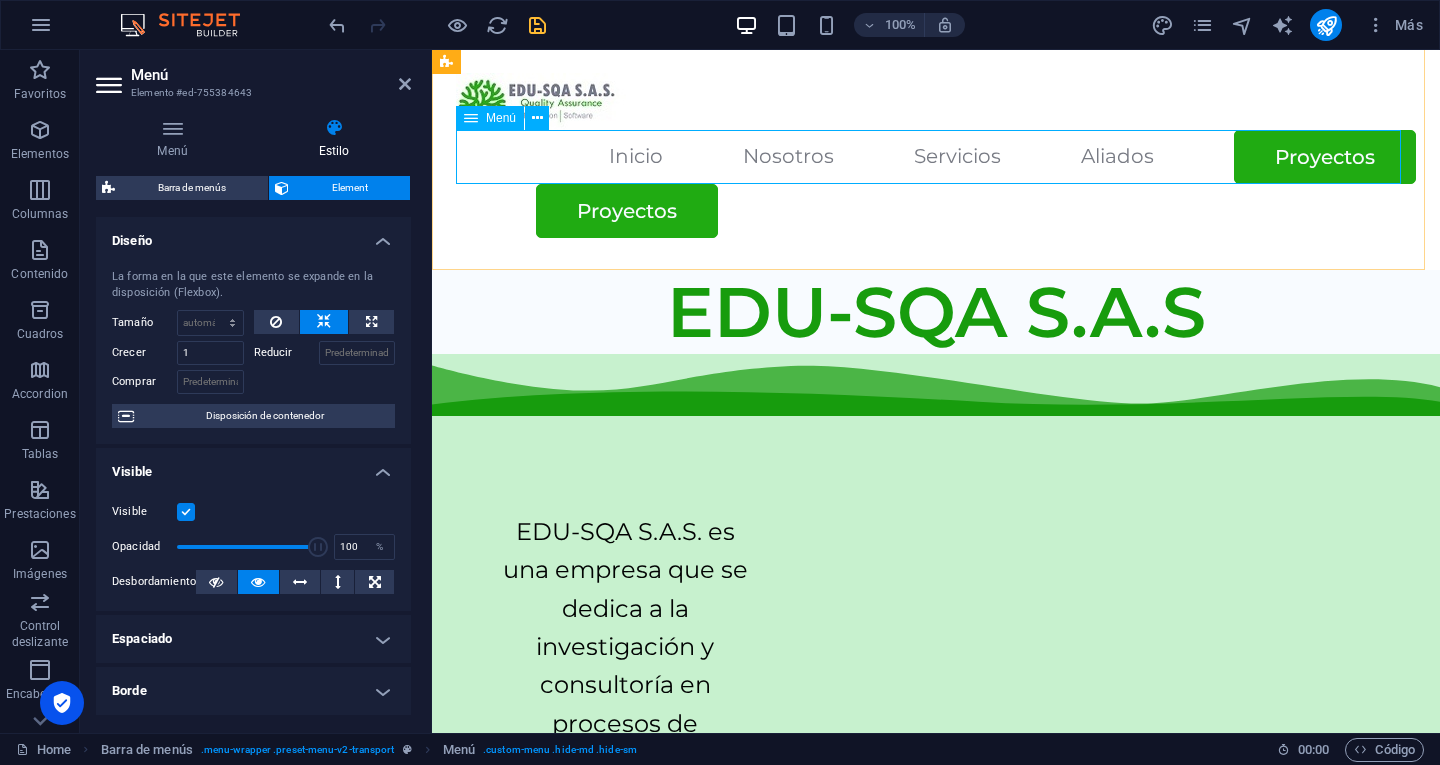 click on "Inicio Nosotros Servicios Aliados Proyectos" at bounding box center (936, 157) 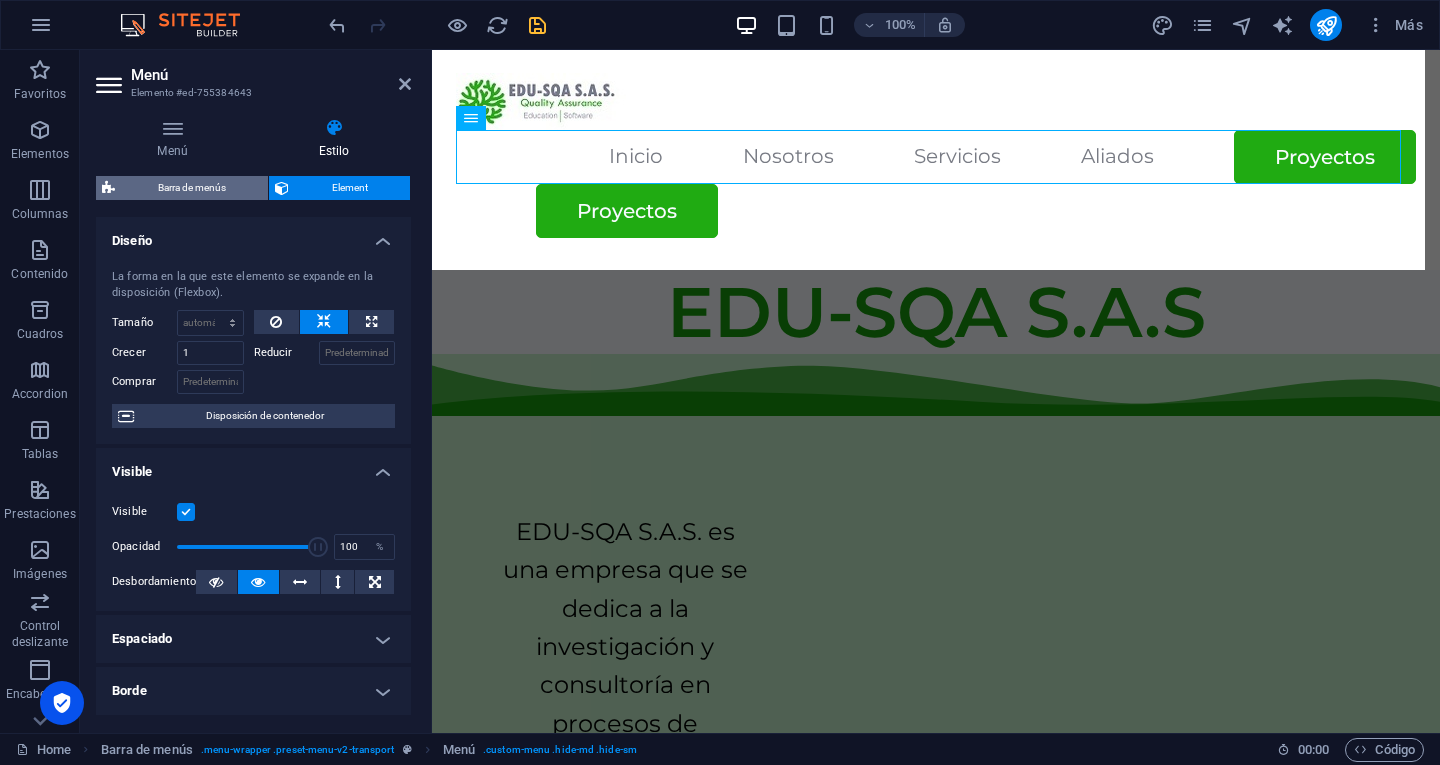 click on "Barra de menús" at bounding box center [191, 188] 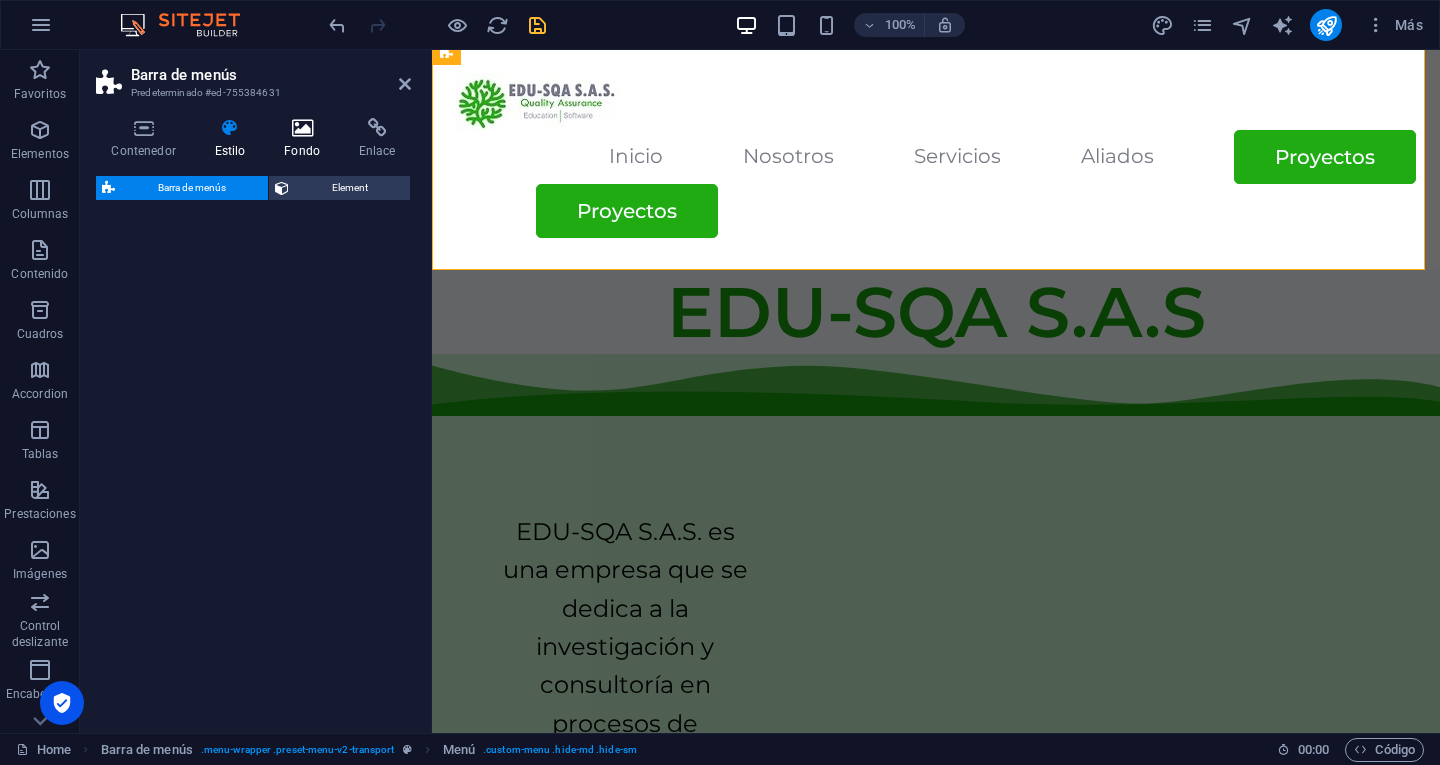 select on "rem" 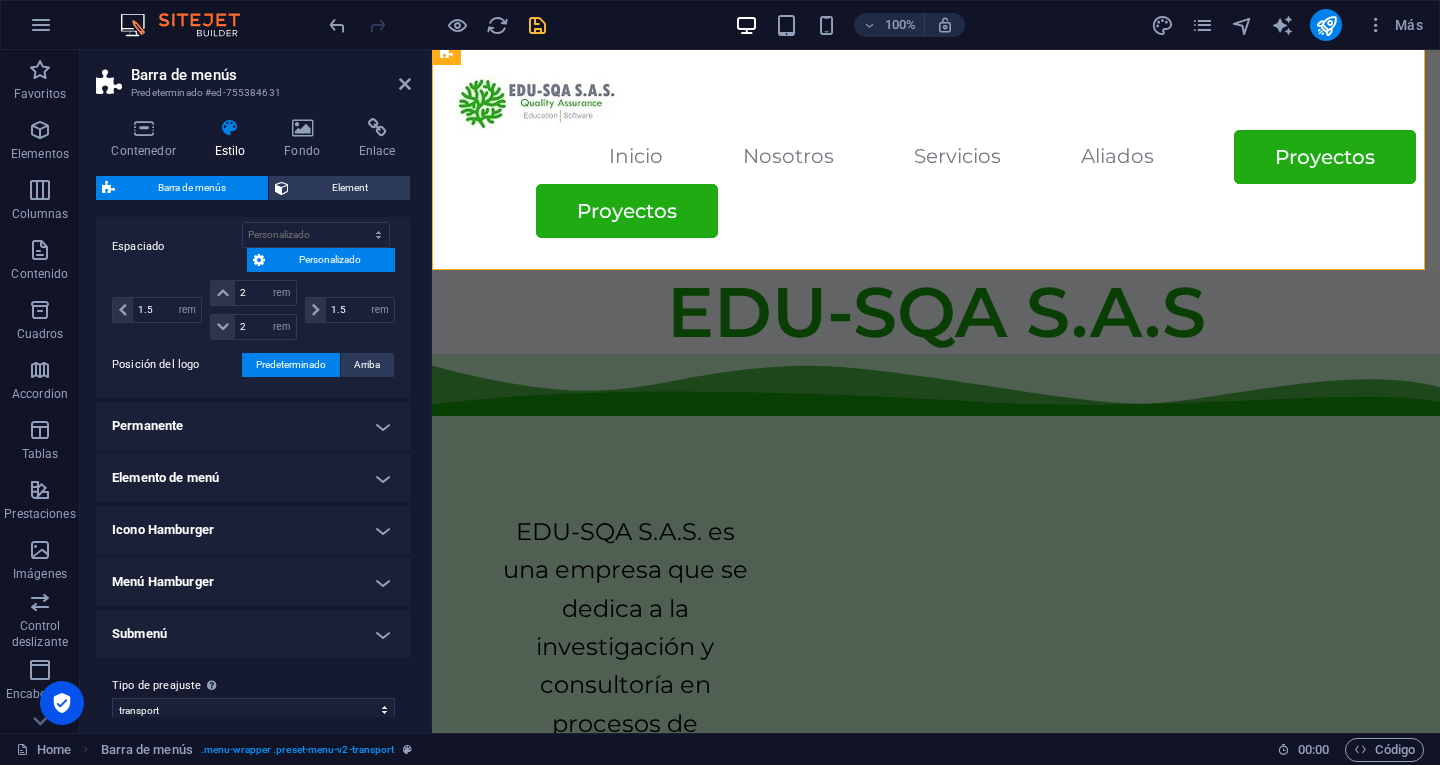 scroll, scrollTop: 467, scrollLeft: 0, axis: vertical 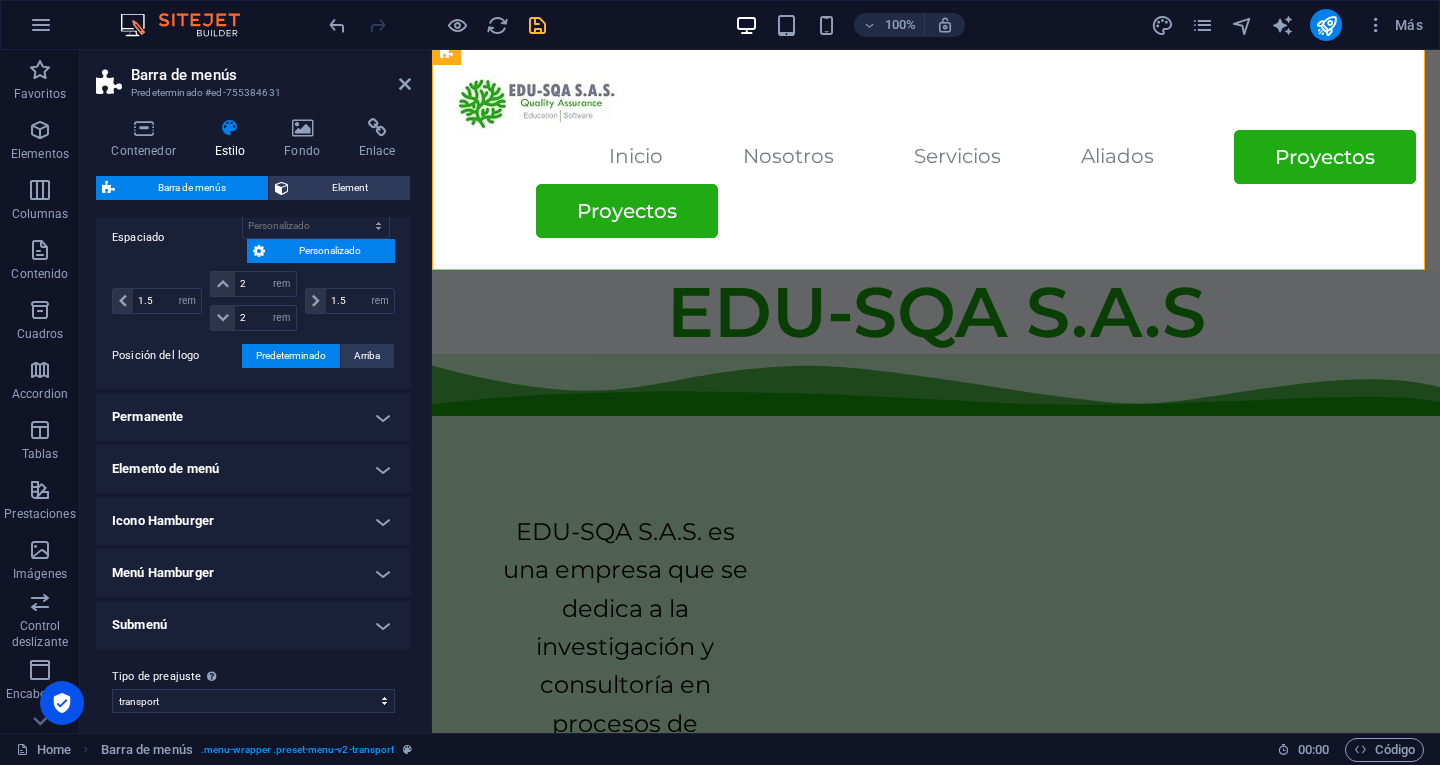 click on "Elemento de menú" at bounding box center (253, 469) 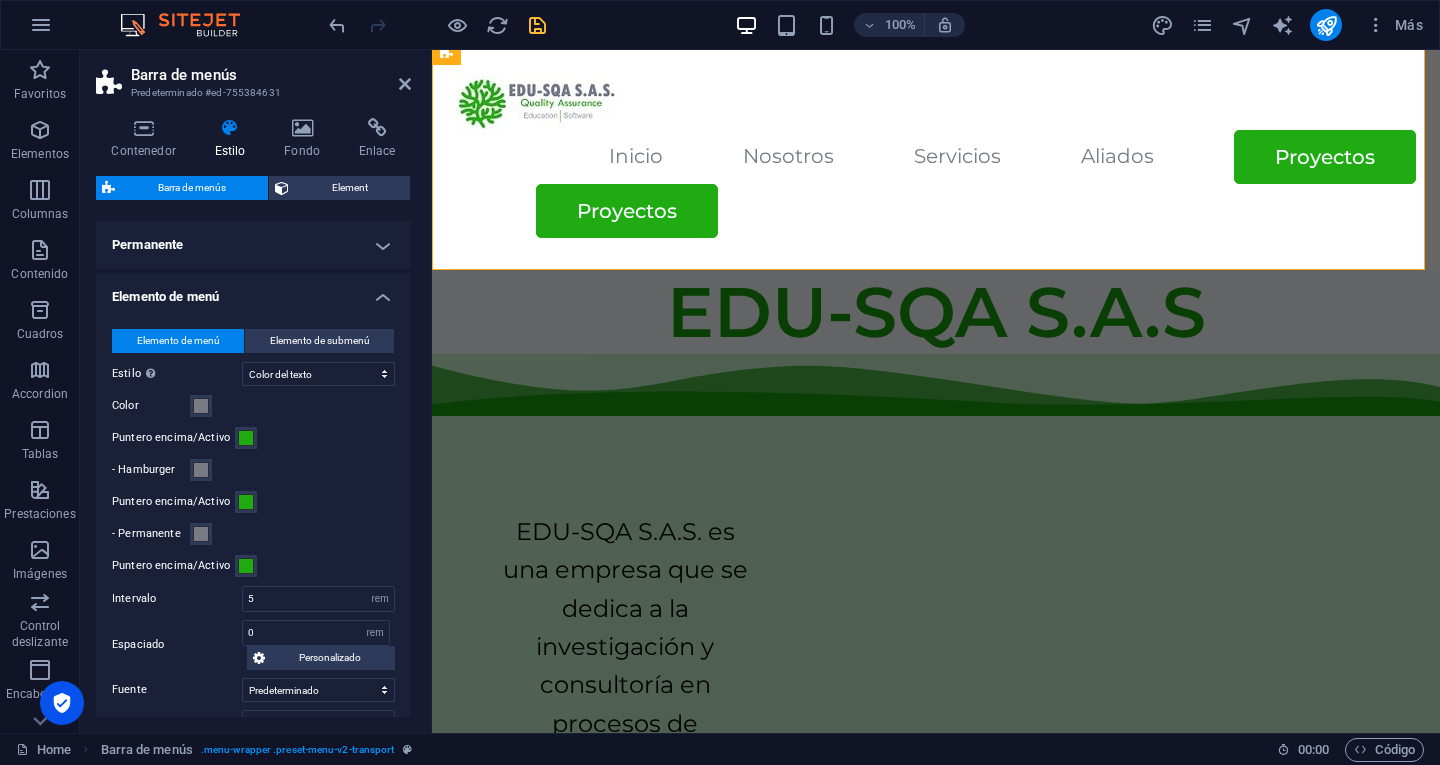 scroll, scrollTop: 638, scrollLeft: 0, axis: vertical 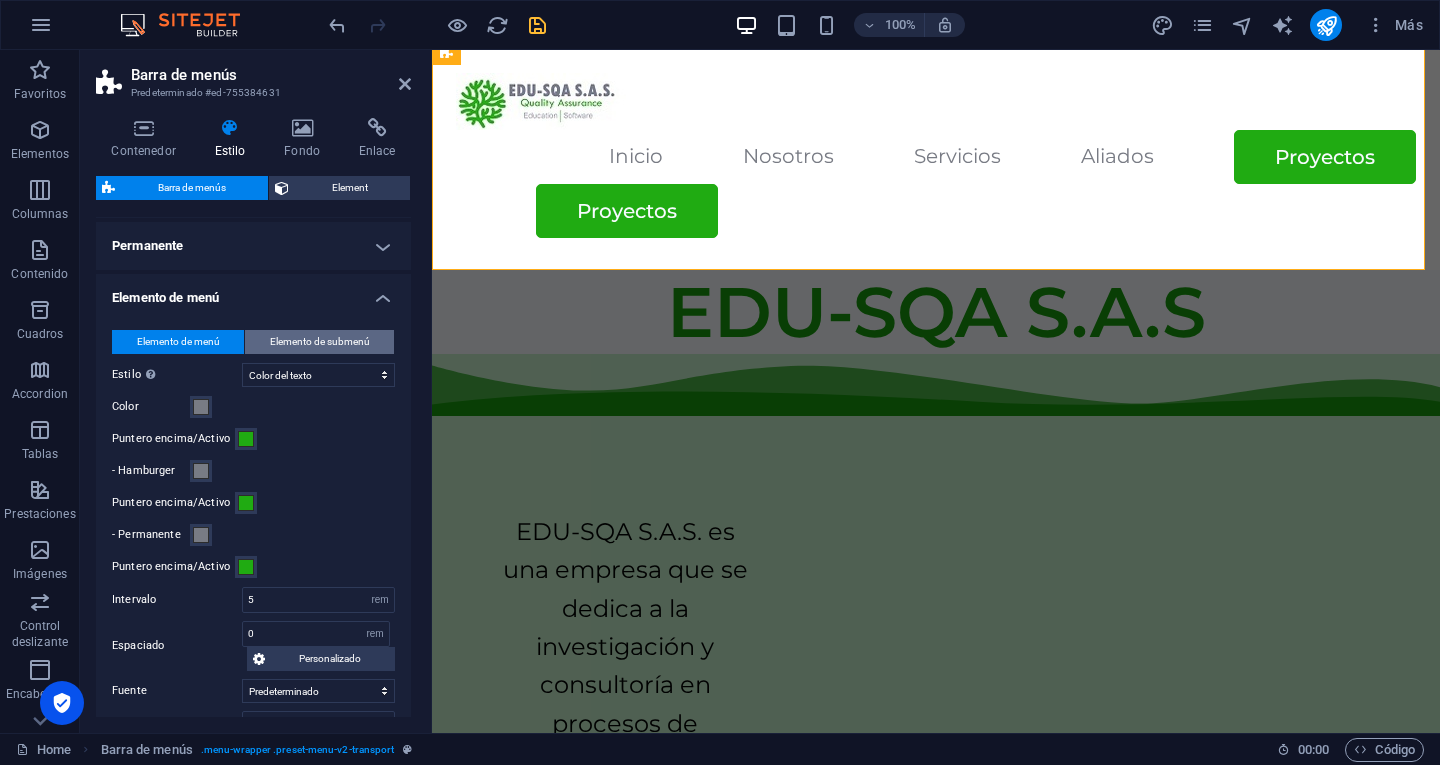 click on "Elemento de submenú" at bounding box center (320, 342) 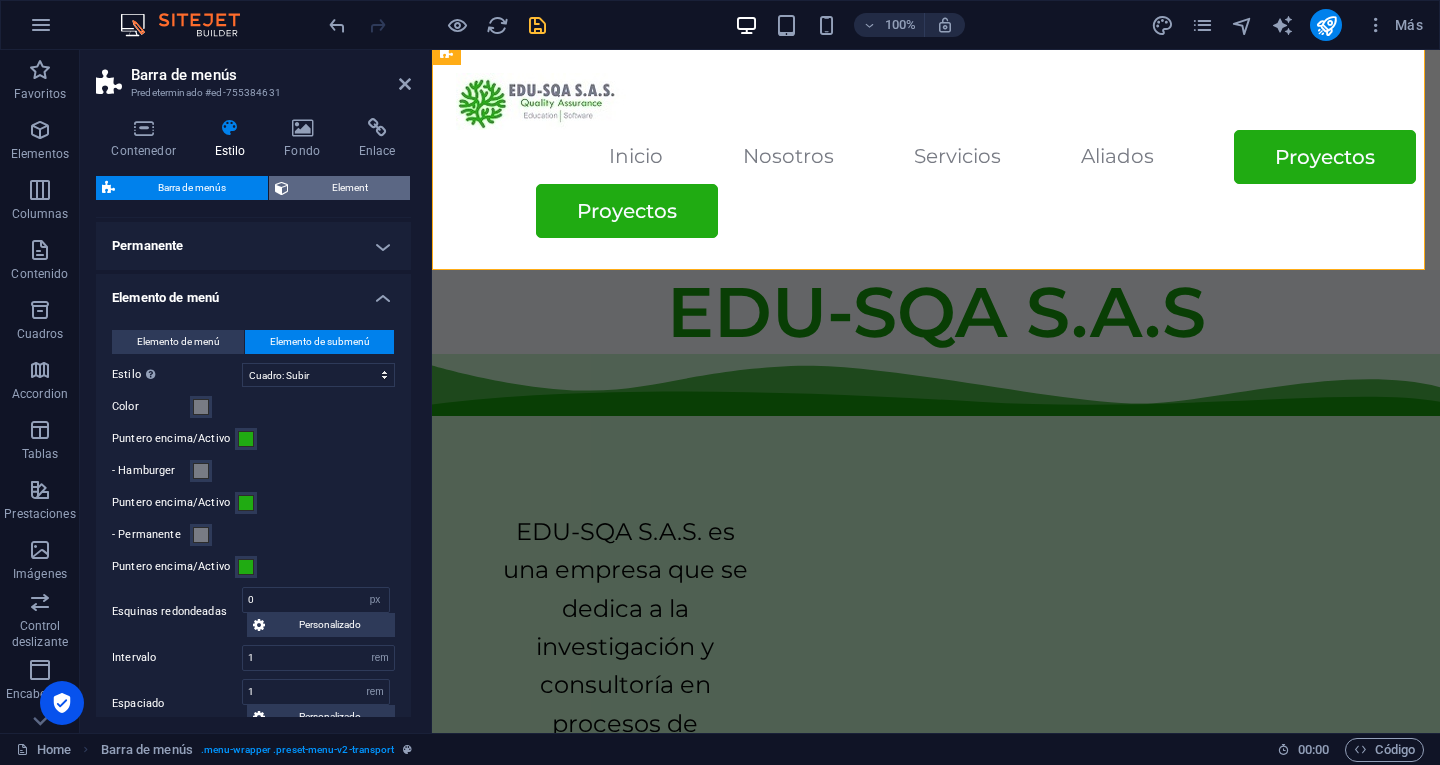 click on "Element" at bounding box center [349, 188] 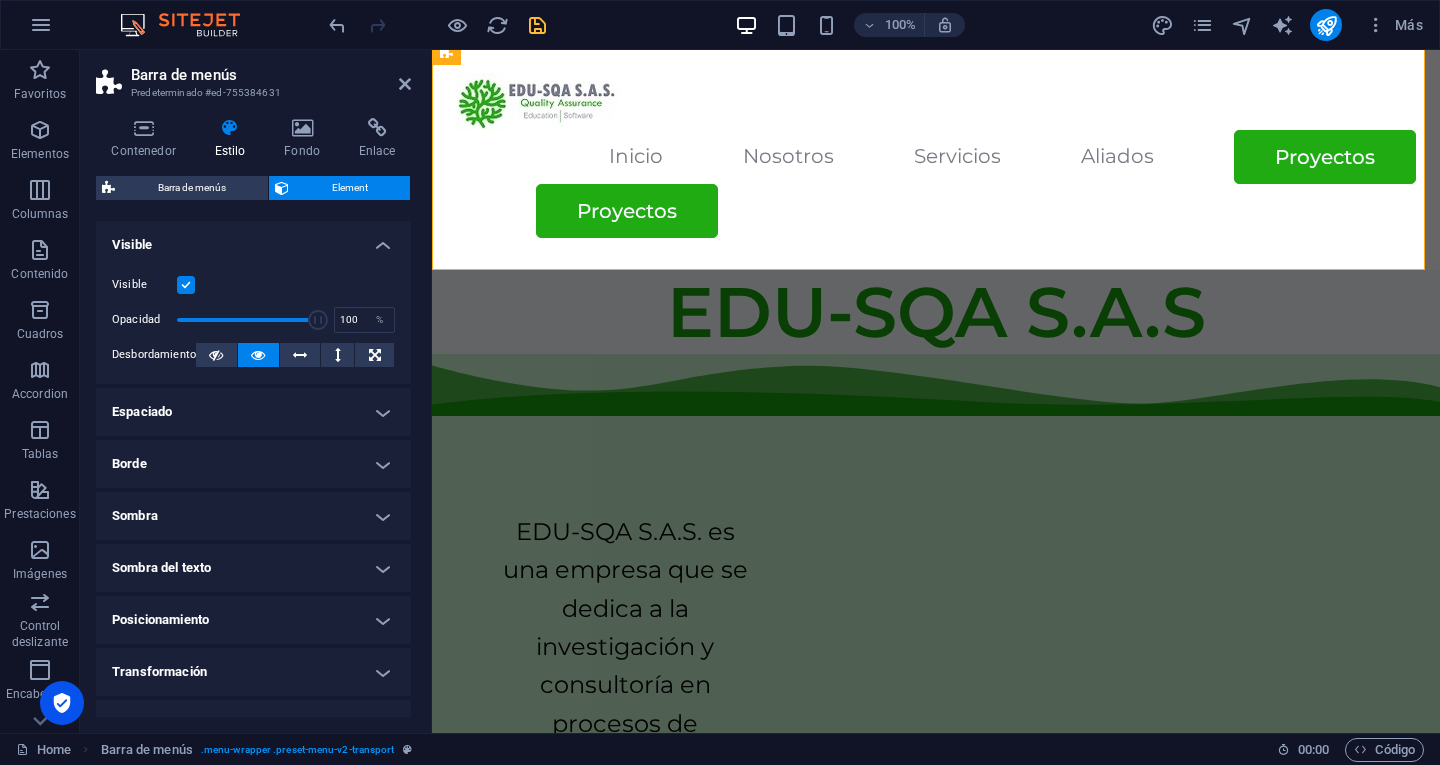 click at bounding box center [186, 285] 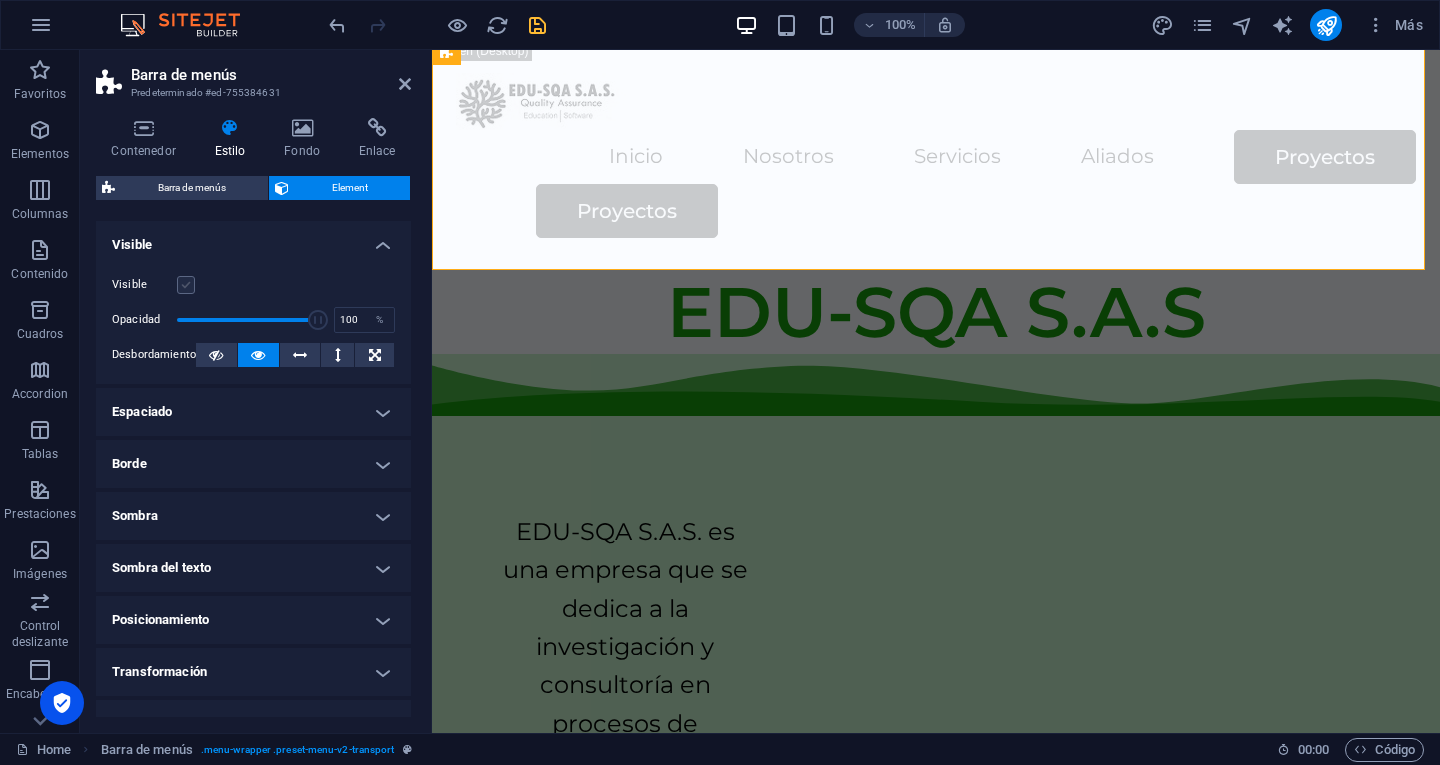 click at bounding box center [186, 285] 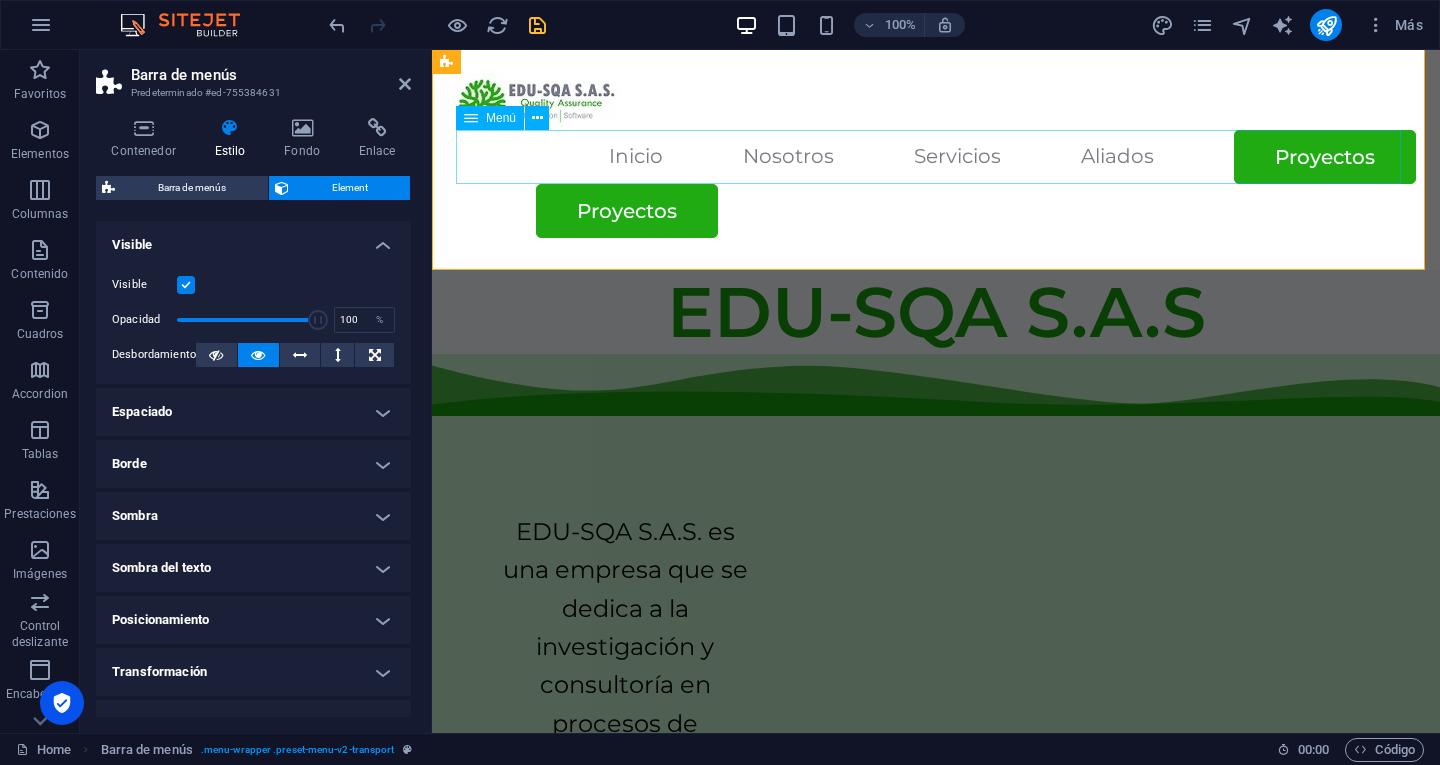 click on "Inicio Nosotros Servicios Aliados Proyectos" at bounding box center (936, 157) 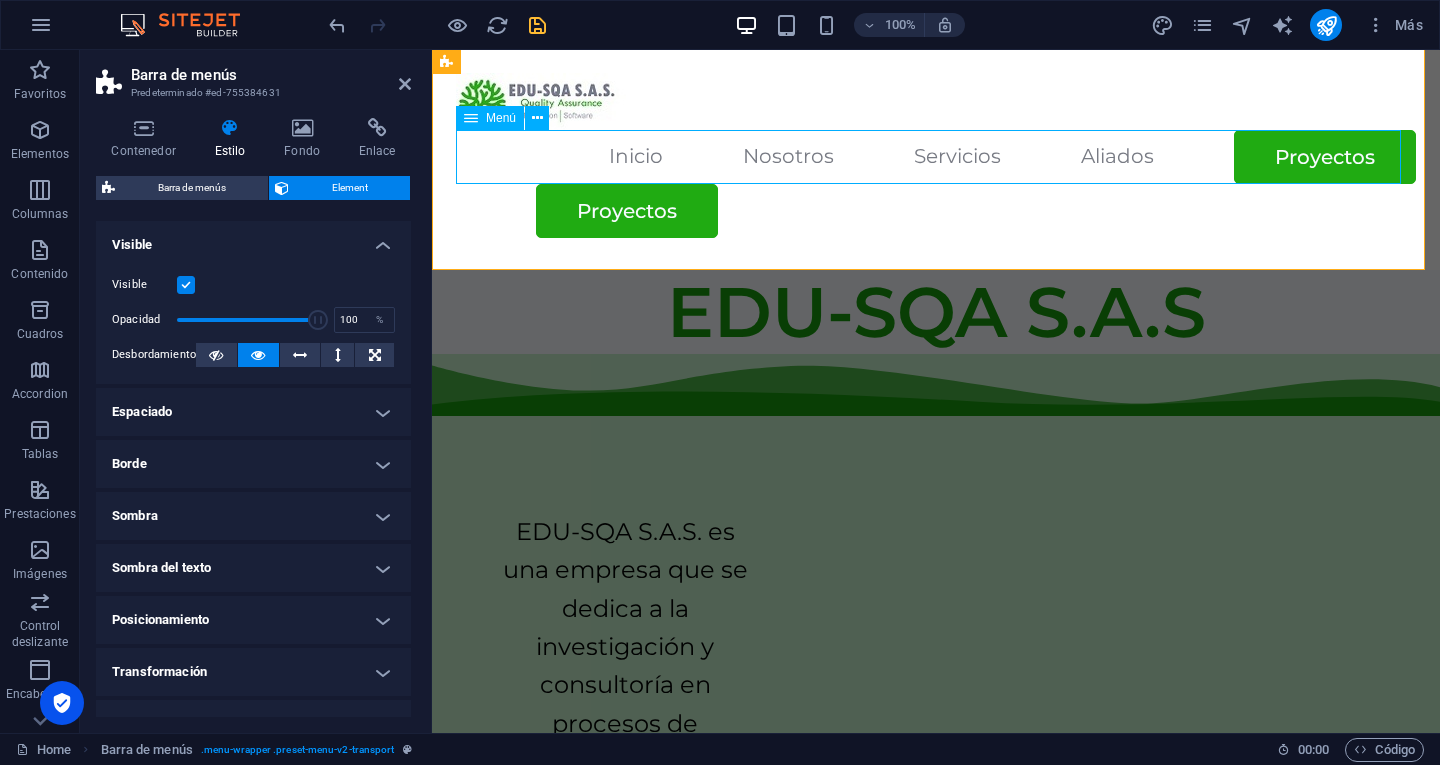 click on "Inicio Nosotros Servicios Aliados Proyectos" at bounding box center (936, 157) 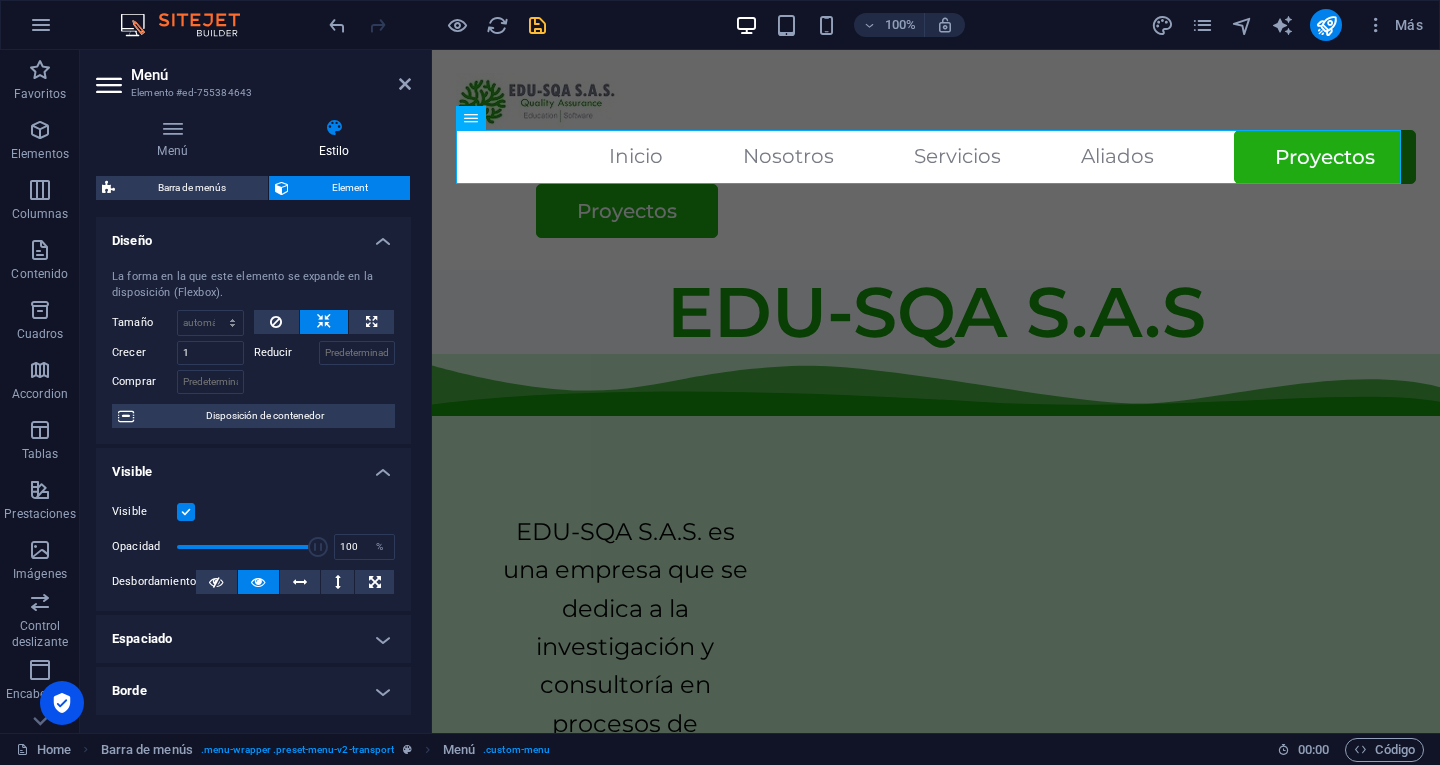 click at bounding box center [186, 512] 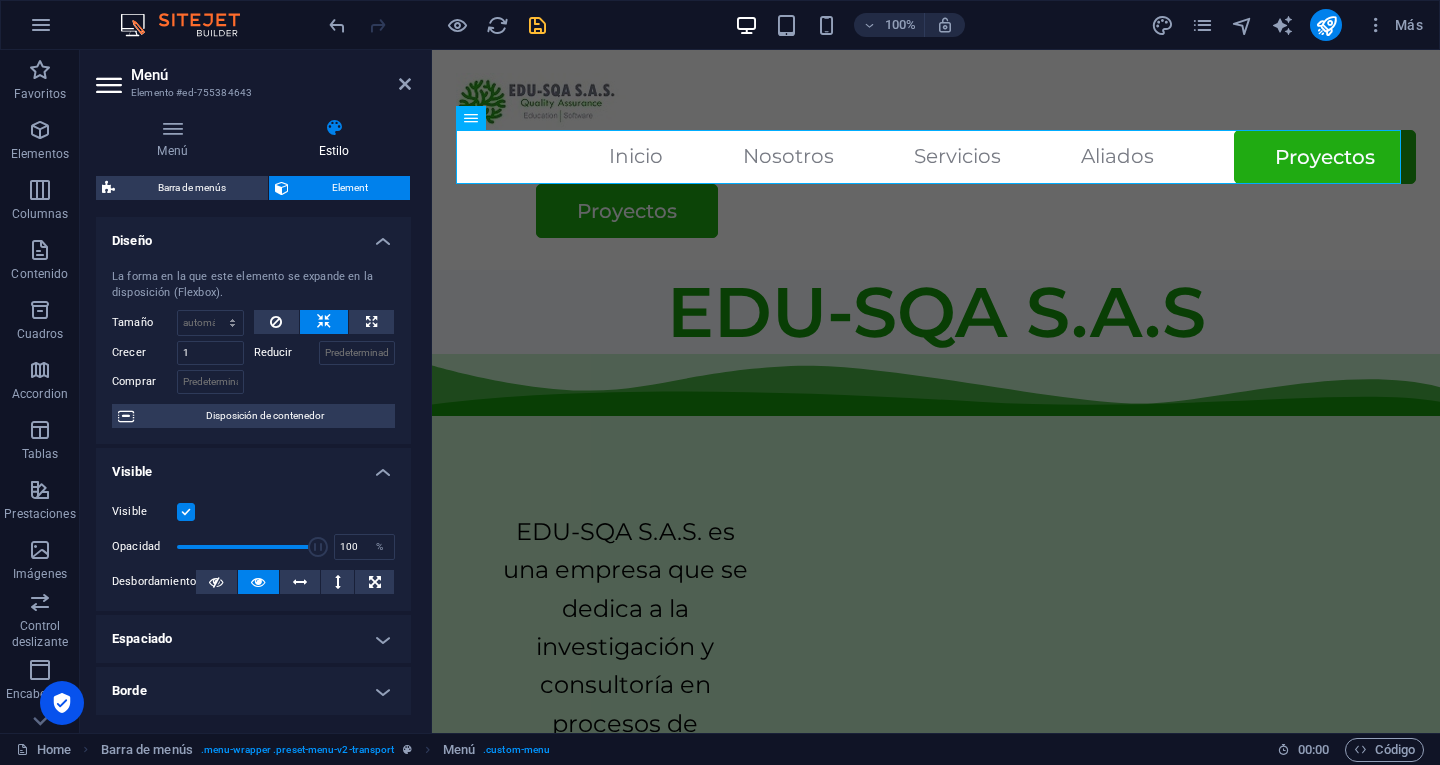 click on "Visible" at bounding box center [0, 0] 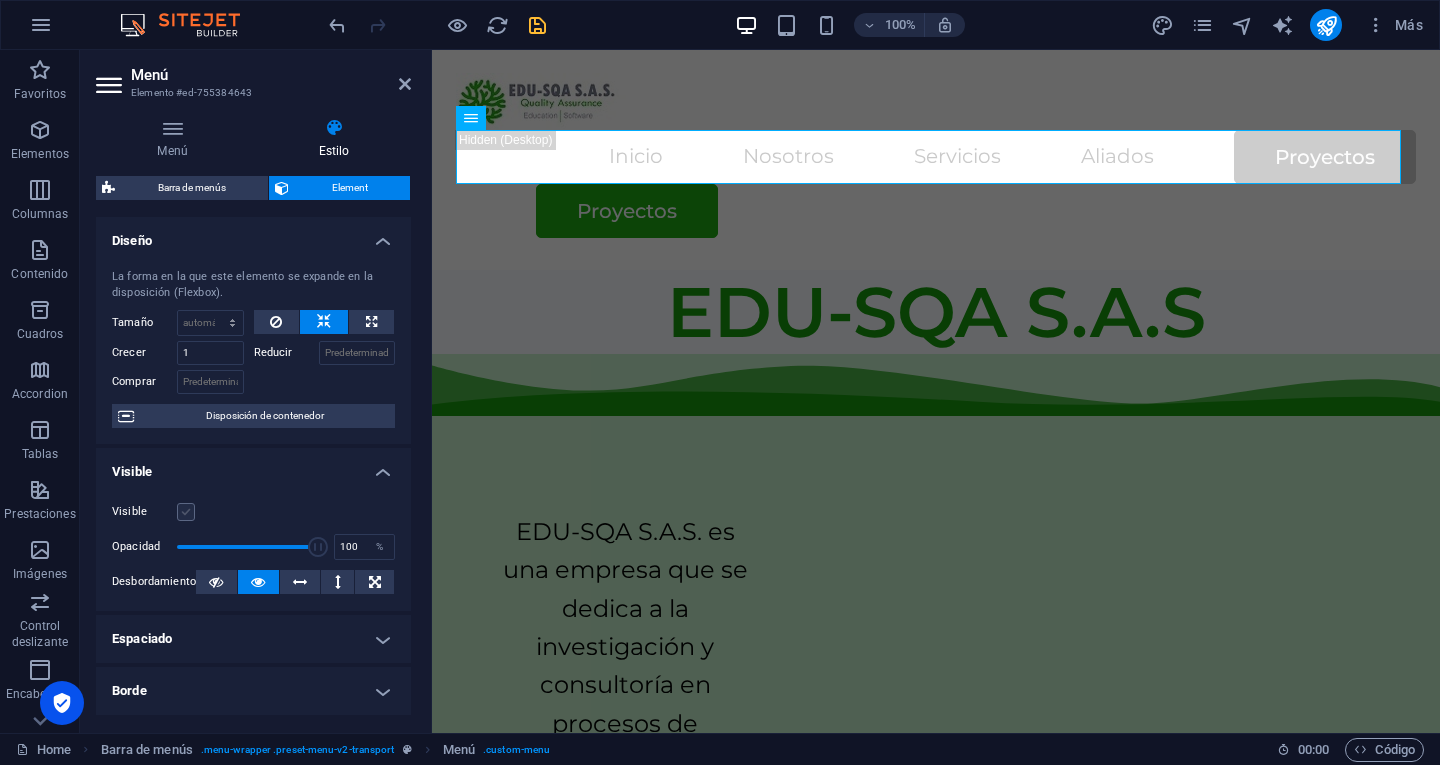 click at bounding box center (186, 512) 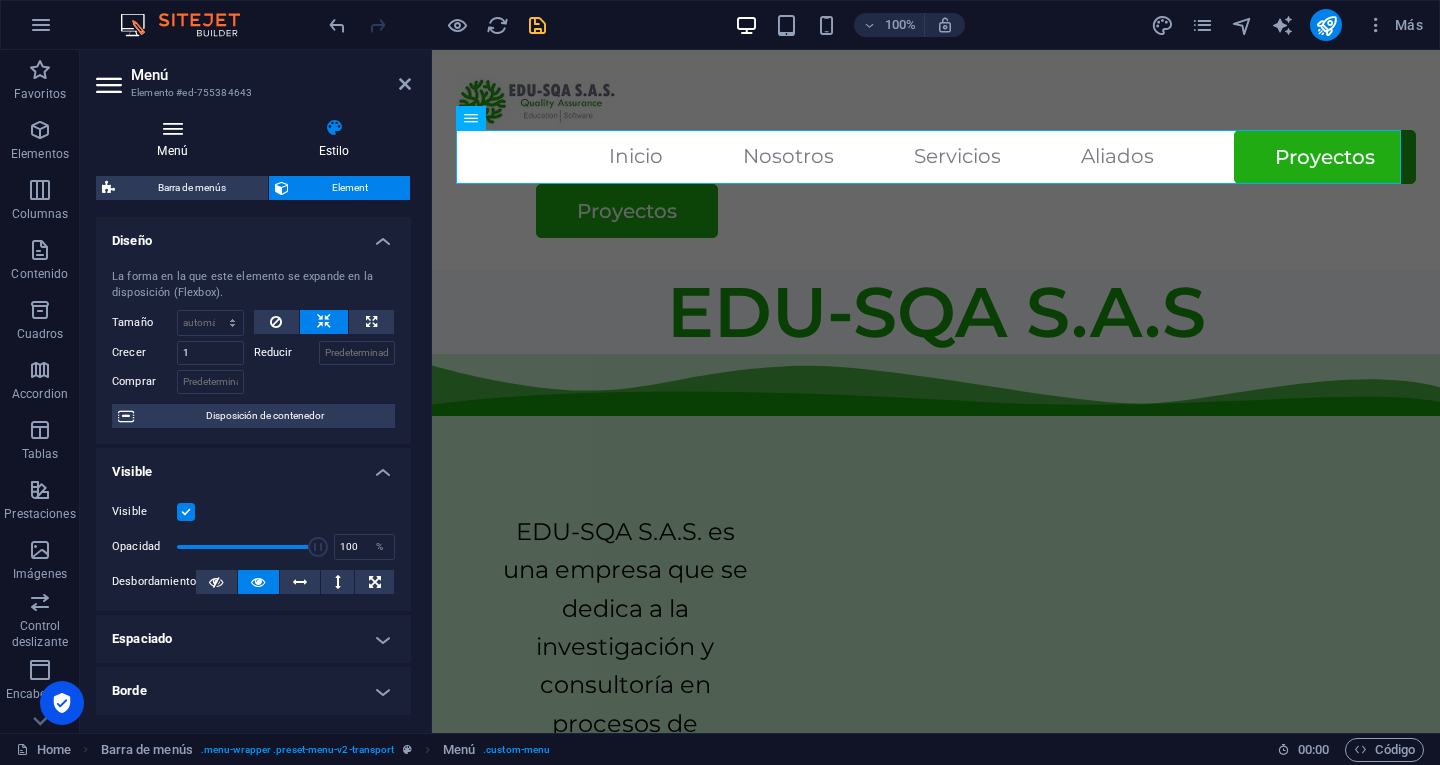 click on "Menú" at bounding box center [176, 139] 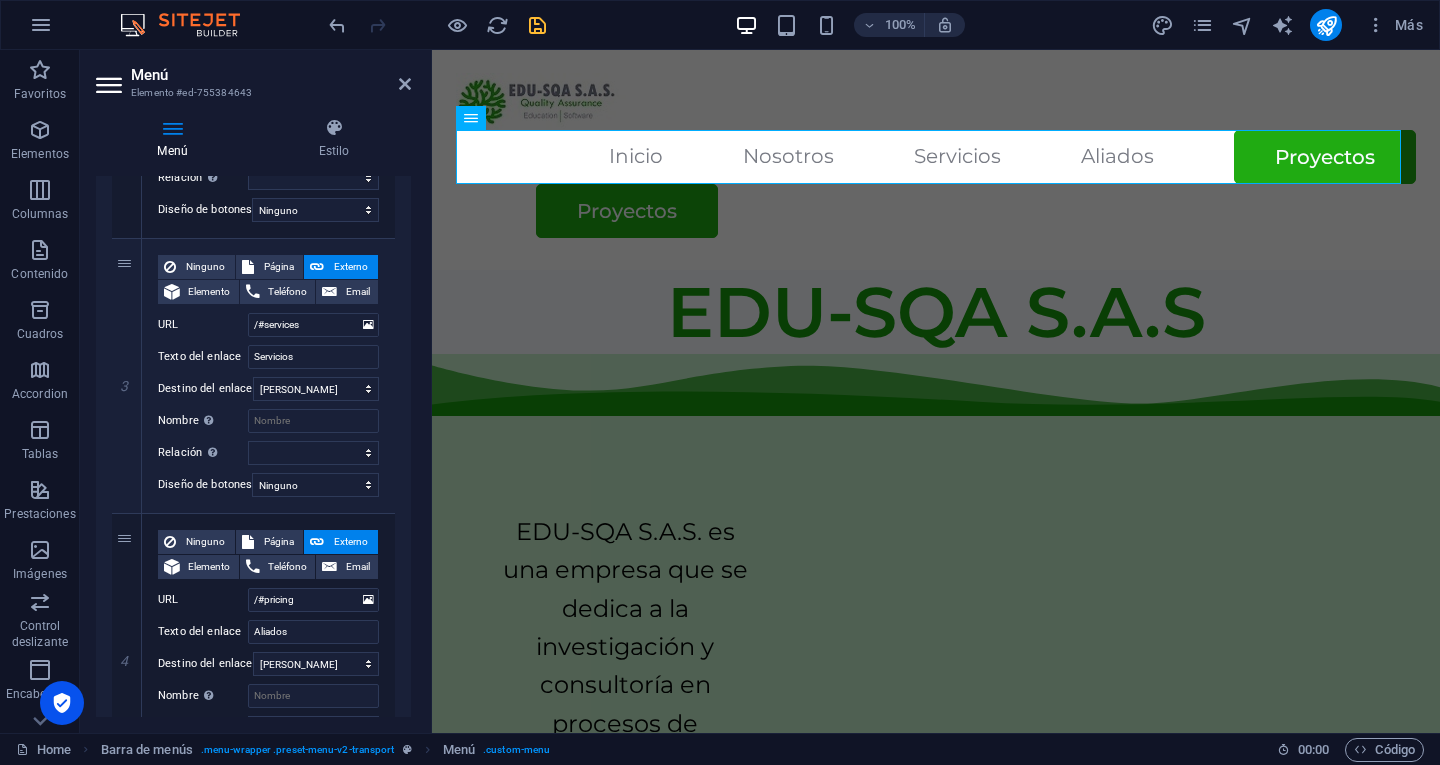 scroll, scrollTop: 1109, scrollLeft: 0, axis: vertical 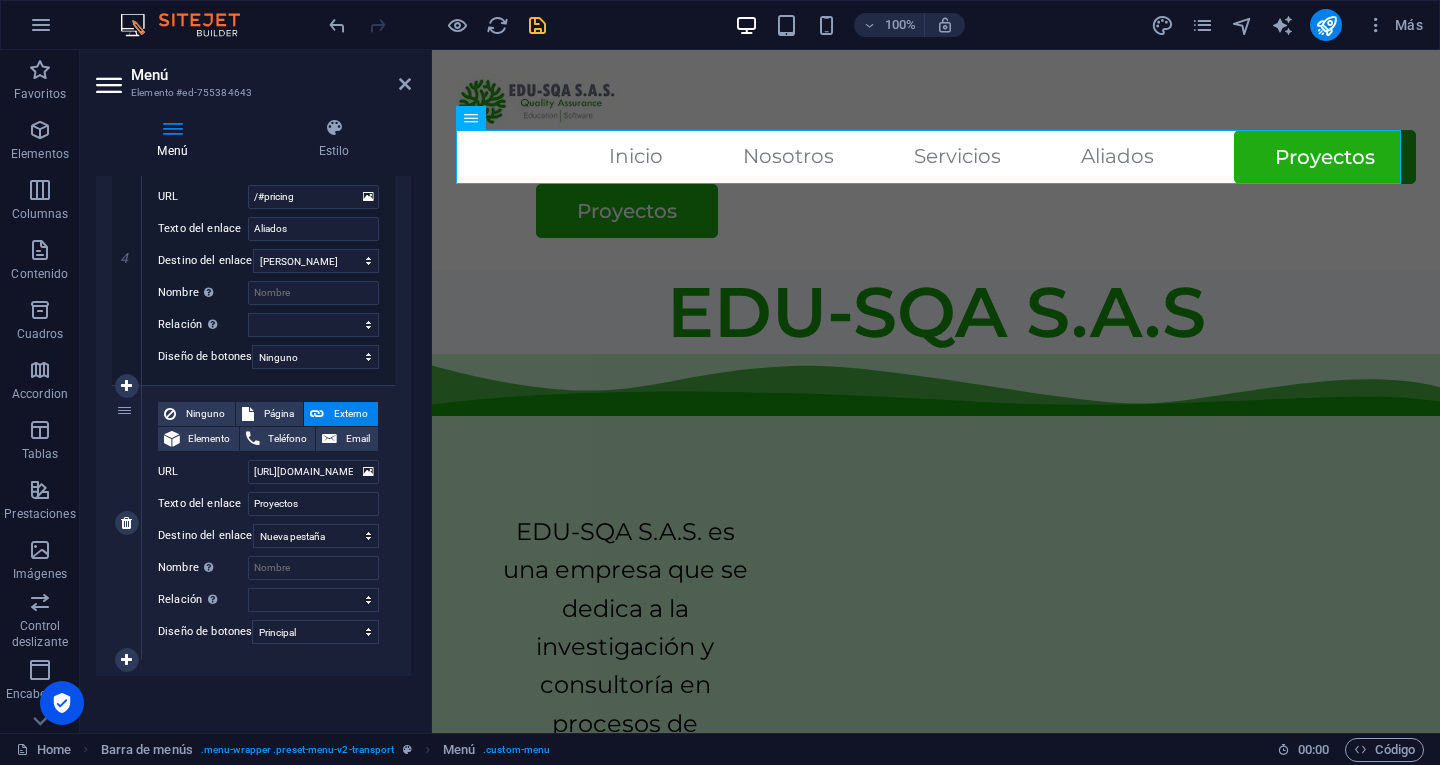 click on "5" at bounding box center (127, 523) 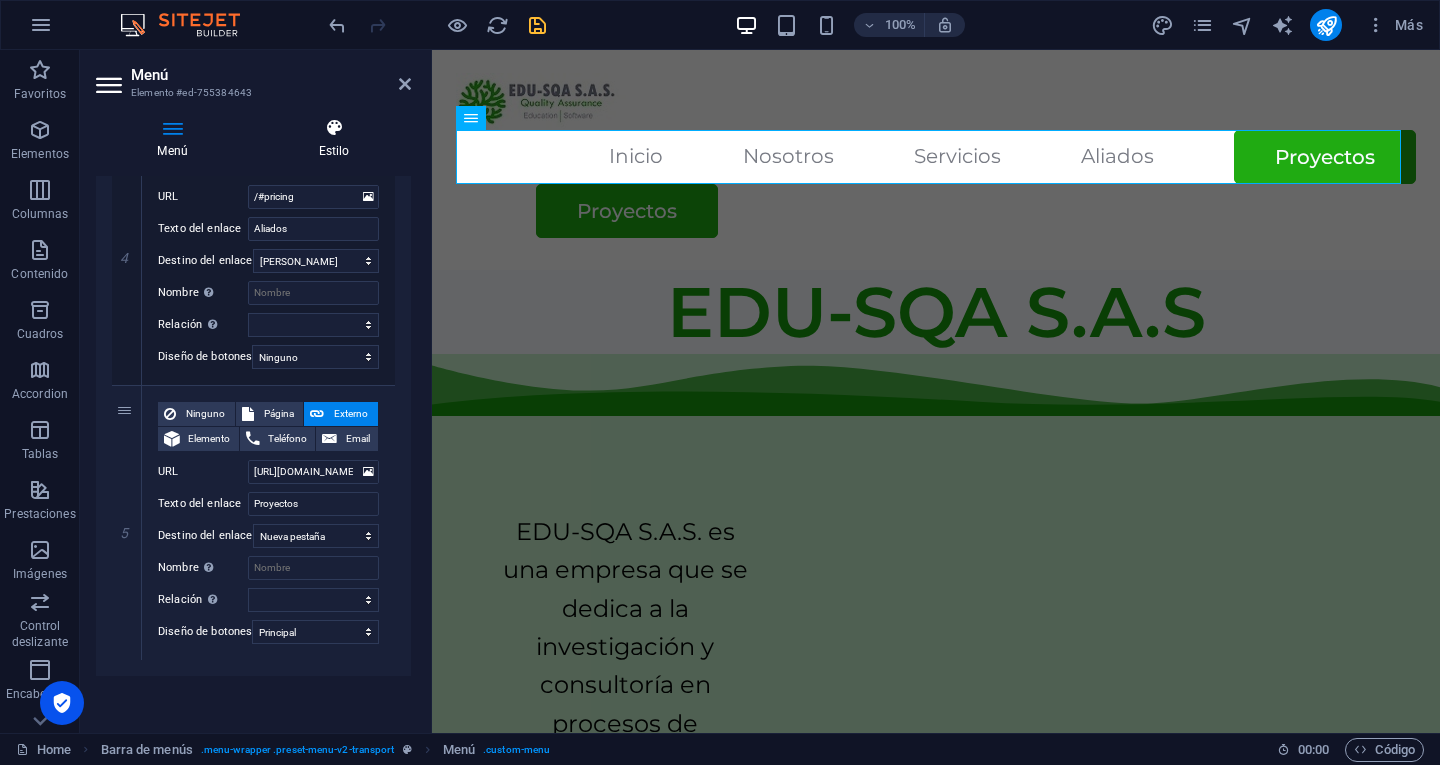 click on "Estilo" at bounding box center [334, 139] 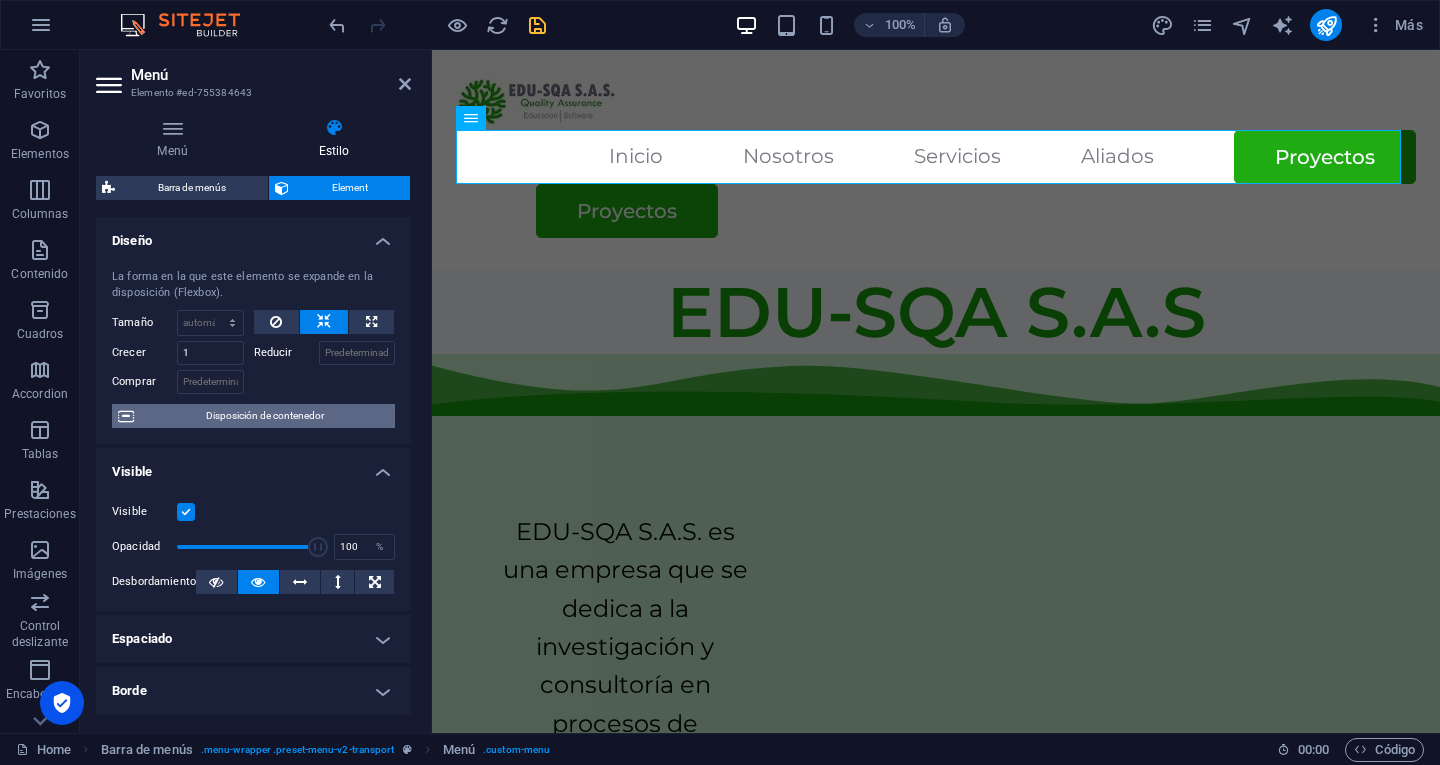 click on "Disposición de contenedor" at bounding box center [264, 416] 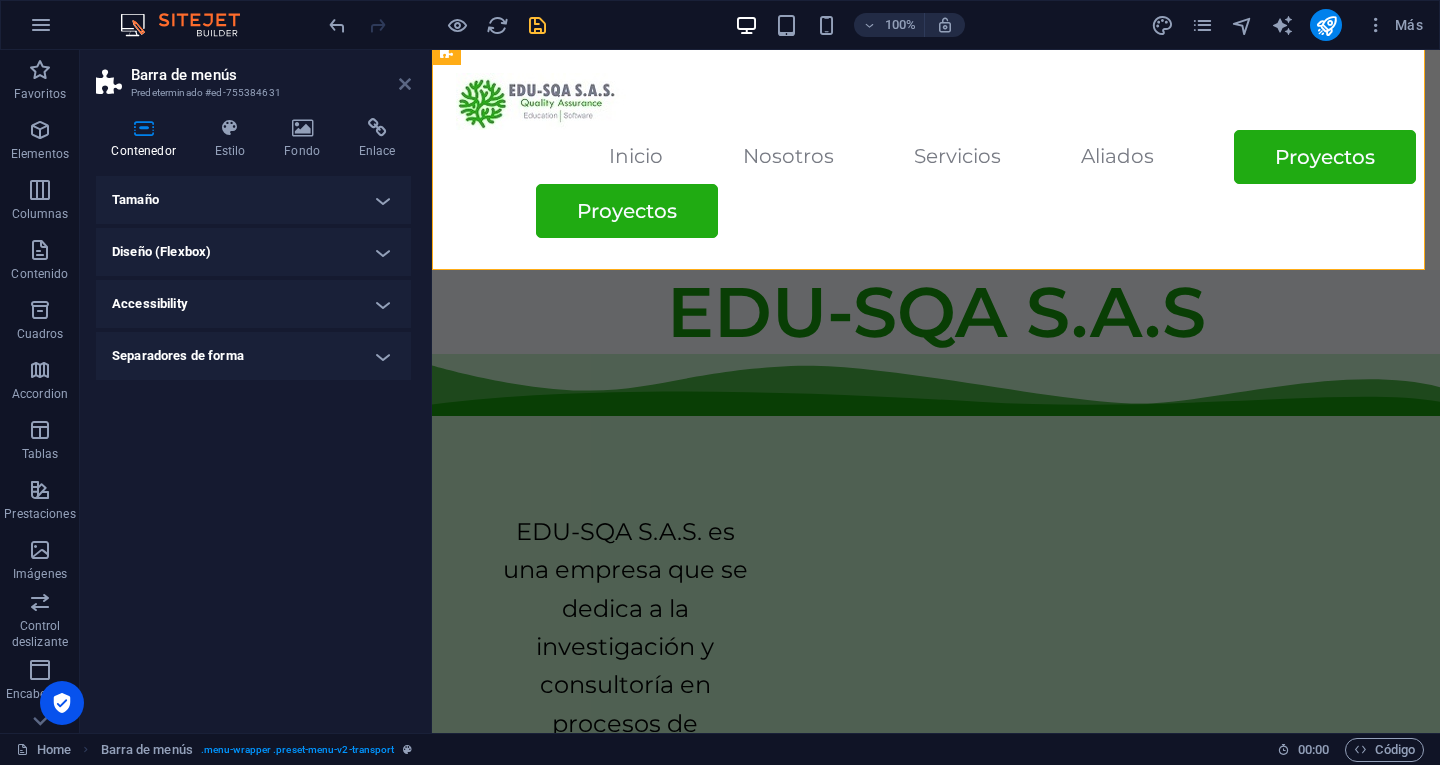 click at bounding box center (405, 84) 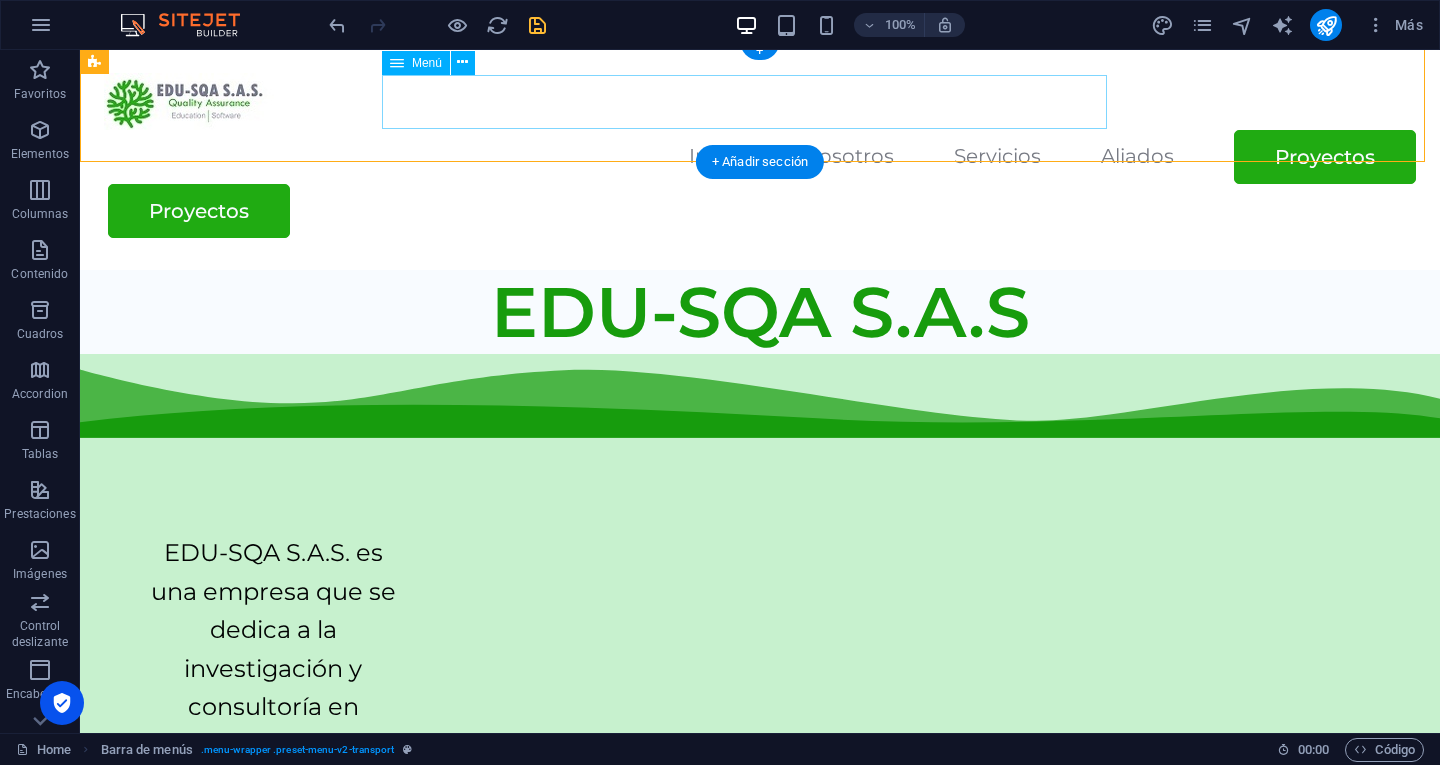 click on "Inicio Nosotros Servicios Aliados Proyectos" at bounding box center (760, 157) 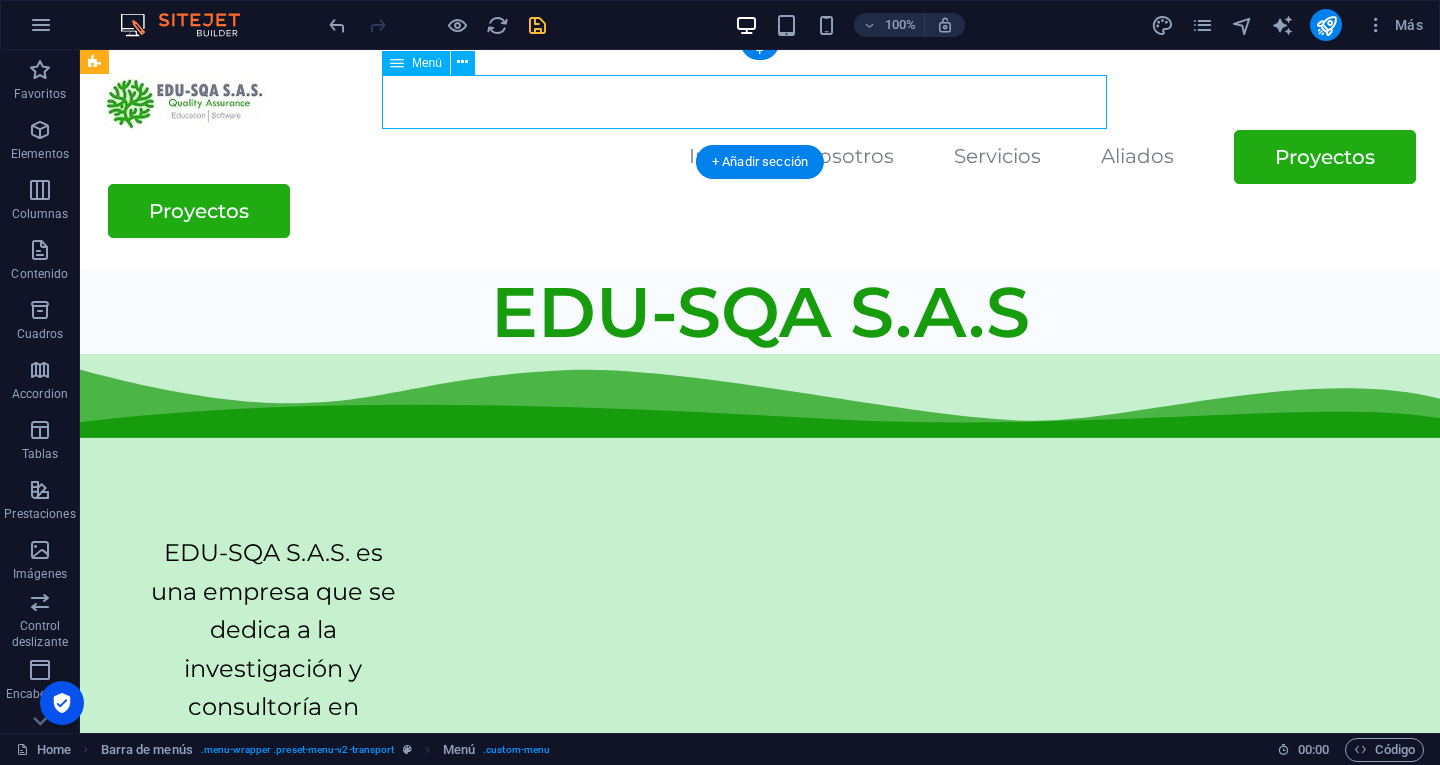 click on "Inicio Nosotros Servicios Aliados Proyectos" at bounding box center [760, 157] 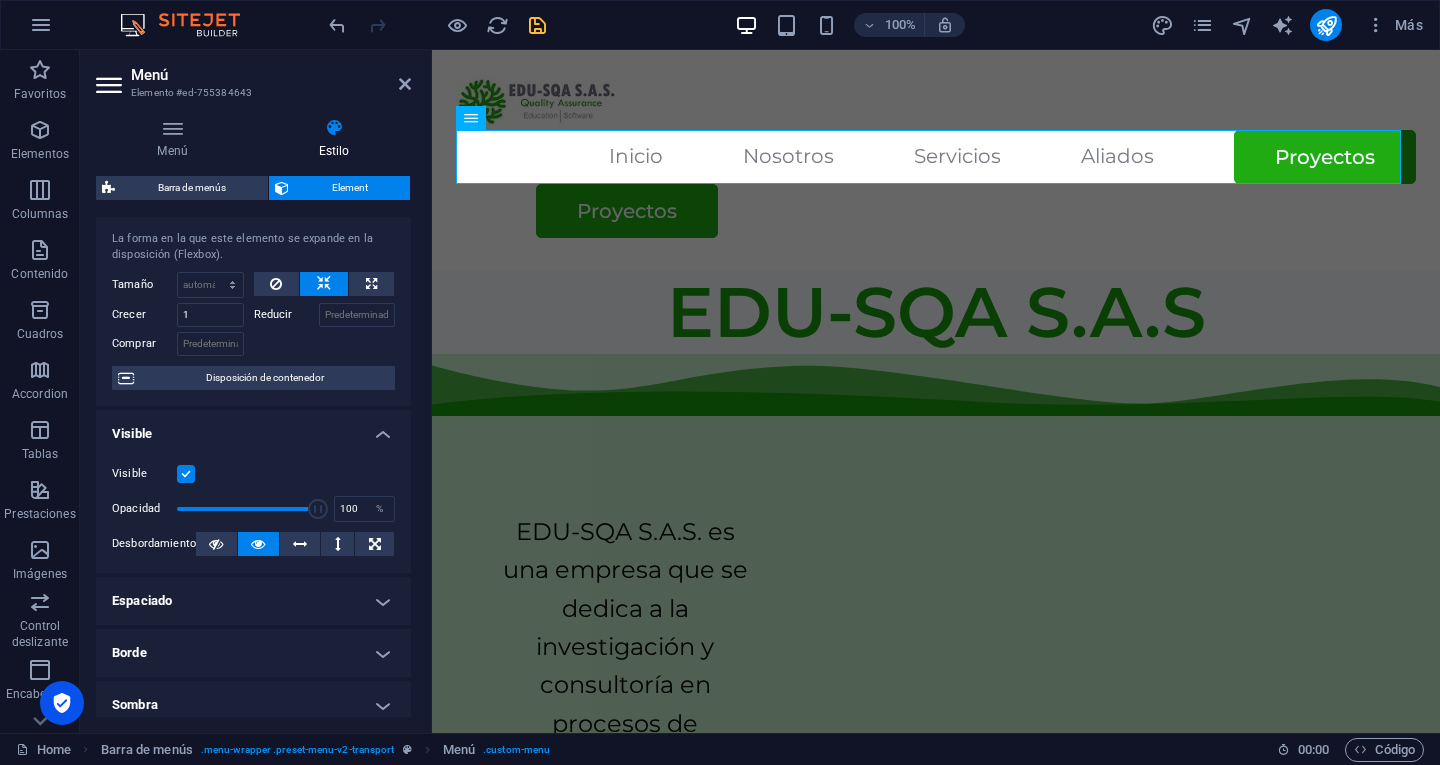 scroll, scrollTop: 361, scrollLeft: 0, axis: vertical 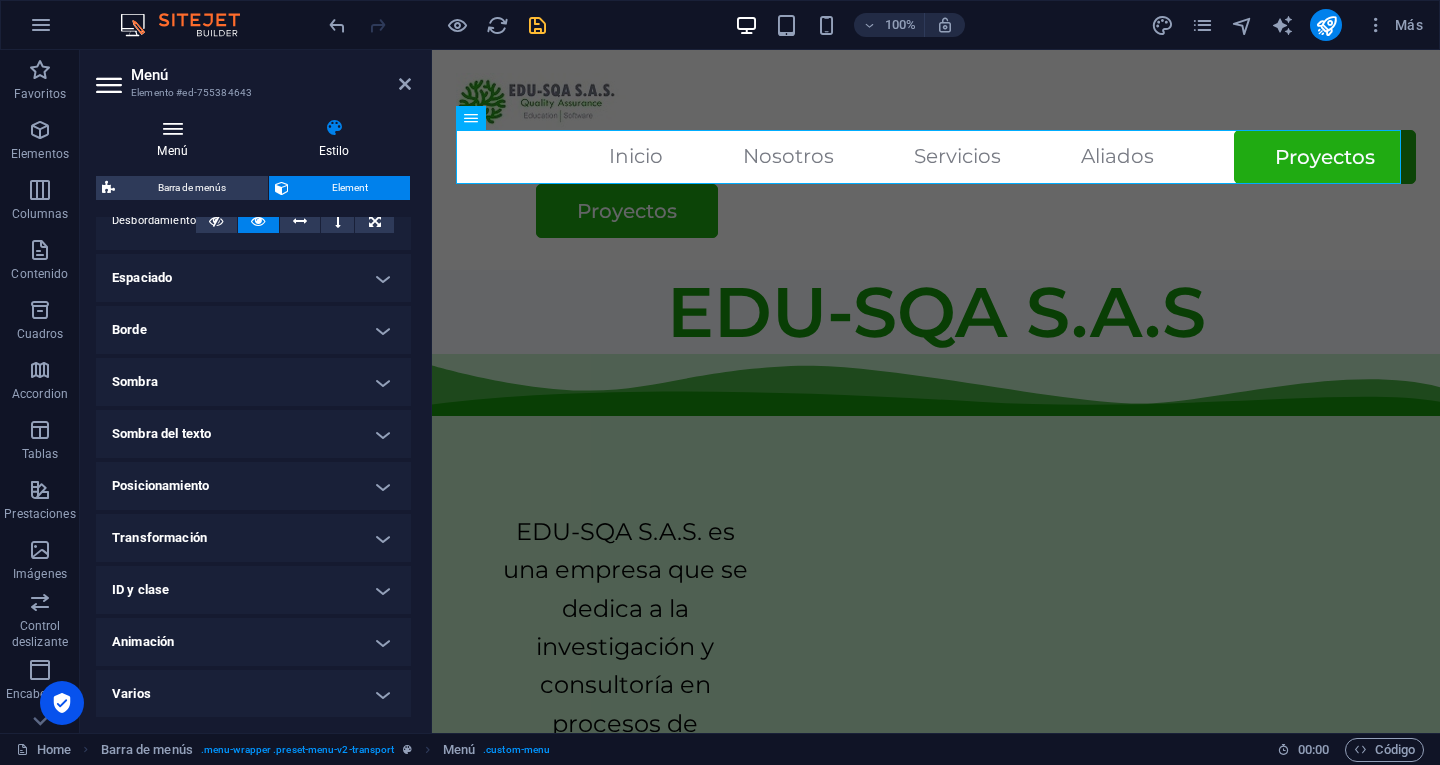 click on "Menú" at bounding box center (176, 139) 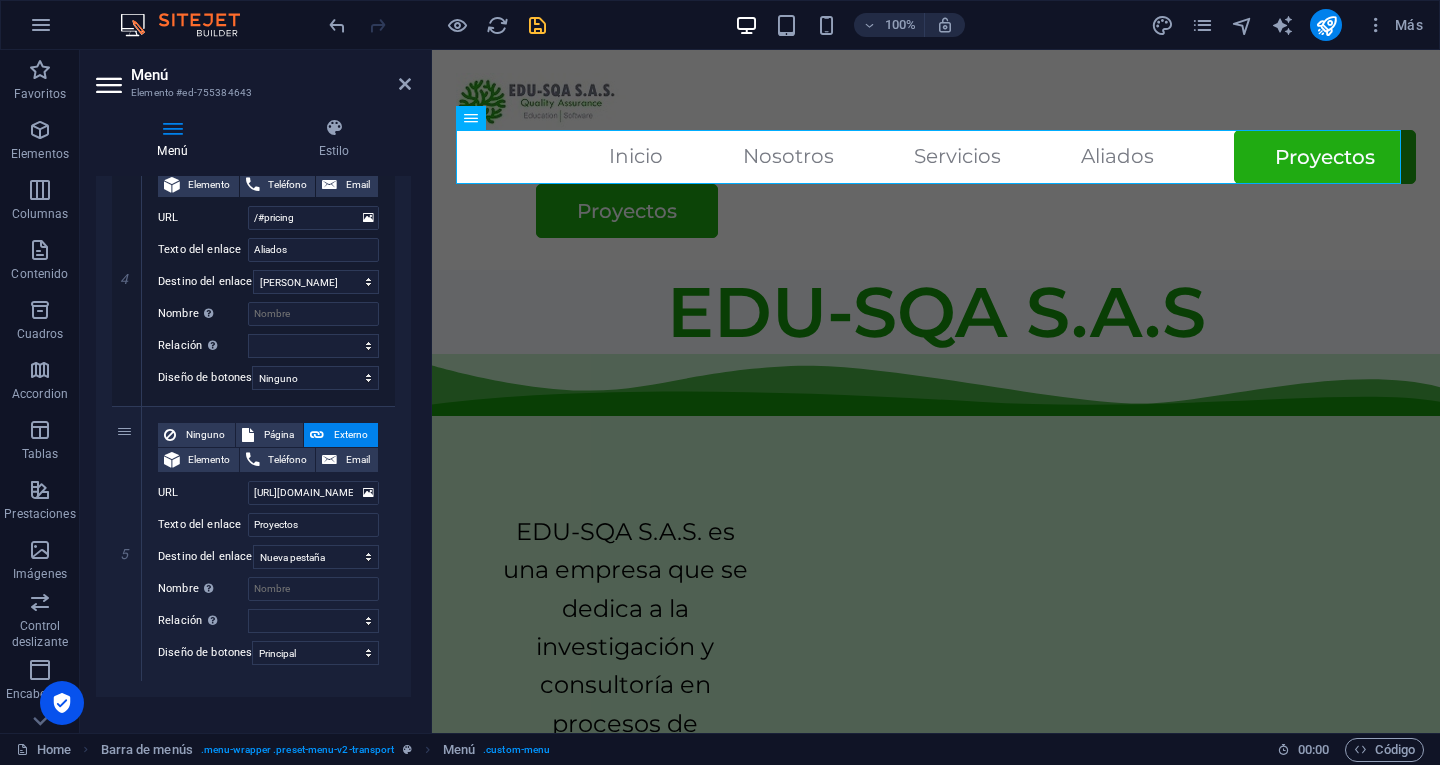 scroll, scrollTop: 1109, scrollLeft: 0, axis: vertical 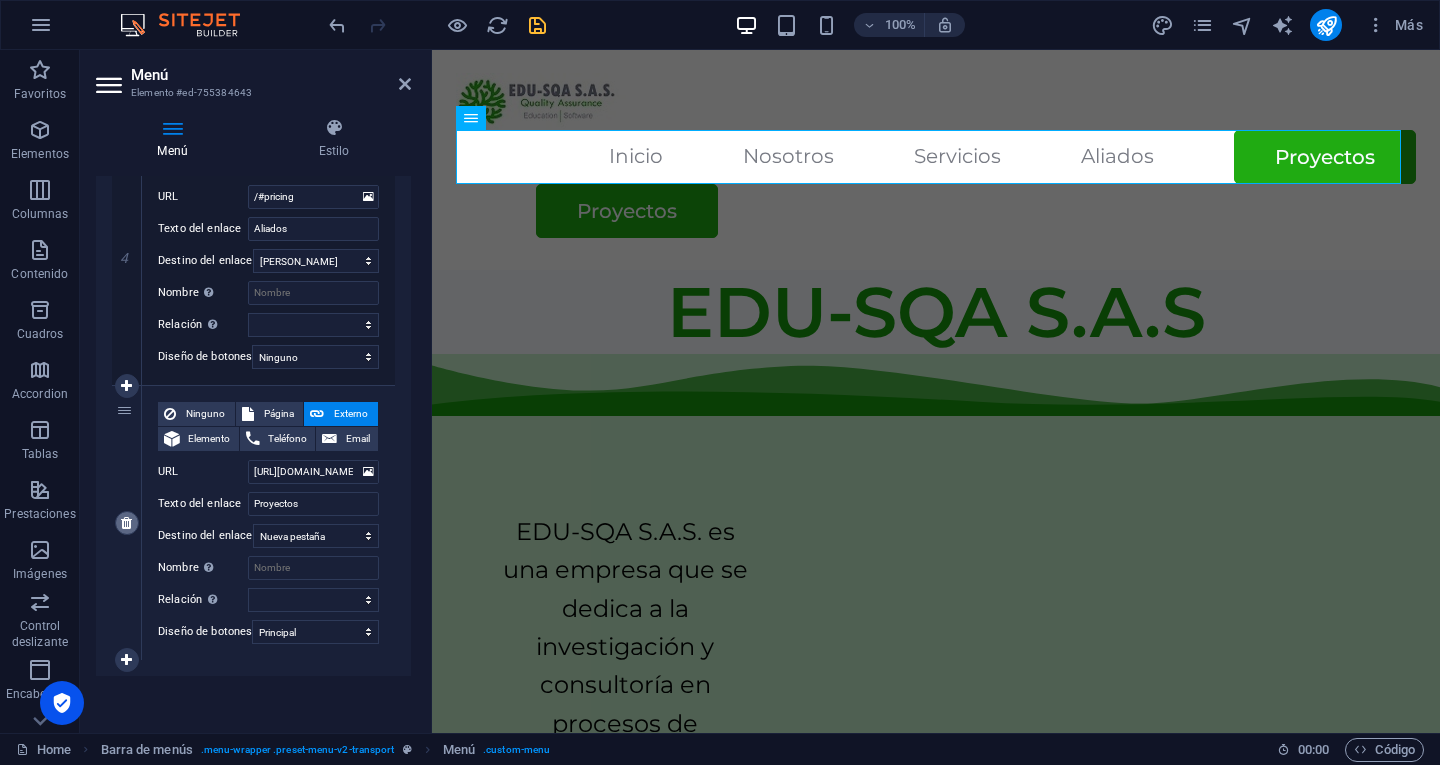 click at bounding box center (126, 523) 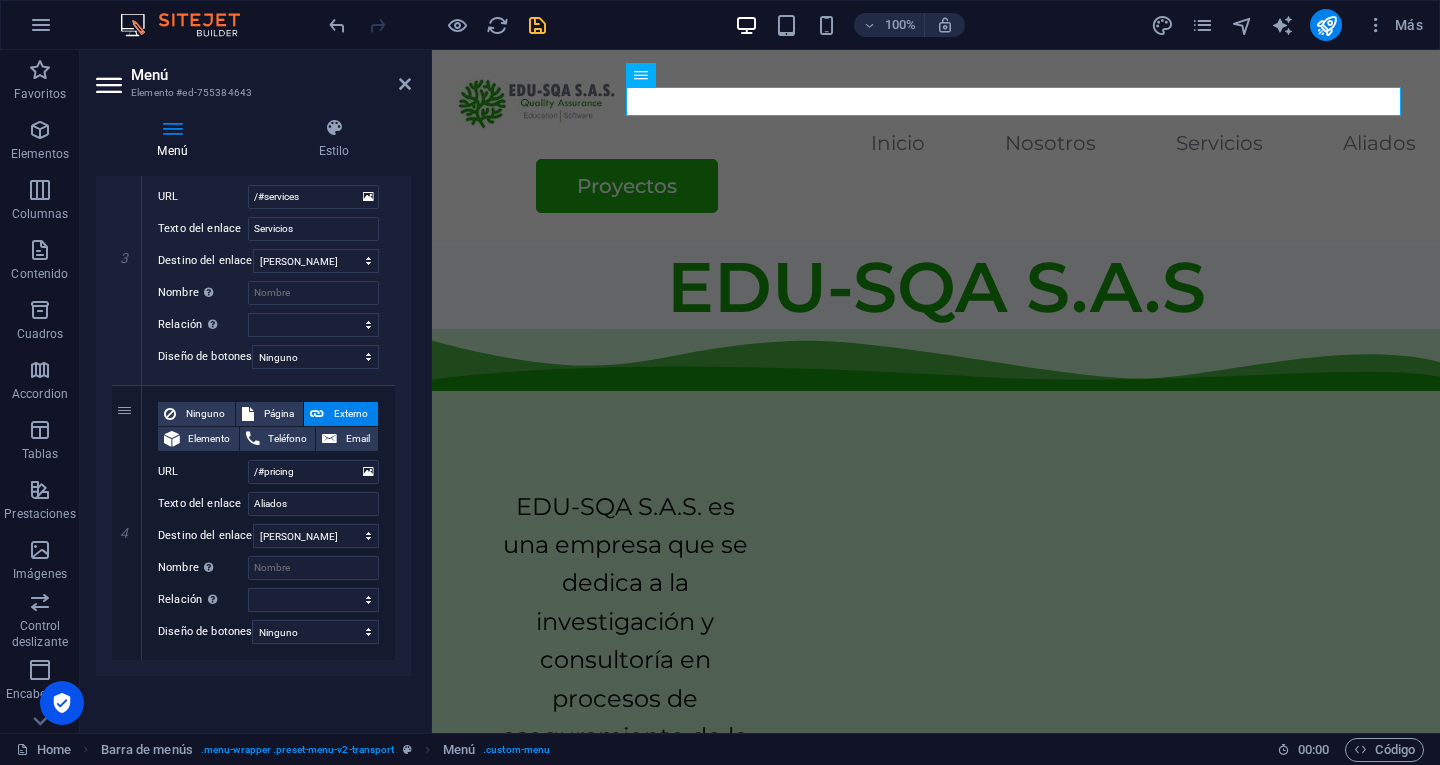 scroll, scrollTop: 834, scrollLeft: 0, axis: vertical 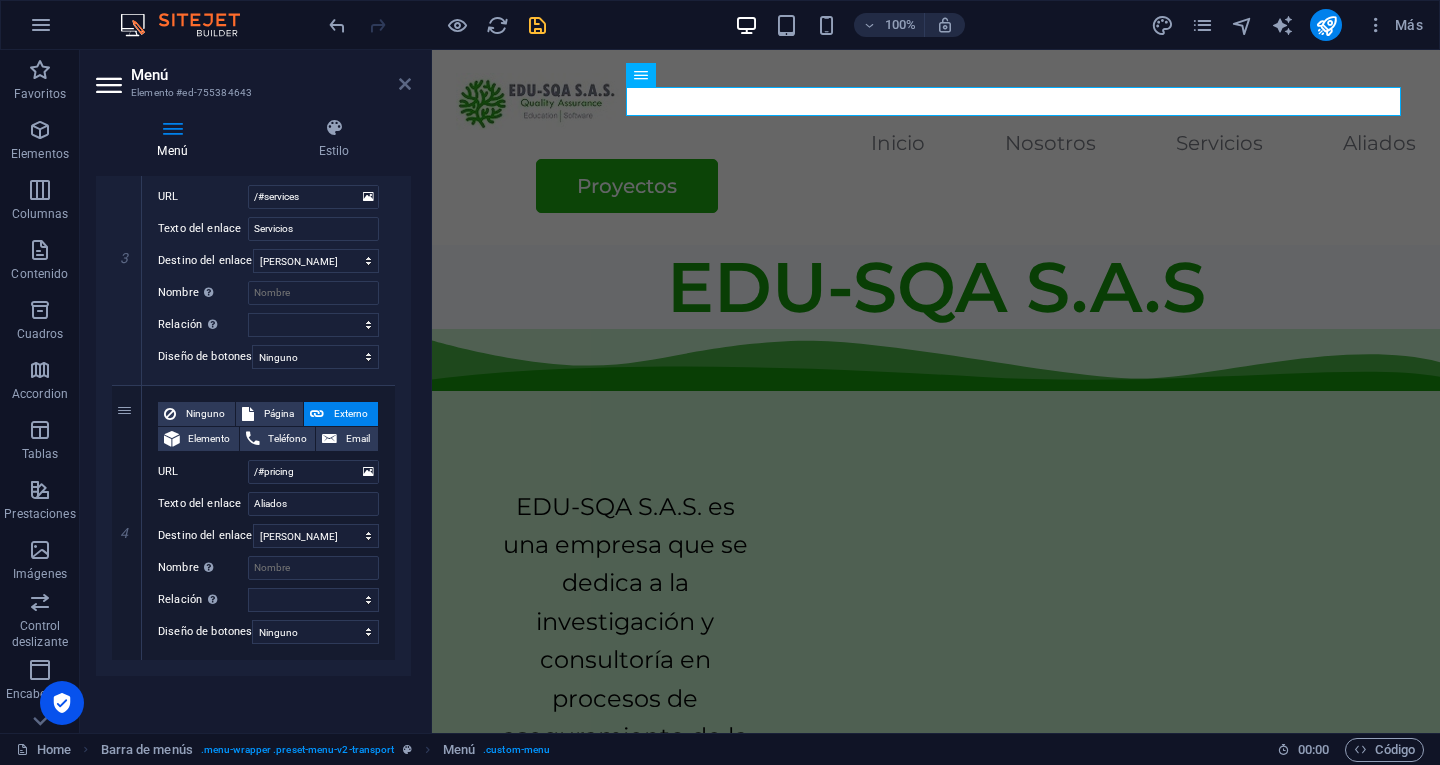 click at bounding box center (405, 84) 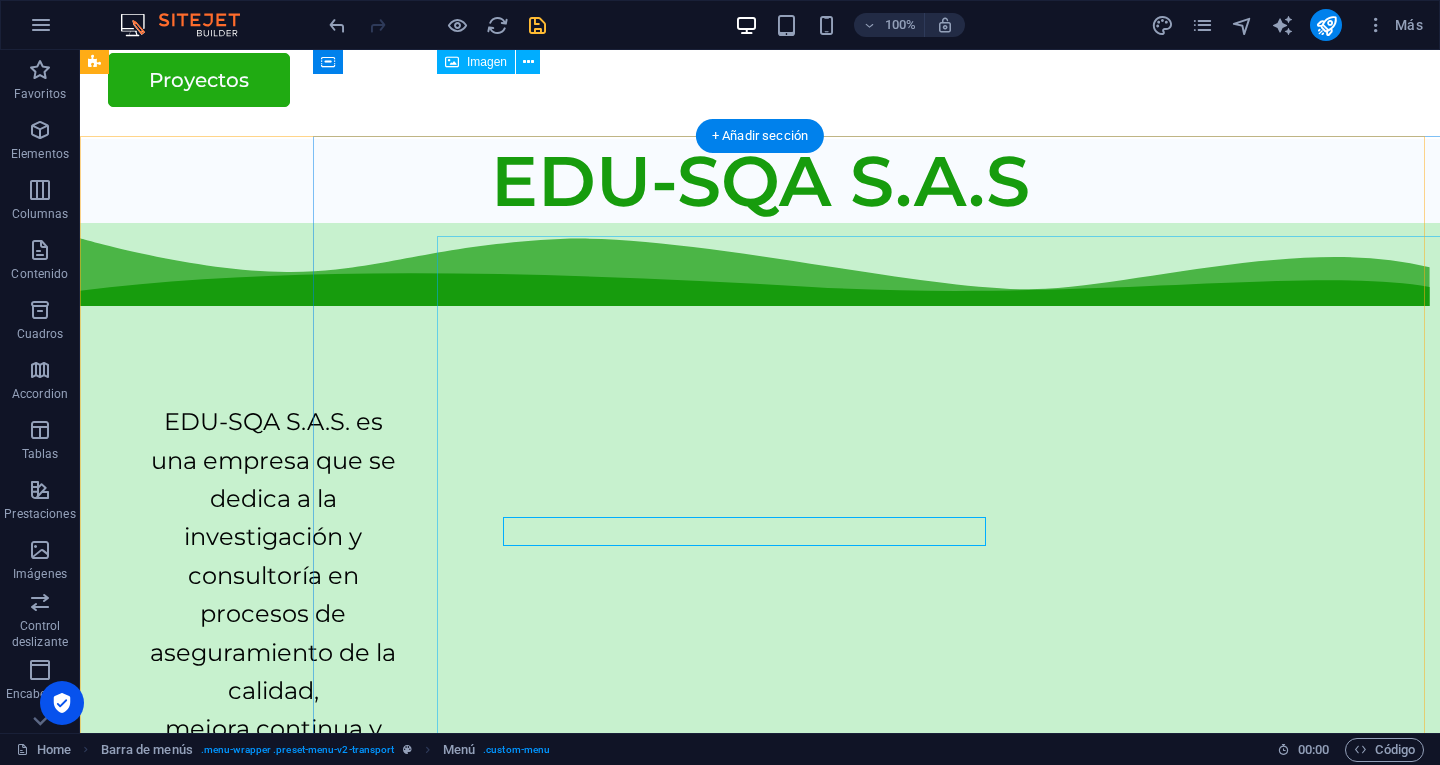 scroll, scrollTop: 0, scrollLeft: 0, axis: both 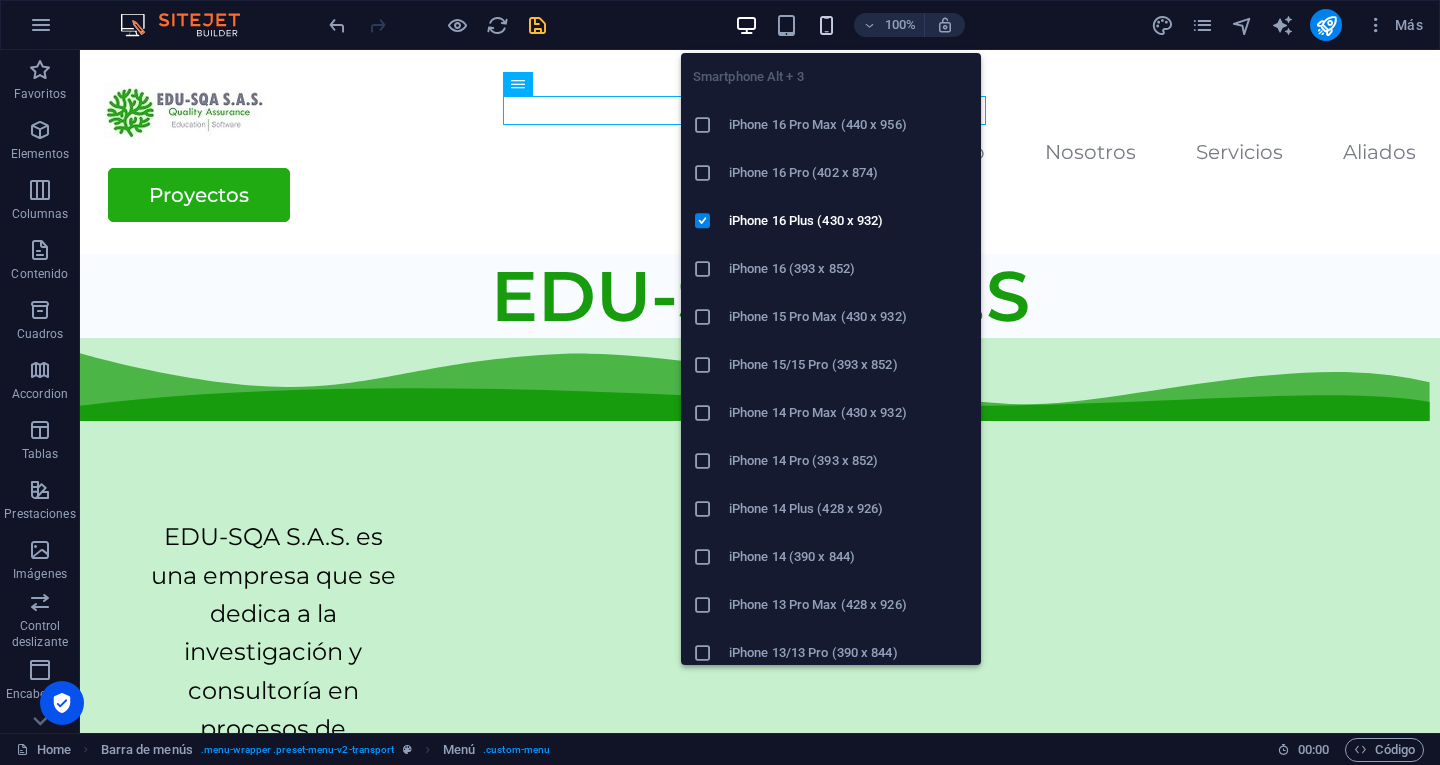 click at bounding box center [826, 25] 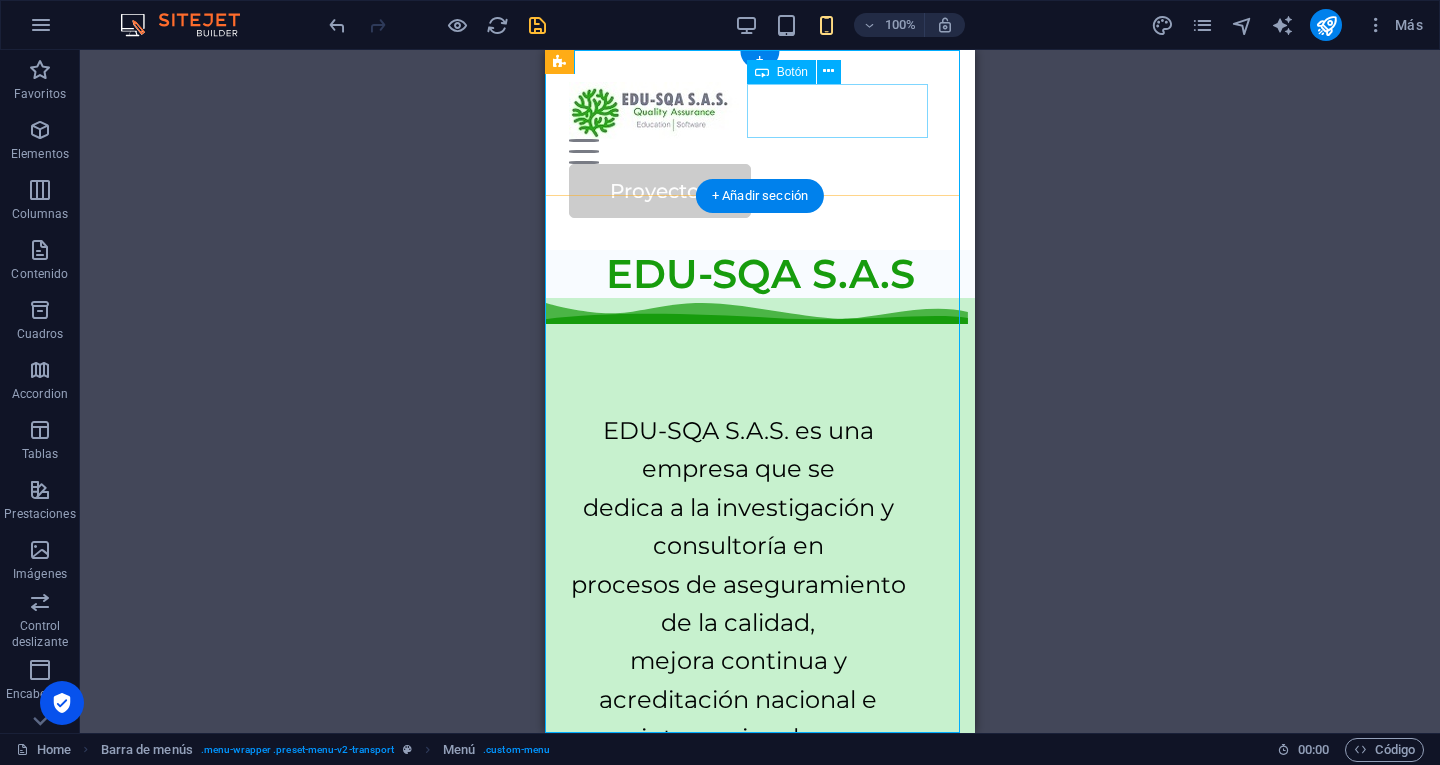 click on "Proyectos" at bounding box center [760, 191] 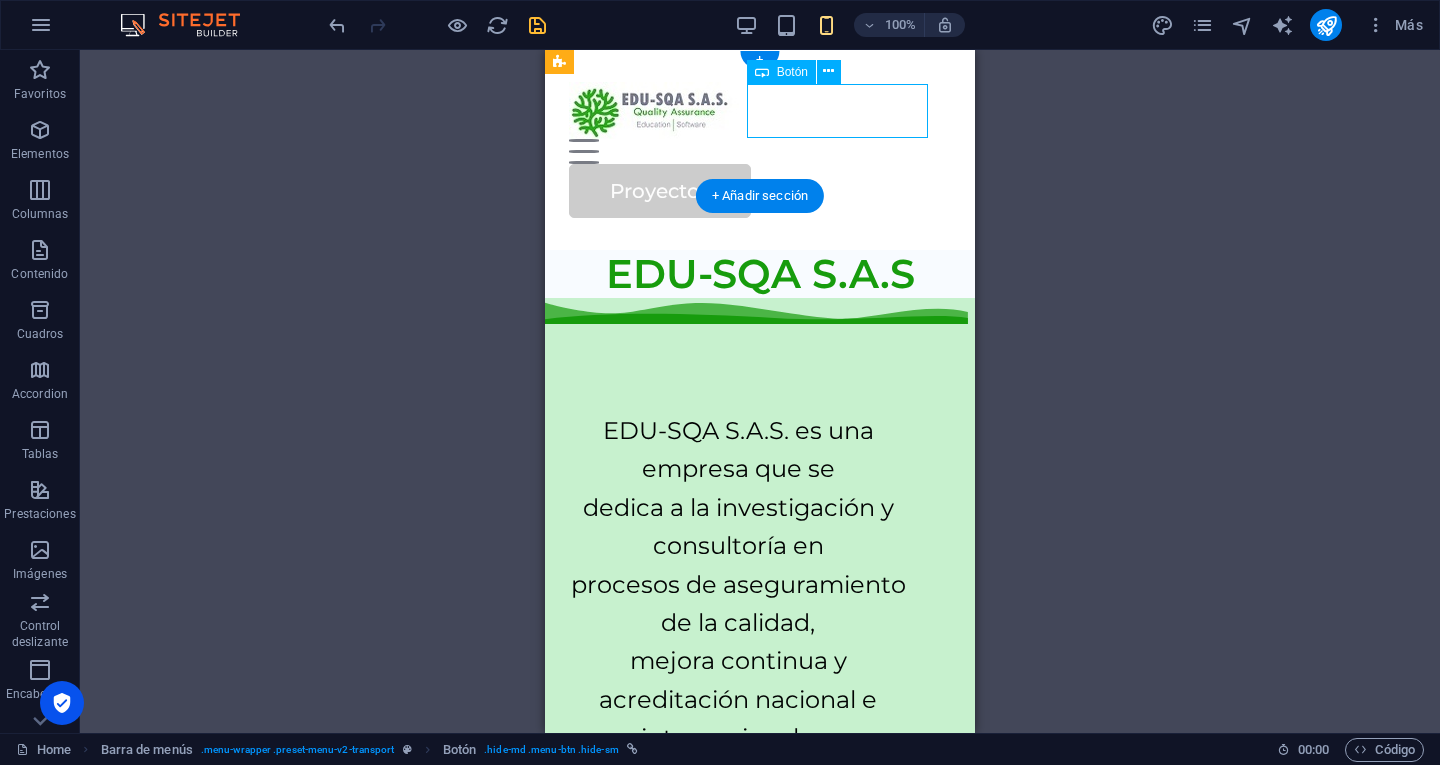 click on "Proyectos" at bounding box center (760, 191) 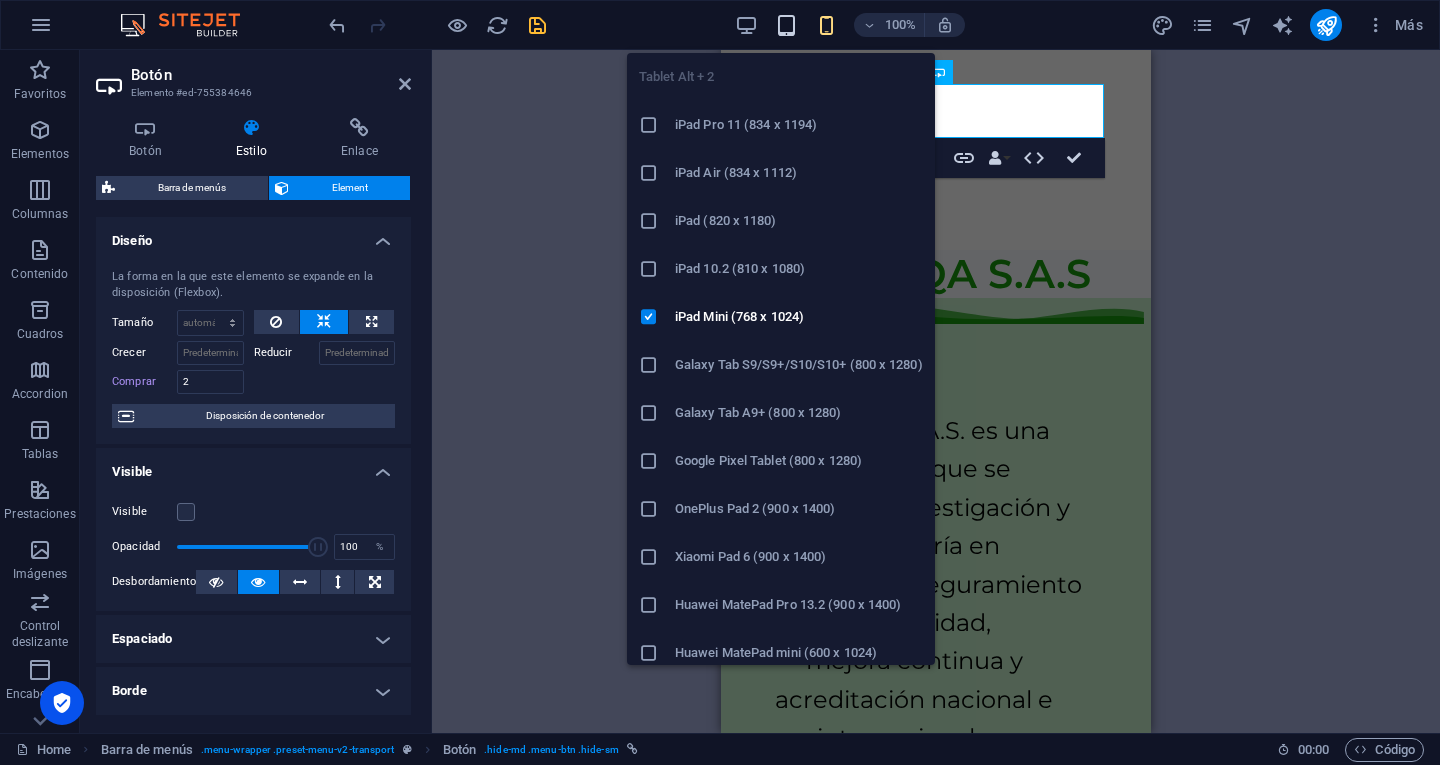 click at bounding box center (786, 25) 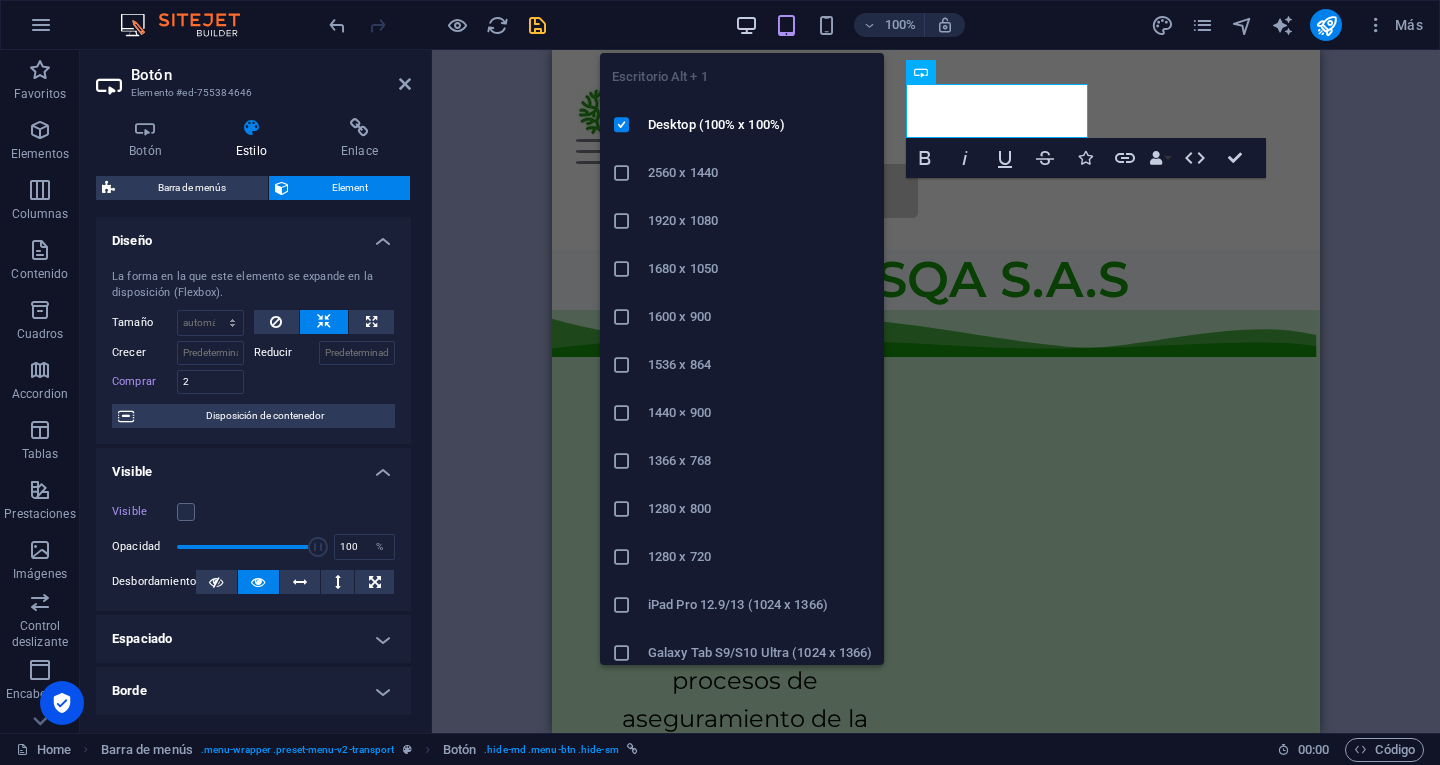 click at bounding box center [746, 25] 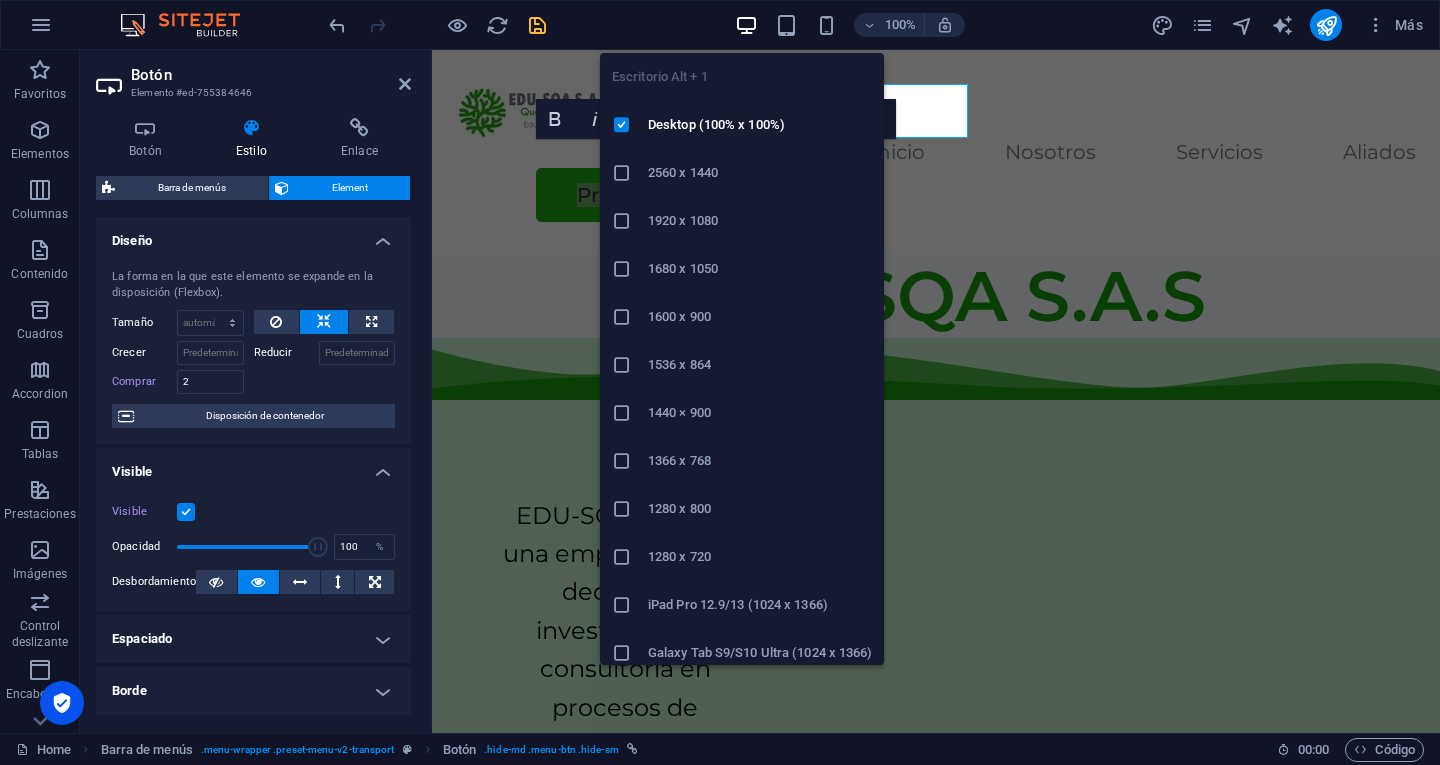 type on "3" 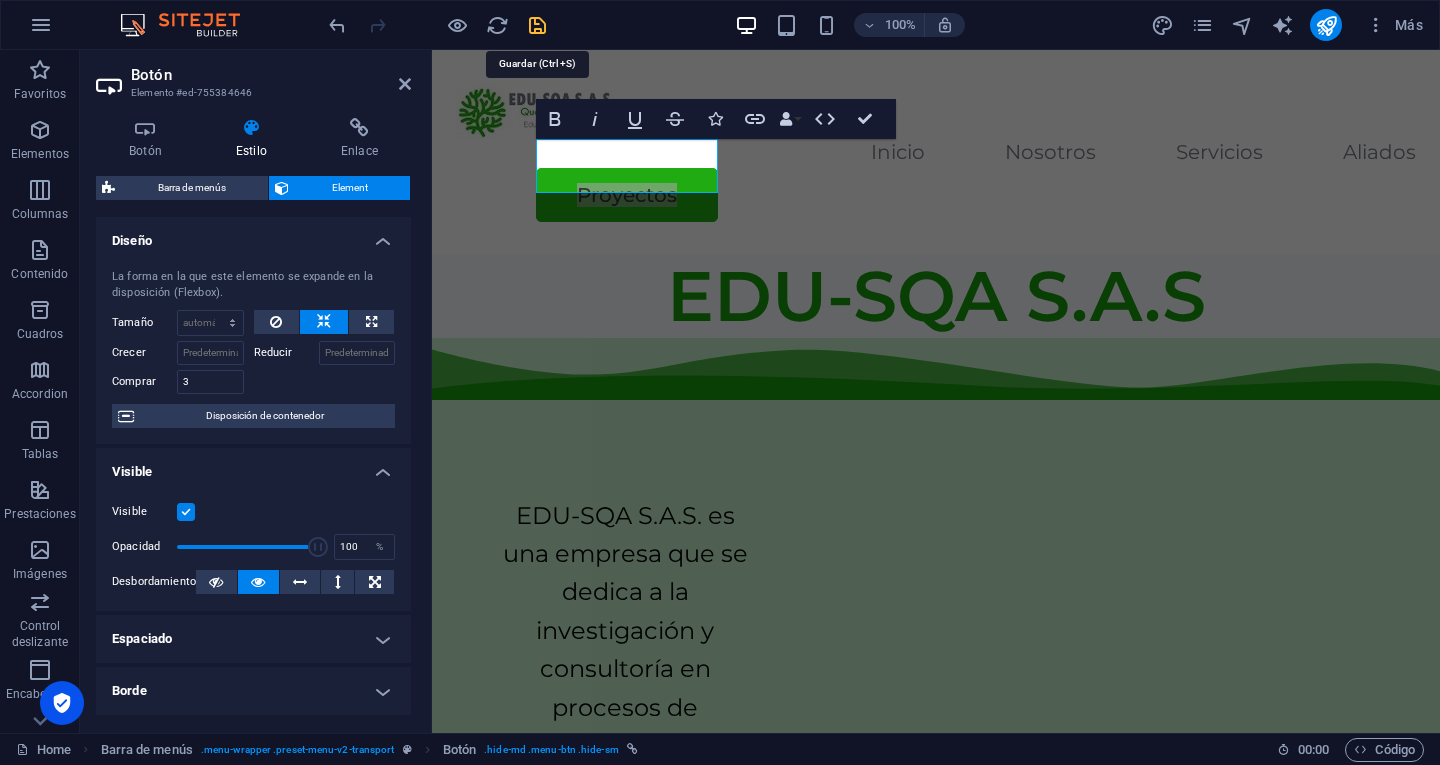 click at bounding box center [537, 25] 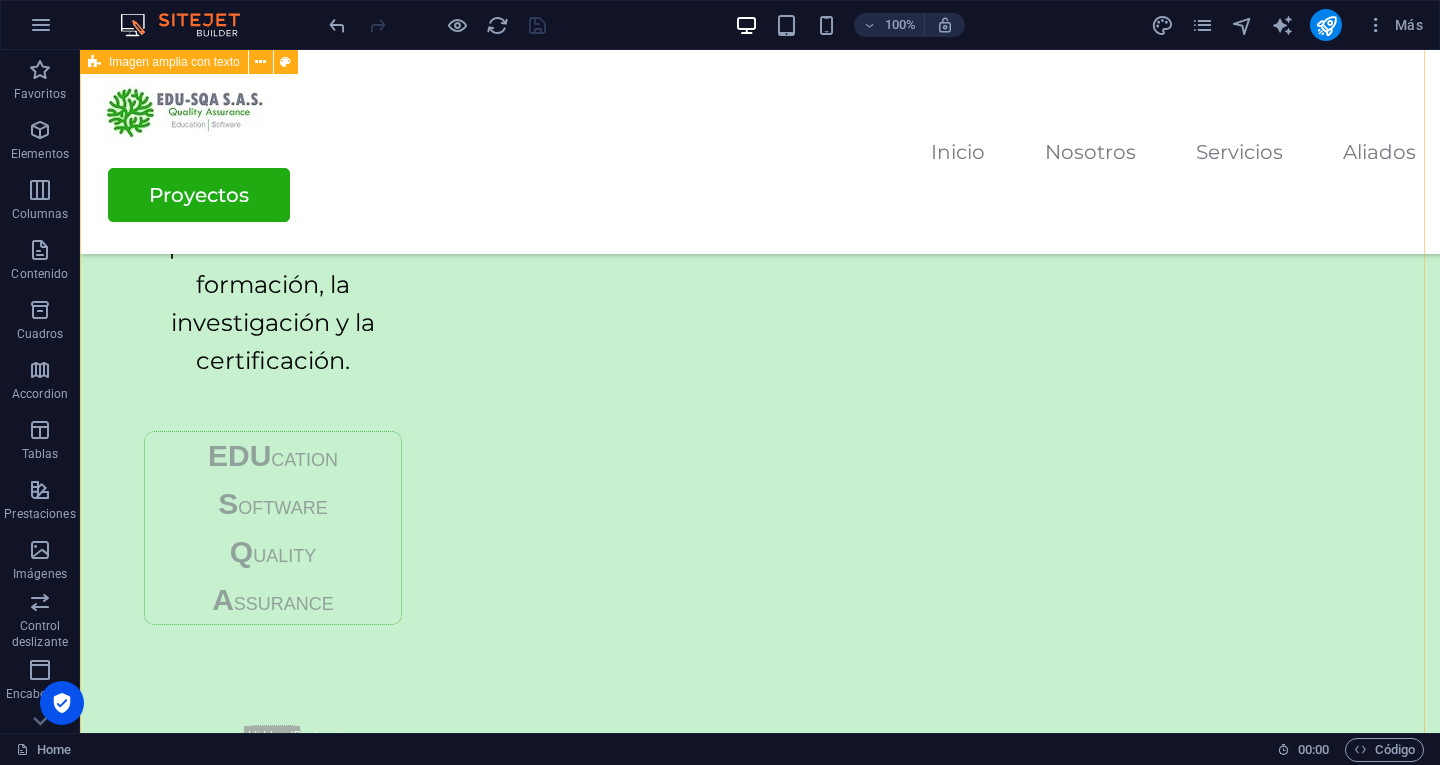 scroll, scrollTop: 783, scrollLeft: 0, axis: vertical 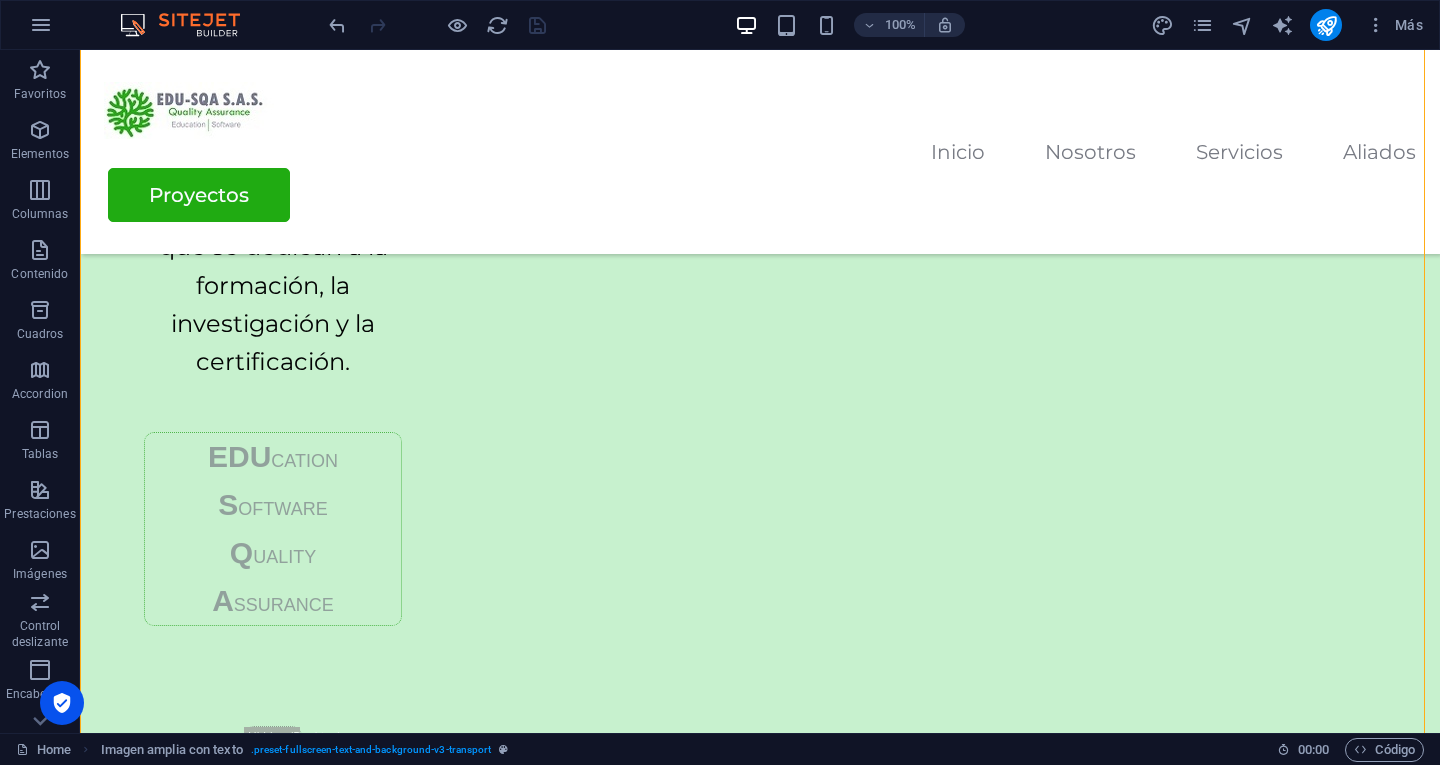 drag, startPoint x: 296, startPoint y: 440, endPoint x: 784, endPoint y: 453, distance: 488.17313 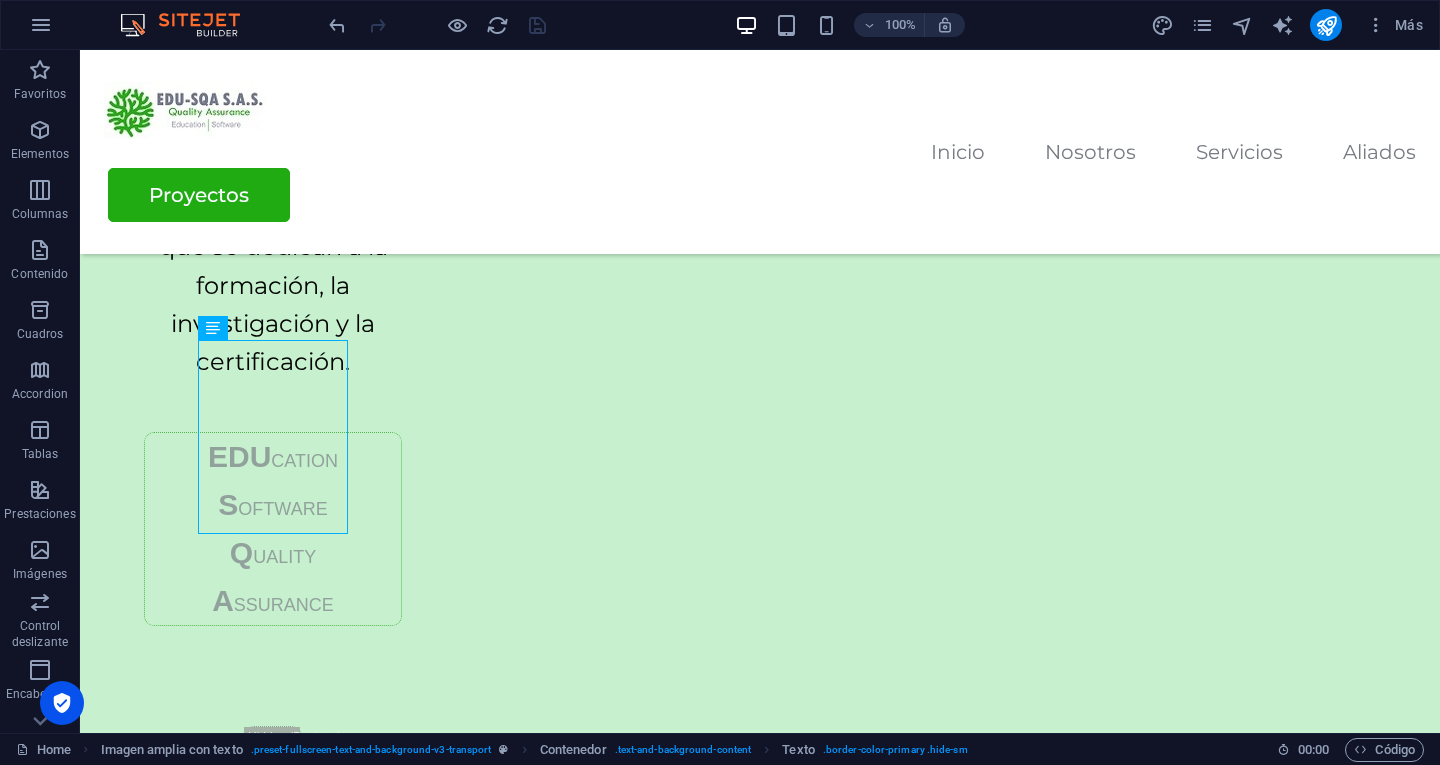drag, startPoint x: 273, startPoint y: 406, endPoint x: 835, endPoint y: 416, distance: 562.089 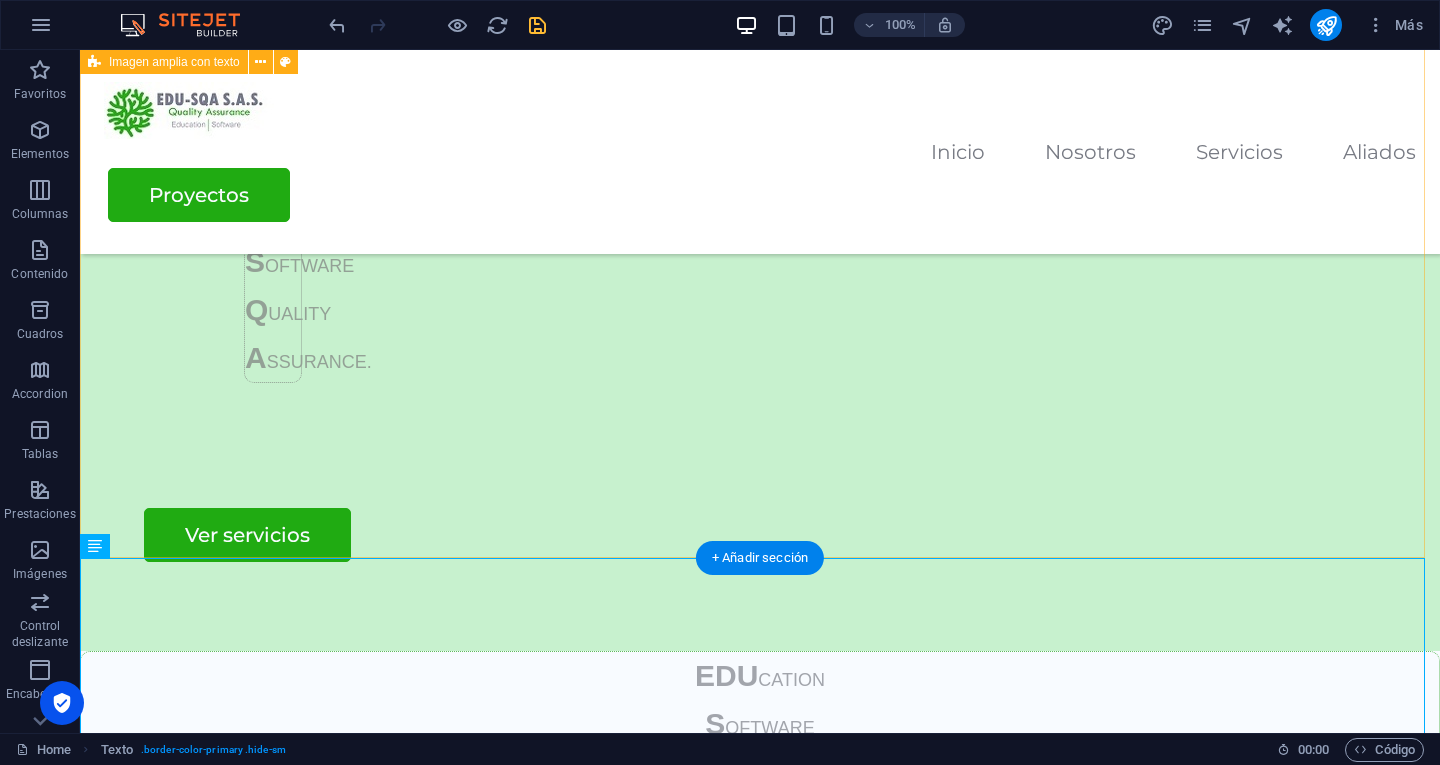 scroll, scrollTop: 1127, scrollLeft: 0, axis: vertical 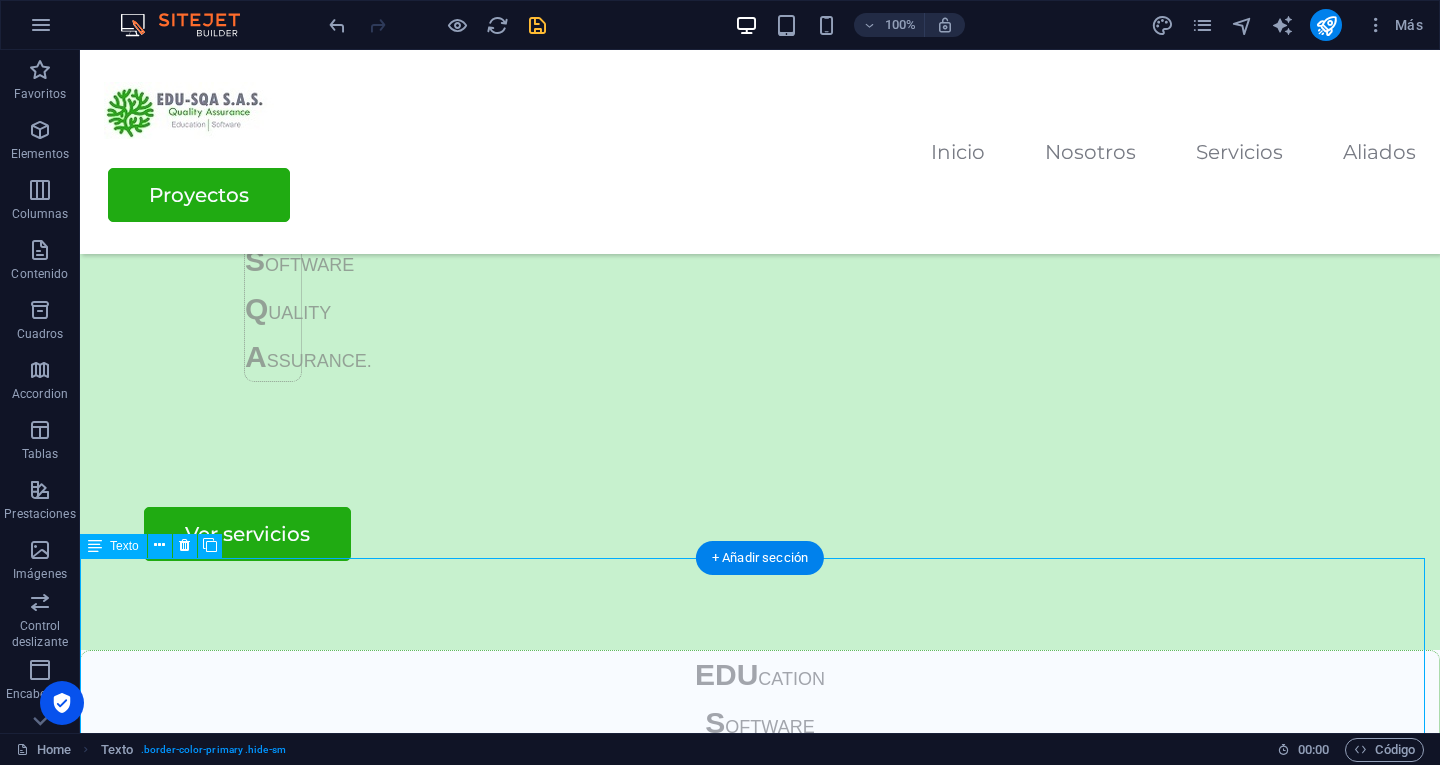 click on "EDU CATION  S OFTWARE Q UALITY A SSURANCE" at bounding box center [760, 747] 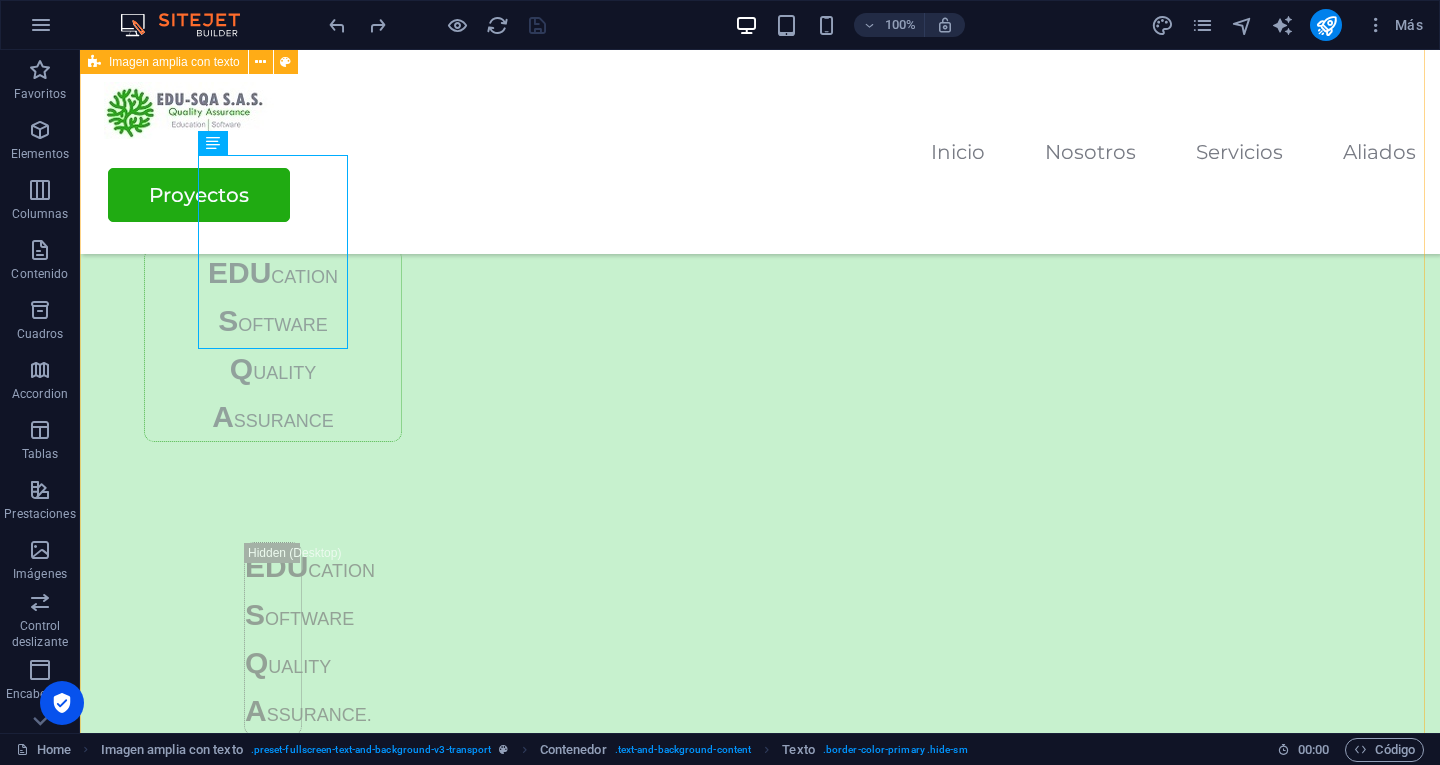 scroll, scrollTop: 828, scrollLeft: 0, axis: vertical 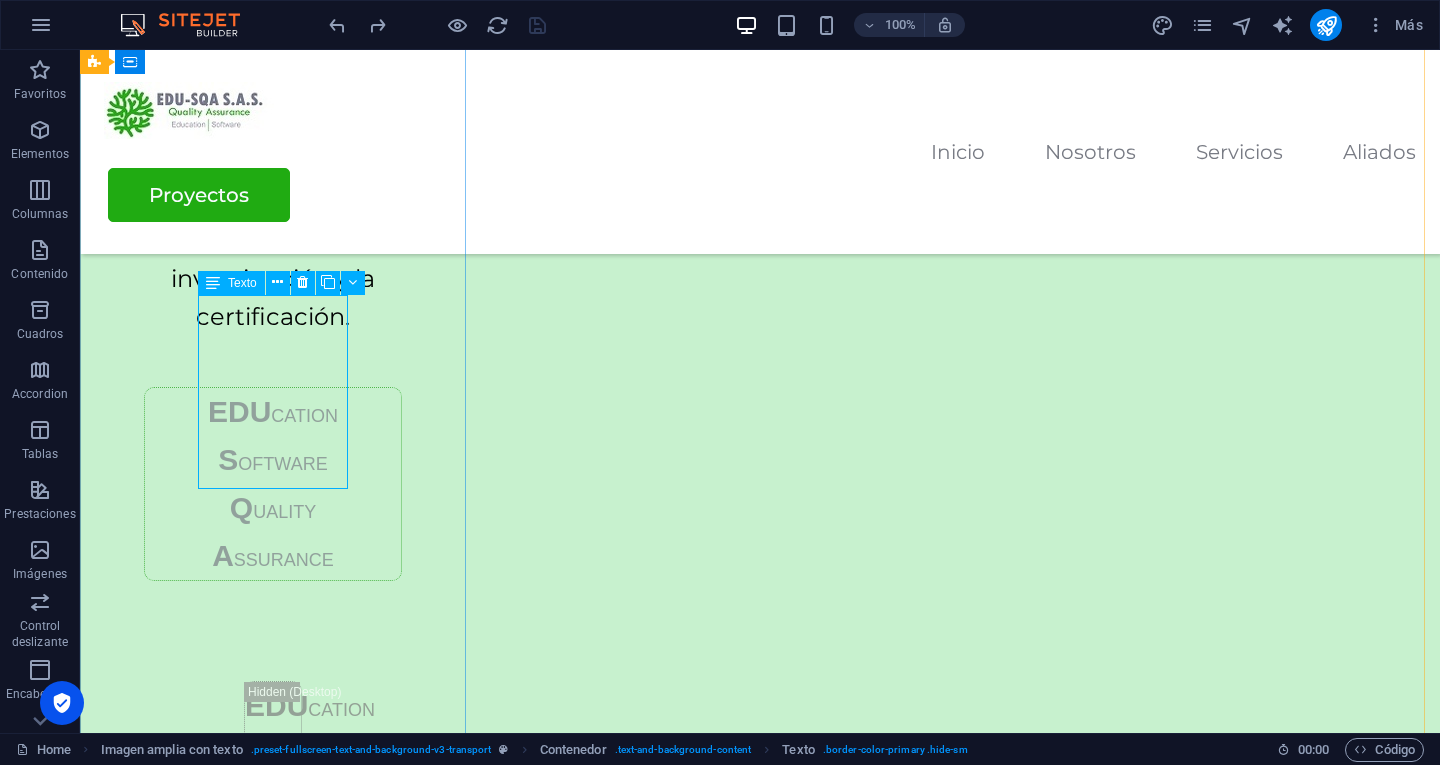click on "EDU CATION  S OFTWARE Q UALITY A SSURANCE" at bounding box center (273, 484) 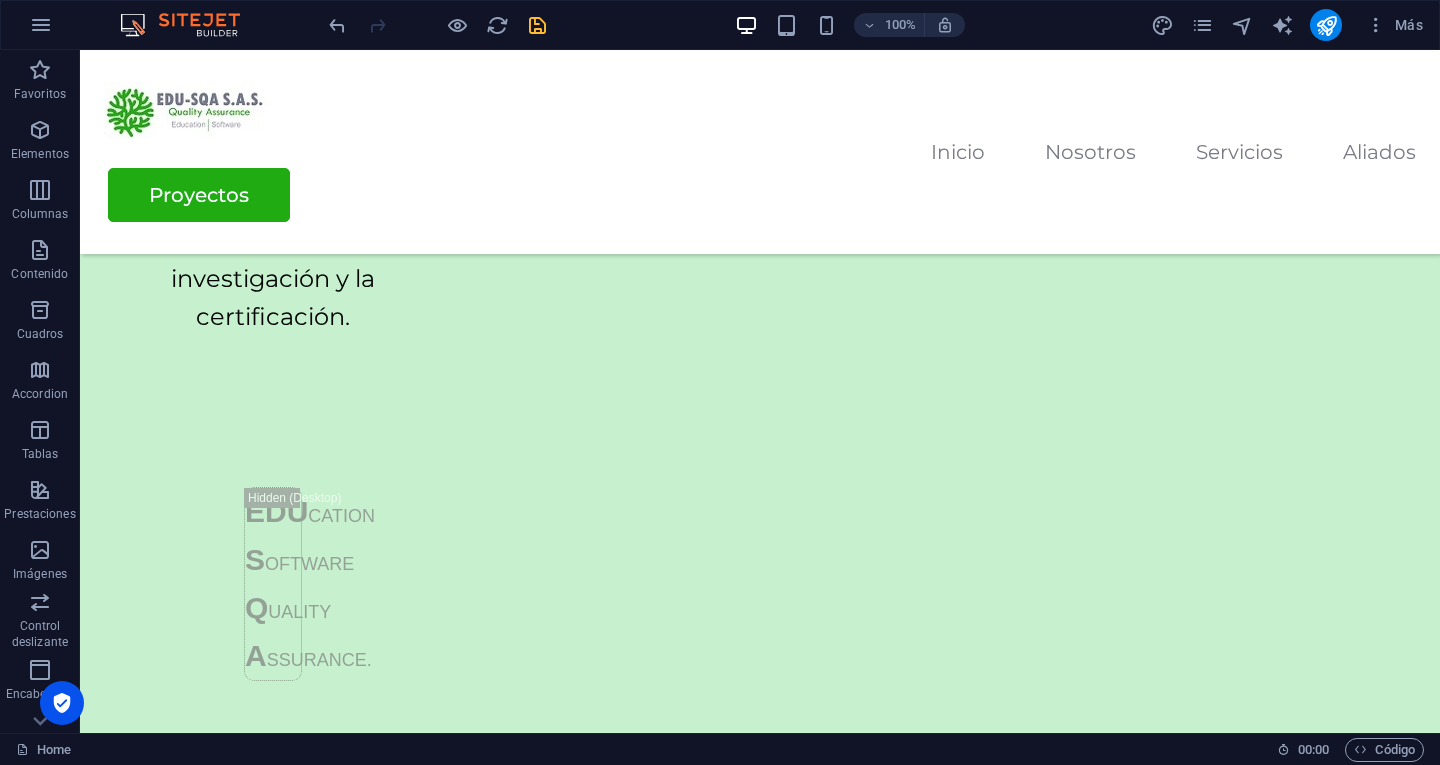 click on "EDU-SQA S.A.S. es una empresa que se dedica a la investigación y consultoría en procesos de aseguramiento de la calidad, mejora continua y acreditación nacional e internacional en instituciones educativas y otras organizaciones que se dedican a la formación, la investigación y la certificación. EDU CATION  S OFTWARE Q UALITY A SSURANCE. Ver servicios" at bounding box center [760, 188] 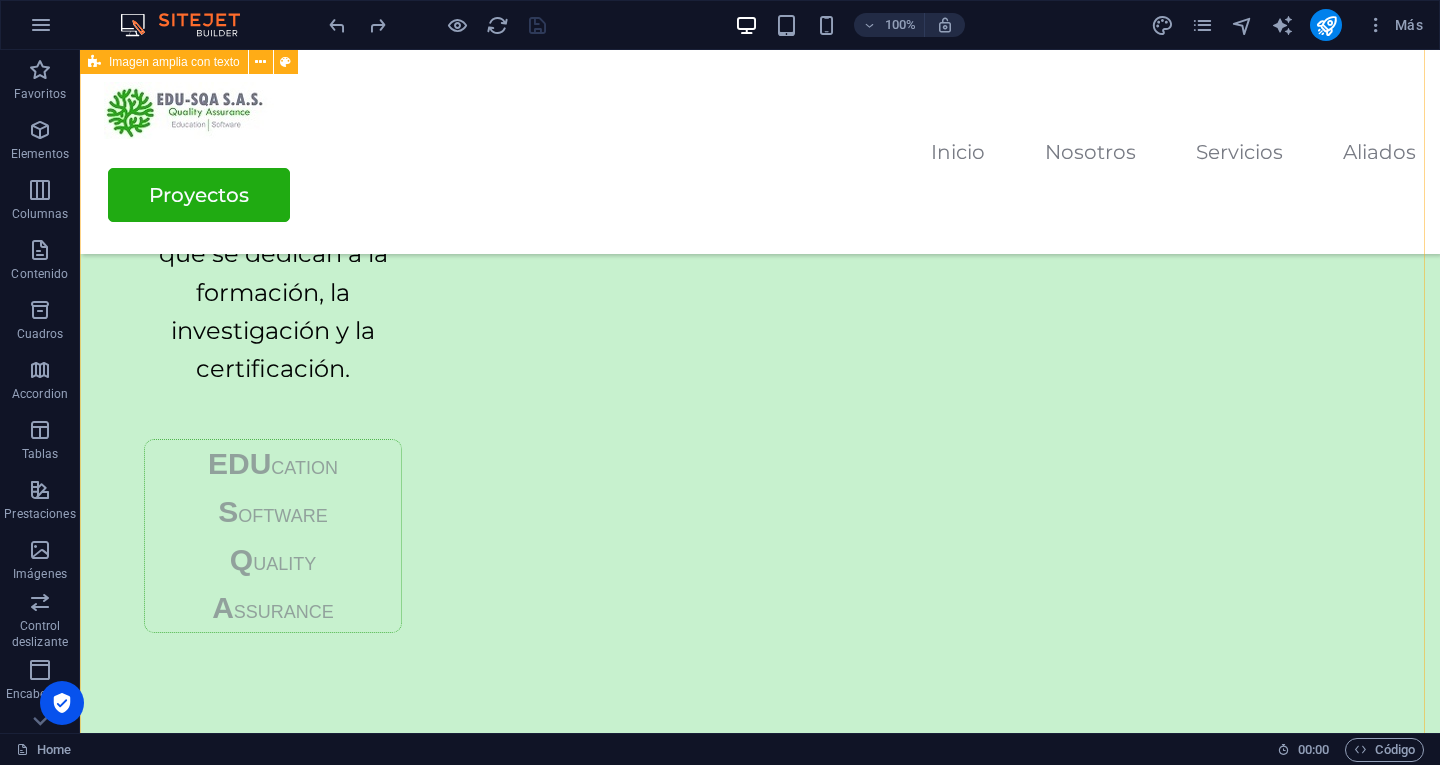 scroll, scrollTop: 769, scrollLeft: 0, axis: vertical 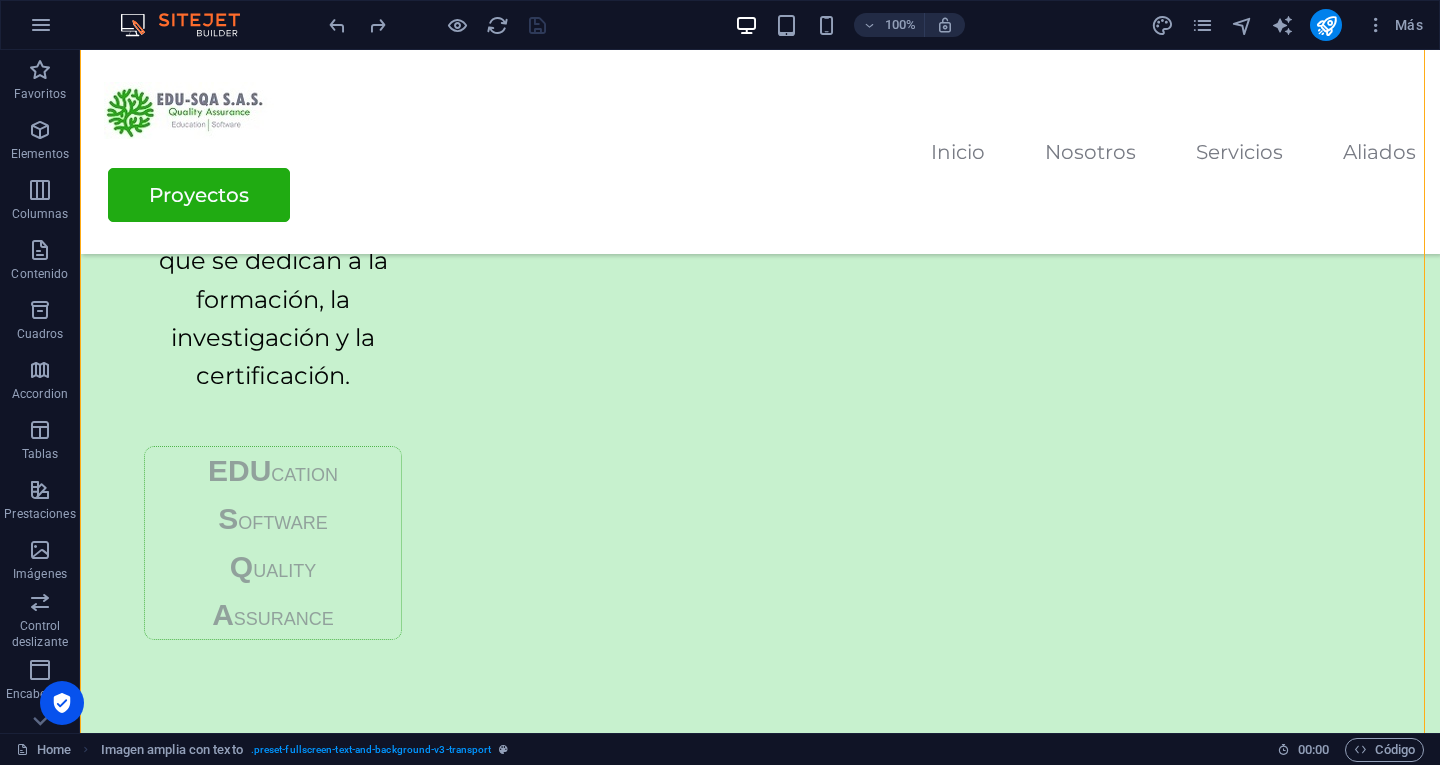 drag, startPoint x: 282, startPoint y: 434, endPoint x: 773, endPoint y: 479, distance: 493.0578 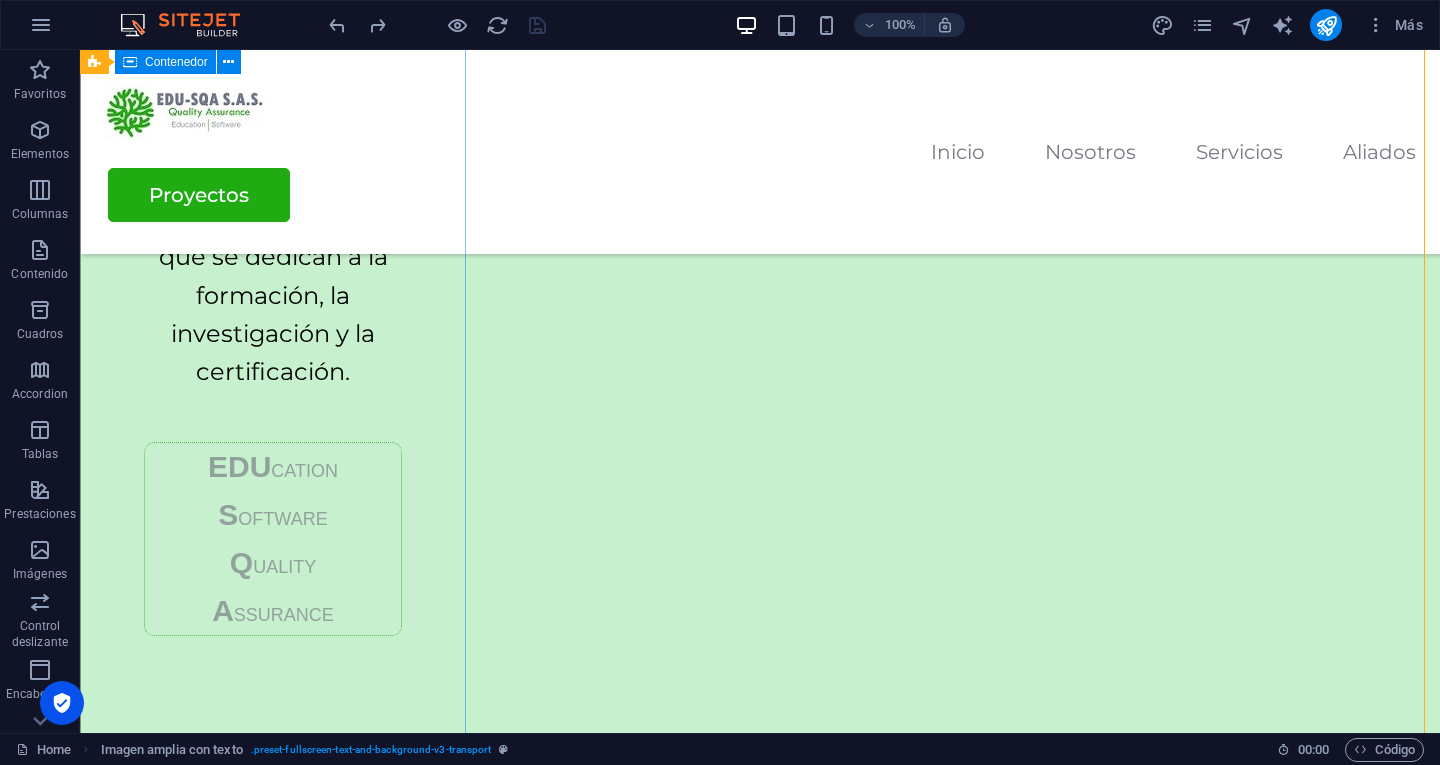 scroll, scrollTop: 779, scrollLeft: 0, axis: vertical 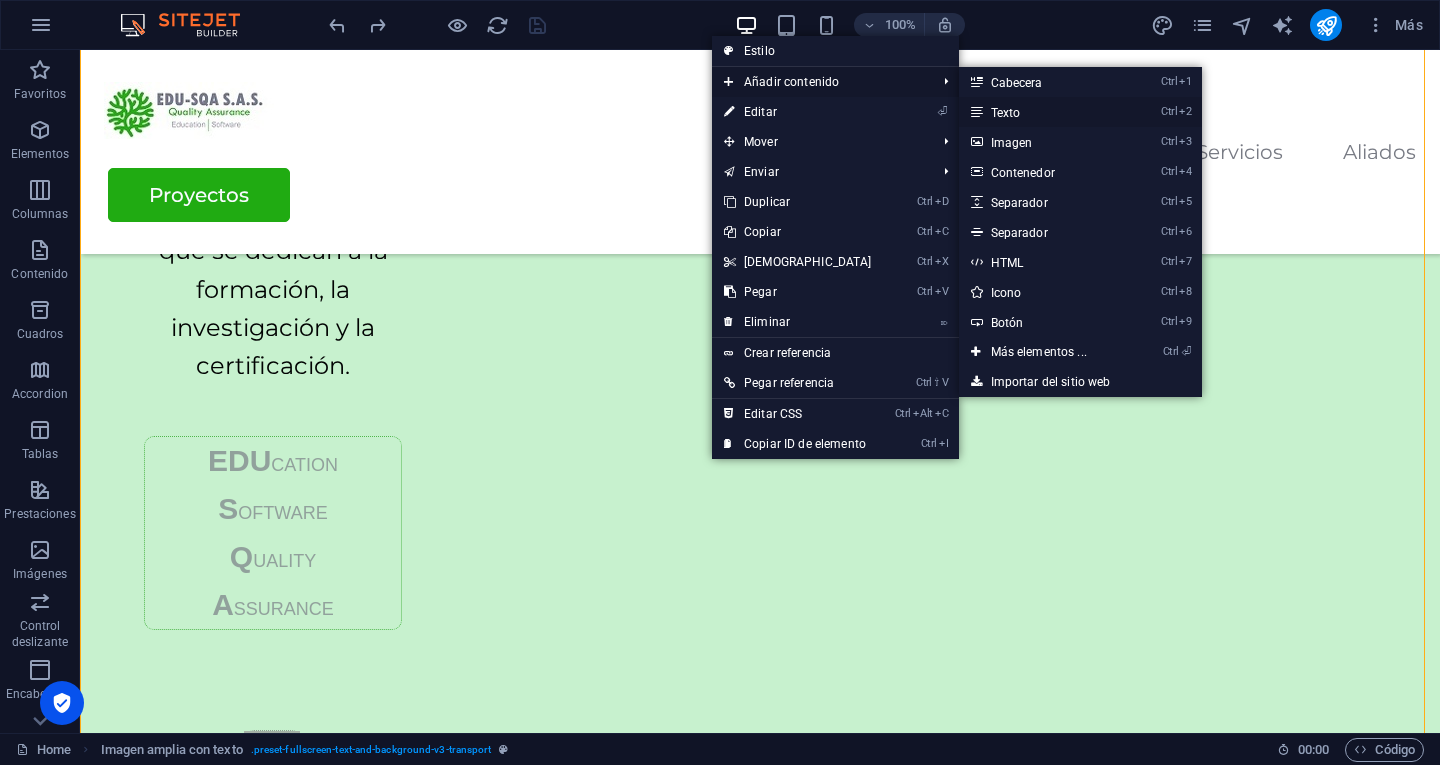 click on "Ctrl 2  Texto" at bounding box center (1043, 112) 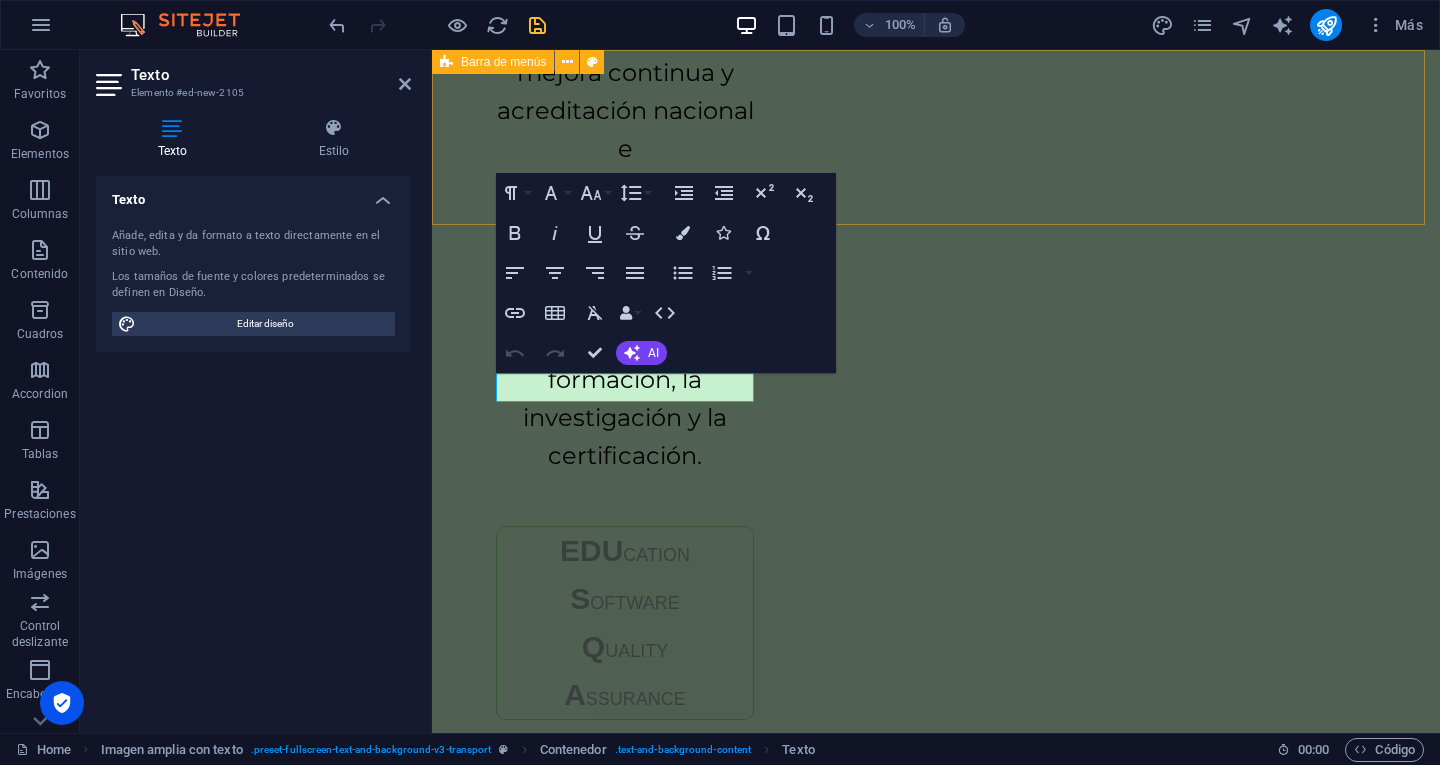 scroll, scrollTop: 0, scrollLeft: 0, axis: both 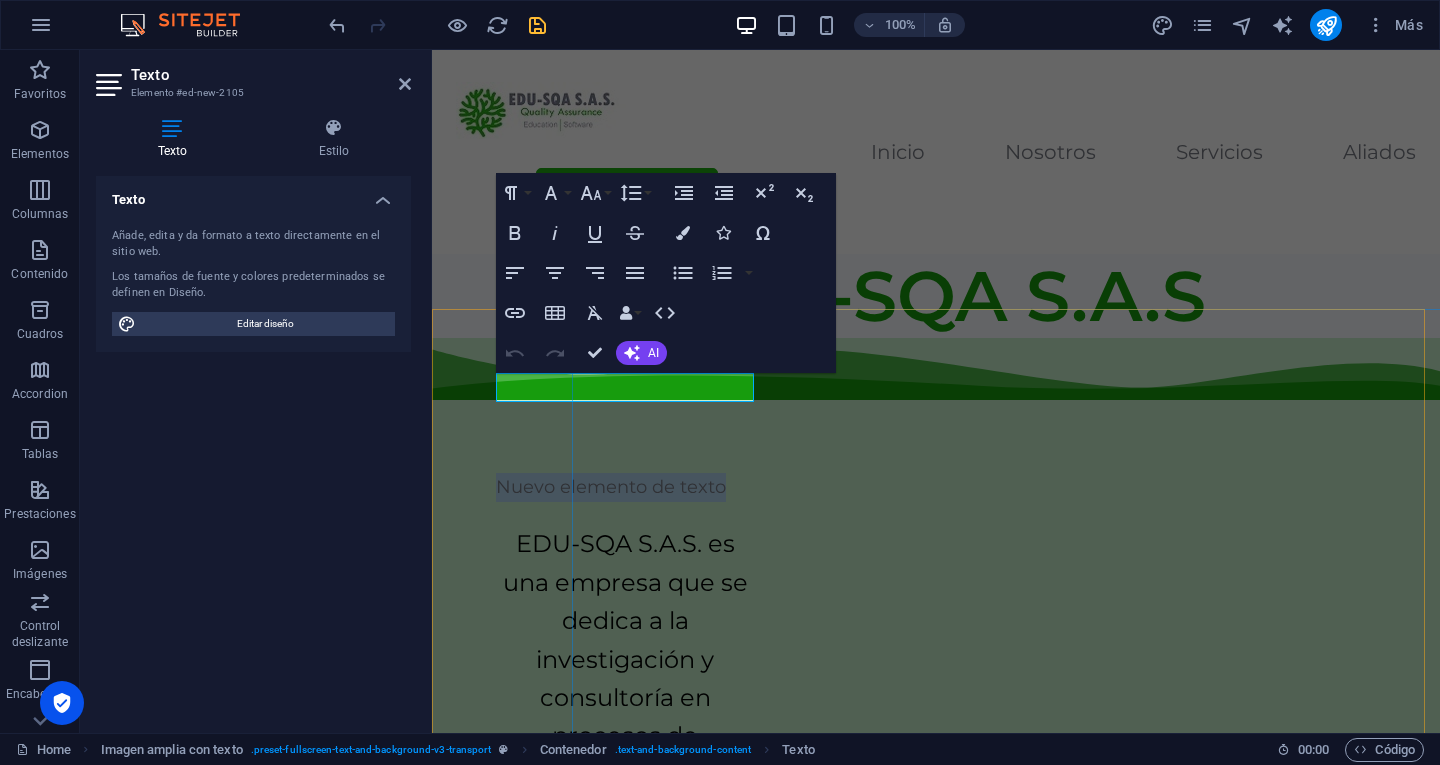 click at bounding box center (1076, 2496) 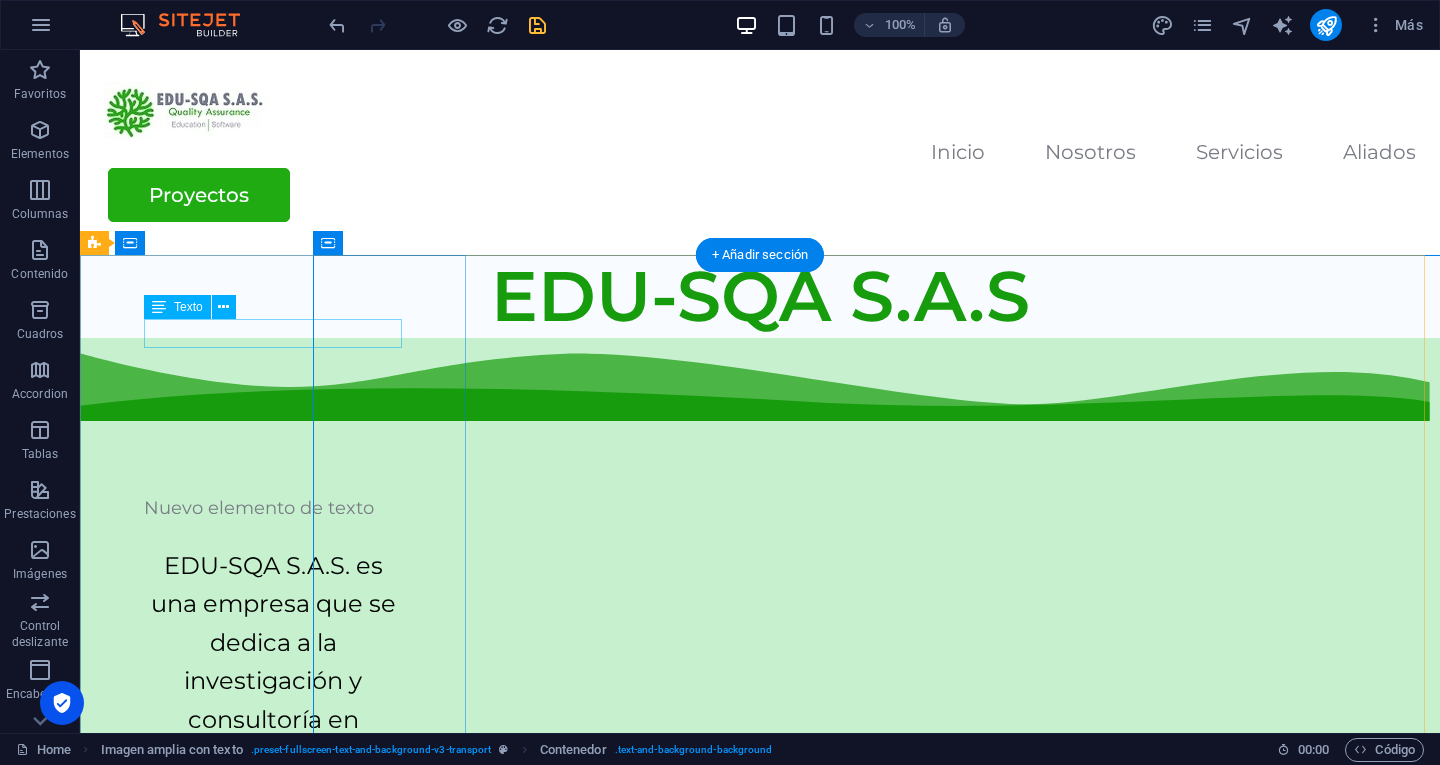 click on "Nuevo elemento de texto" at bounding box center [273, 508] 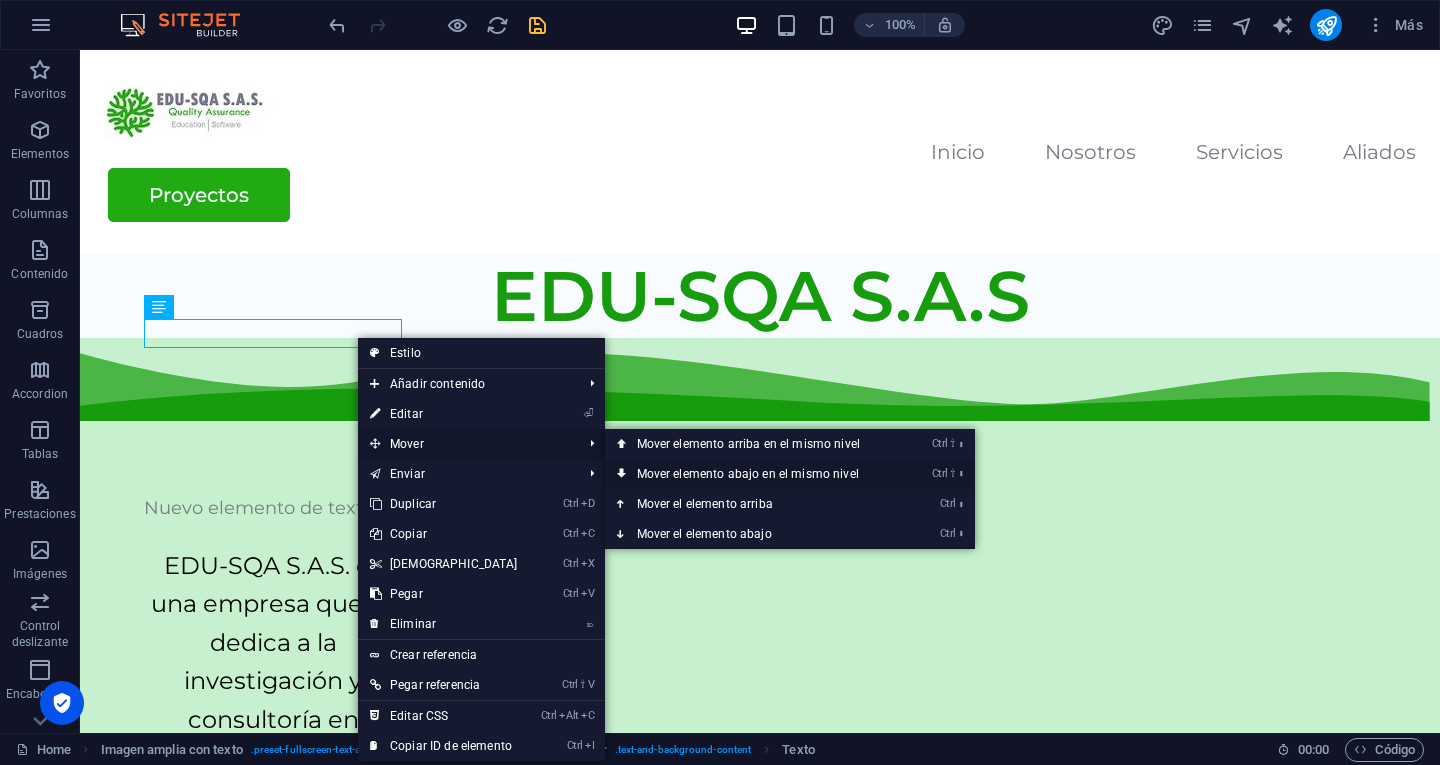 click on "Ctrl ⇧ ⬇  Mover elemento abajo en el mismo nivel" at bounding box center (752, 474) 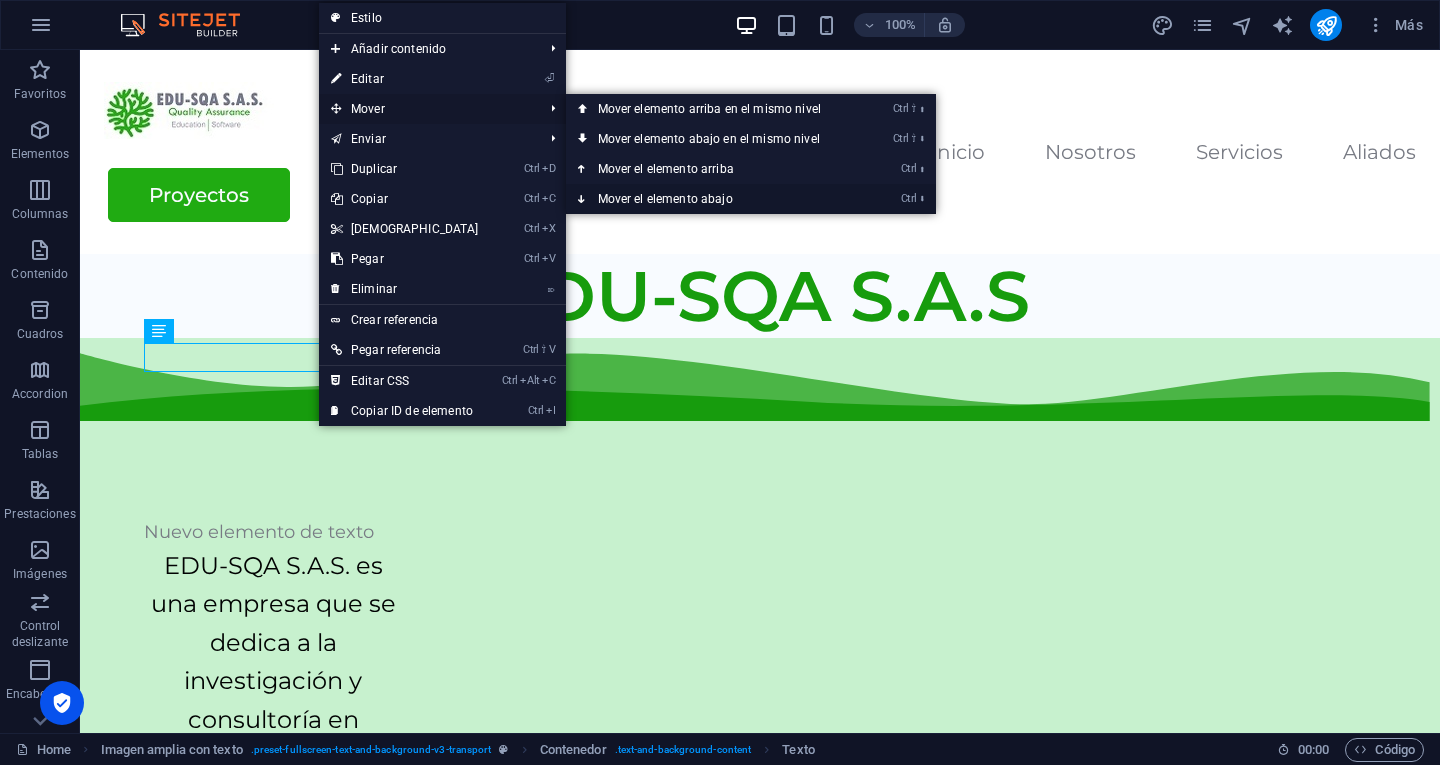 click on "Ctrl ⬇  Mover el elemento abajo" at bounding box center (713, 199) 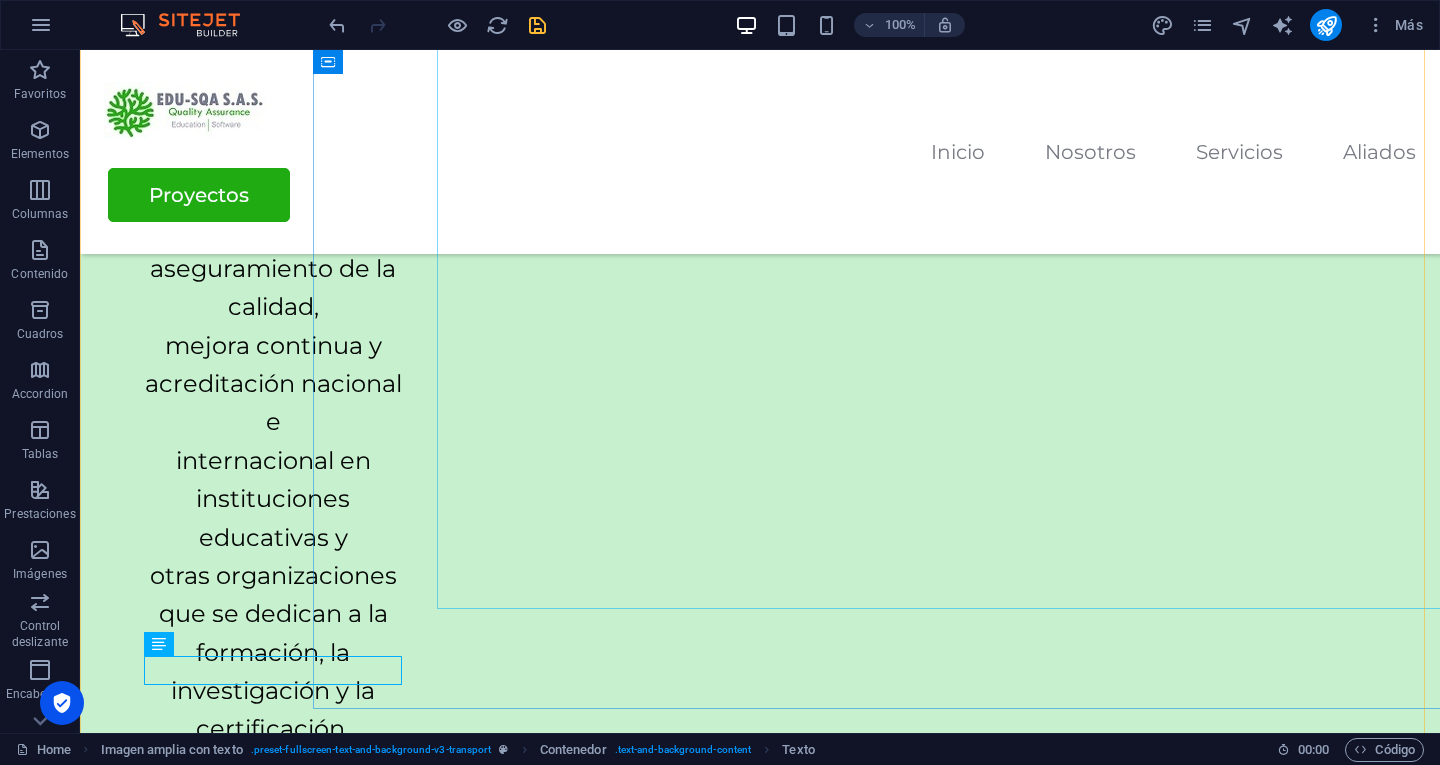 scroll, scrollTop: 695, scrollLeft: 0, axis: vertical 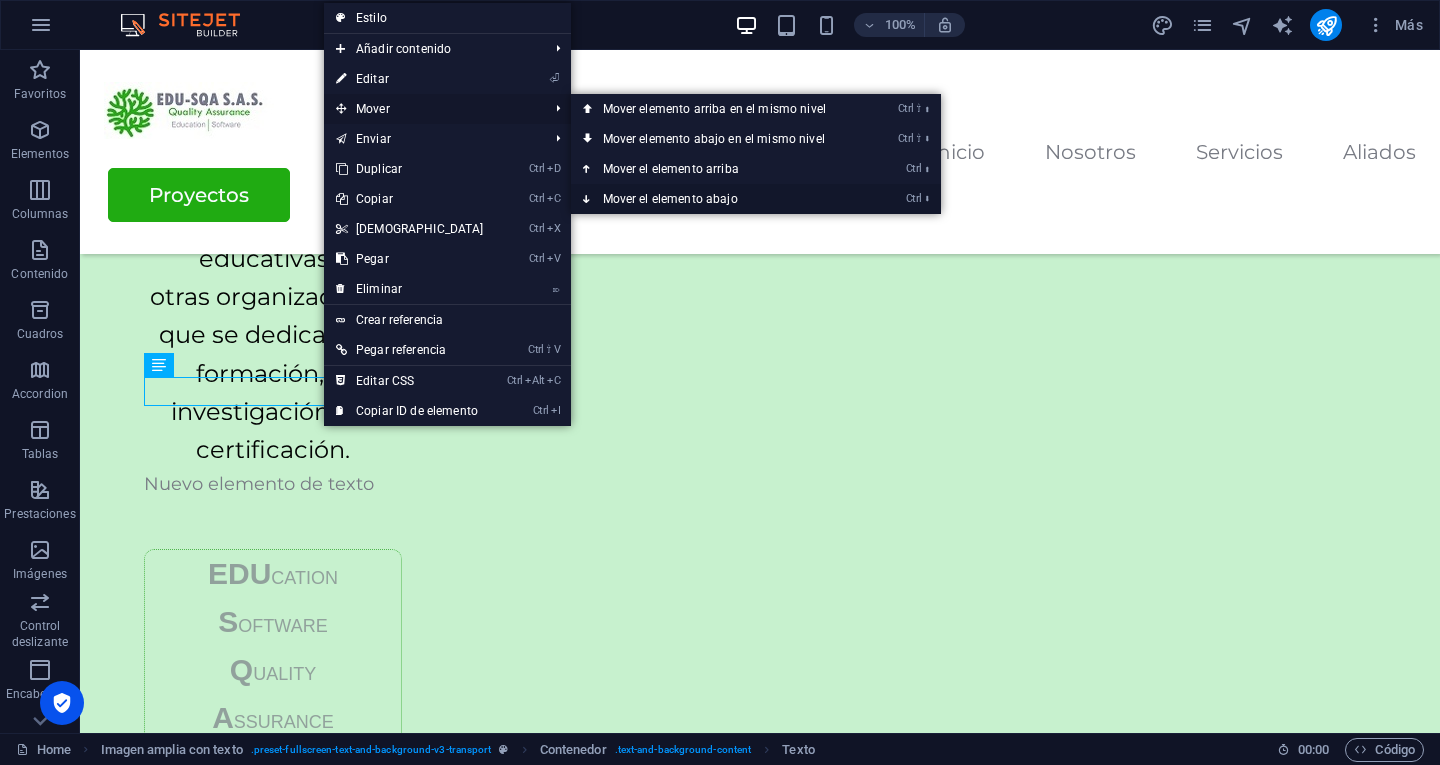 click on "Ctrl ⬇  Mover el elemento abajo" at bounding box center [718, 199] 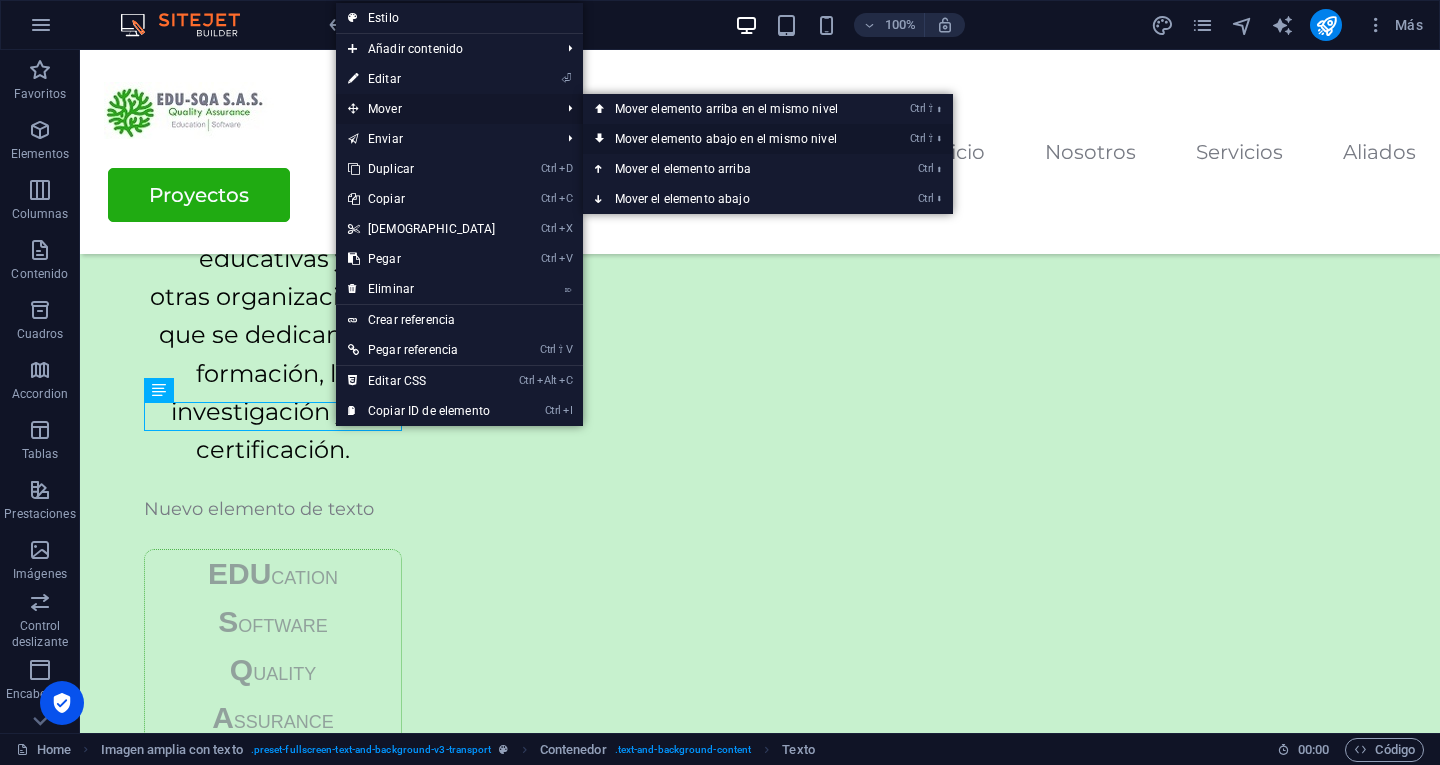 click on "Ctrl ⇧ ⬇  Mover elemento abajo en el mismo nivel" at bounding box center [730, 139] 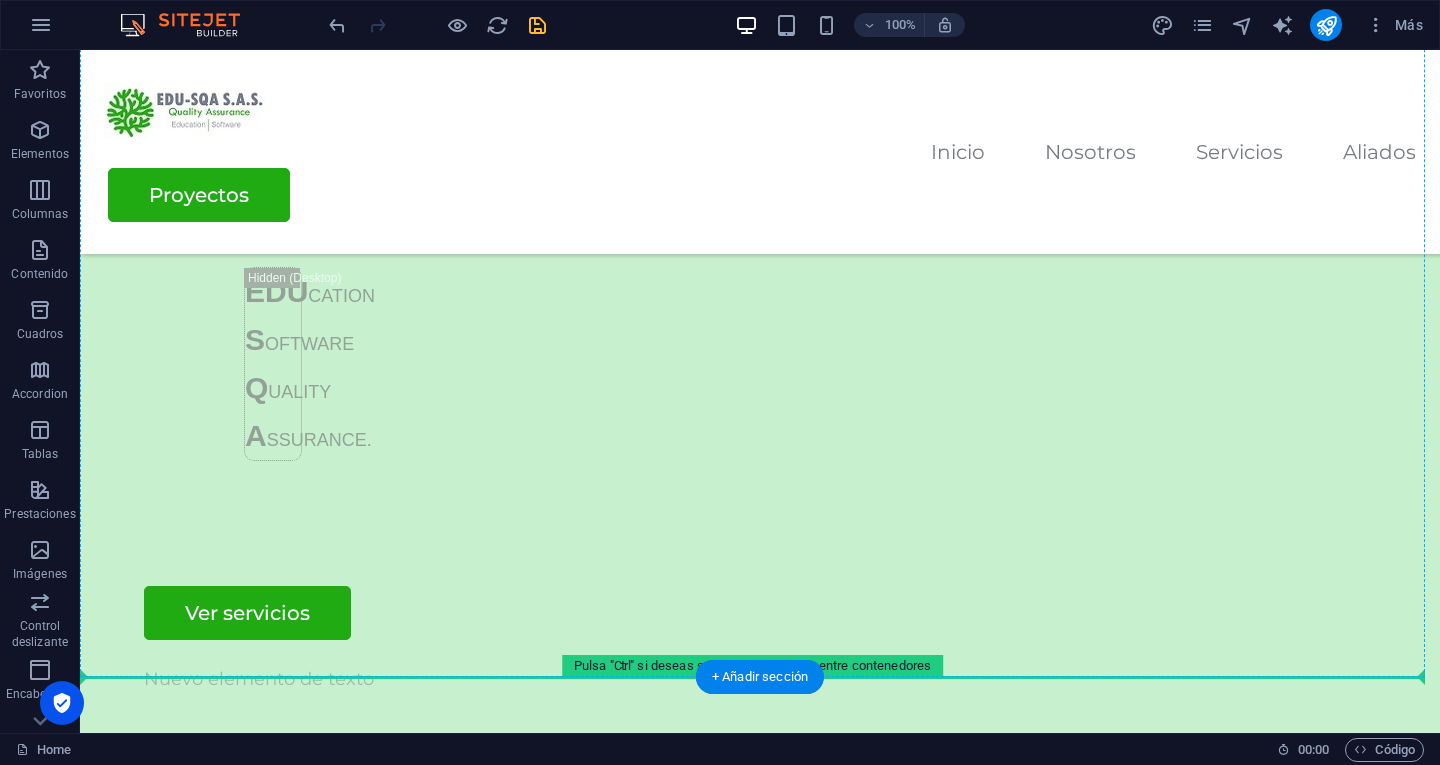 scroll, scrollTop: 1247, scrollLeft: 0, axis: vertical 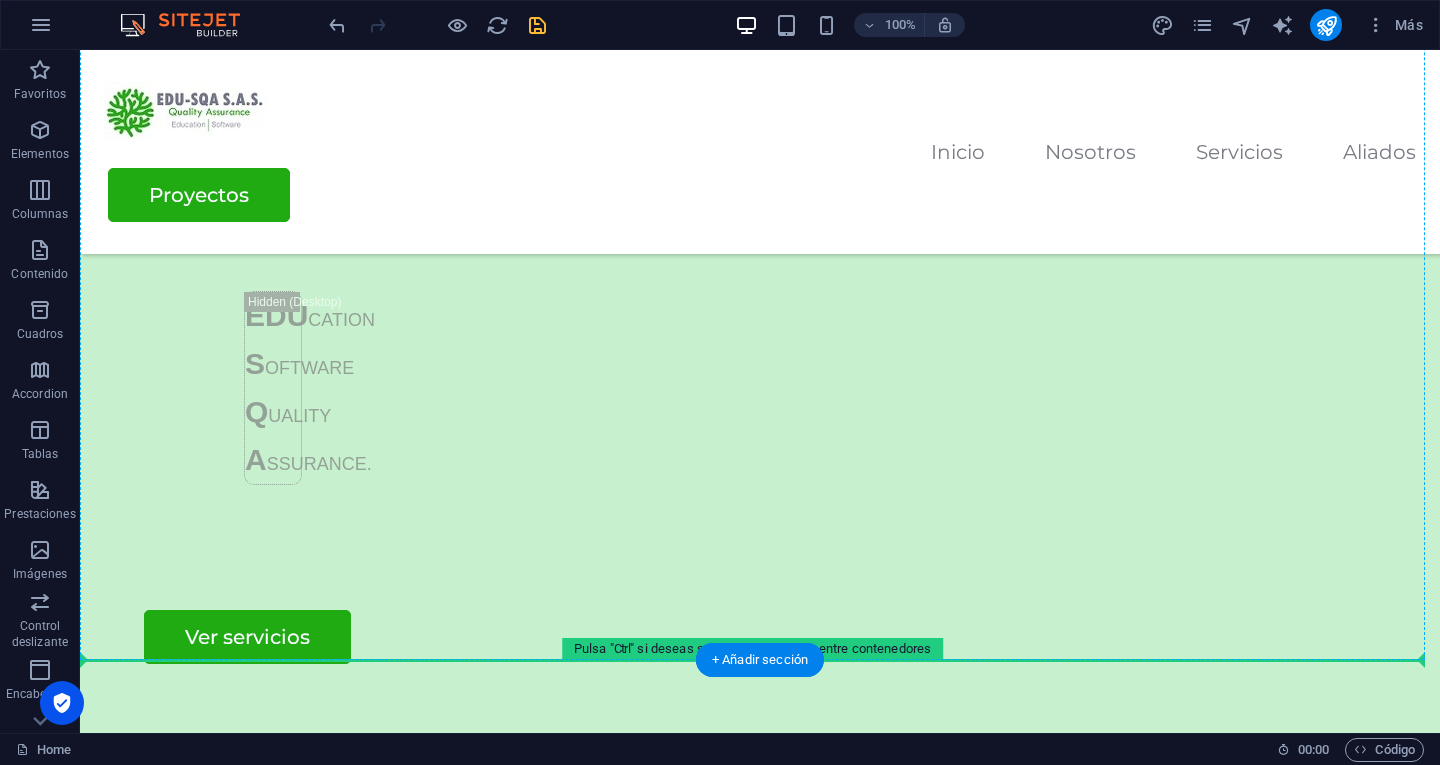 drag, startPoint x: 340, startPoint y: 443, endPoint x: 407, endPoint y: 632, distance: 200.5243 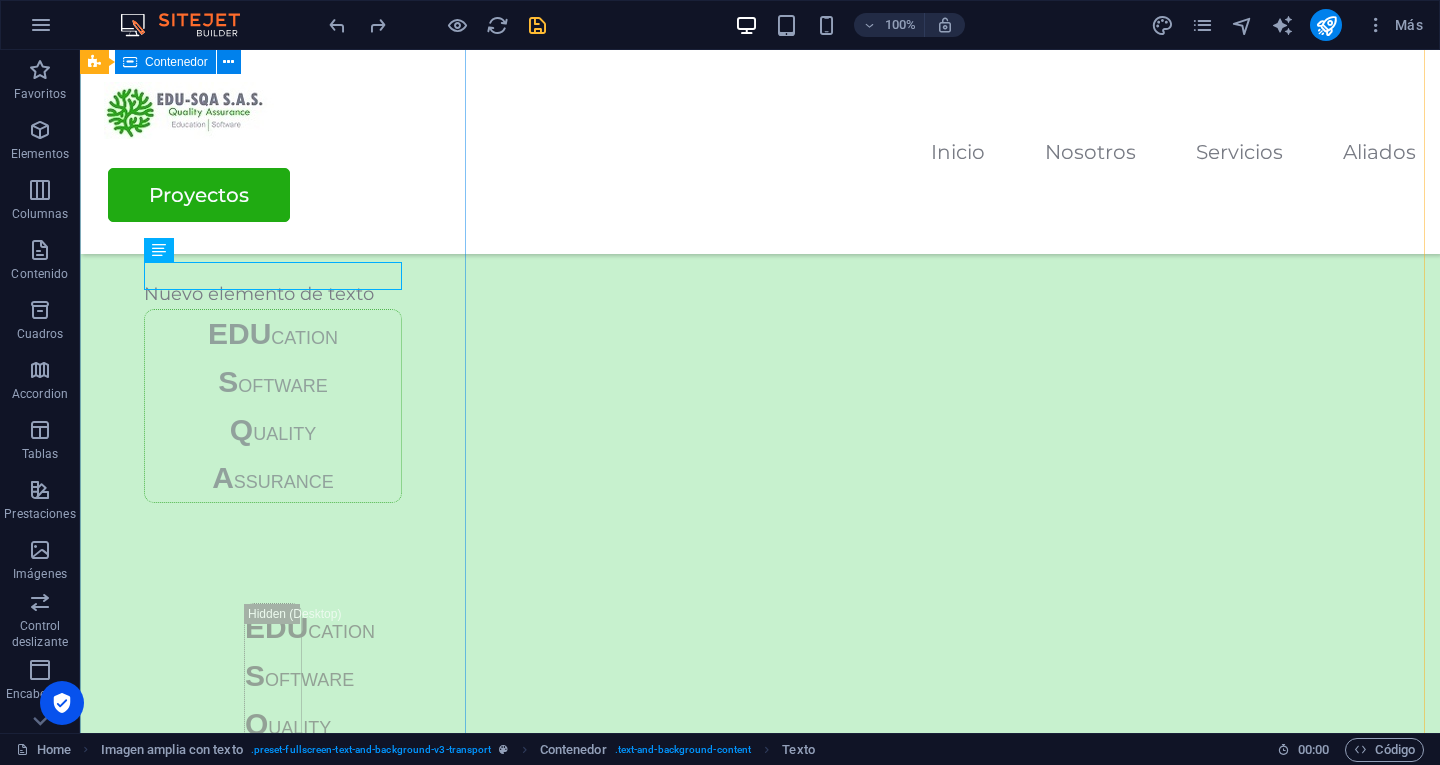 scroll, scrollTop: 745, scrollLeft: 0, axis: vertical 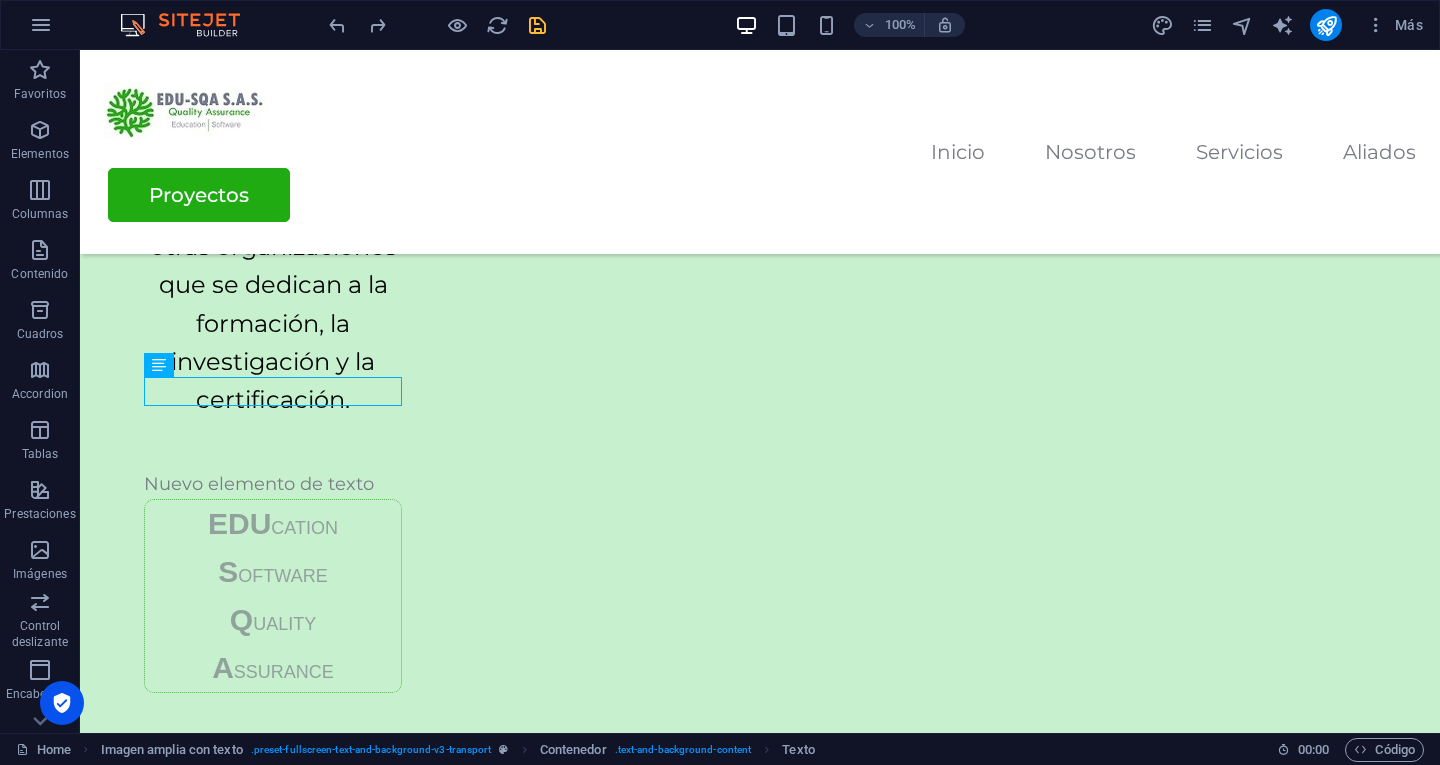 drag, startPoint x: 356, startPoint y: 390, endPoint x: 753, endPoint y: 456, distance: 402.44876 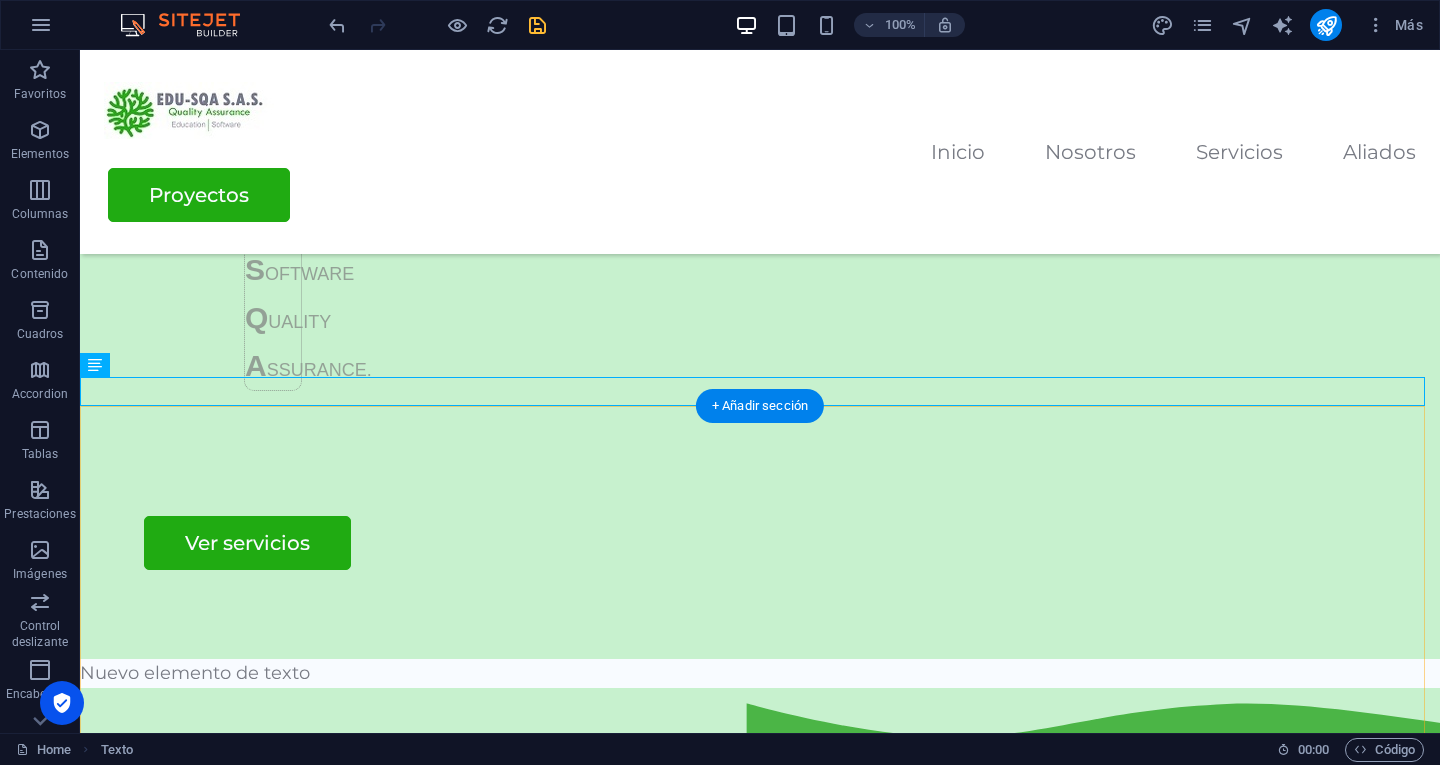 scroll, scrollTop: 1501, scrollLeft: 0, axis: vertical 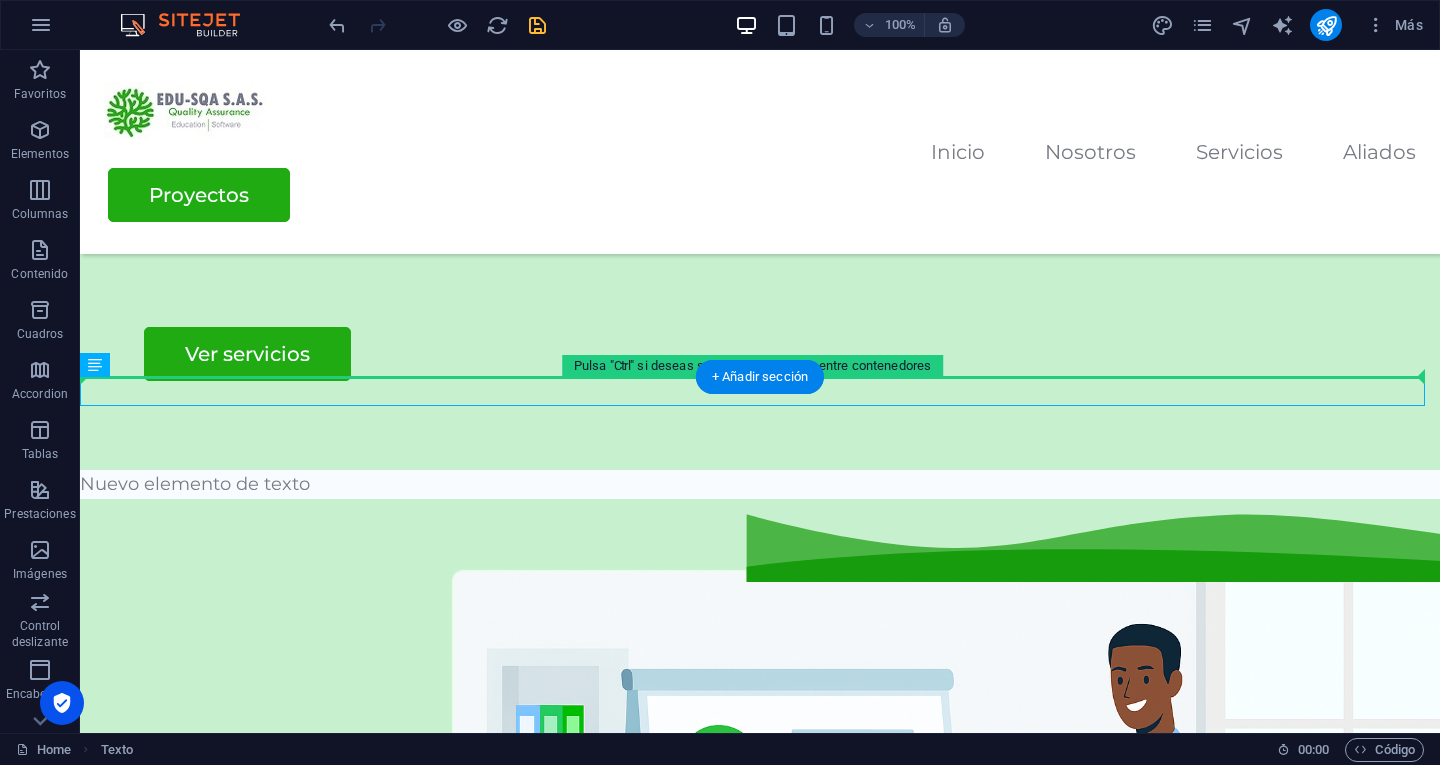drag, startPoint x: 293, startPoint y: 395, endPoint x: 828, endPoint y: 269, distance: 549.63715 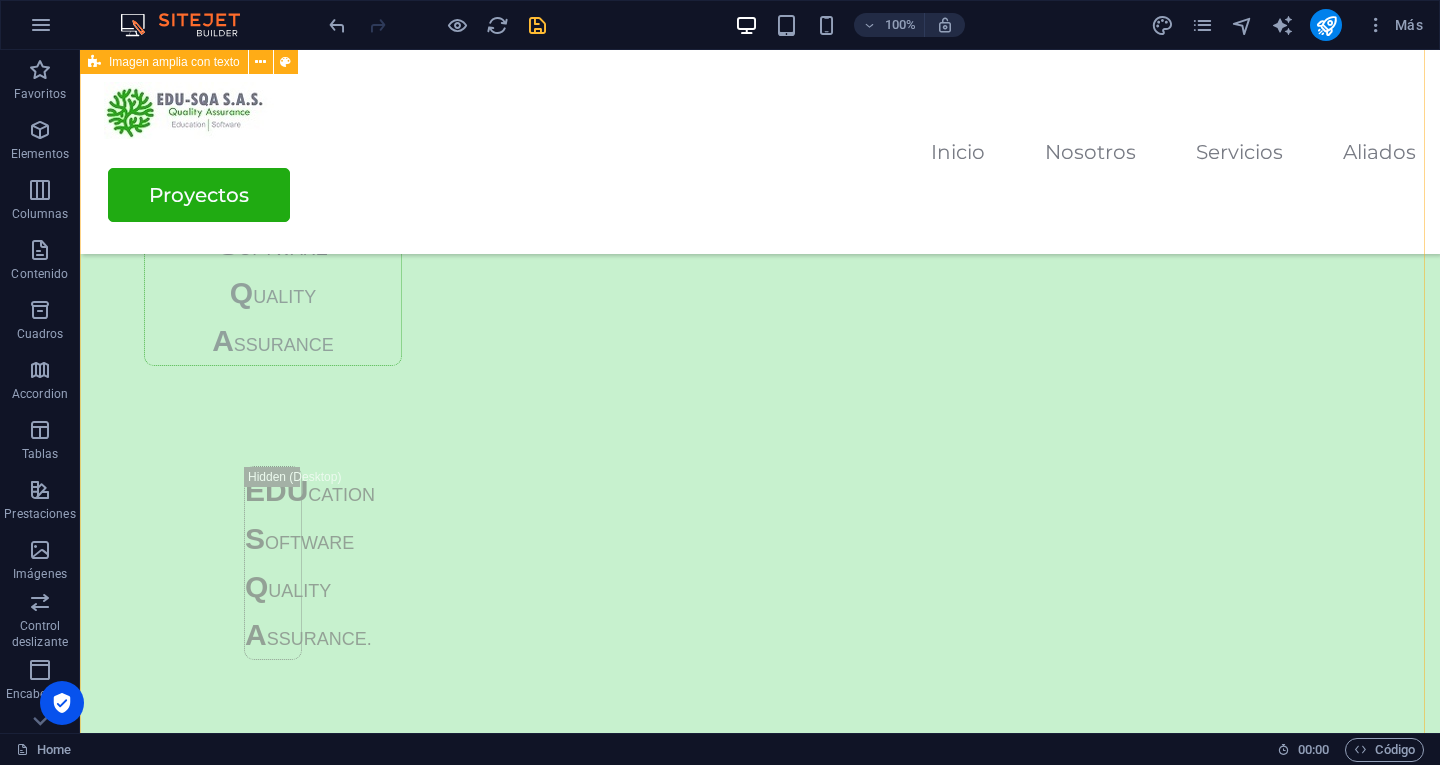 scroll, scrollTop: 1041, scrollLeft: 0, axis: vertical 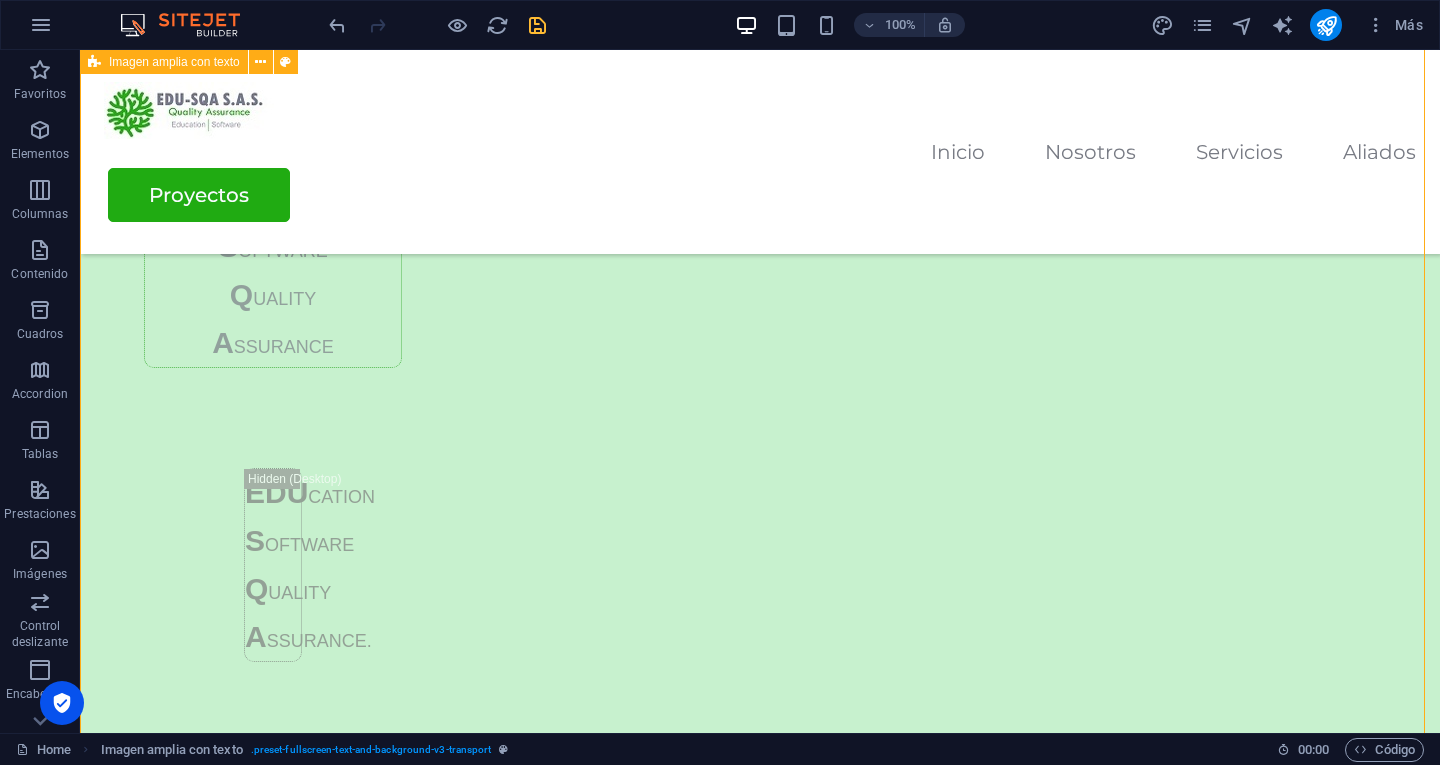 click on "EDU-SQA S.A.S. es una empresa que se dedica a la investigación y consultoría en procesos de aseguramiento de la calidad, mejora continua y acreditación nacional e internacional en instituciones educativas y otras organizaciones que se dedican a la formación, la investigación y la certificación. EDU CATION  S OFTWARE Q UALITY A SSURANCE EDU CATION  S OFTWARE Q UALITY A SSURANCE. Ver servicios" at bounding box center [760, 72] 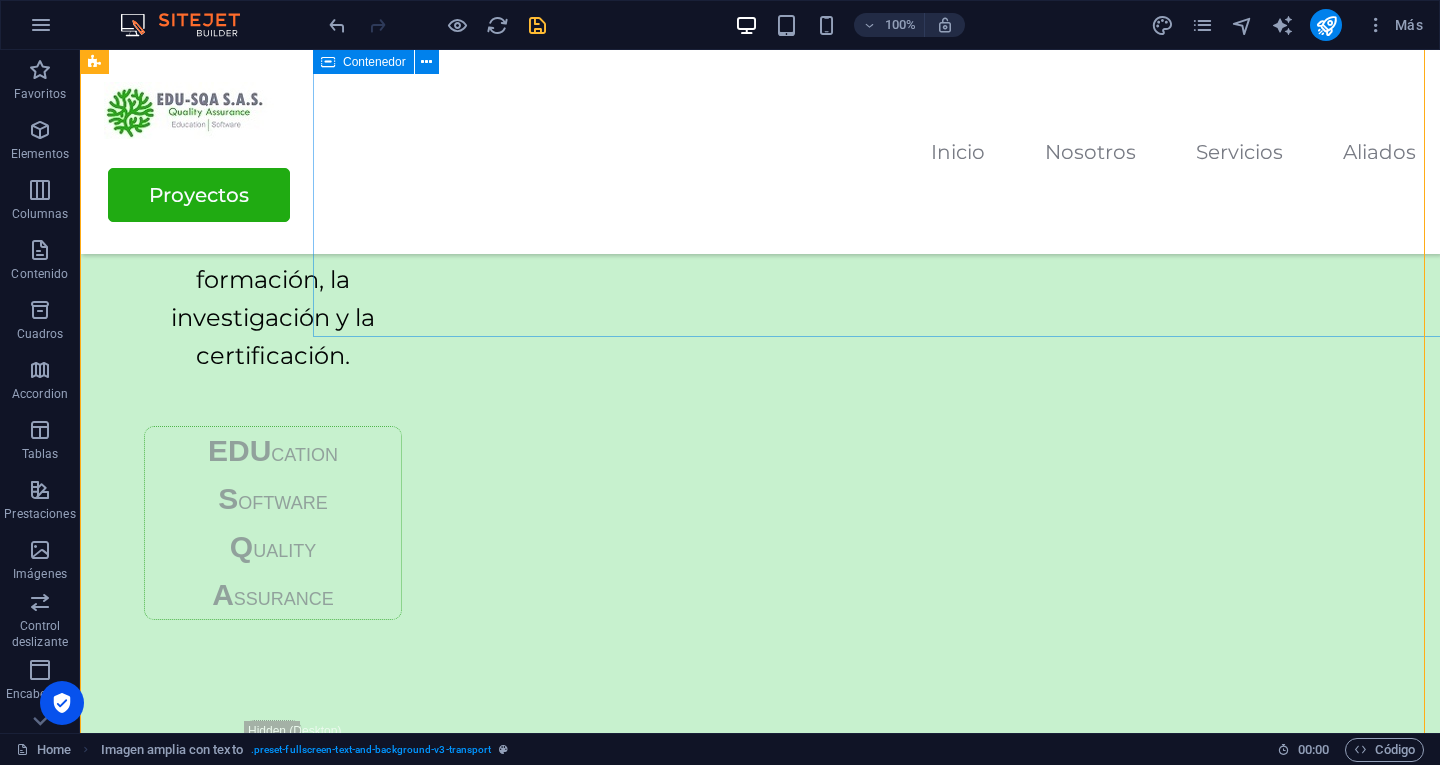scroll, scrollTop: 788, scrollLeft: 0, axis: vertical 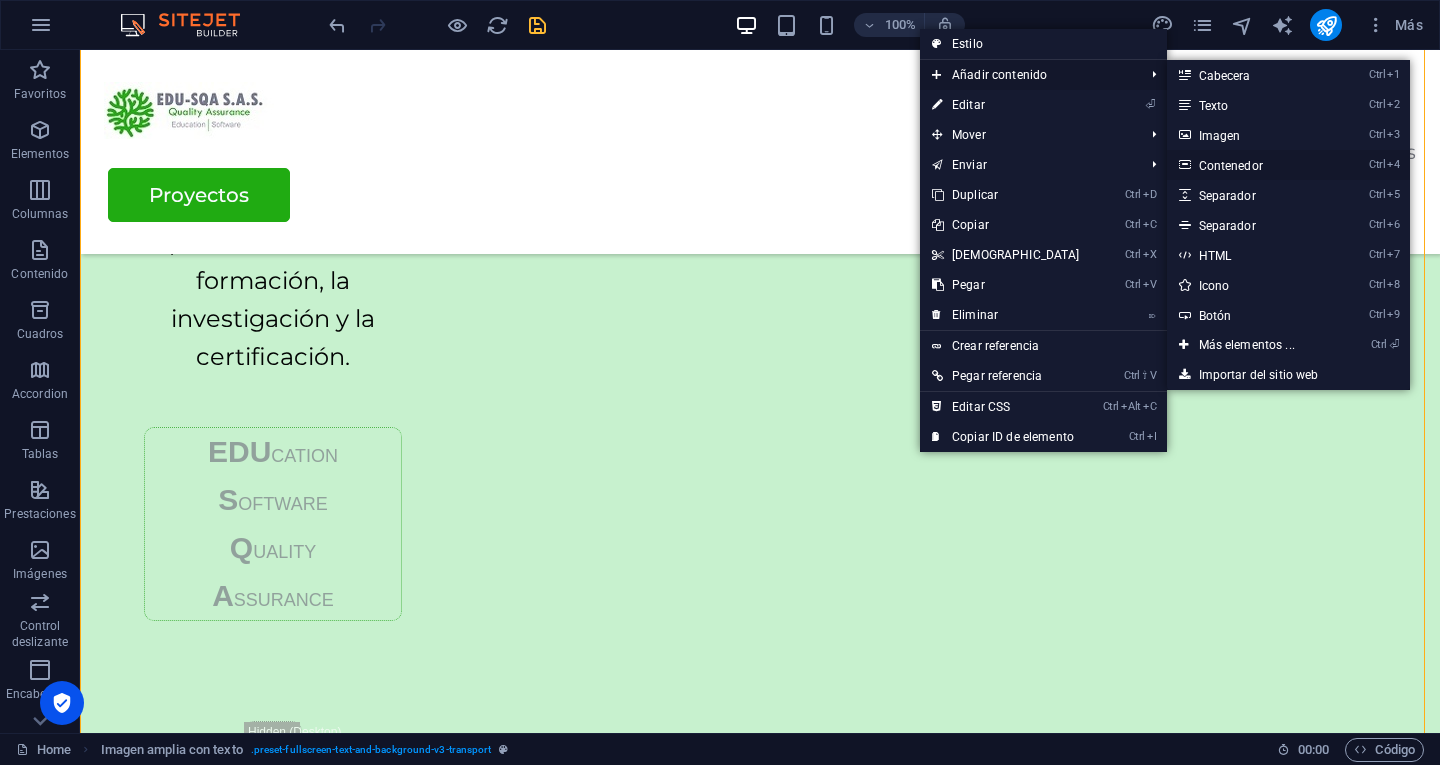 click on "Ctrl 4  Contenedor" at bounding box center (1251, 165) 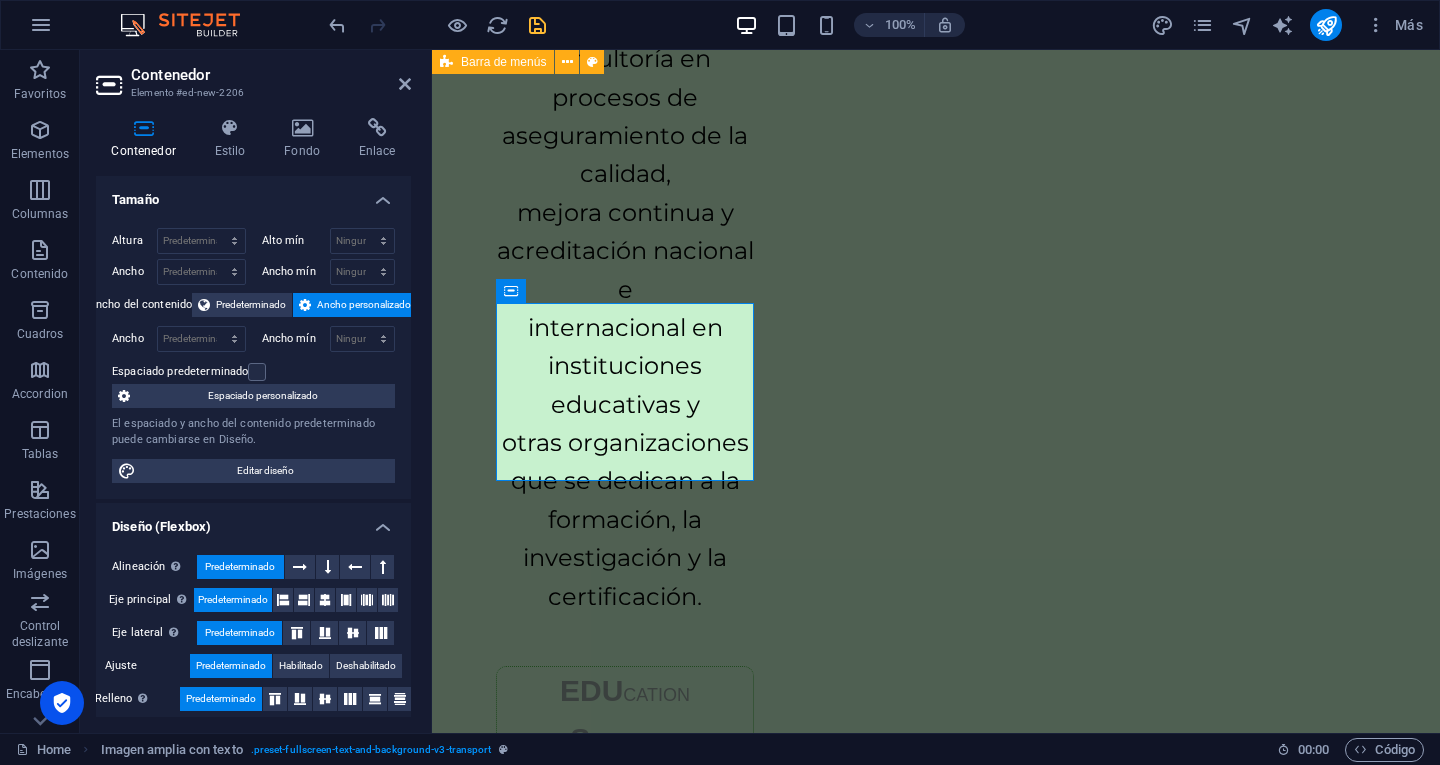 scroll, scrollTop: 70, scrollLeft: 0, axis: vertical 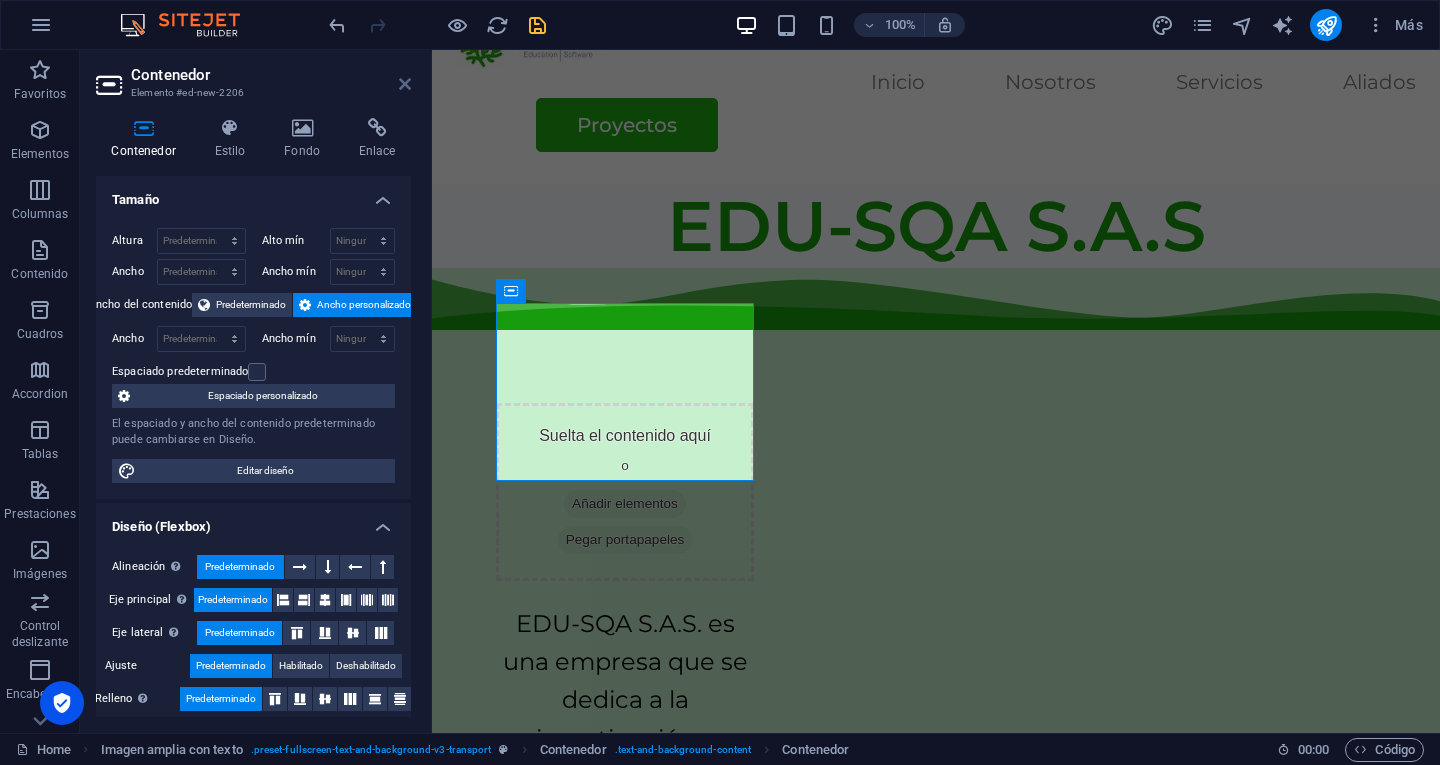 click at bounding box center (405, 84) 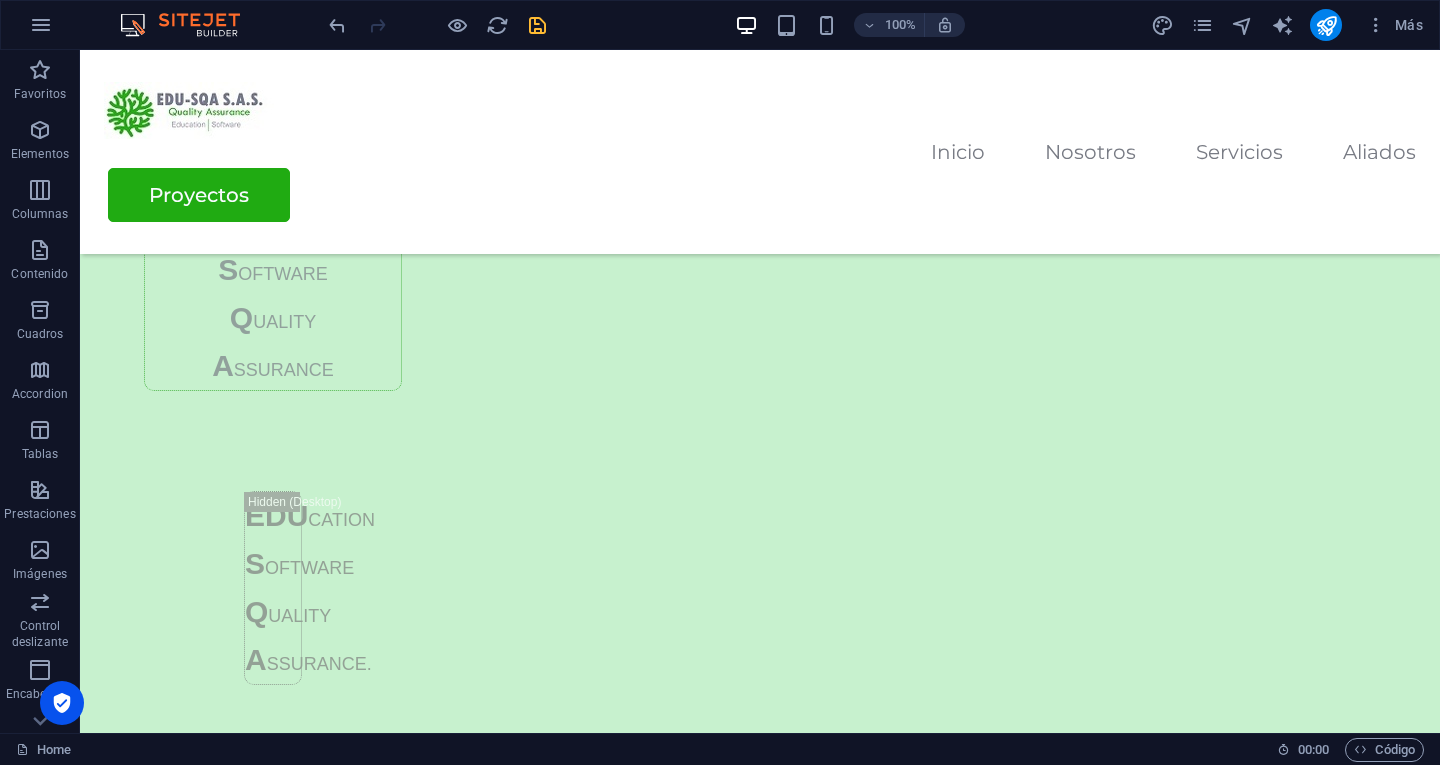 drag, startPoint x: 347, startPoint y: 352, endPoint x: 809, endPoint y: 409, distance: 465.50296 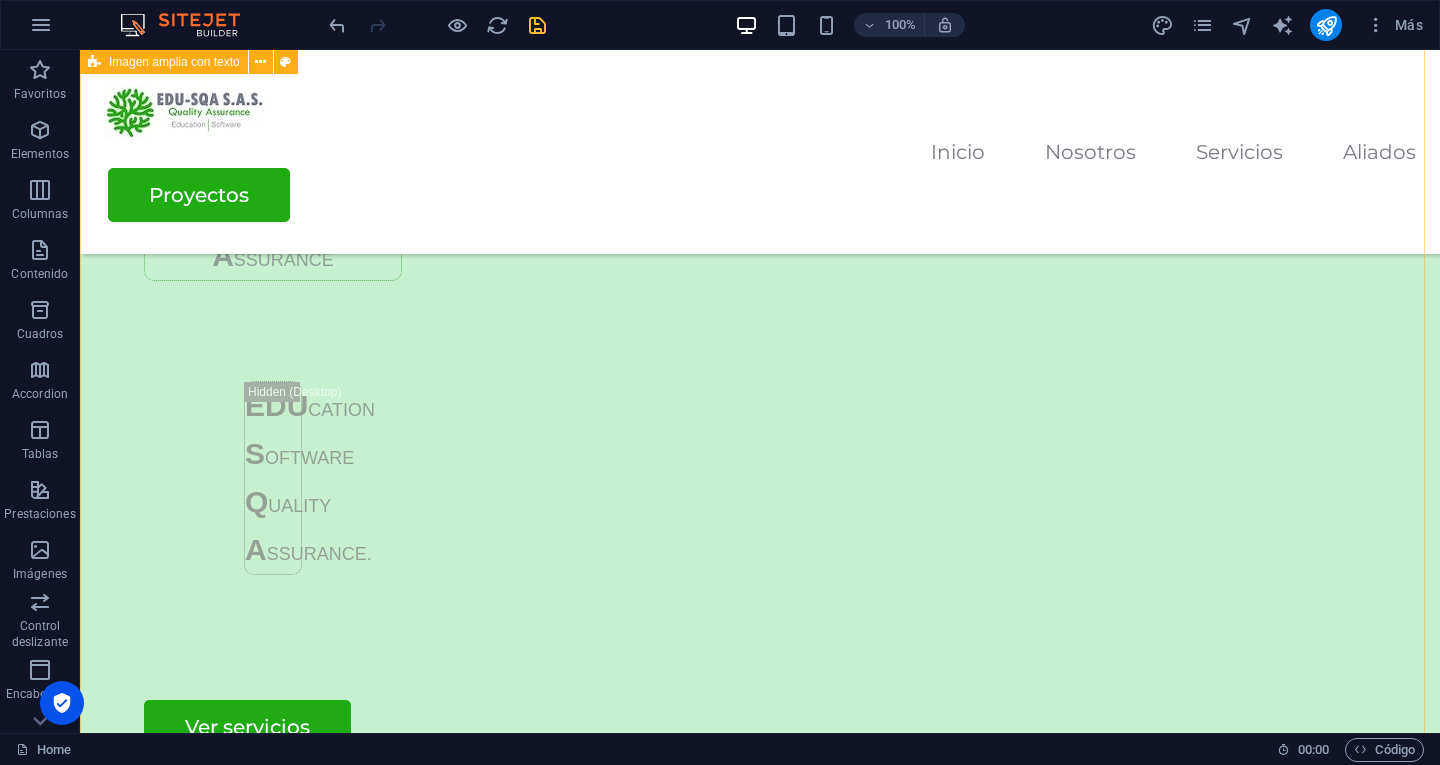 scroll, scrollTop: 1132, scrollLeft: 0, axis: vertical 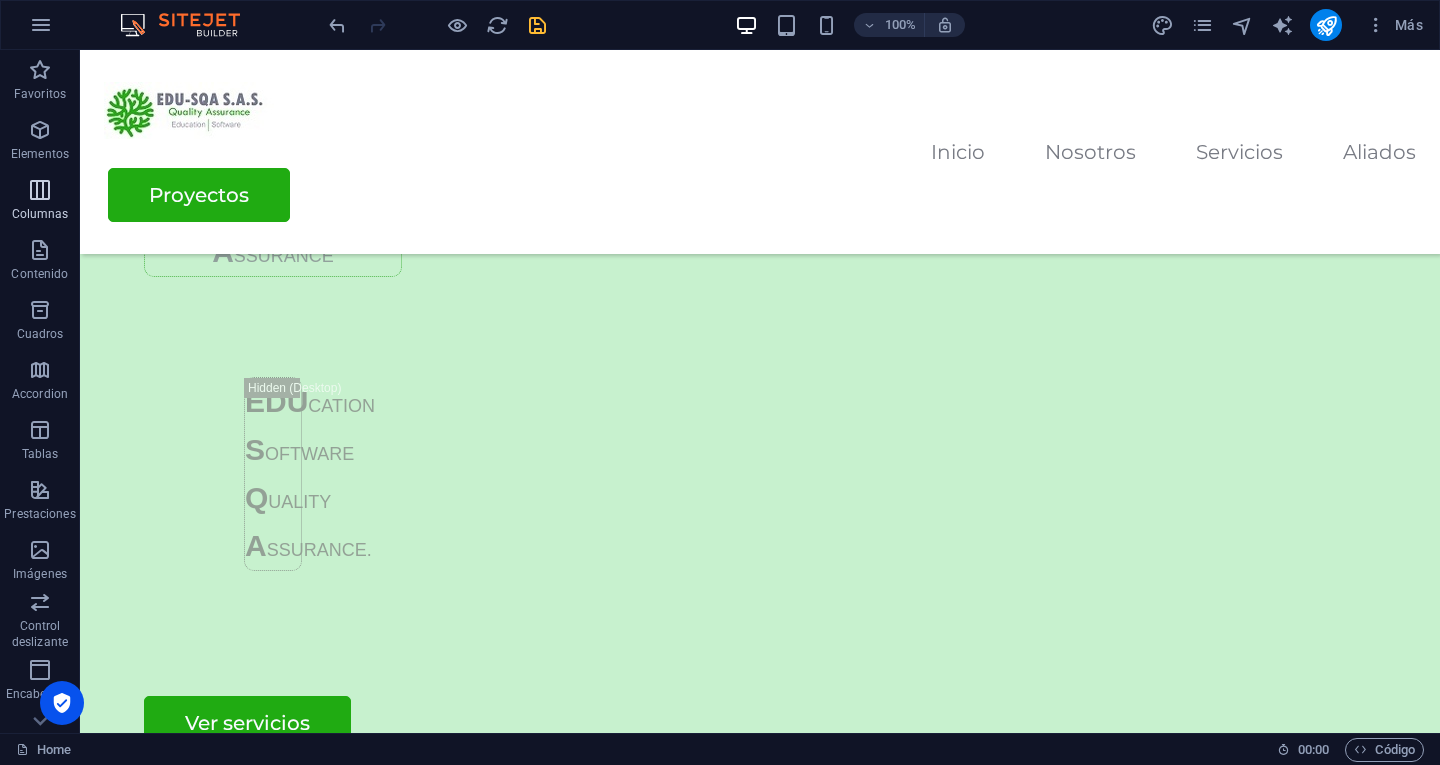 click at bounding box center [40, 190] 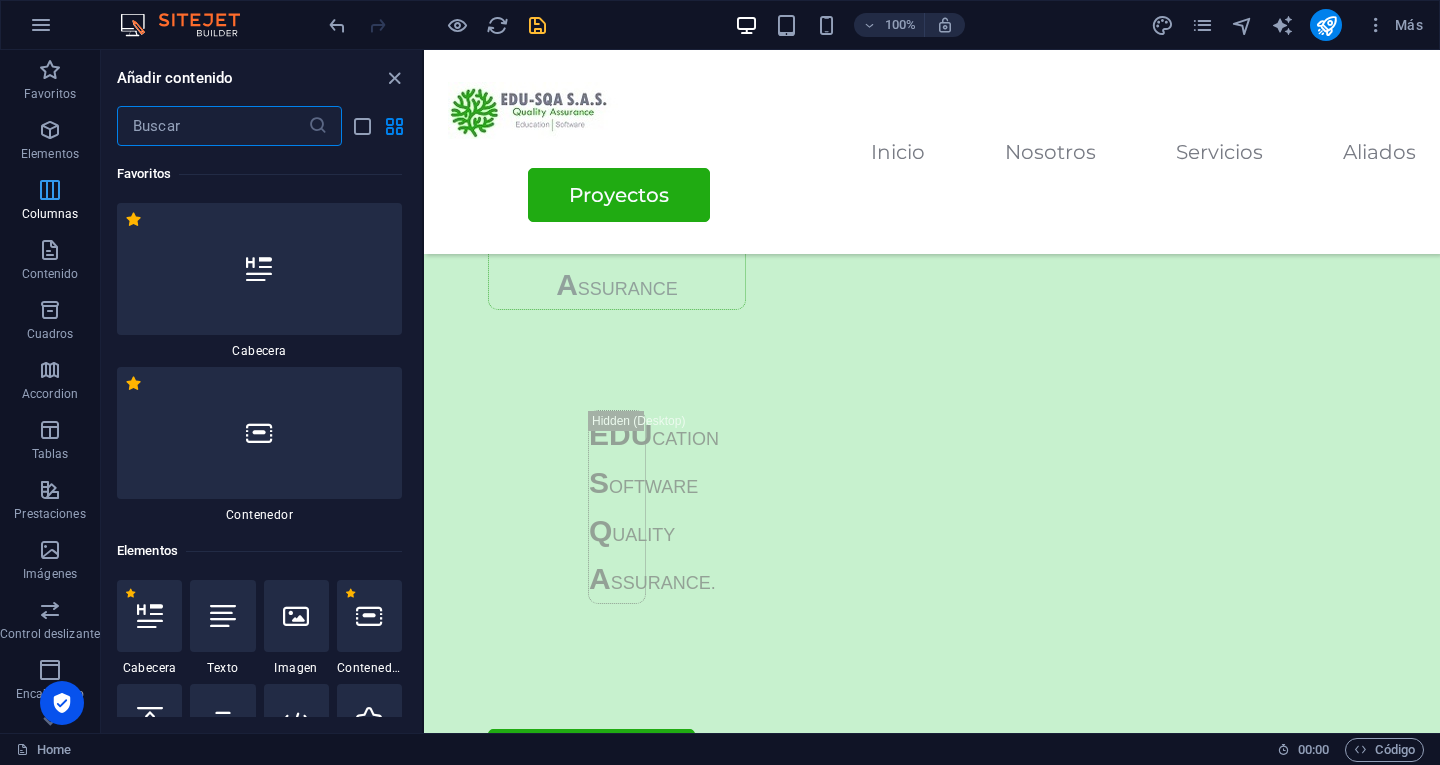 scroll, scrollTop: 1186, scrollLeft: 0, axis: vertical 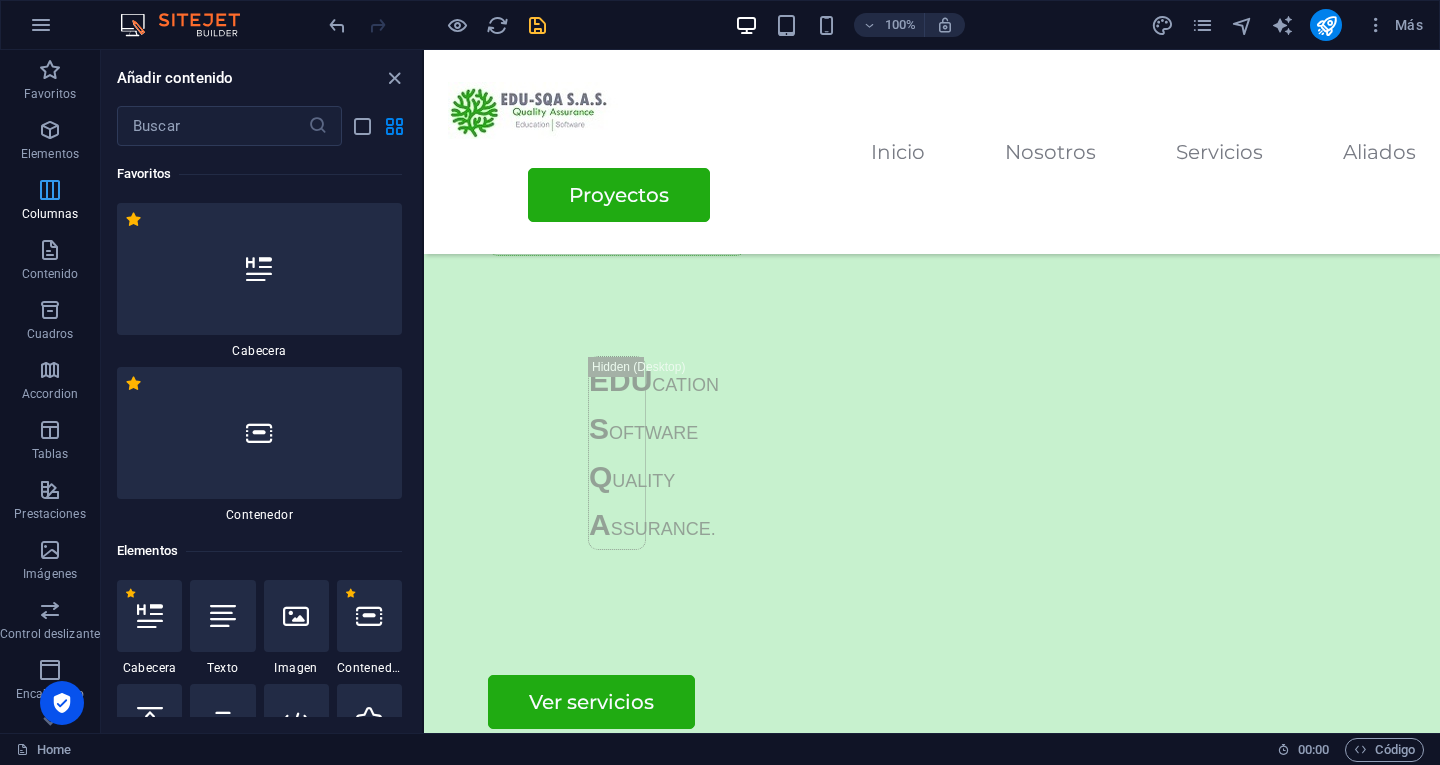 click at bounding box center [50, 190] 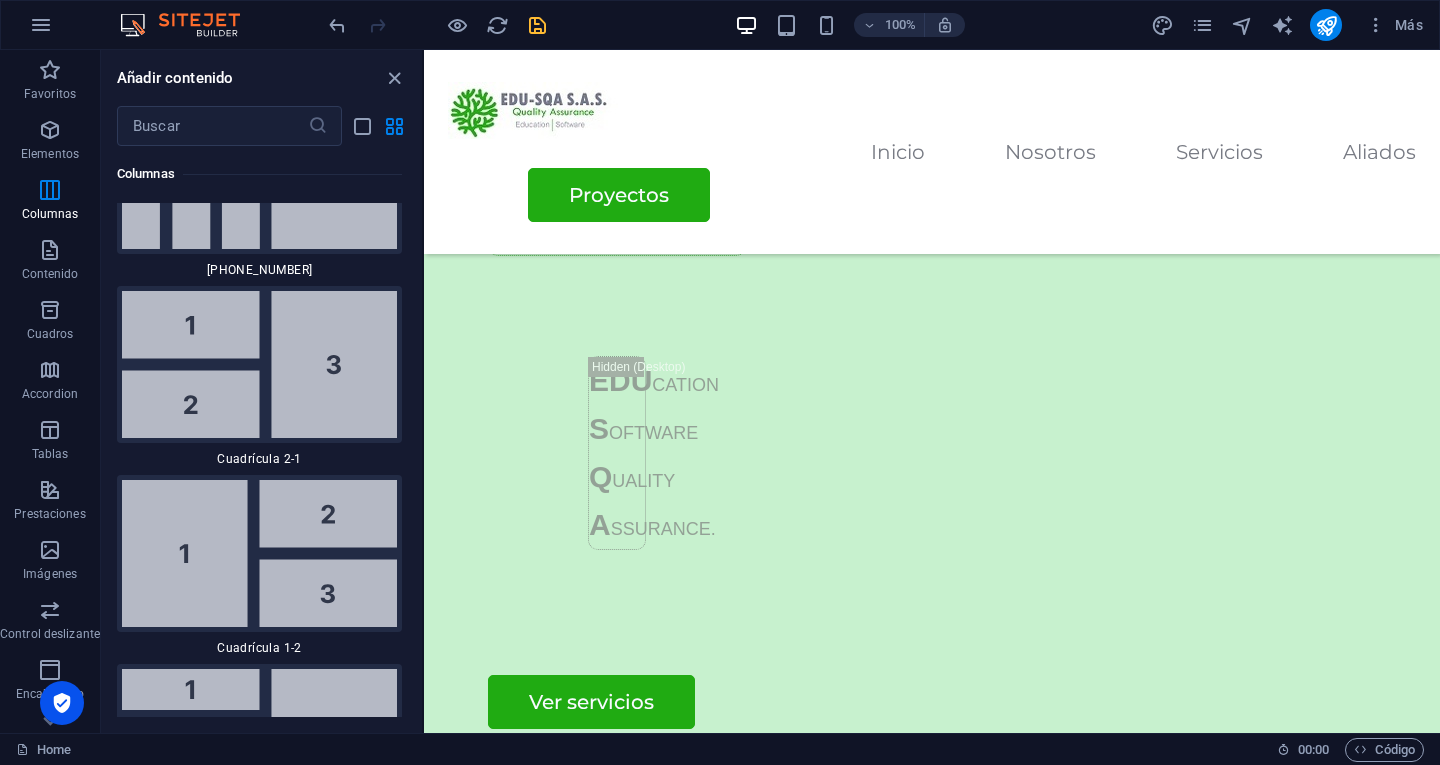 scroll, scrollTop: 4385, scrollLeft: 0, axis: vertical 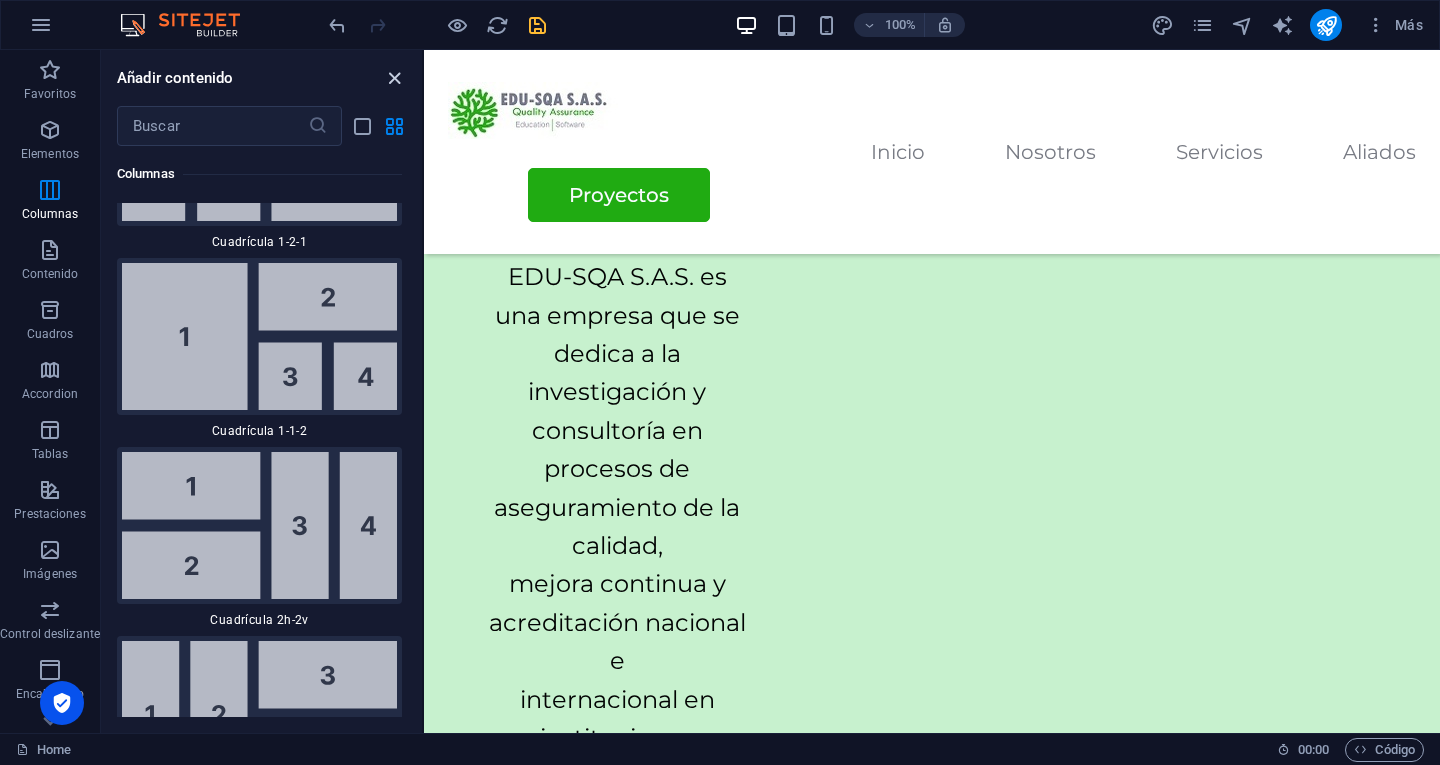 click at bounding box center [394, 78] 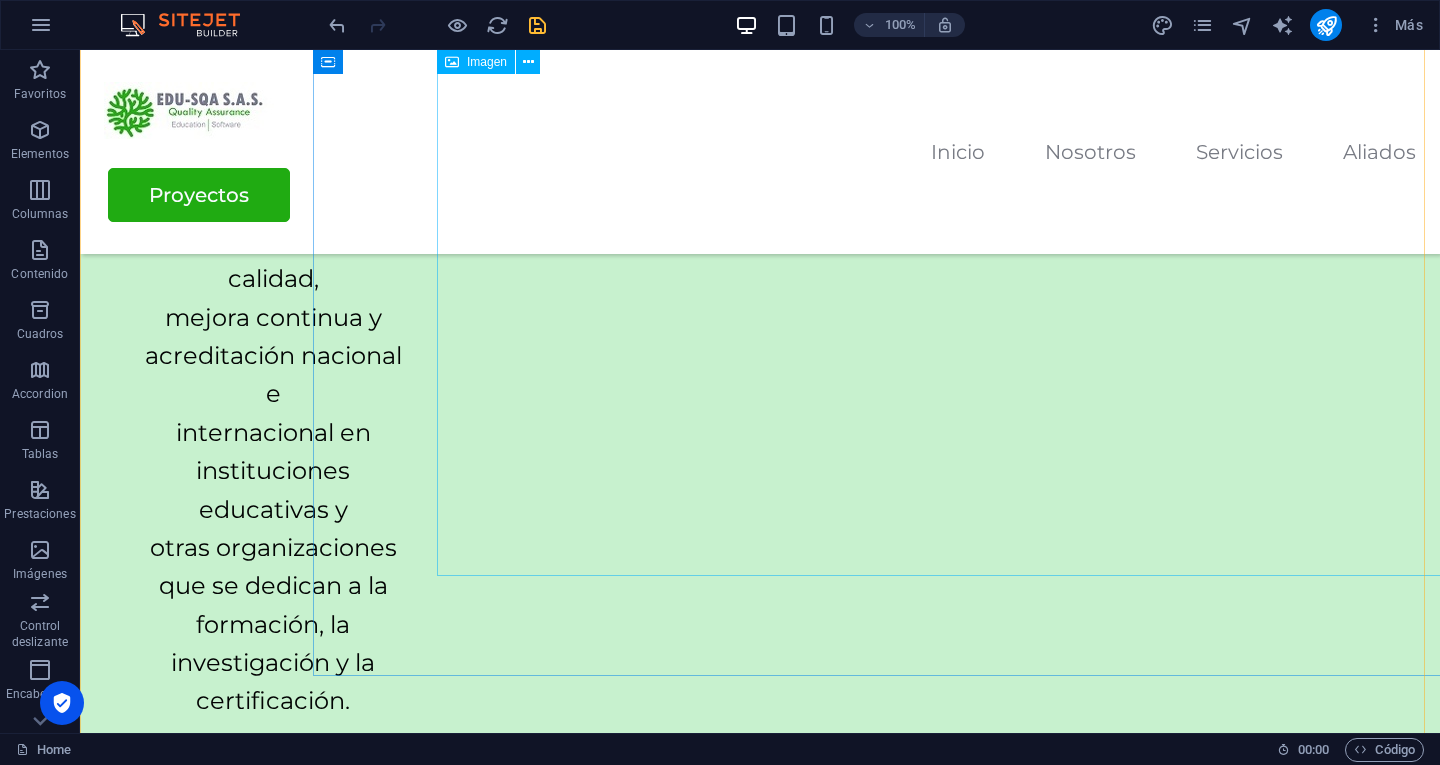 scroll, scrollTop: 449, scrollLeft: 0, axis: vertical 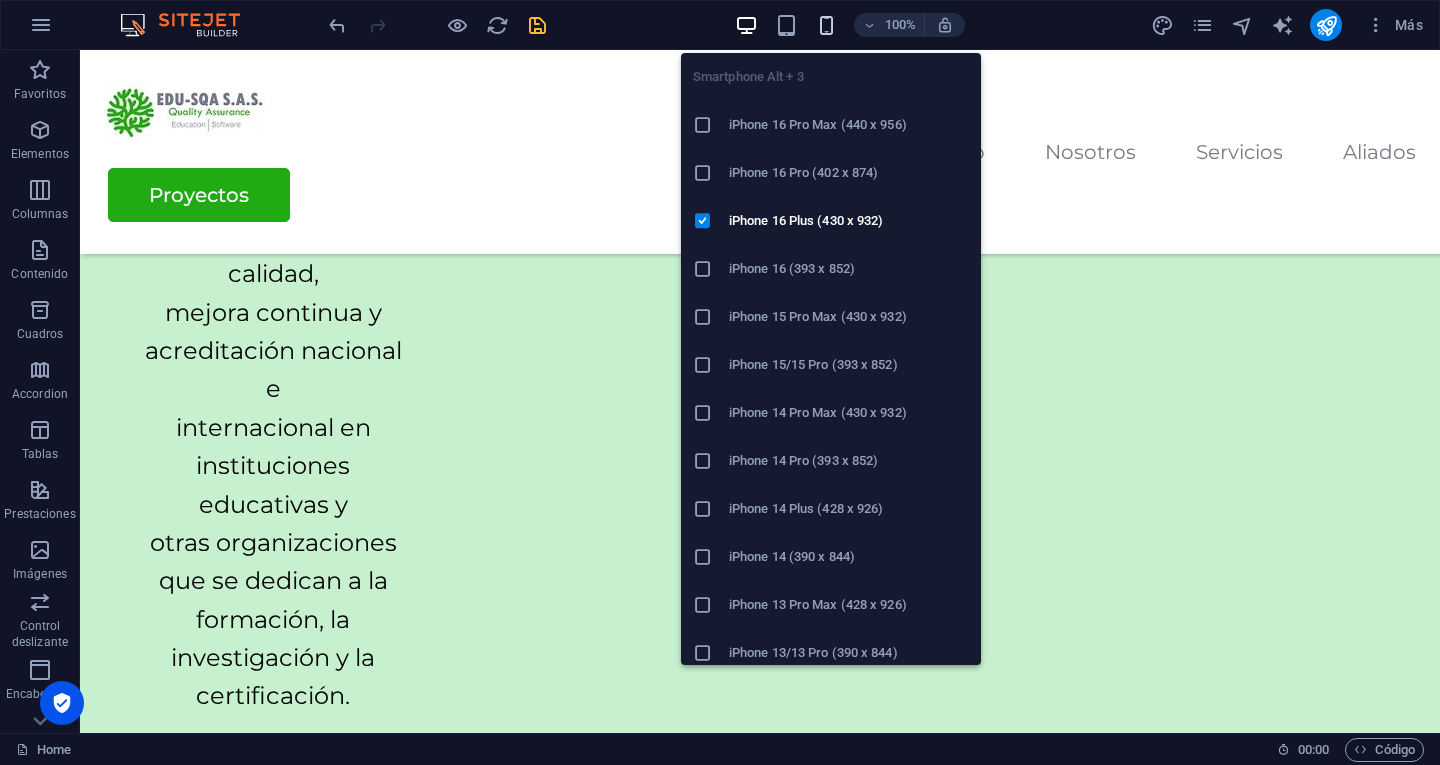 click at bounding box center (826, 25) 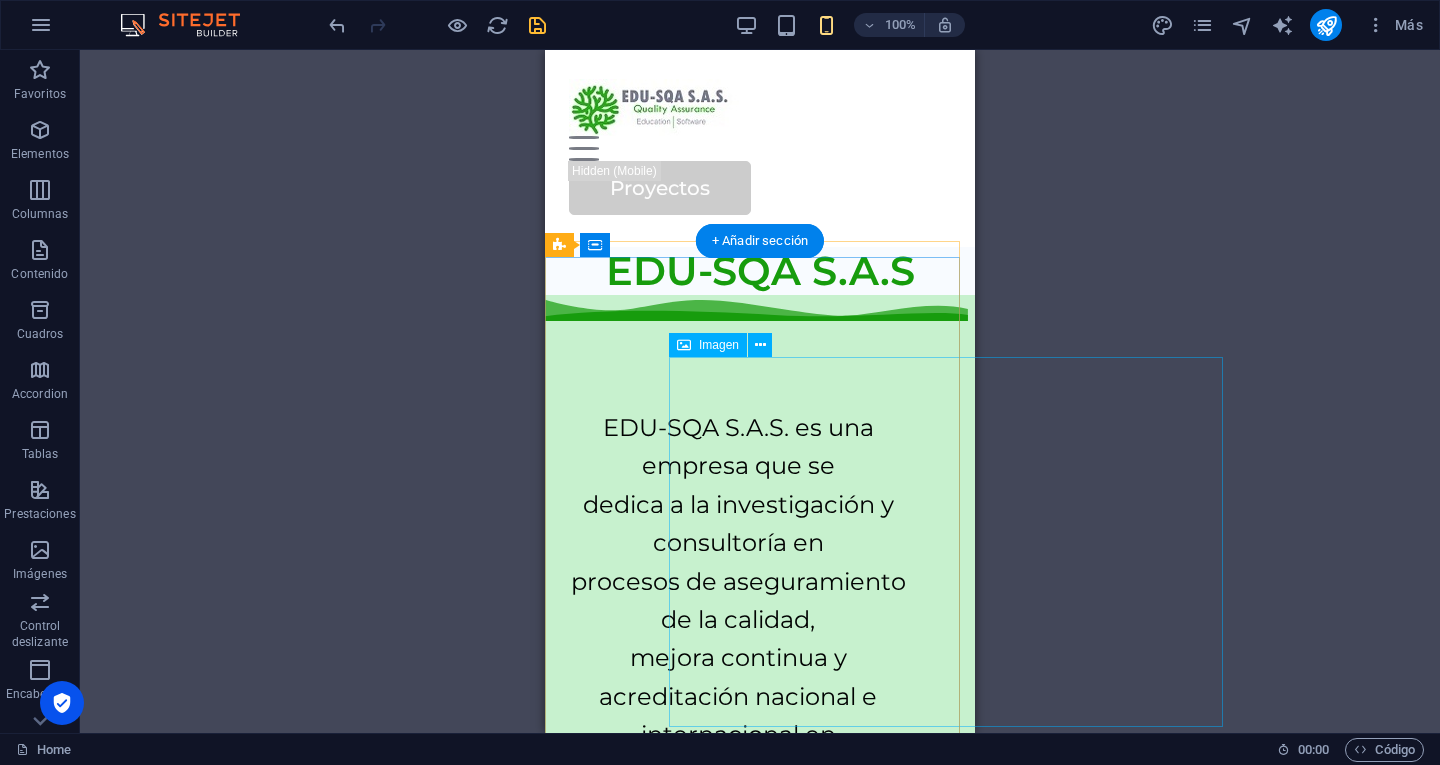 scroll, scrollTop: 0, scrollLeft: 0, axis: both 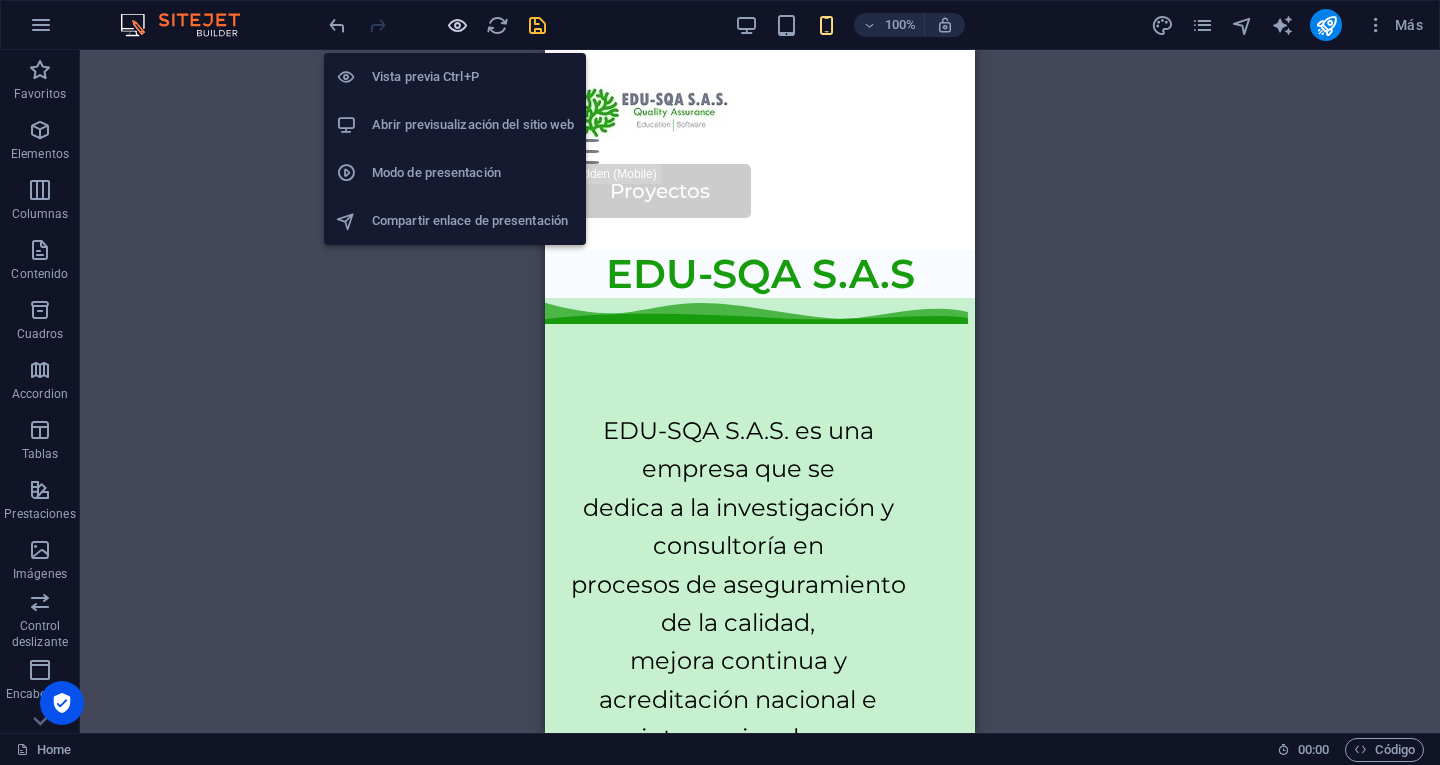 click at bounding box center [457, 25] 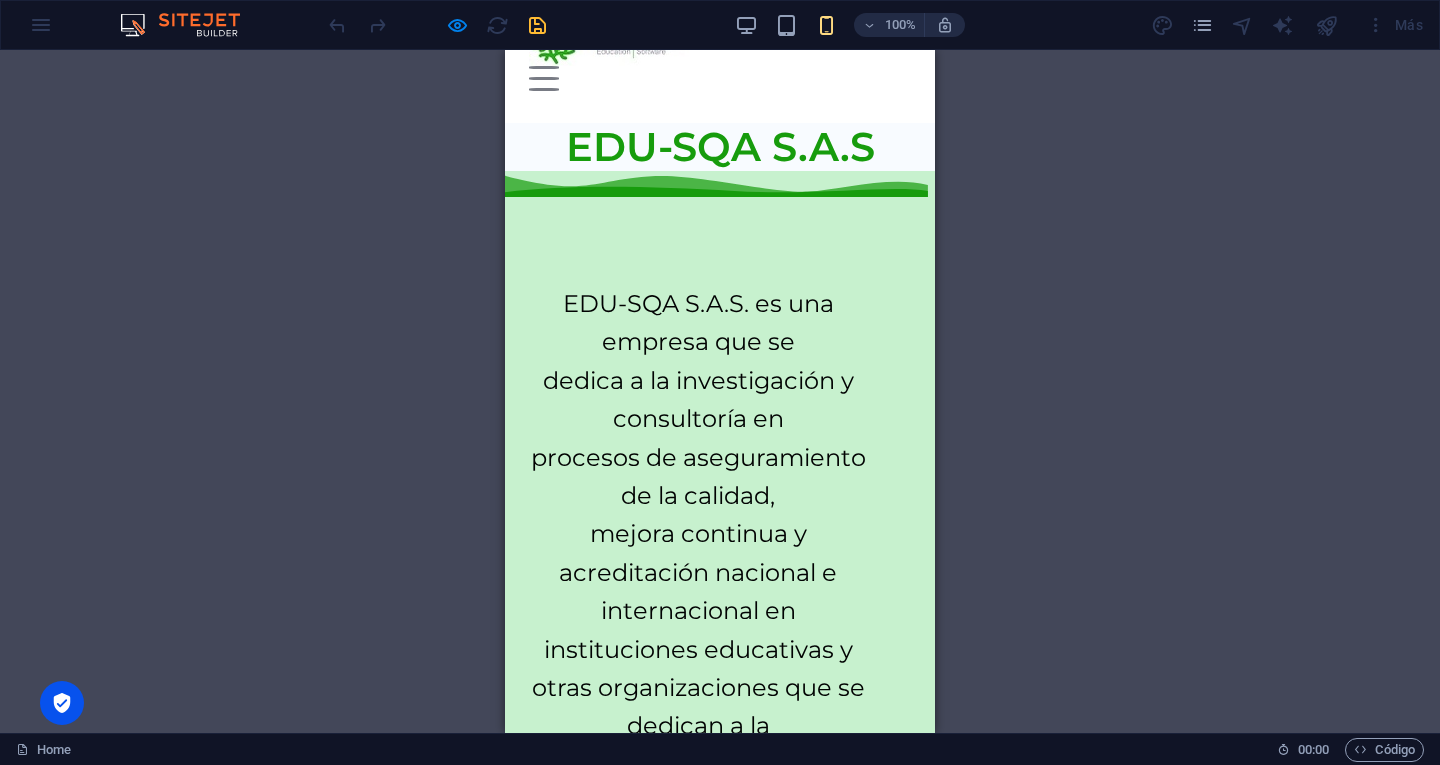 scroll, scrollTop: 0, scrollLeft: 0, axis: both 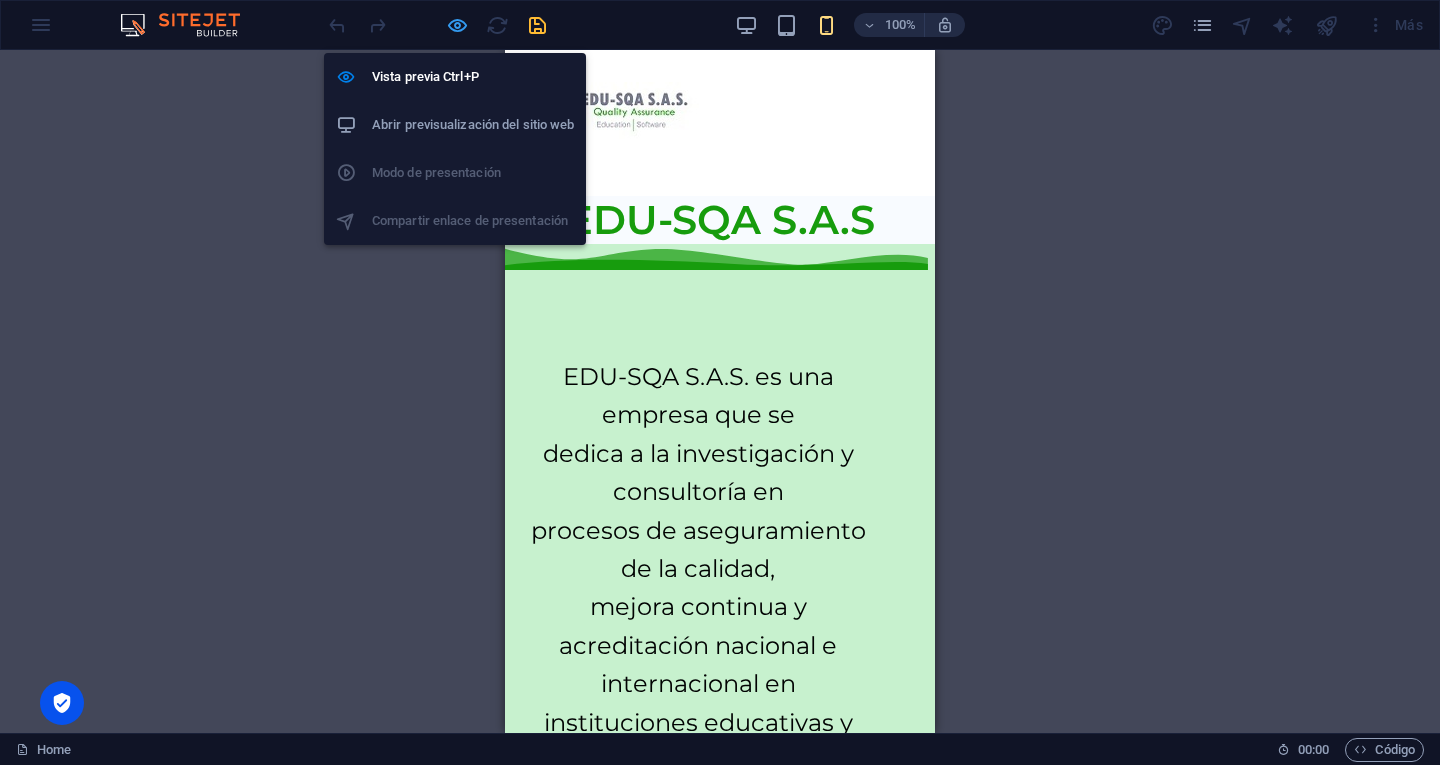 click at bounding box center [457, 25] 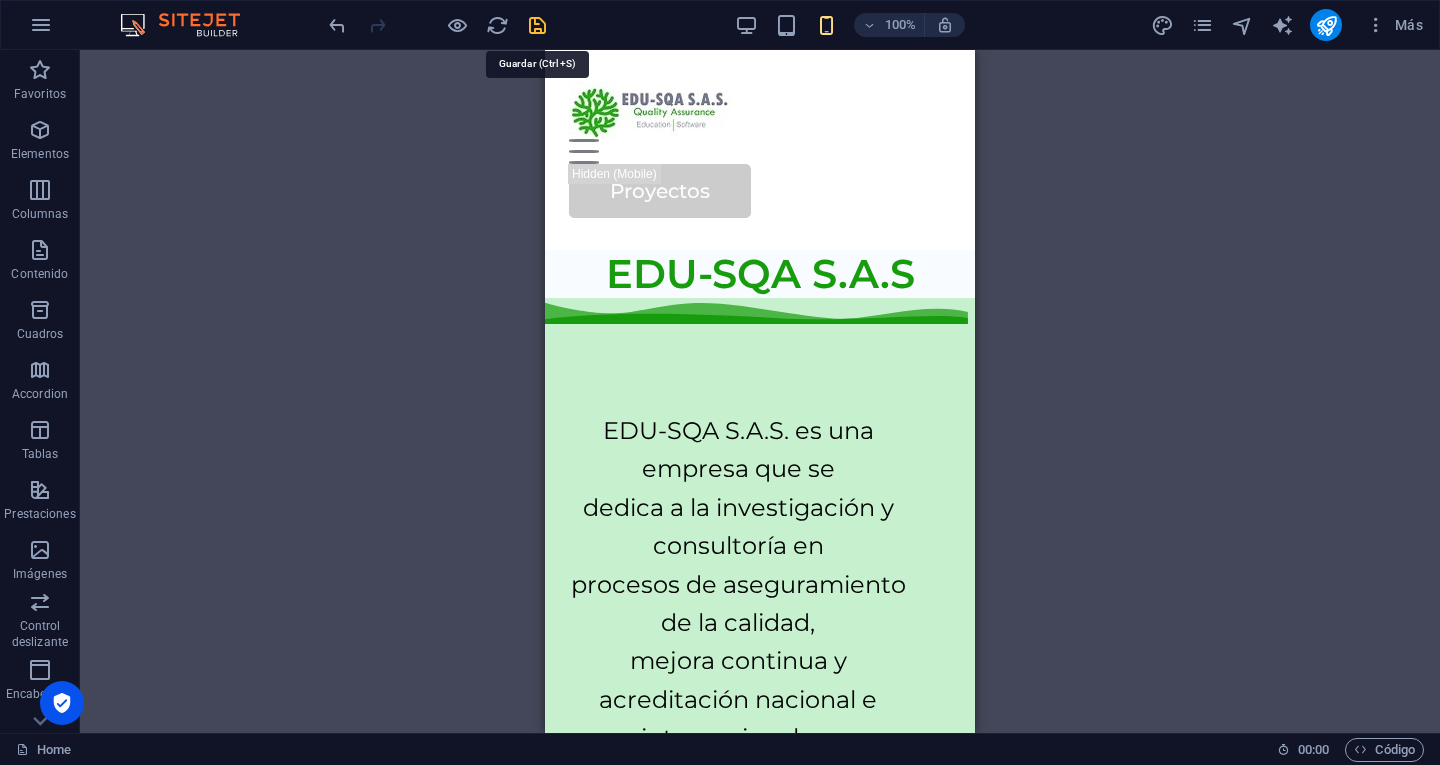 click at bounding box center [537, 25] 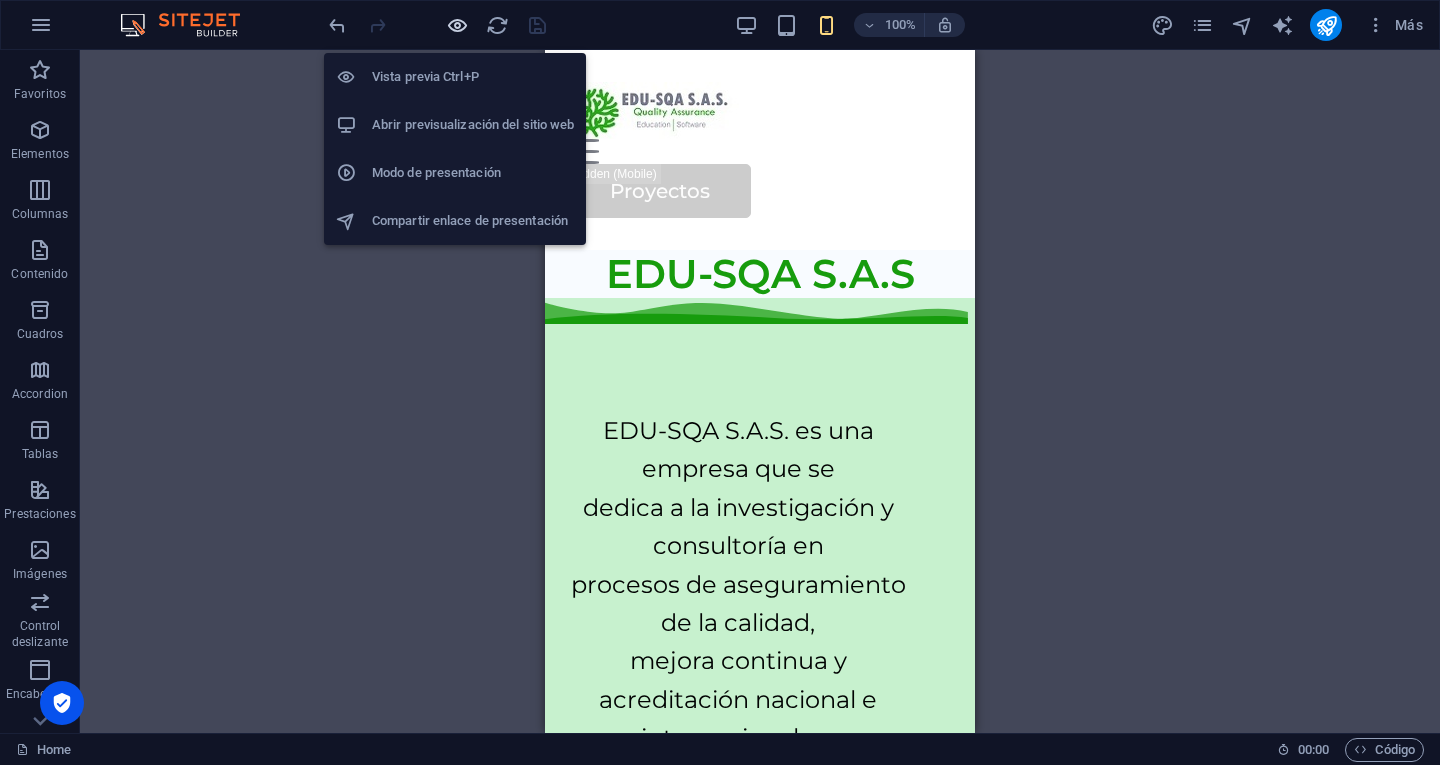 click at bounding box center [457, 25] 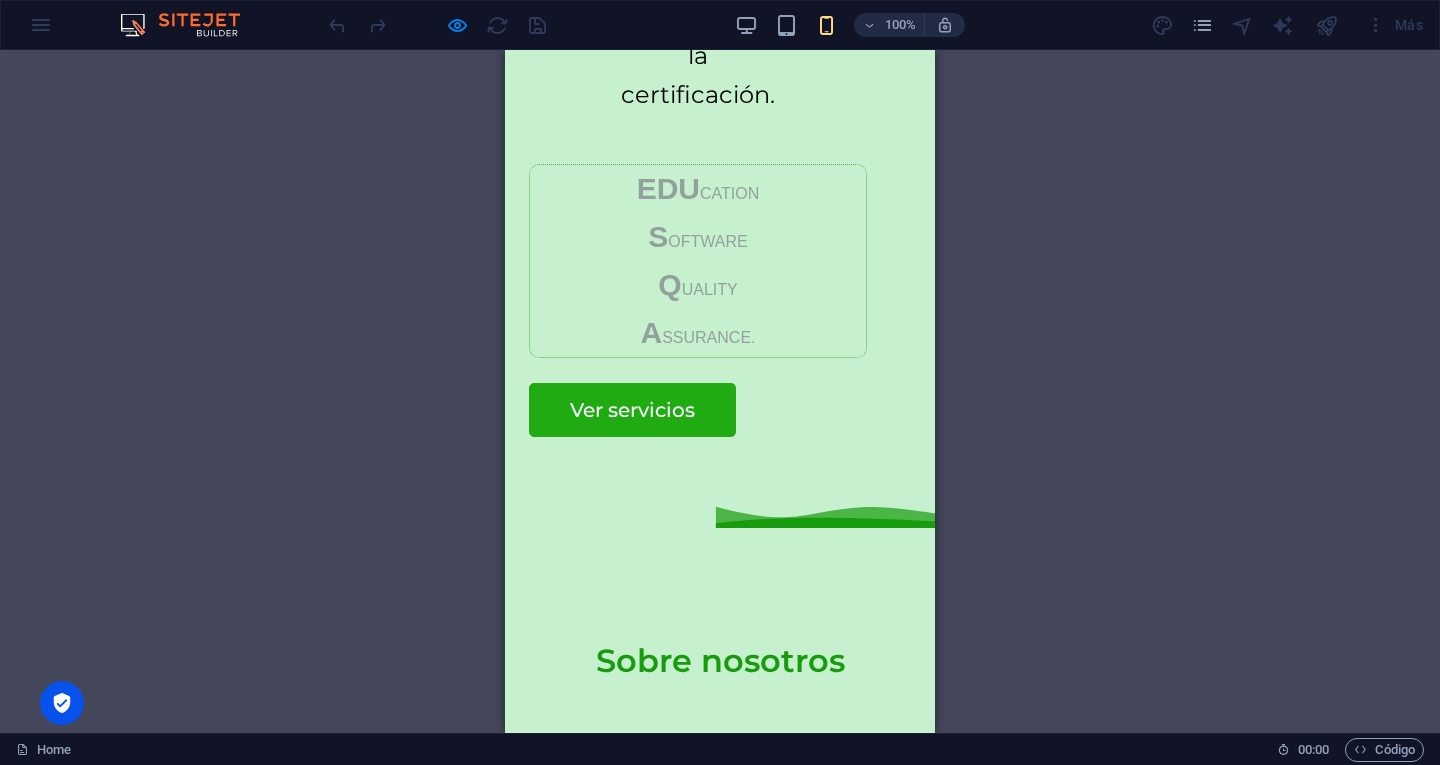 scroll, scrollTop: 0, scrollLeft: 0, axis: both 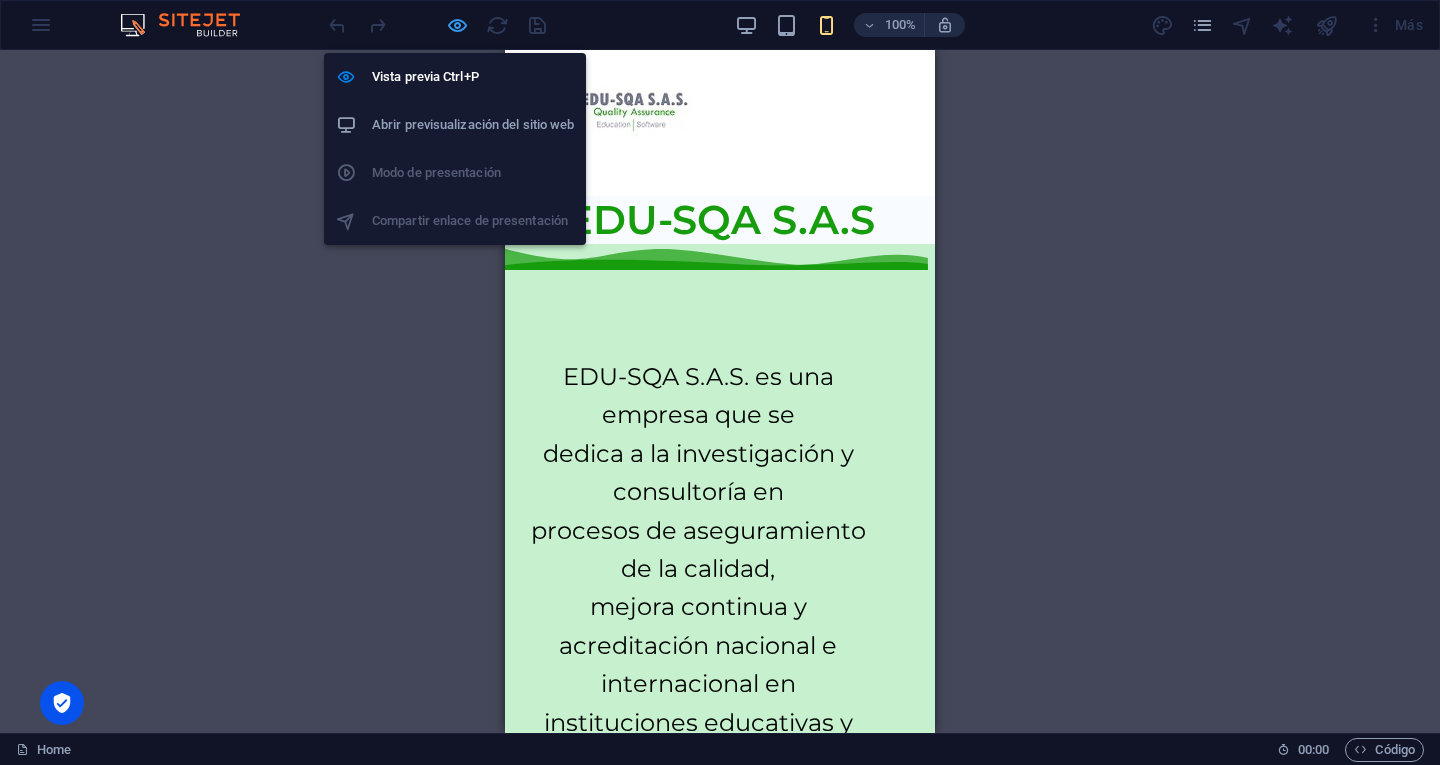 click at bounding box center (457, 25) 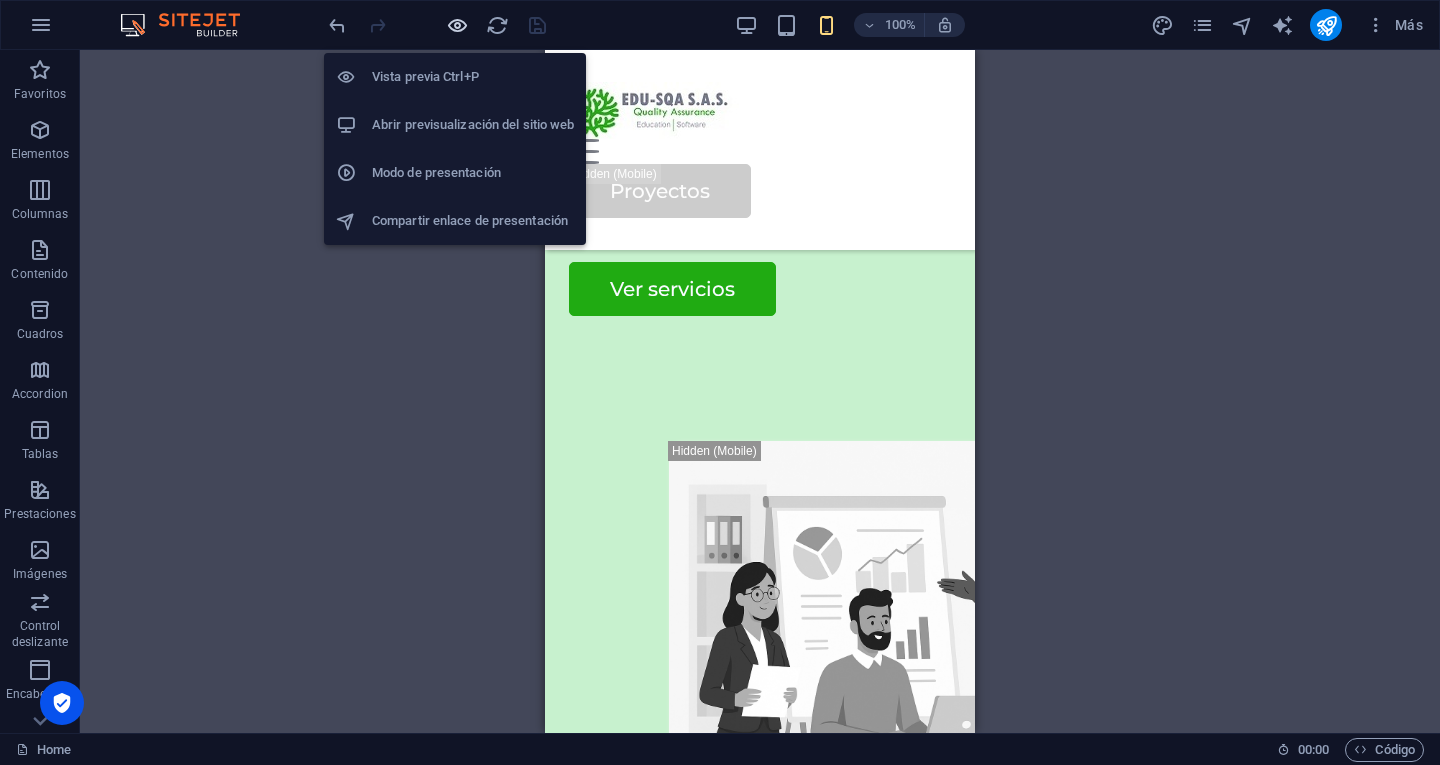 click at bounding box center [457, 25] 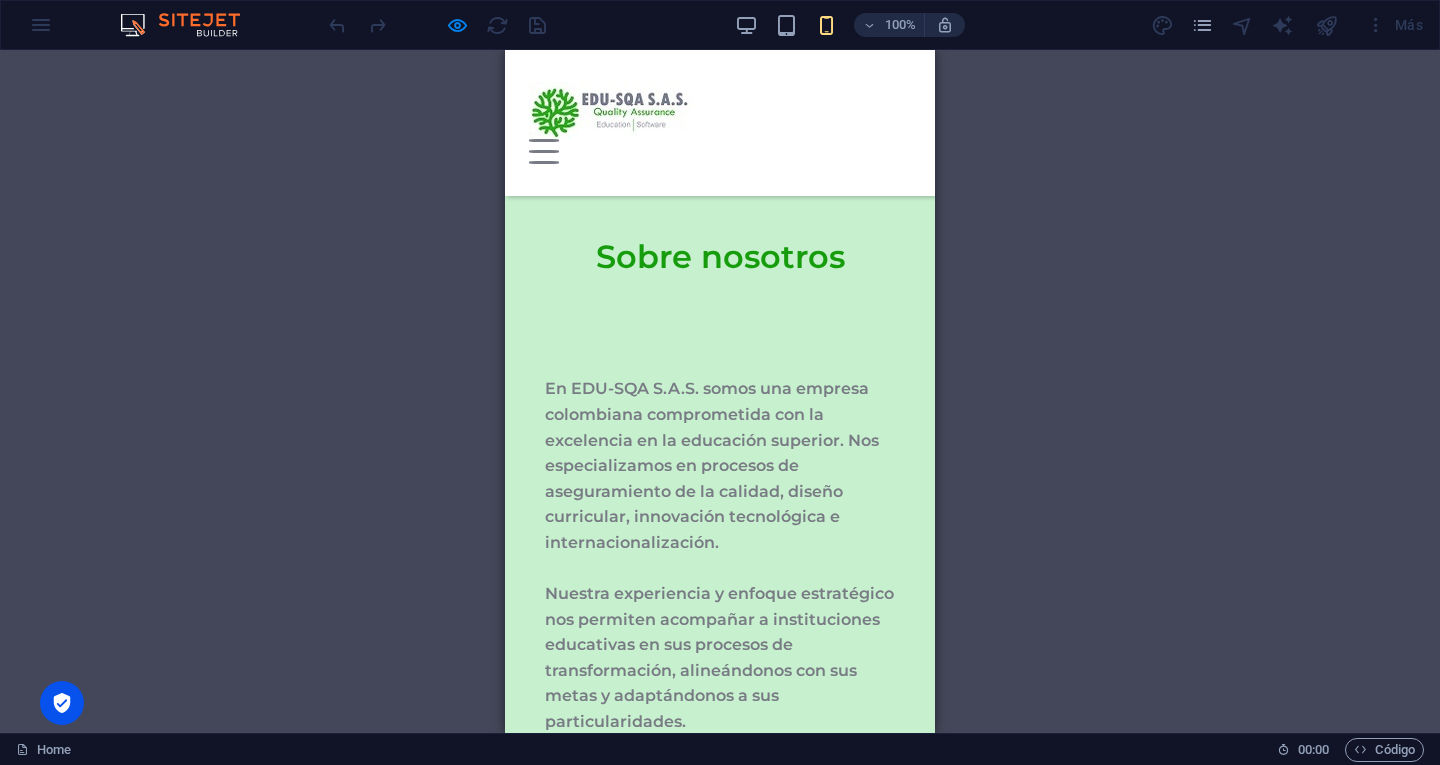 scroll, scrollTop: 1278, scrollLeft: 0, axis: vertical 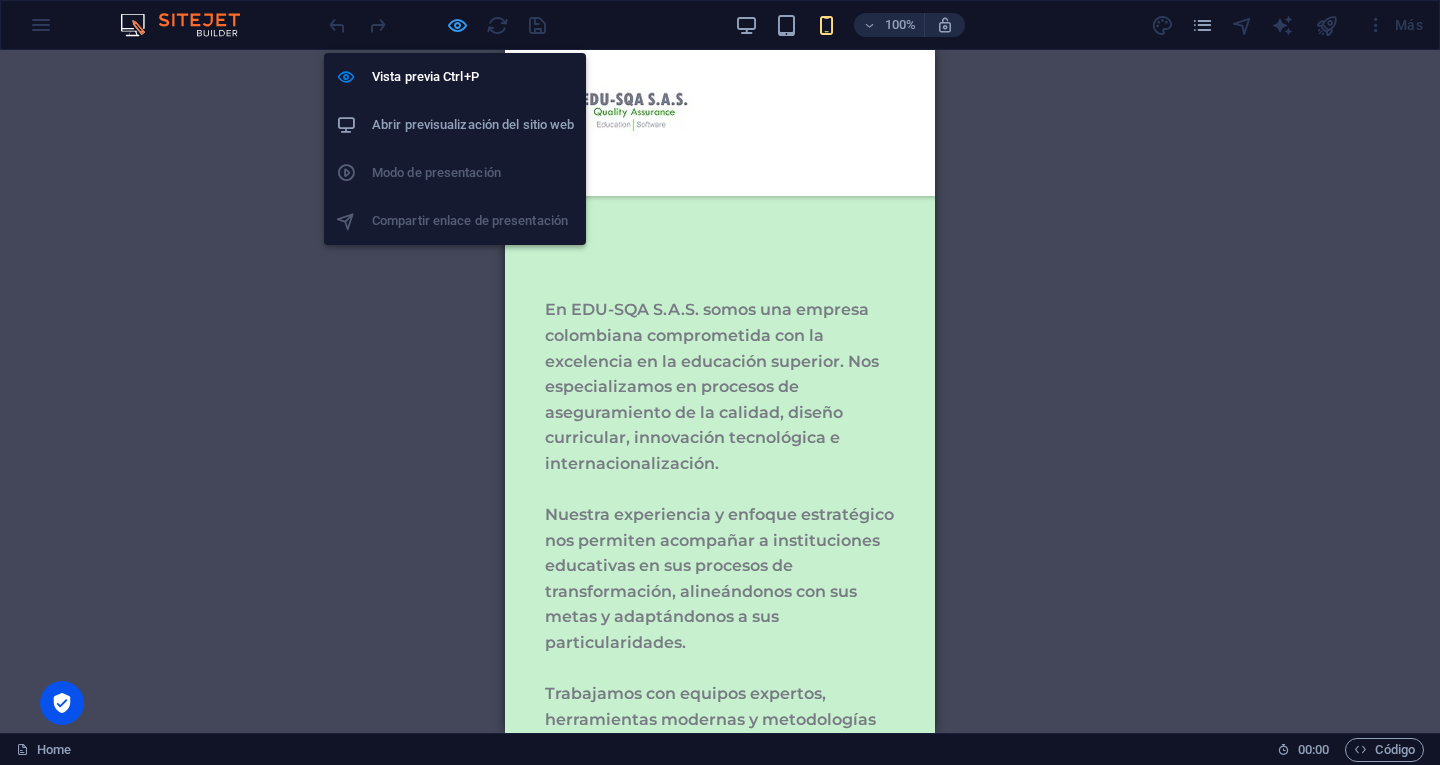 click at bounding box center (457, 25) 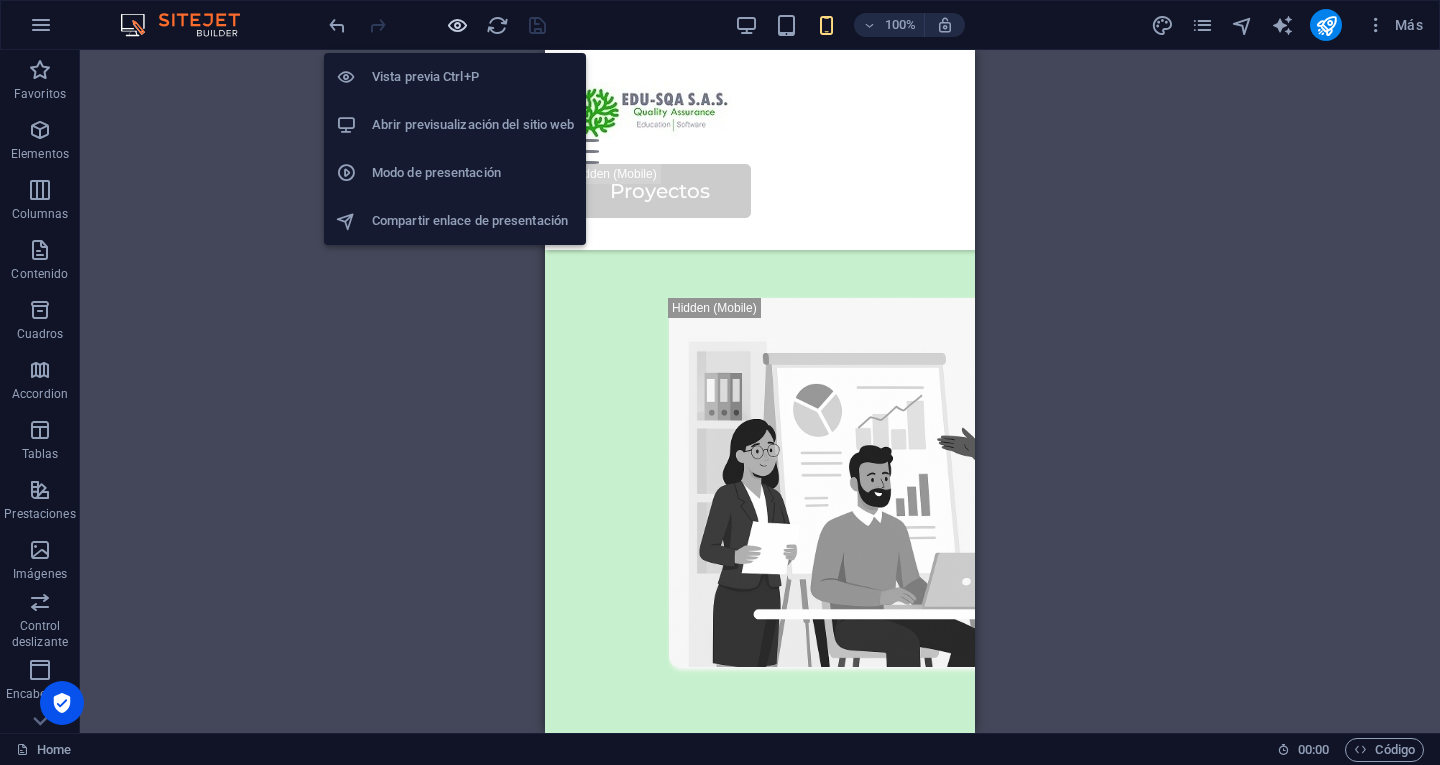 scroll, scrollTop: 2067, scrollLeft: 0, axis: vertical 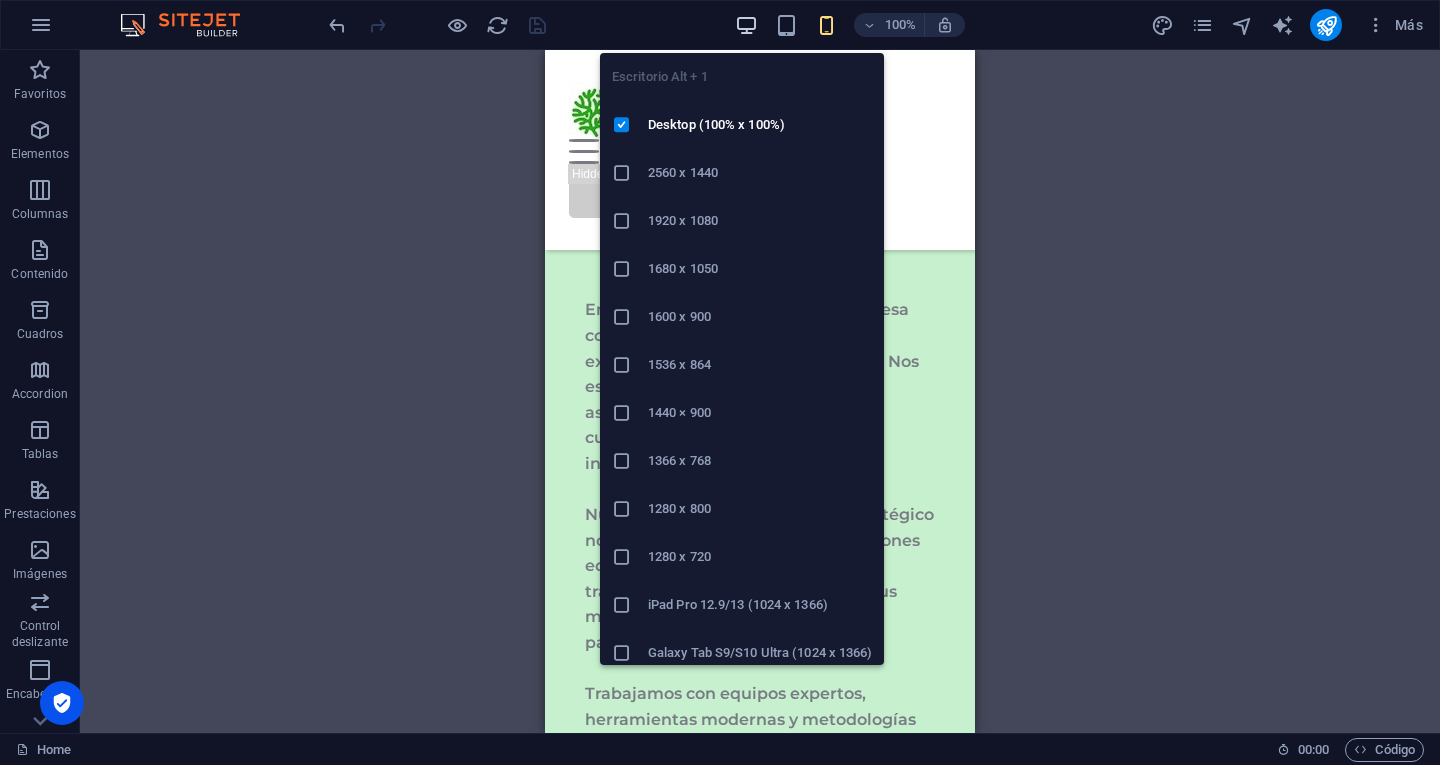 click at bounding box center (746, 25) 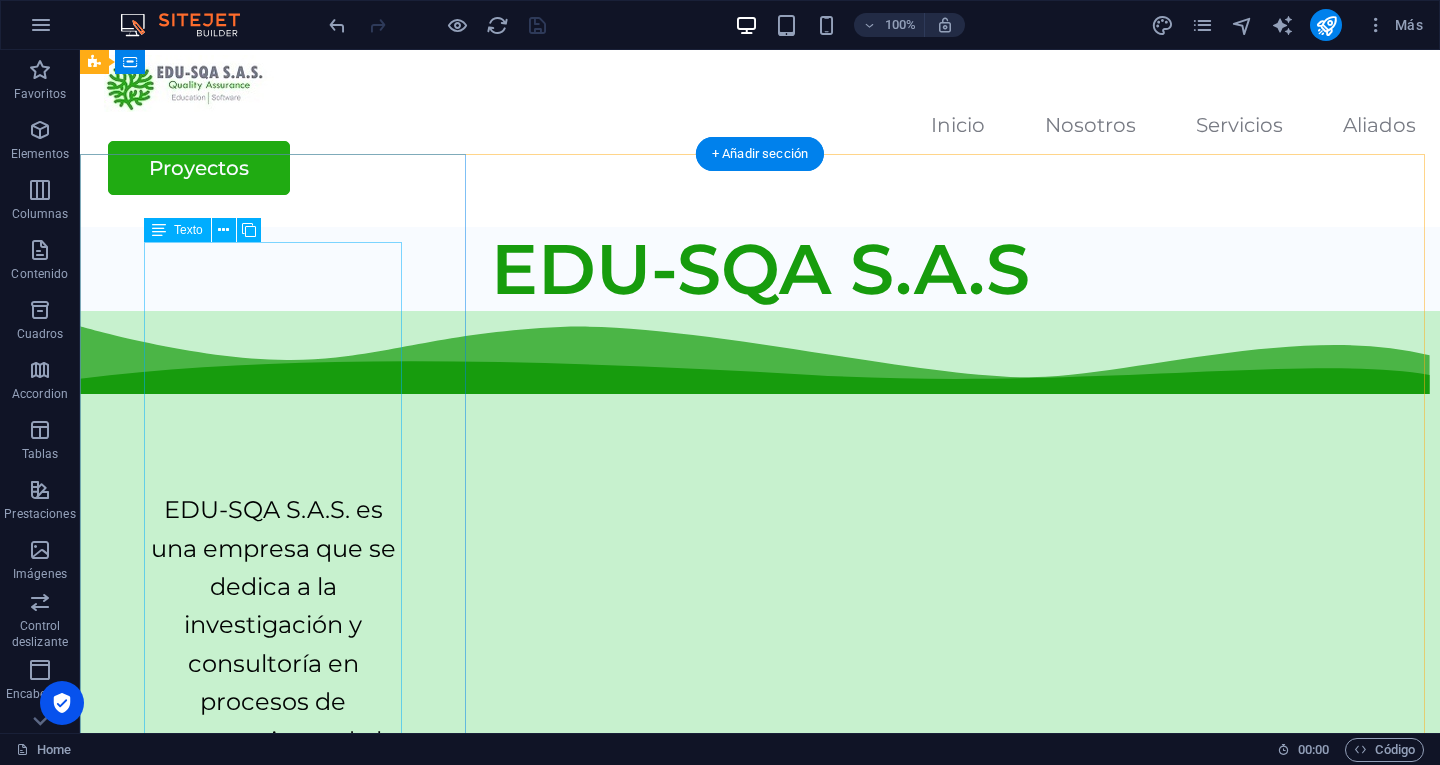 scroll, scrollTop: 0, scrollLeft: 0, axis: both 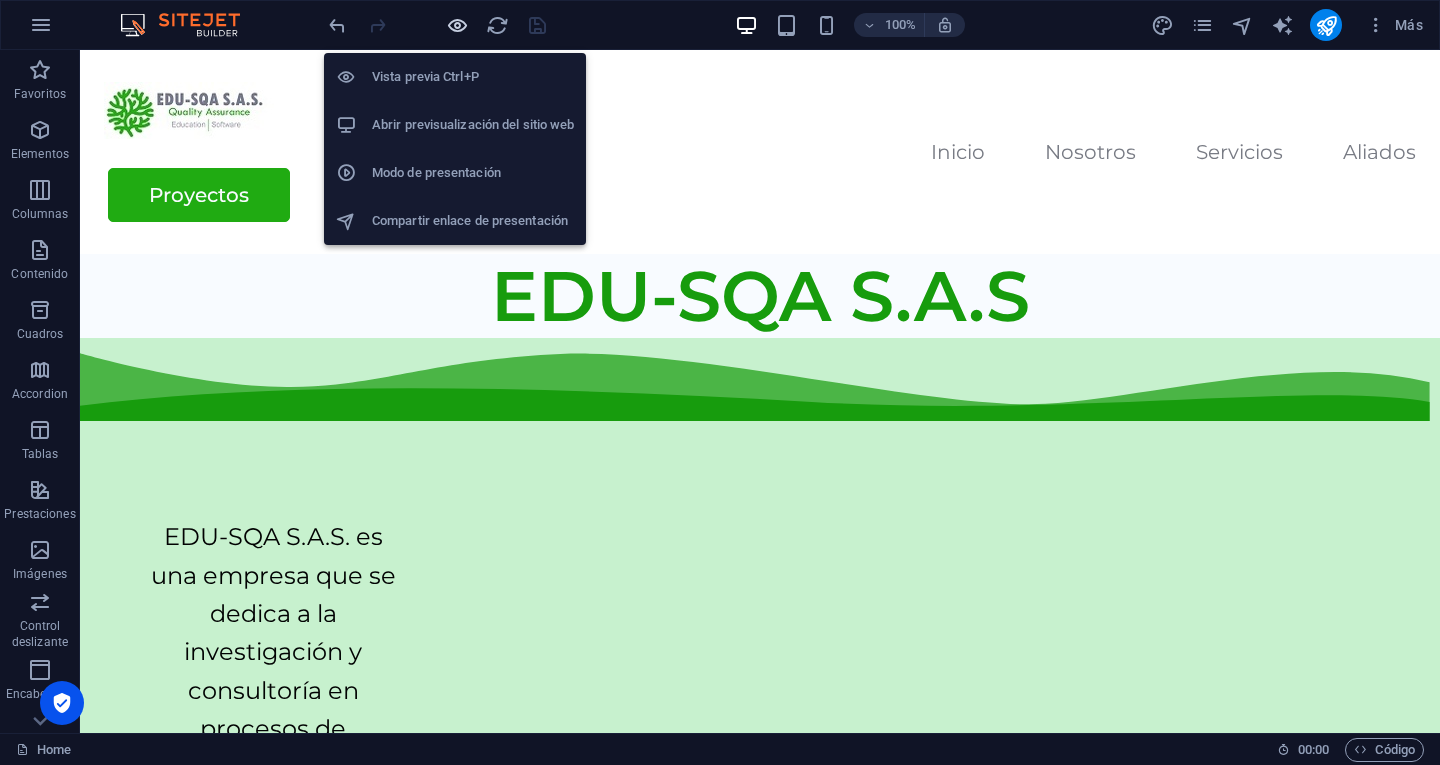 click at bounding box center (457, 25) 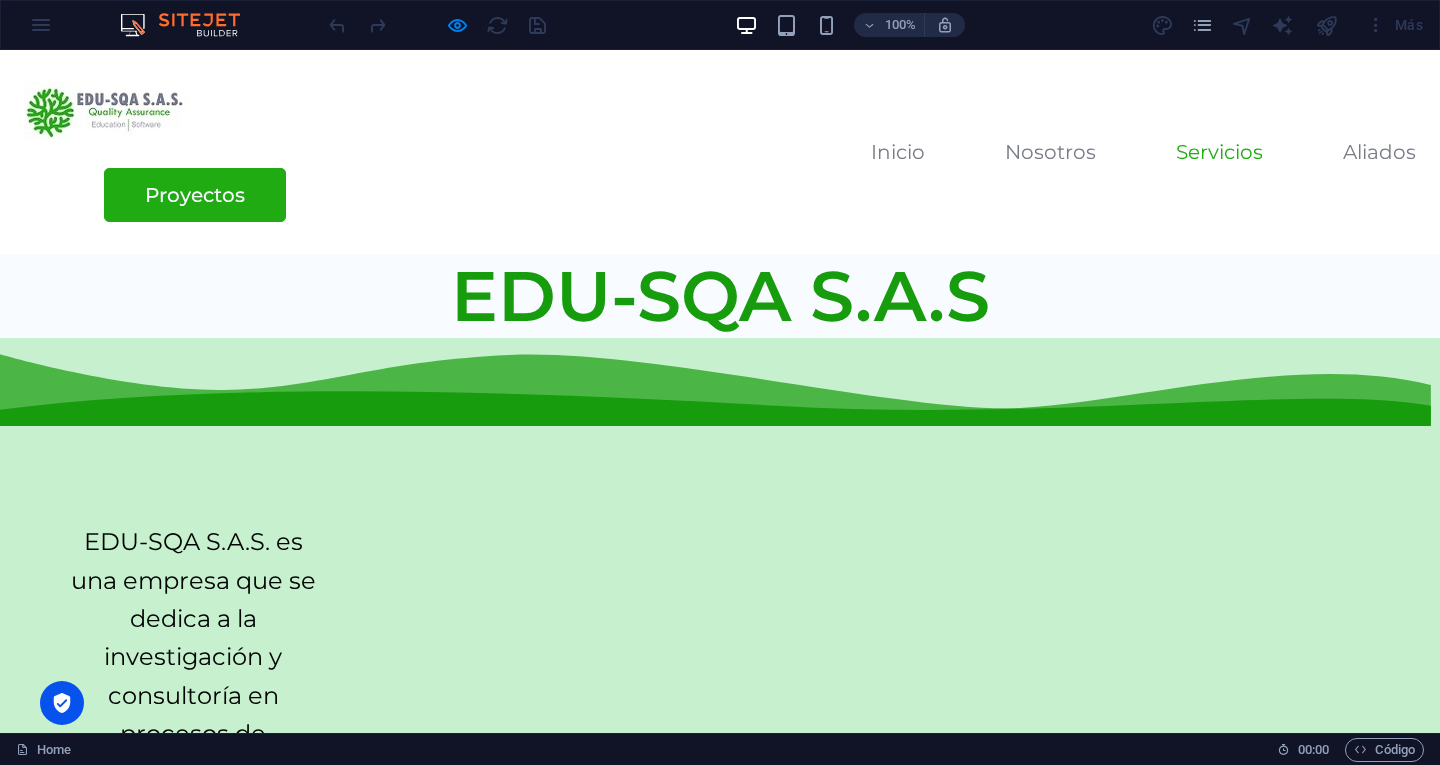 click on "Servicios" at bounding box center (1219, 152) 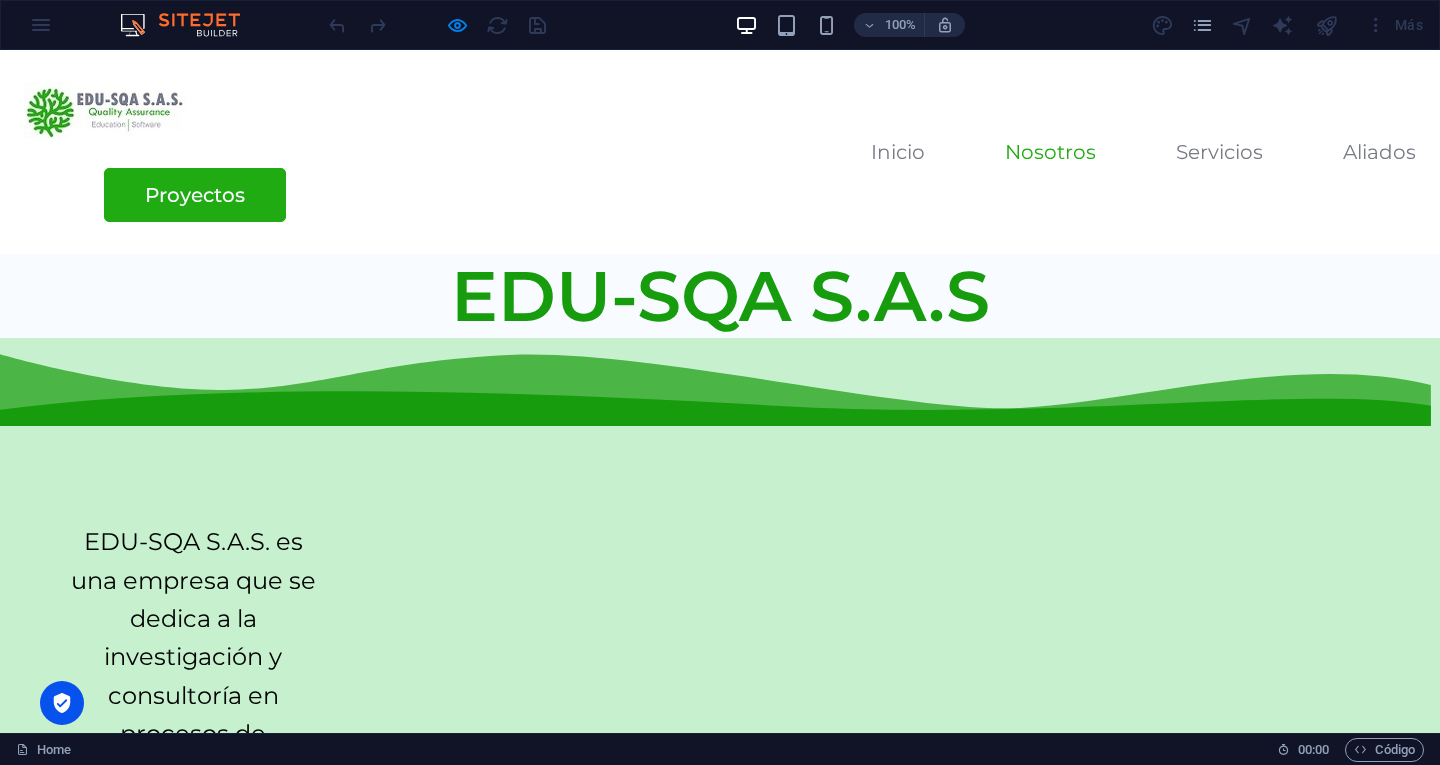 click on "Nosotros" at bounding box center [1050, 152] 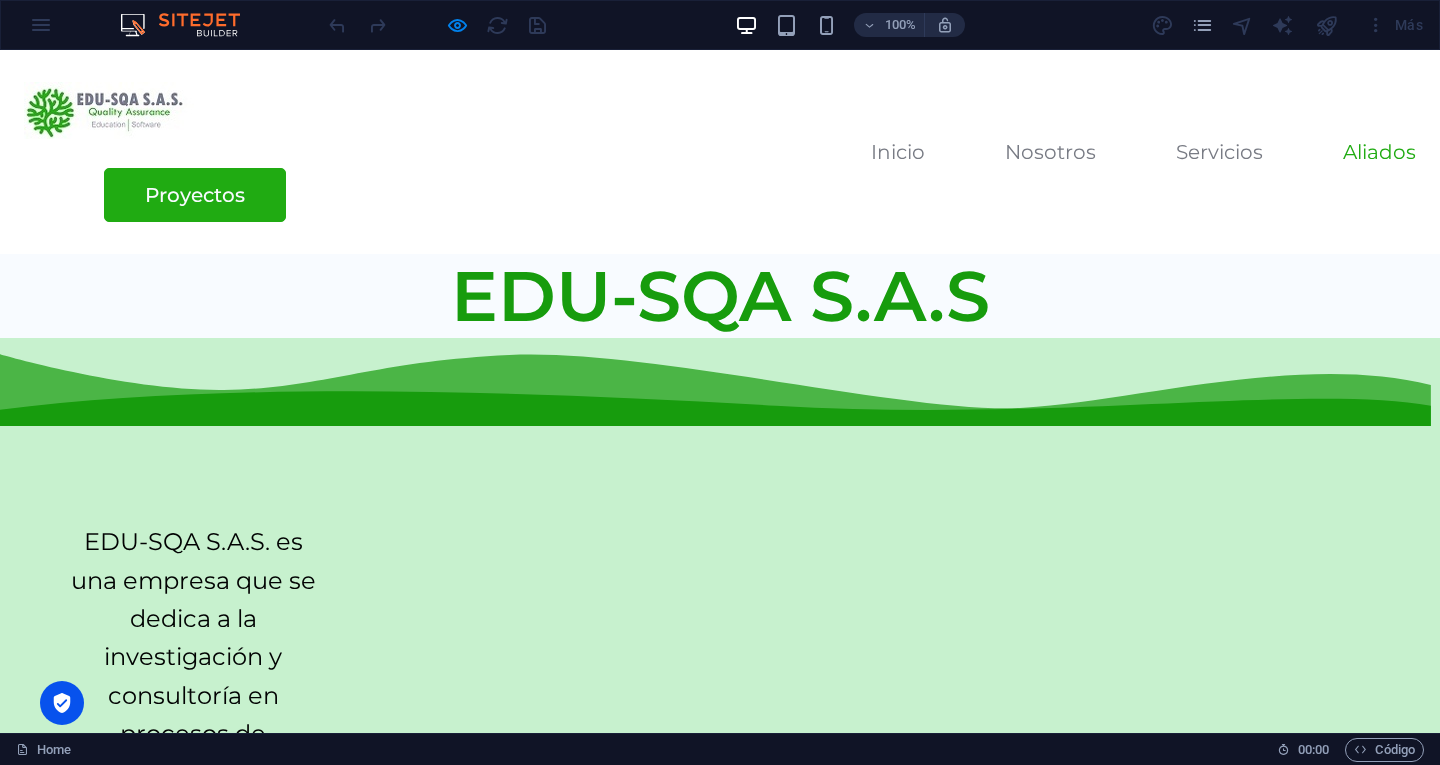 click on "Aliados" at bounding box center (1379, 152) 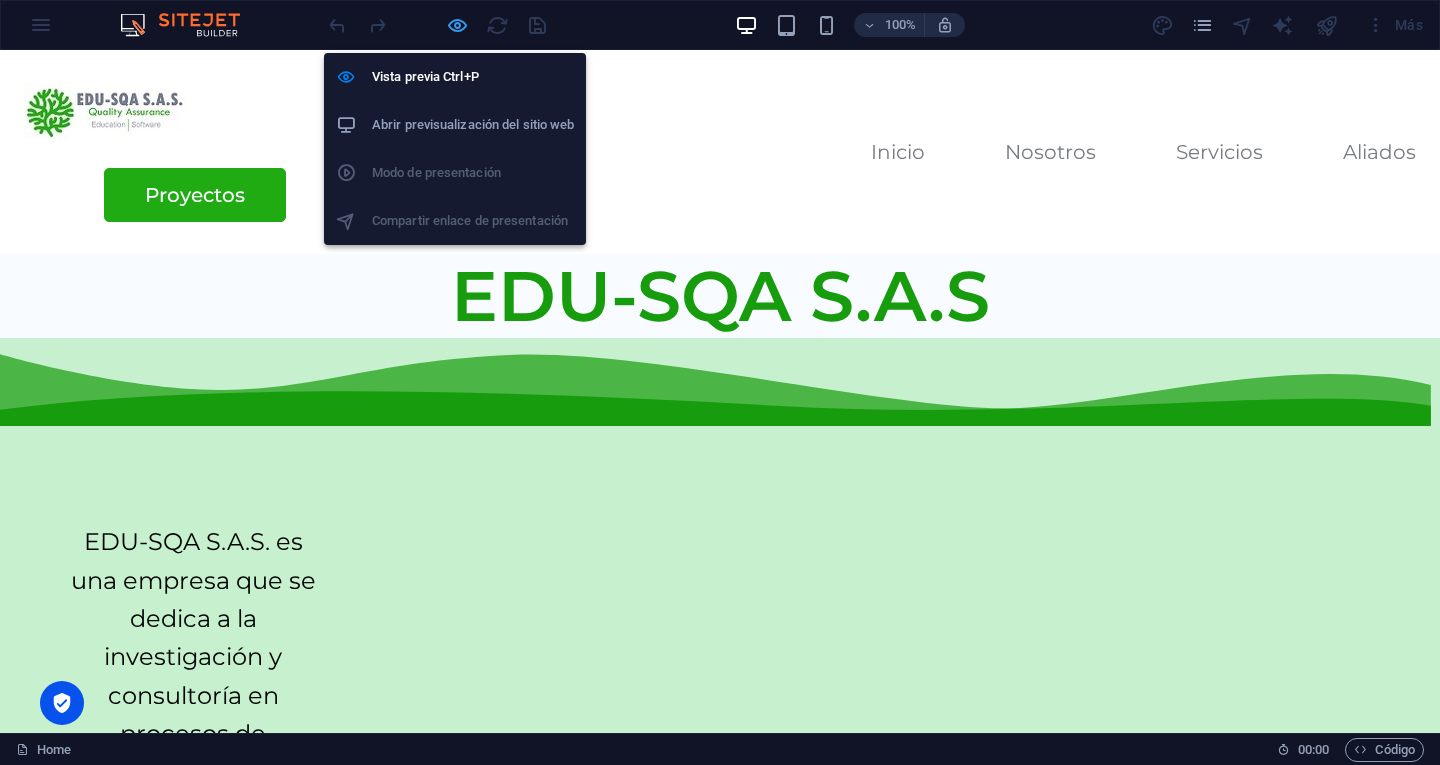 click at bounding box center (457, 25) 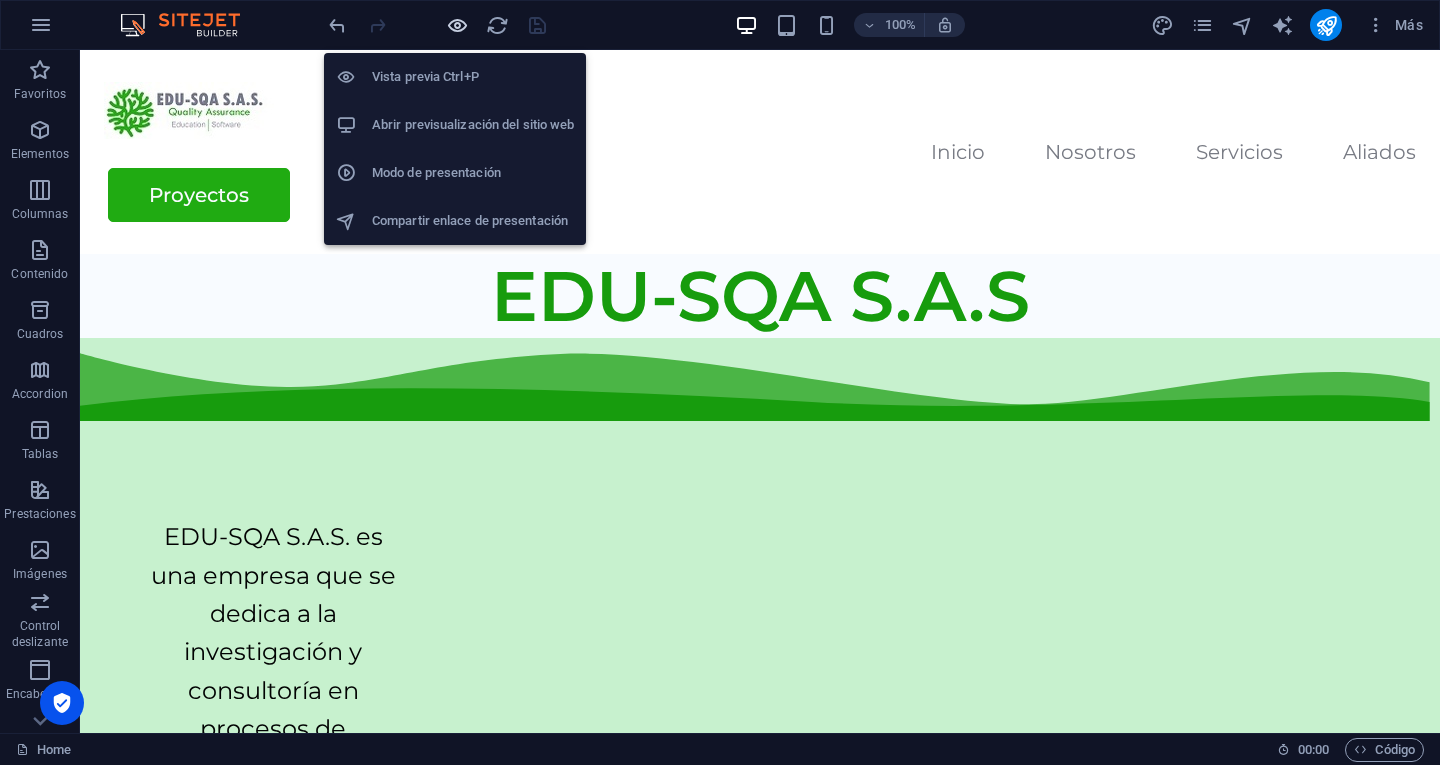 click at bounding box center [457, 25] 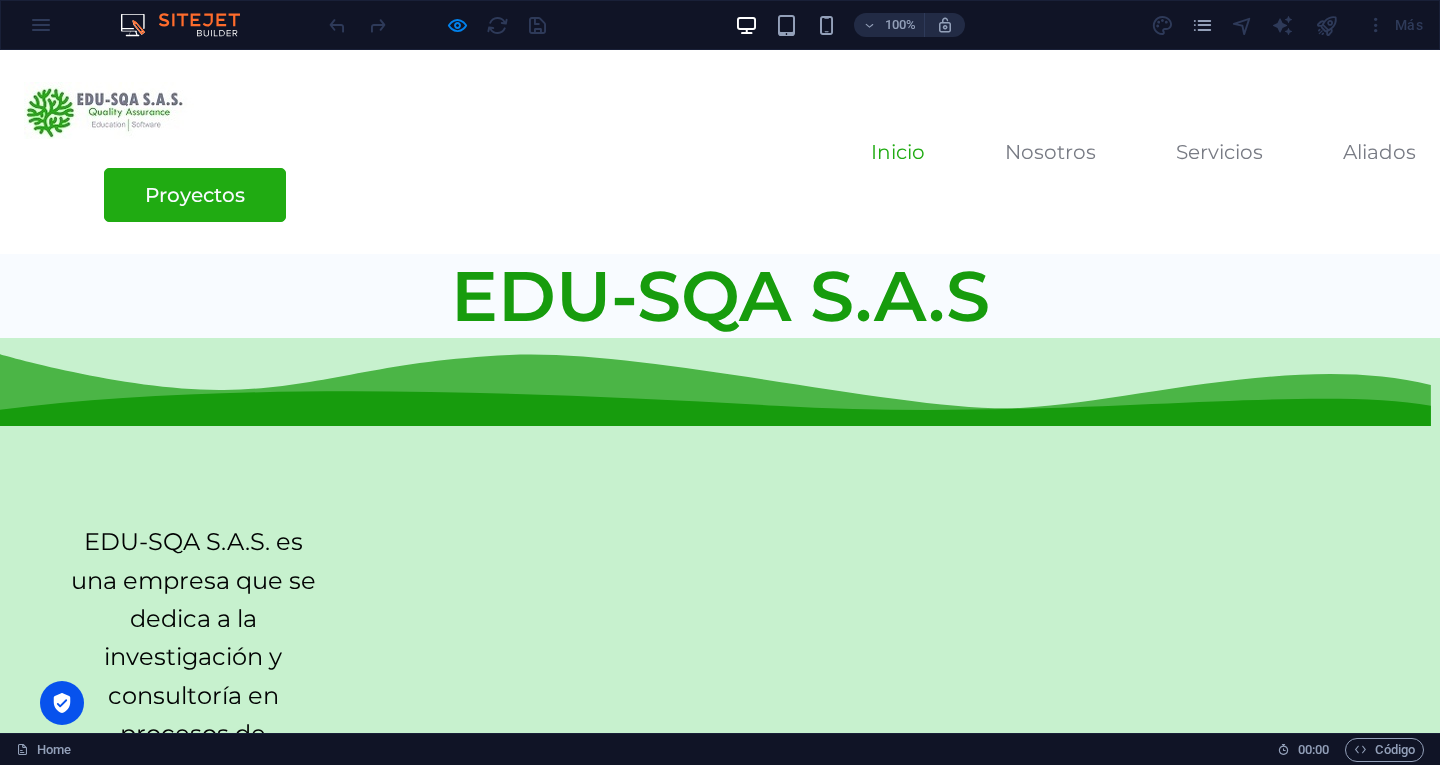 click on "Inicio" at bounding box center [898, 152] 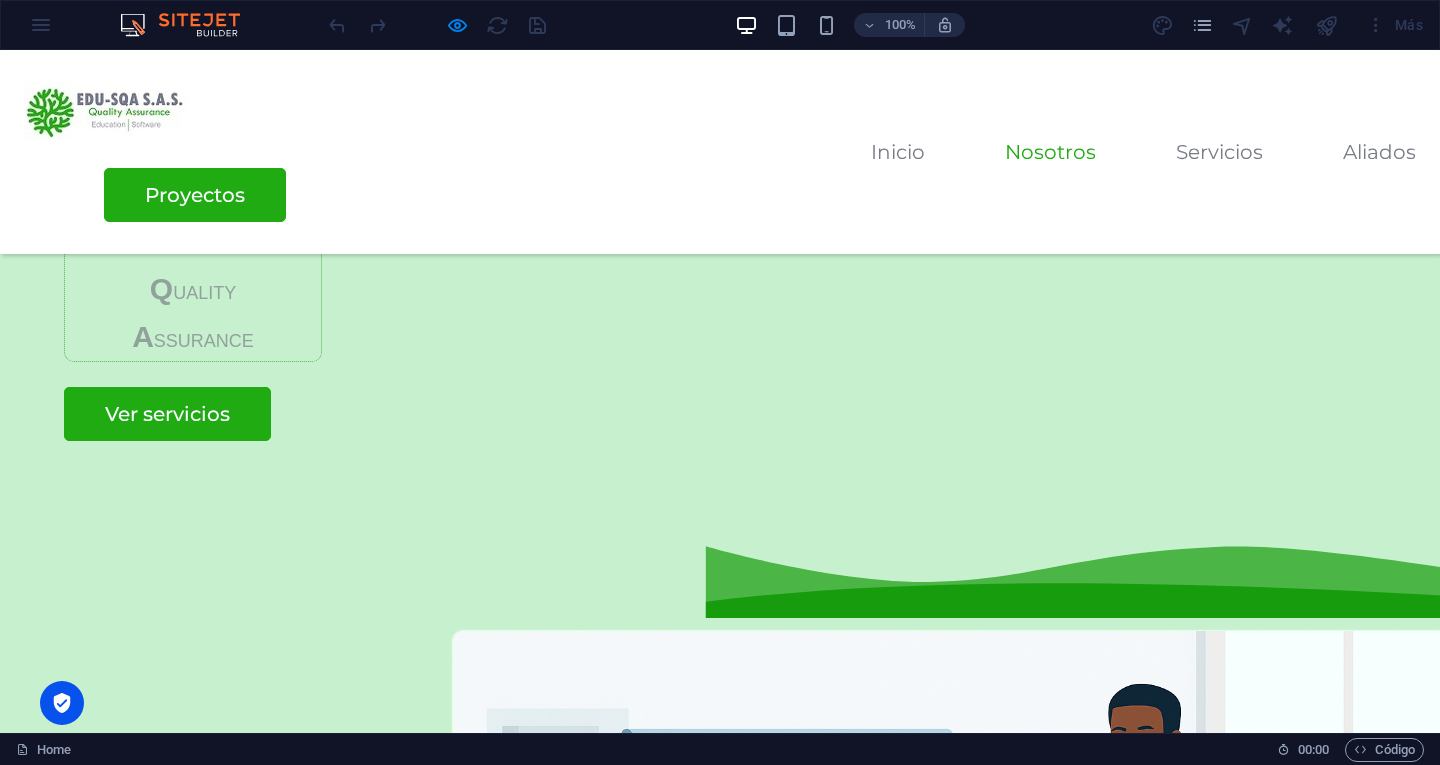 scroll, scrollTop: 1181, scrollLeft: 0, axis: vertical 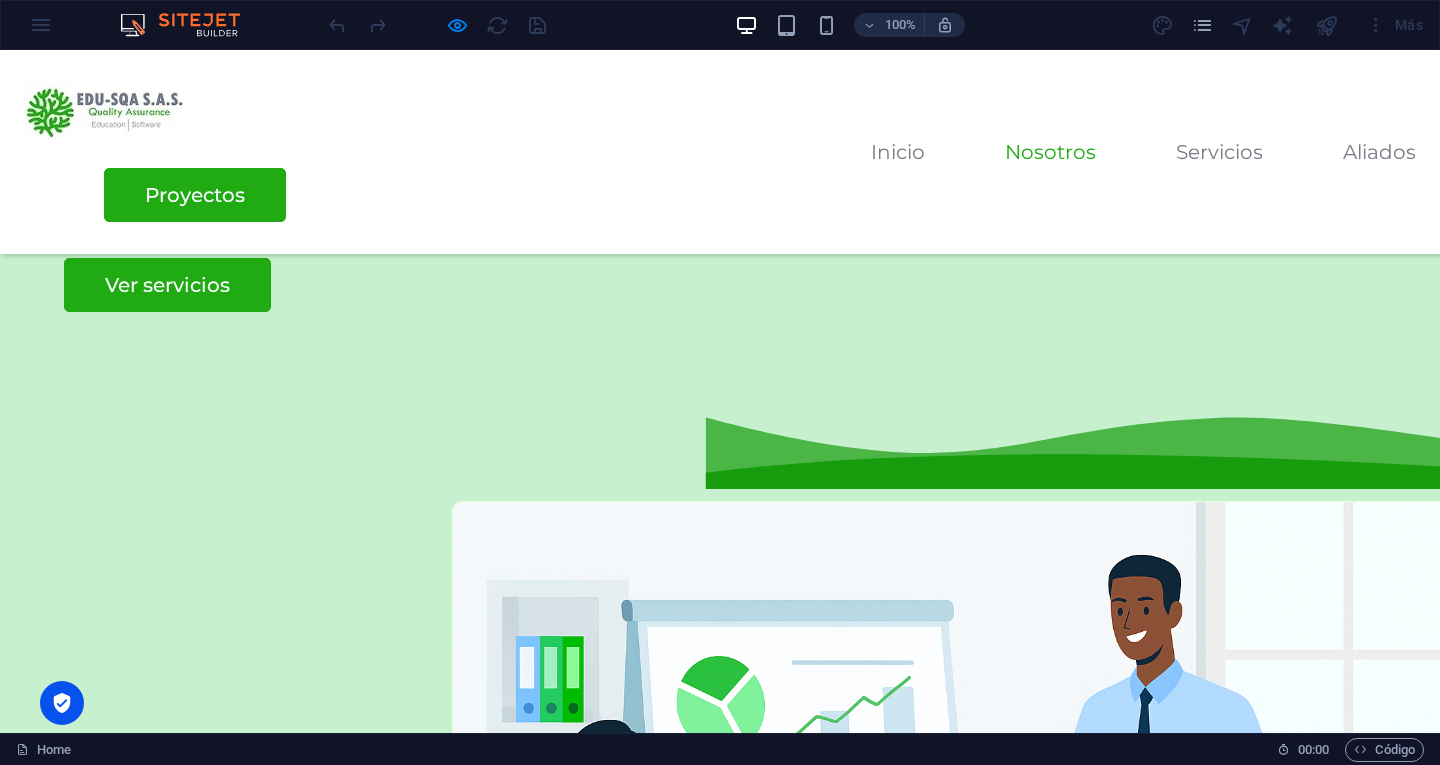 click on "Nosotros" at bounding box center (1050, 152) 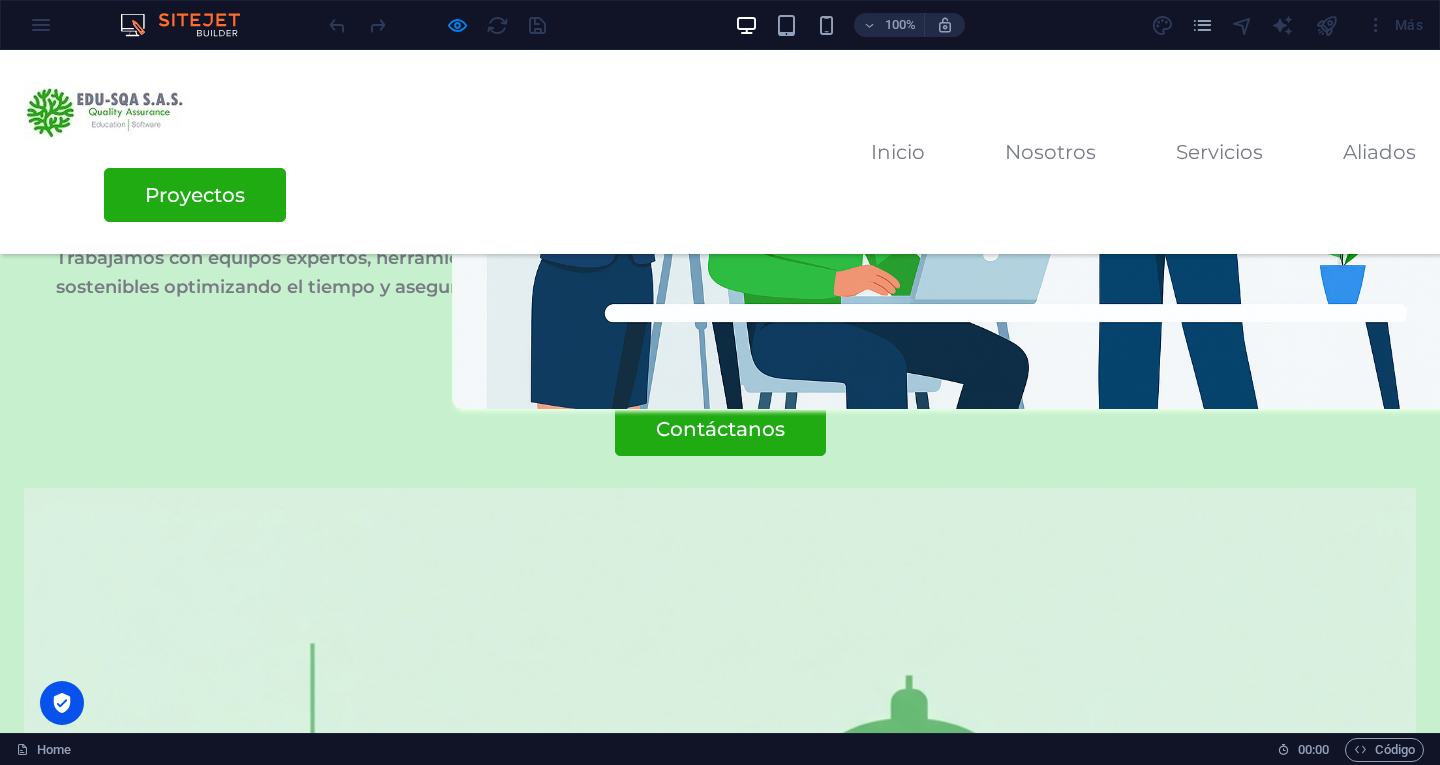 scroll, scrollTop: 1973, scrollLeft: 0, axis: vertical 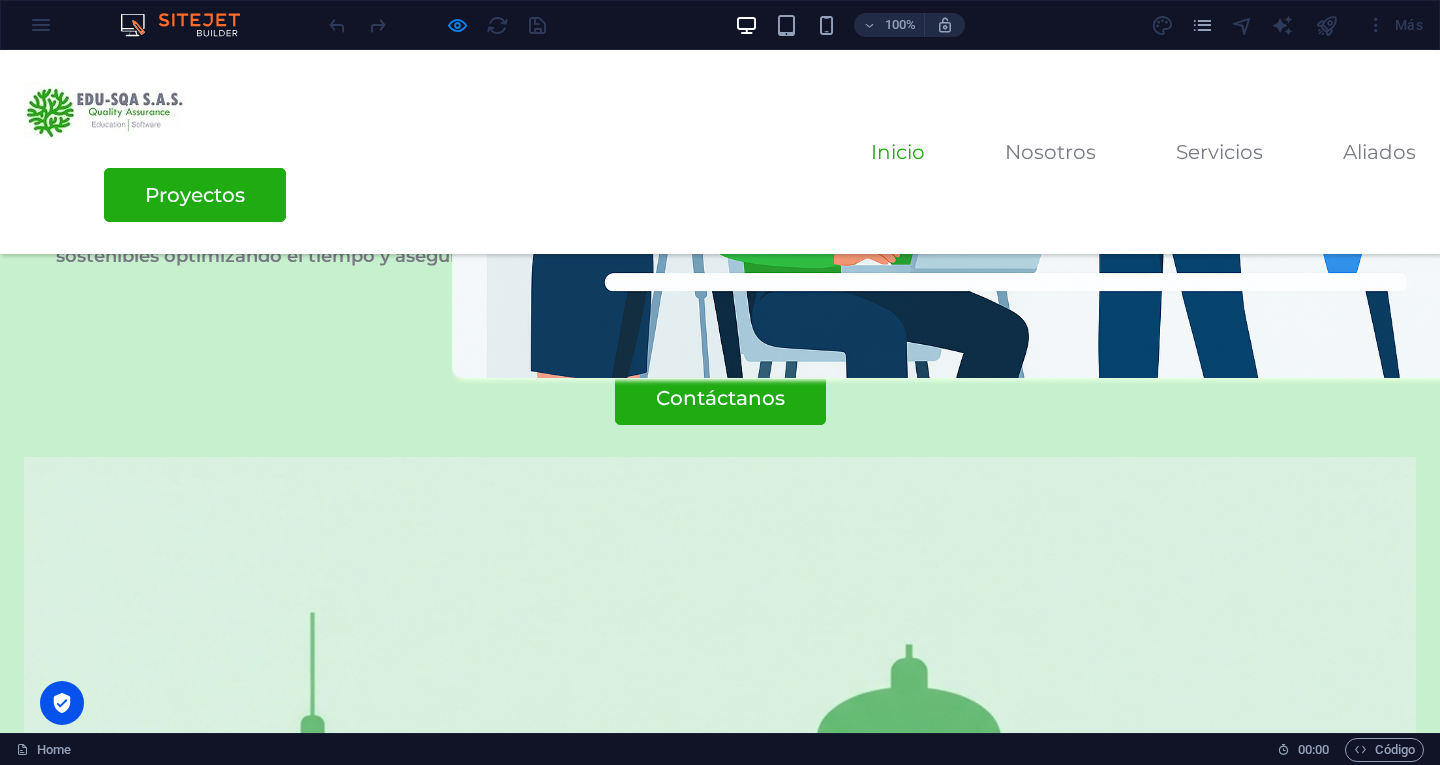 click on "Inicio" at bounding box center [898, 152] 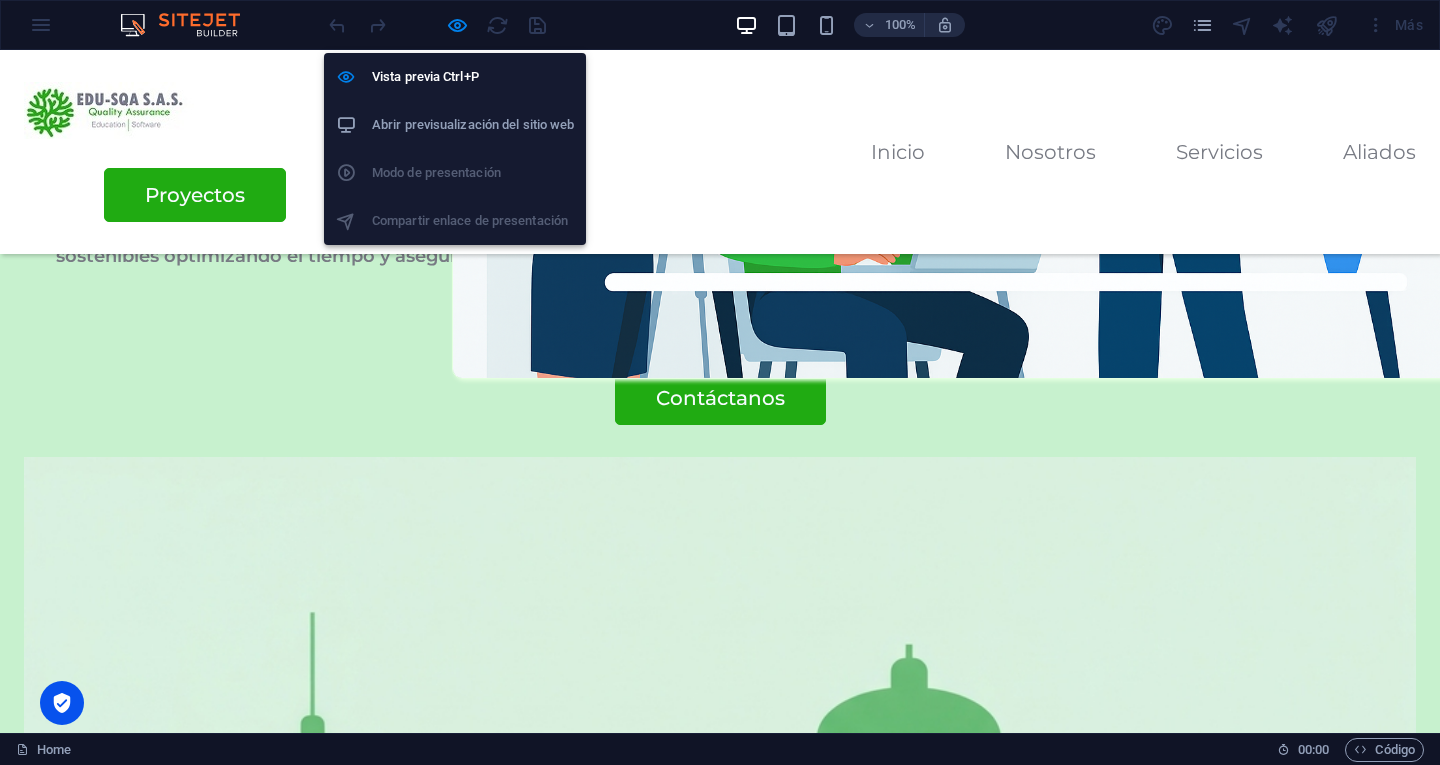 click on "Abrir previsualización del sitio web" at bounding box center [455, 125] 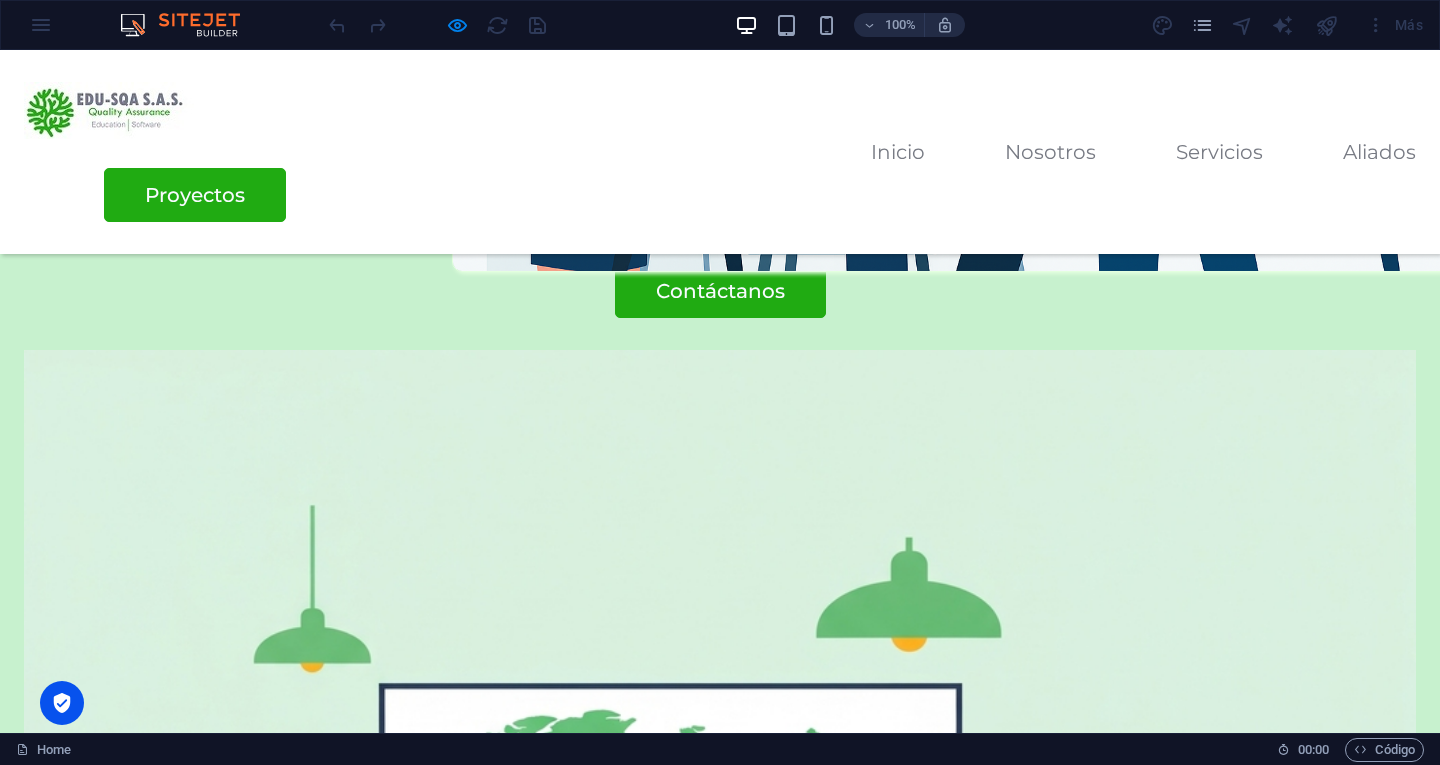 scroll, scrollTop: 2564, scrollLeft: 0, axis: vertical 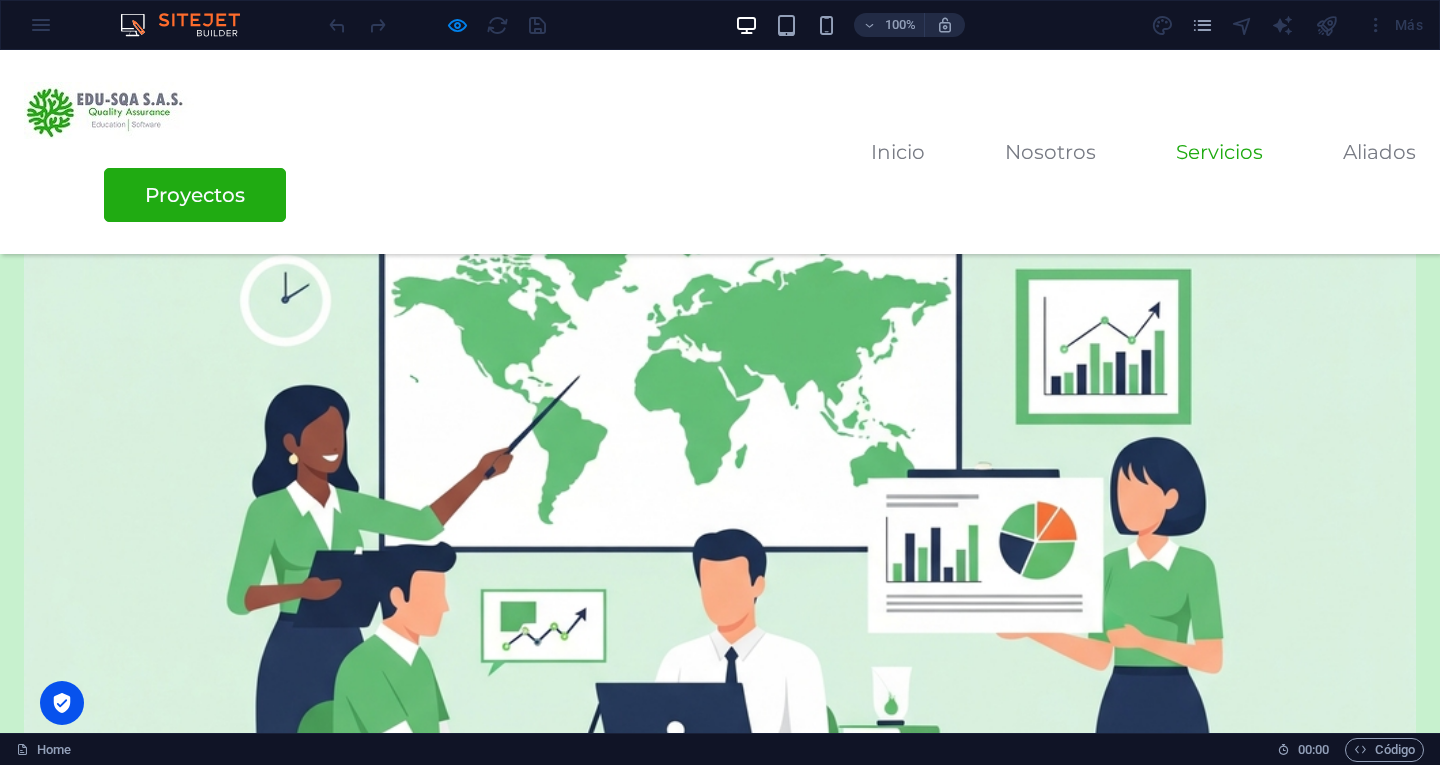 click on "Servicios" at bounding box center (1219, 152) 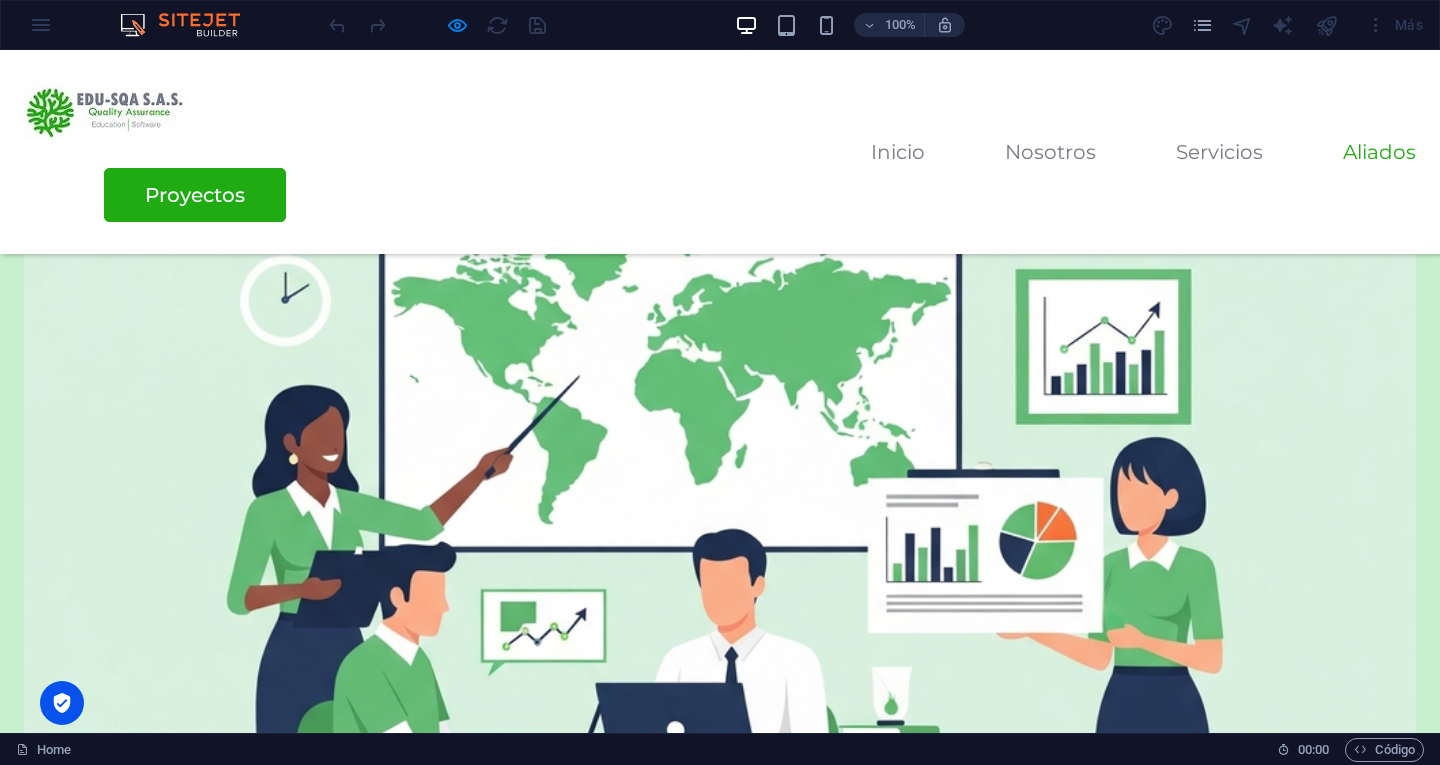 click on "Aliados" at bounding box center [1379, 152] 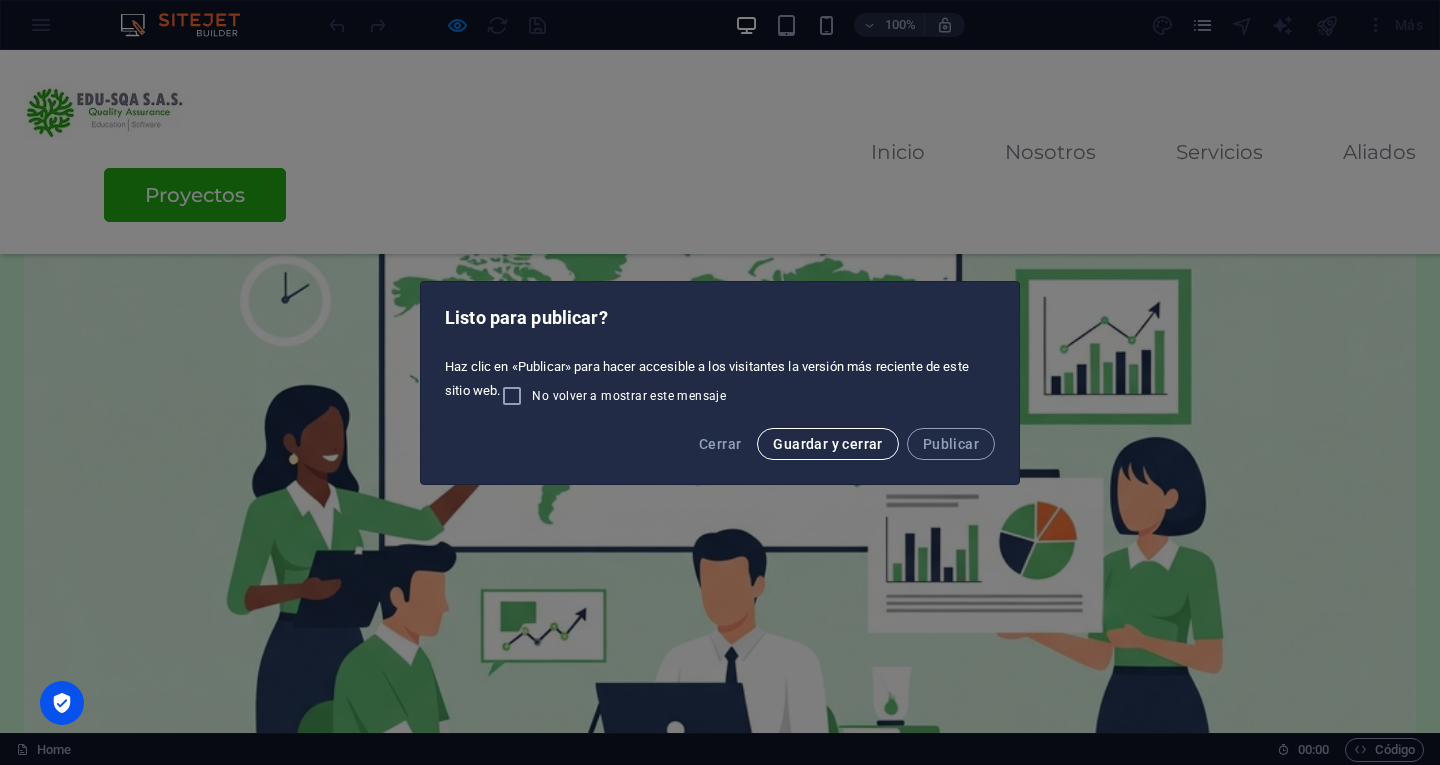 click on "Guardar y cerrar" at bounding box center (827, 444) 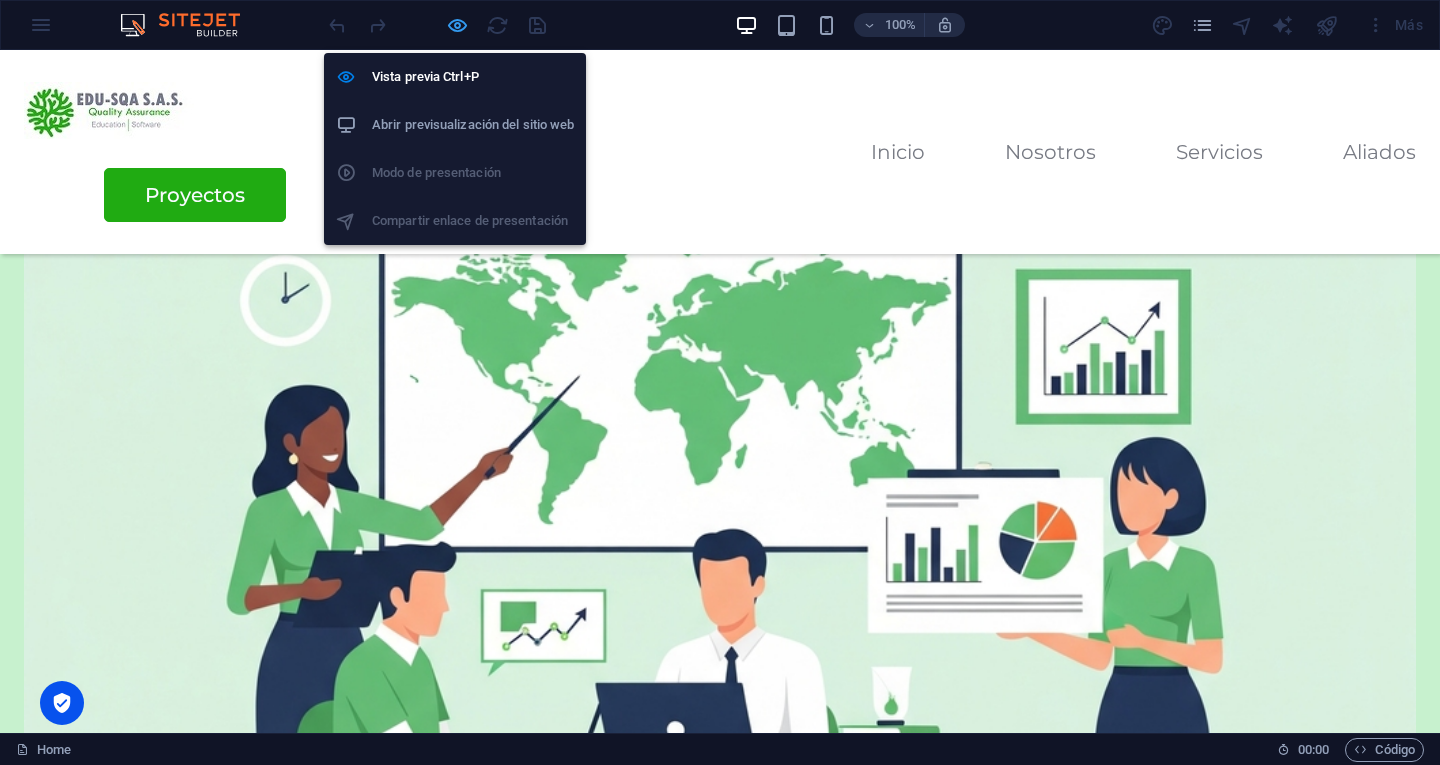click at bounding box center [457, 25] 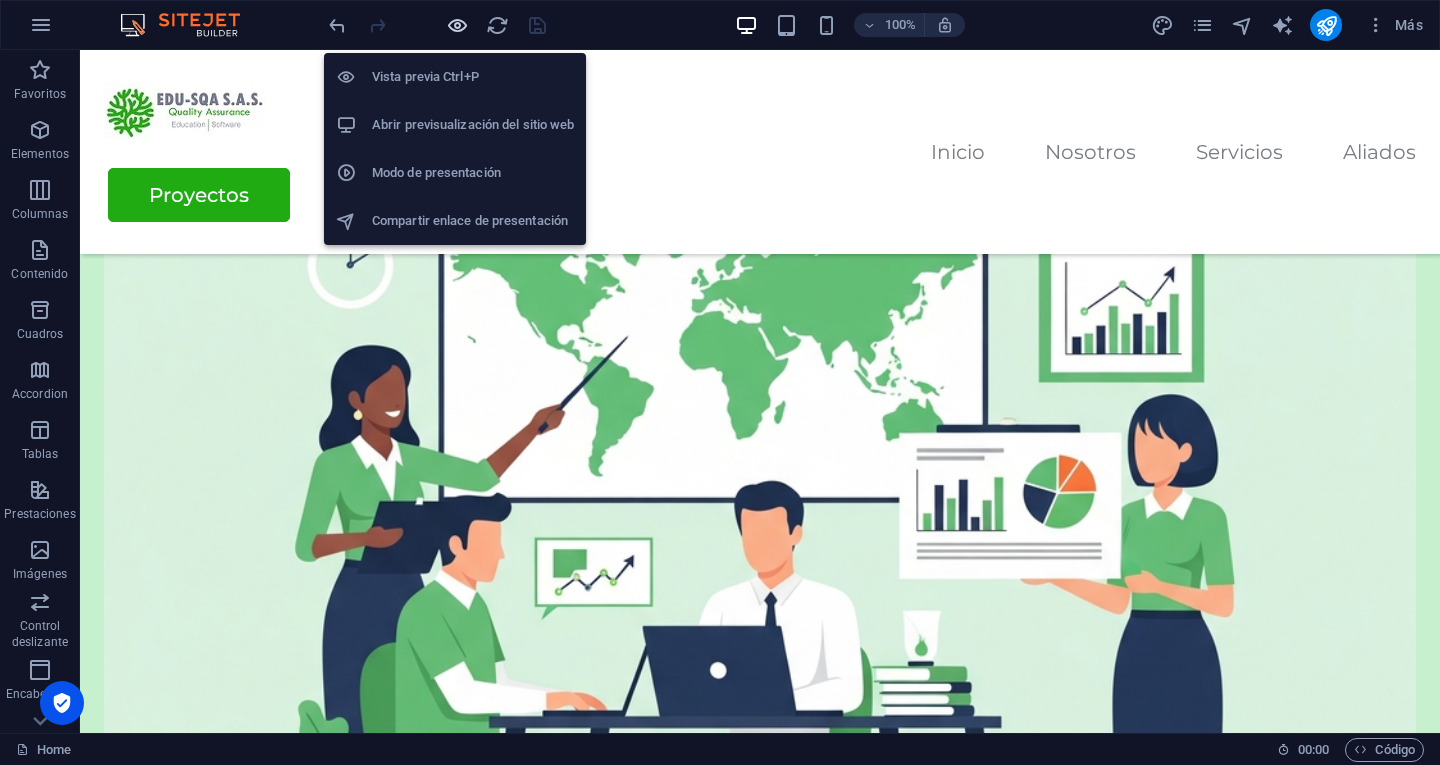 scroll, scrollTop: 2987, scrollLeft: 0, axis: vertical 